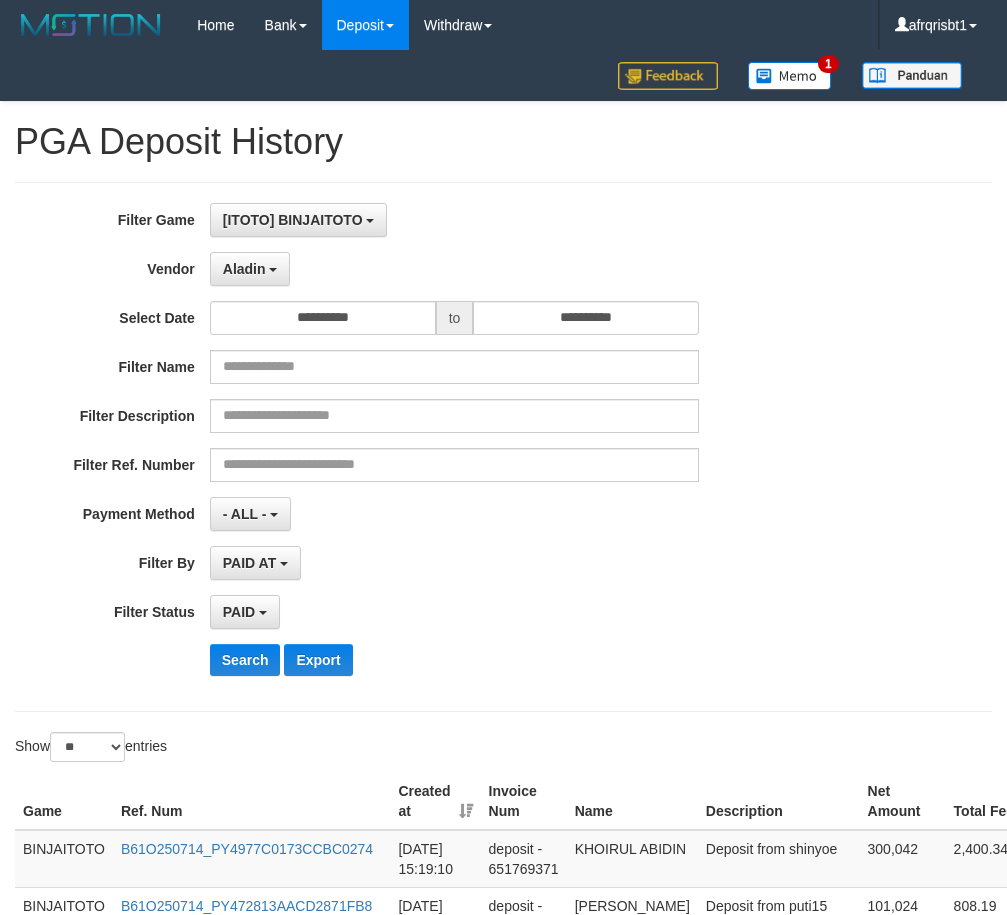 select on "**********" 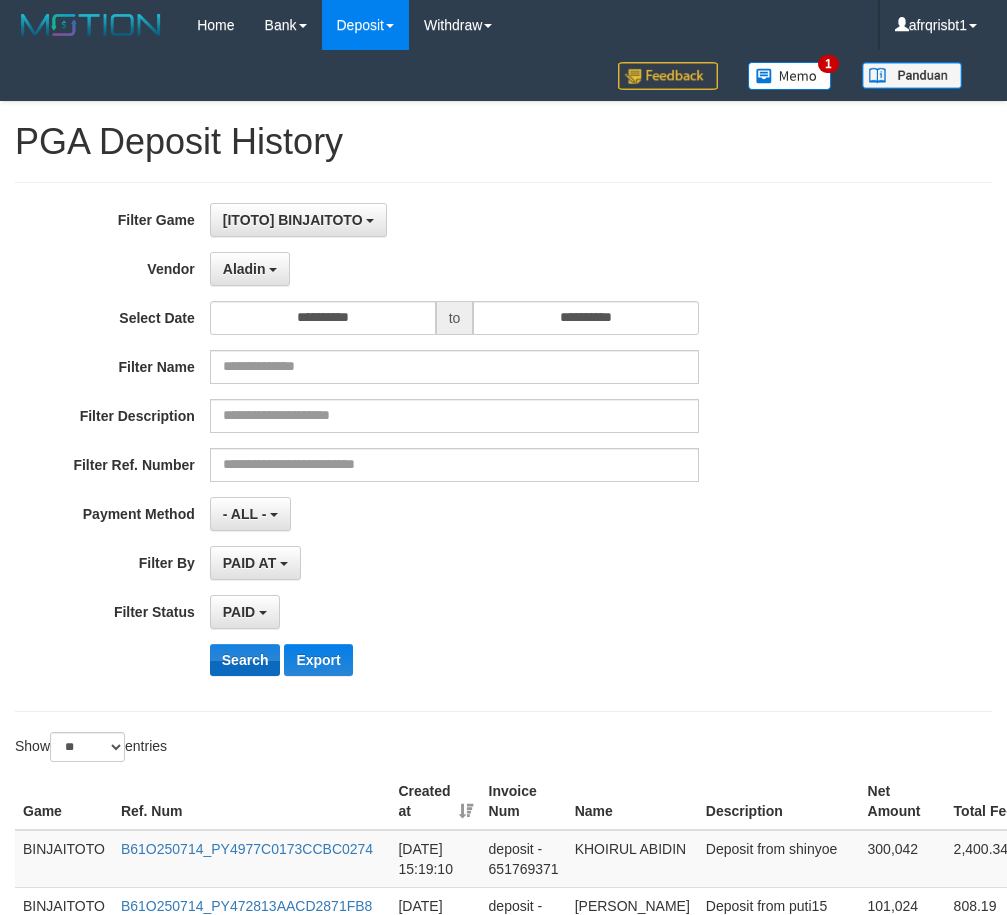 scroll, scrollTop: 300, scrollLeft: 0, axis: vertical 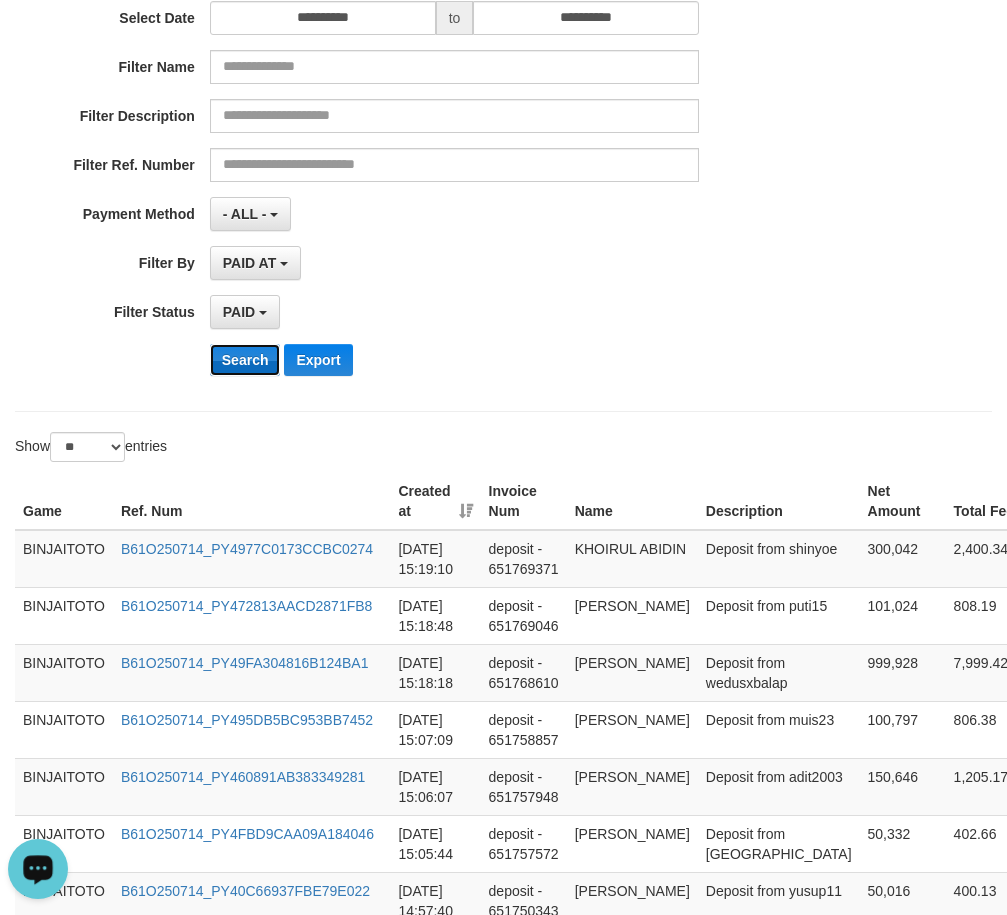 click on "Search" at bounding box center [245, 360] 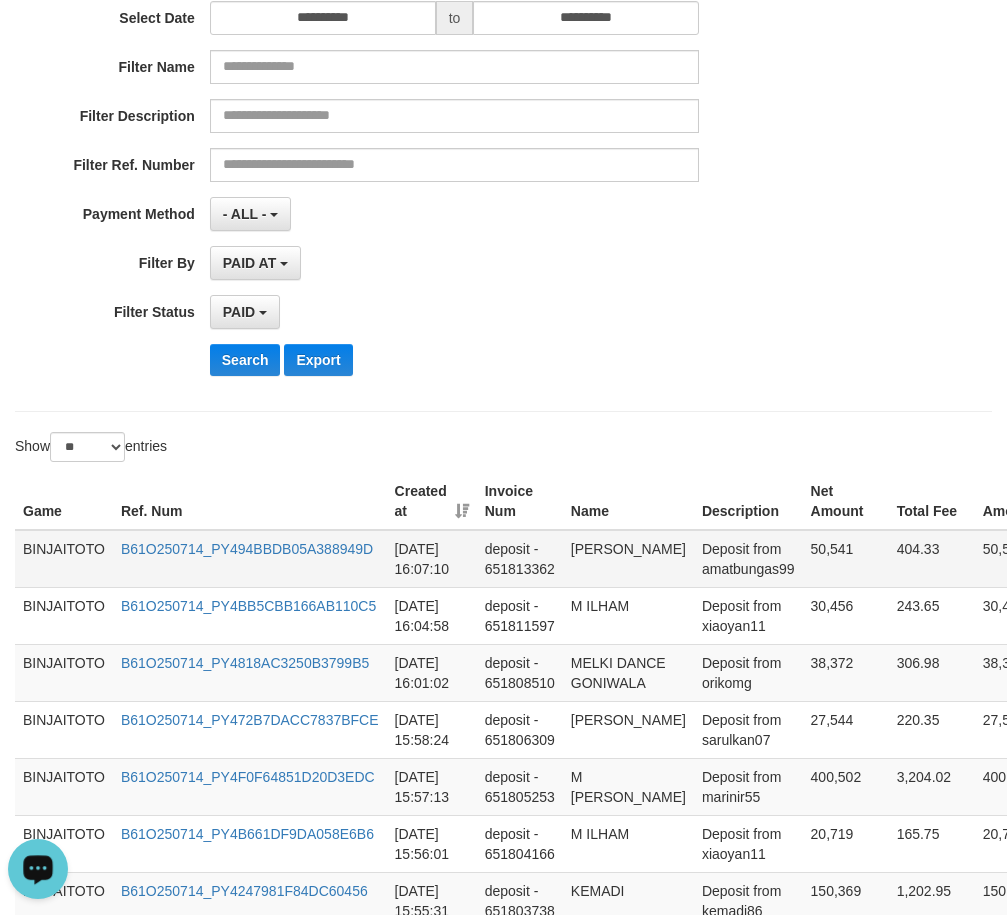 click on "[PERSON_NAME]" at bounding box center (628, 559) 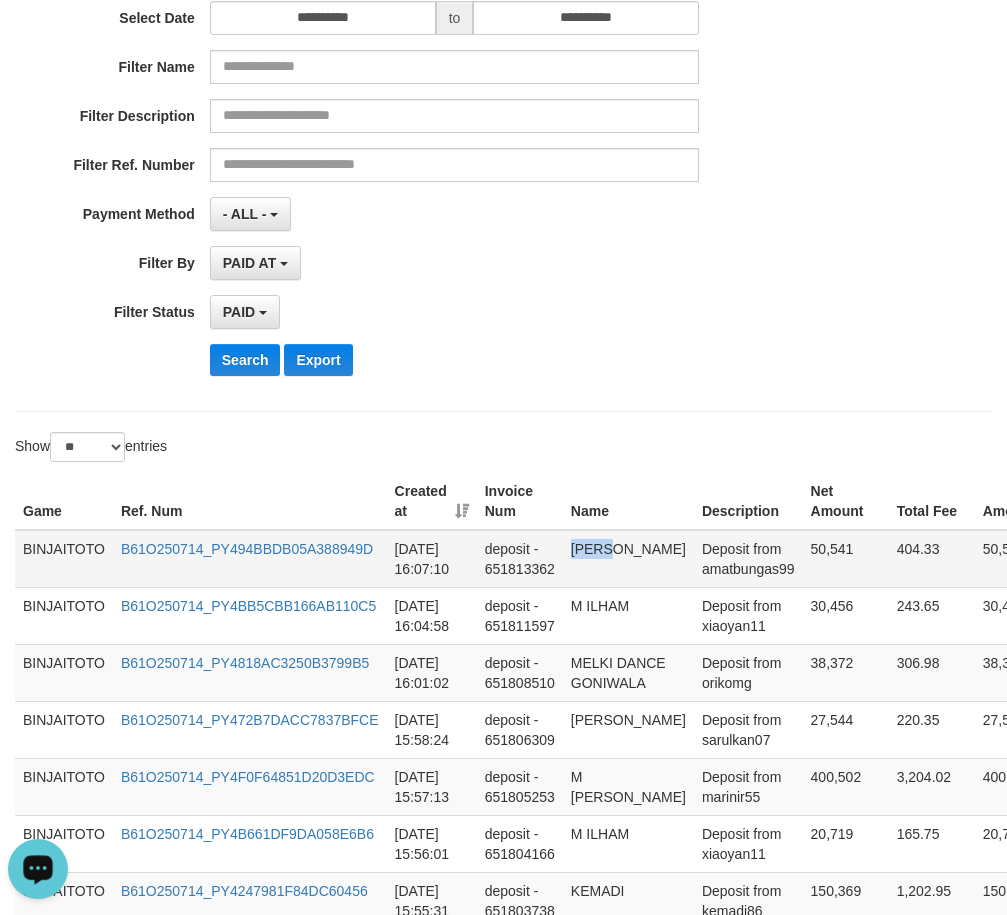 click on "[PERSON_NAME]" at bounding box center [628, 559] 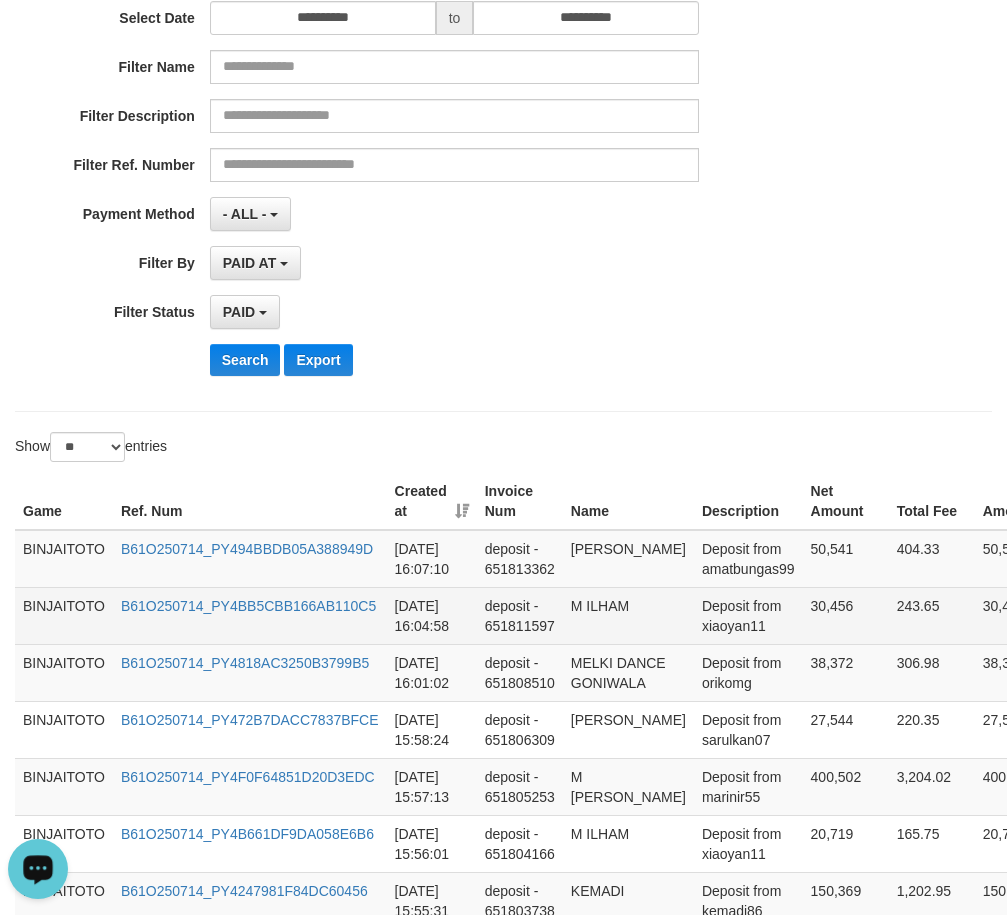 click on "M ILHAM" at bounding box center [628, 615] 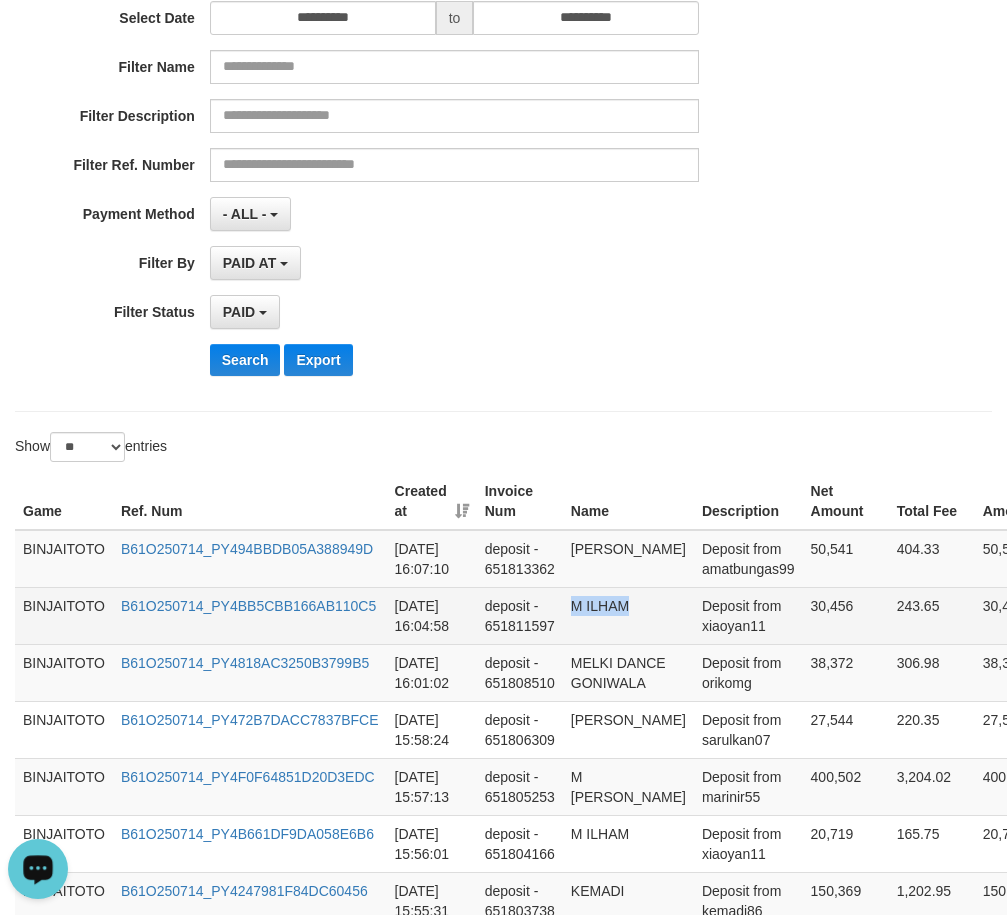 drag, startPoint x: 573, startPoint y: 607, endPoint x: 602, endPoint y: 606, distance: 29.017237 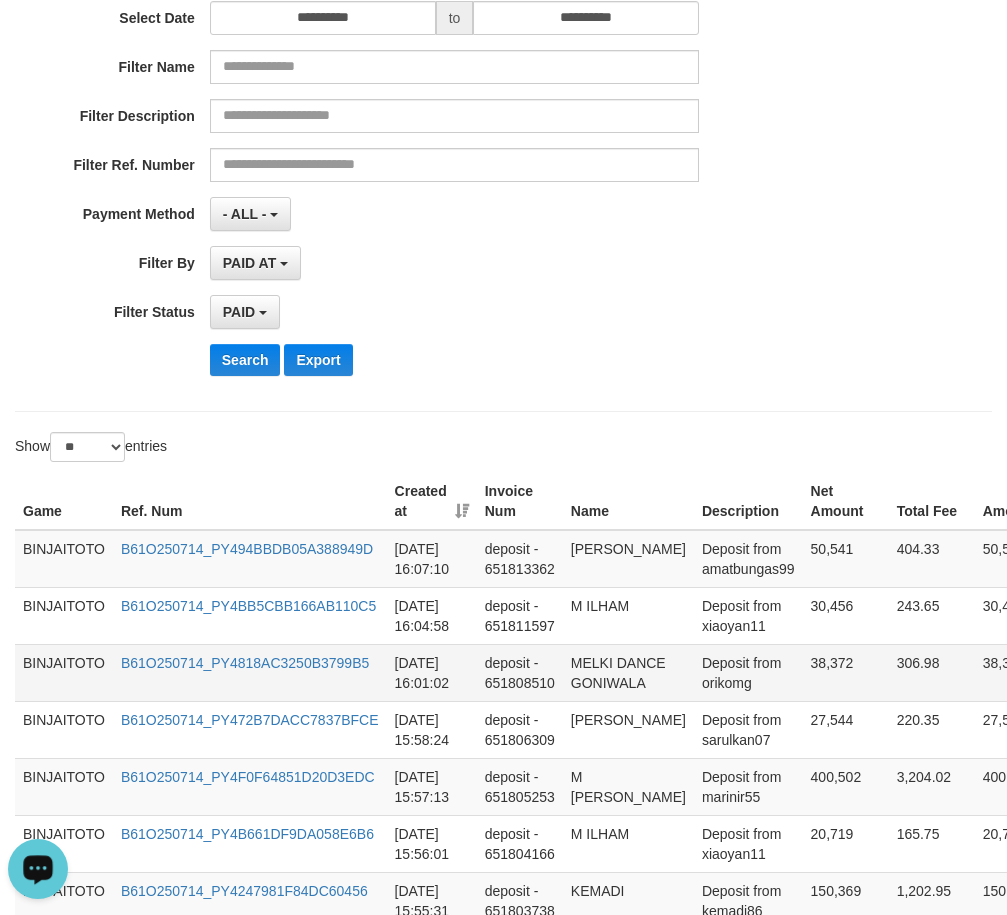 click on "MELKI DANCE GONIWALA" at bounding box center (628, 672) 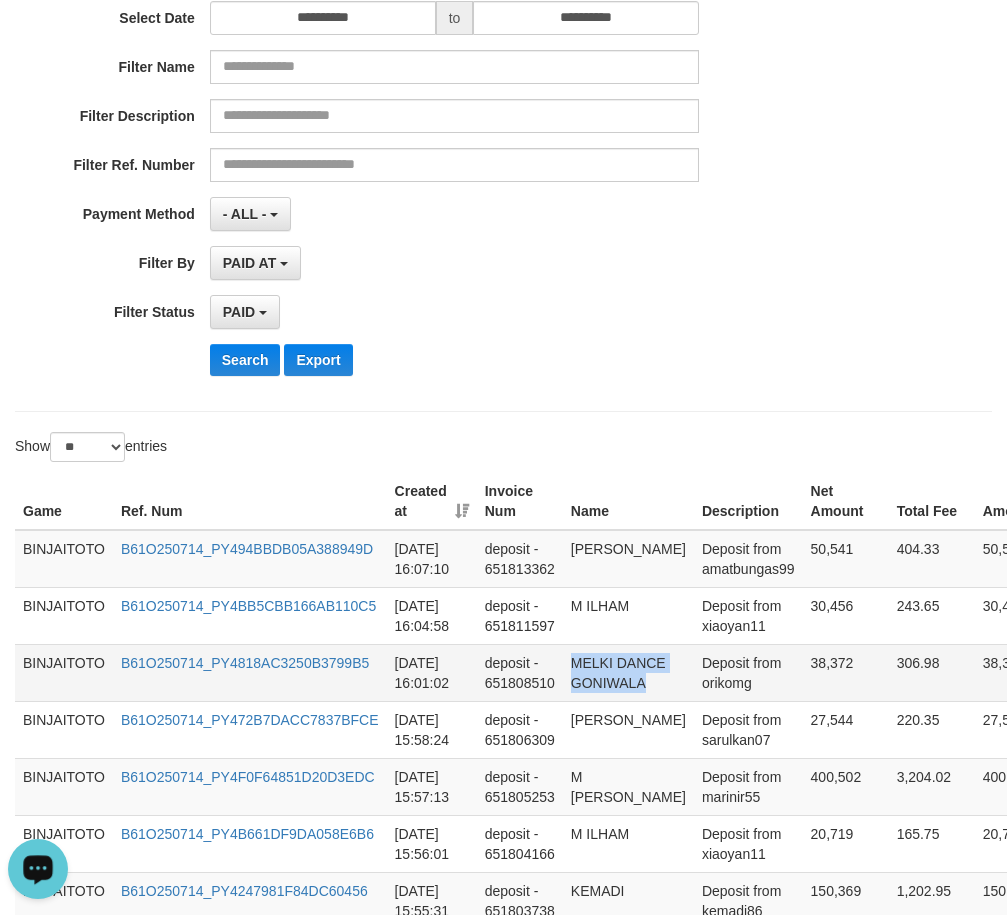 drag, startPoint x: 595, startPoint y: 665, endPoint x: 603, endPoint y: 700, distance: 35.902645 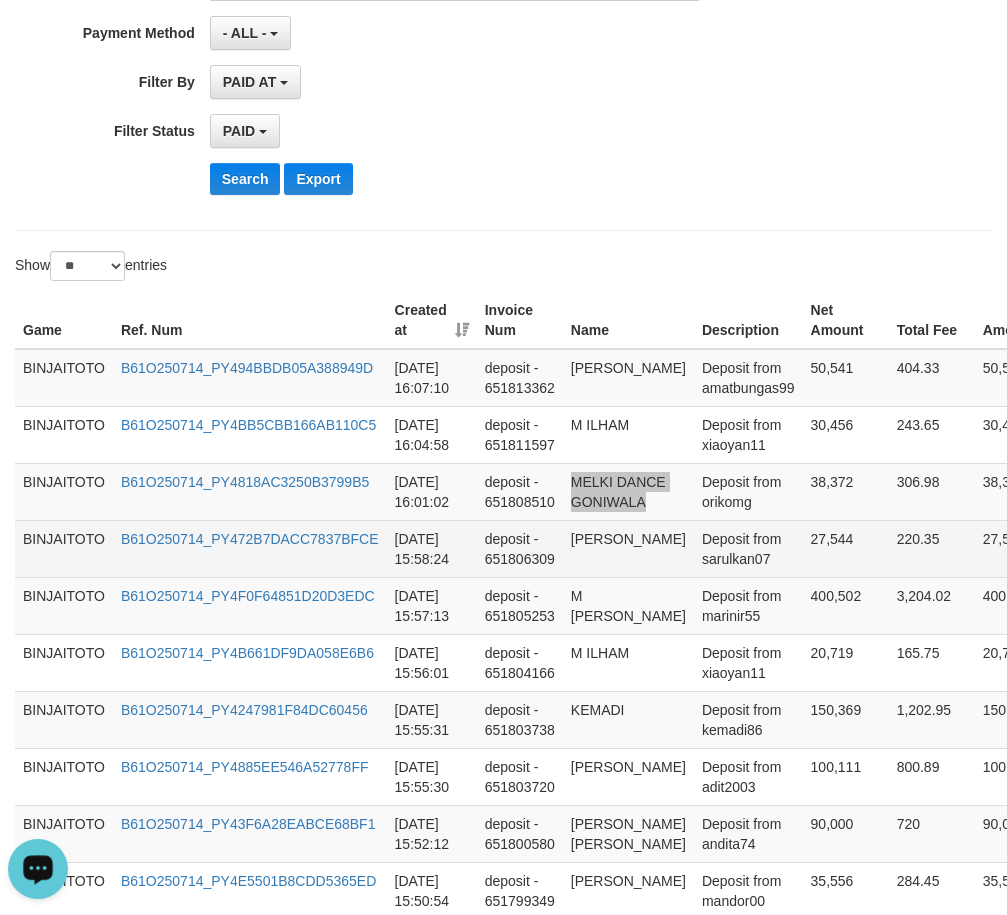 scroll, scrollTop: 500, scrollLeft: 0, axis: vertical 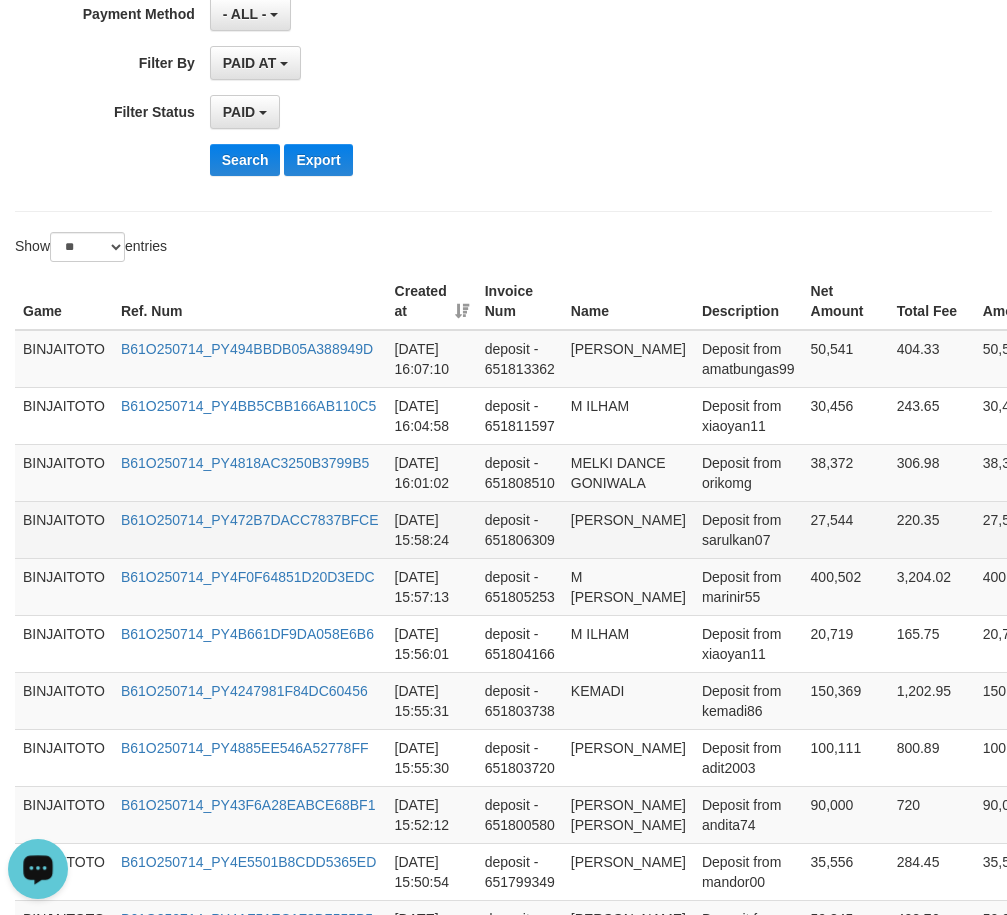 click on "[PERSON_NAME]" at bounding box center (628, 529) 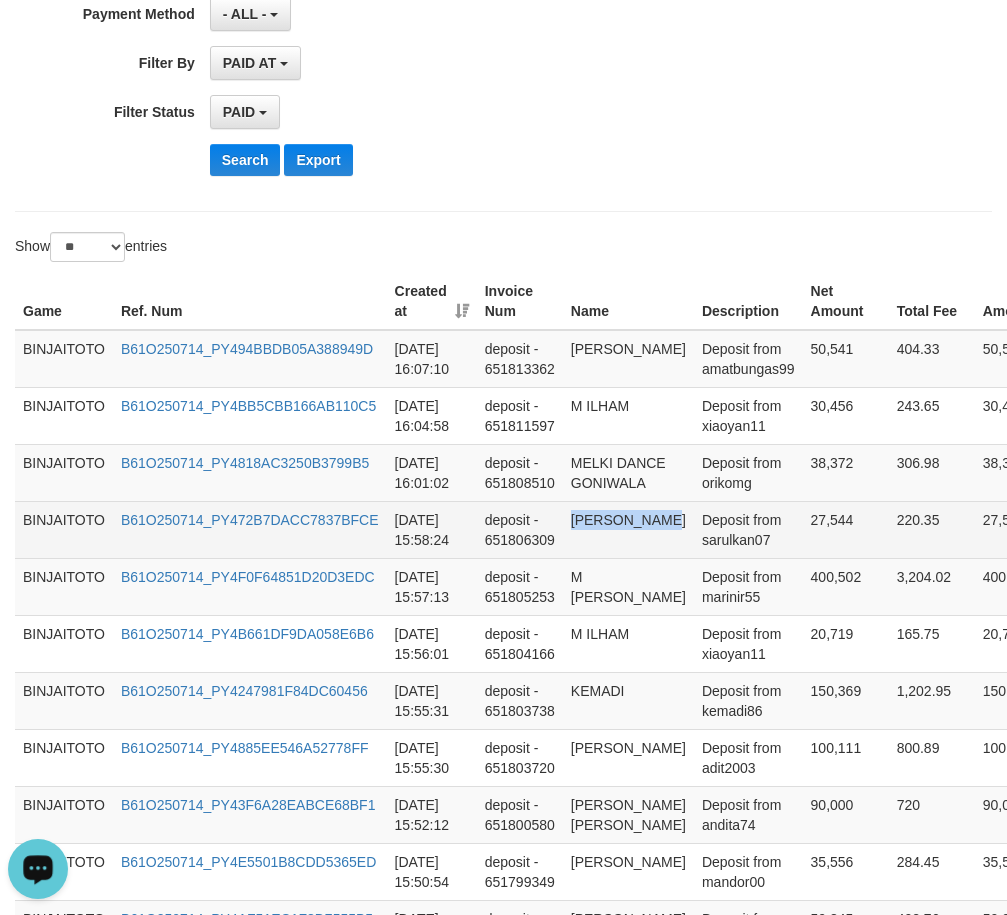 drag, startPoint x: 581, startPoint y: 550, endPoint x: 597, endPoint y: 561, distance: 19.416489 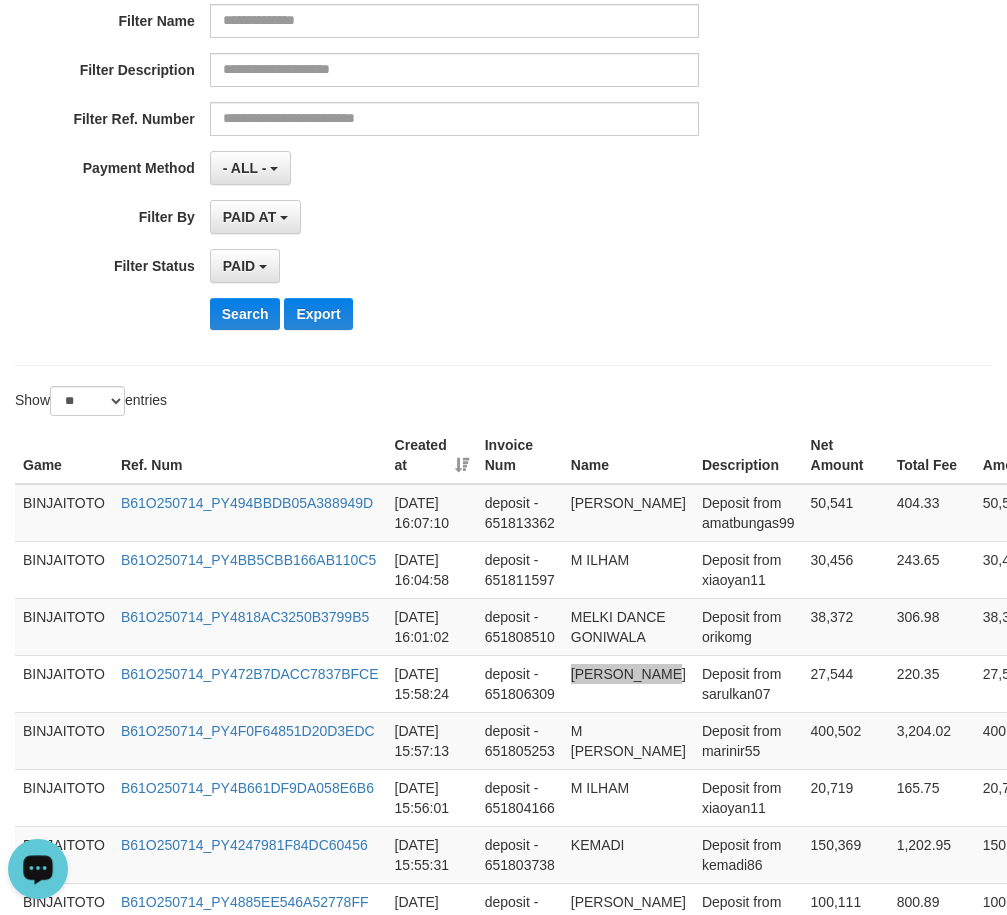 scroll, scrollTop: 200, scrollLeft: 0, axis: vertical 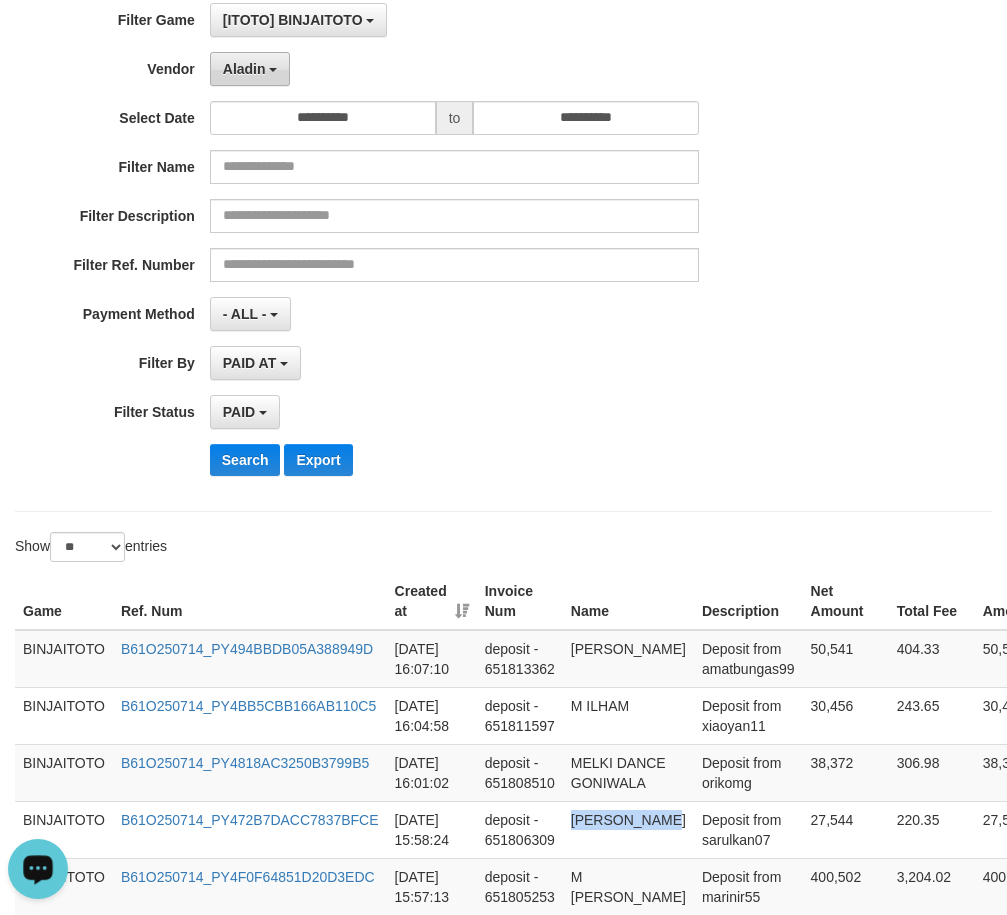 click on "Aladin" at bounding box center [244, 69] 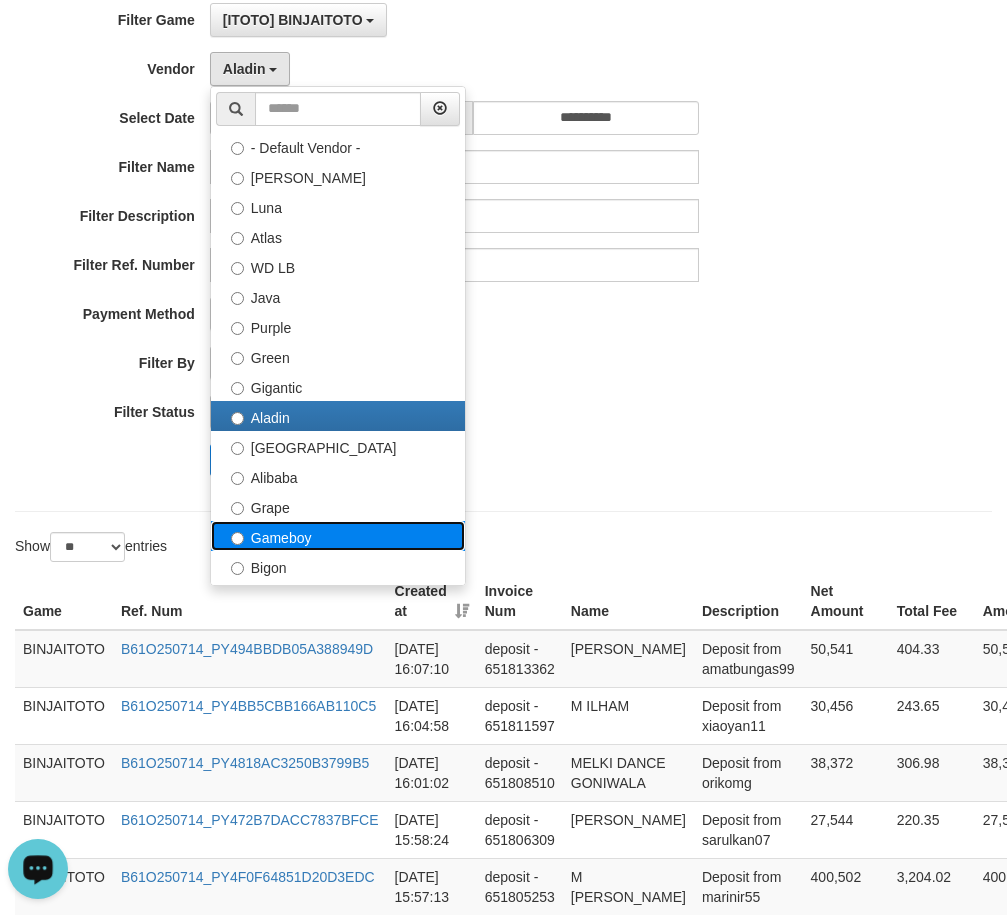 click on "Gameboy" at bounding box center [338, 536] 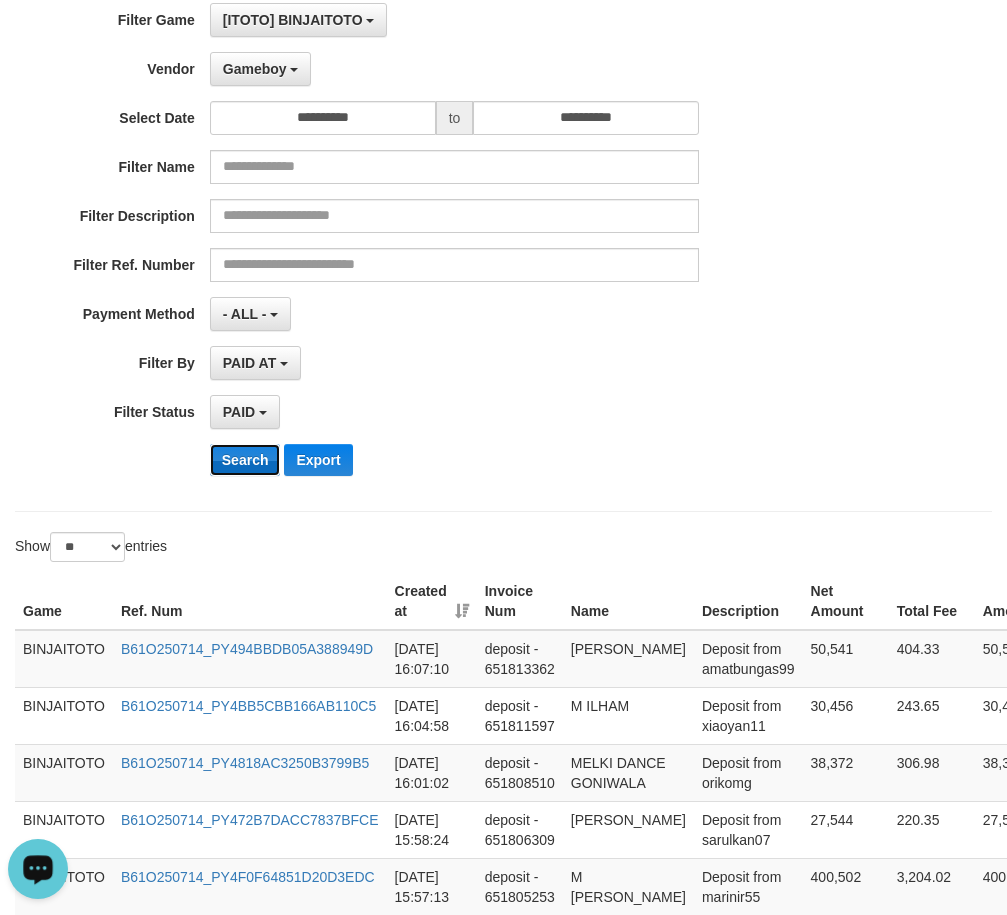 click on "Search" at bounding box center [245, 460] 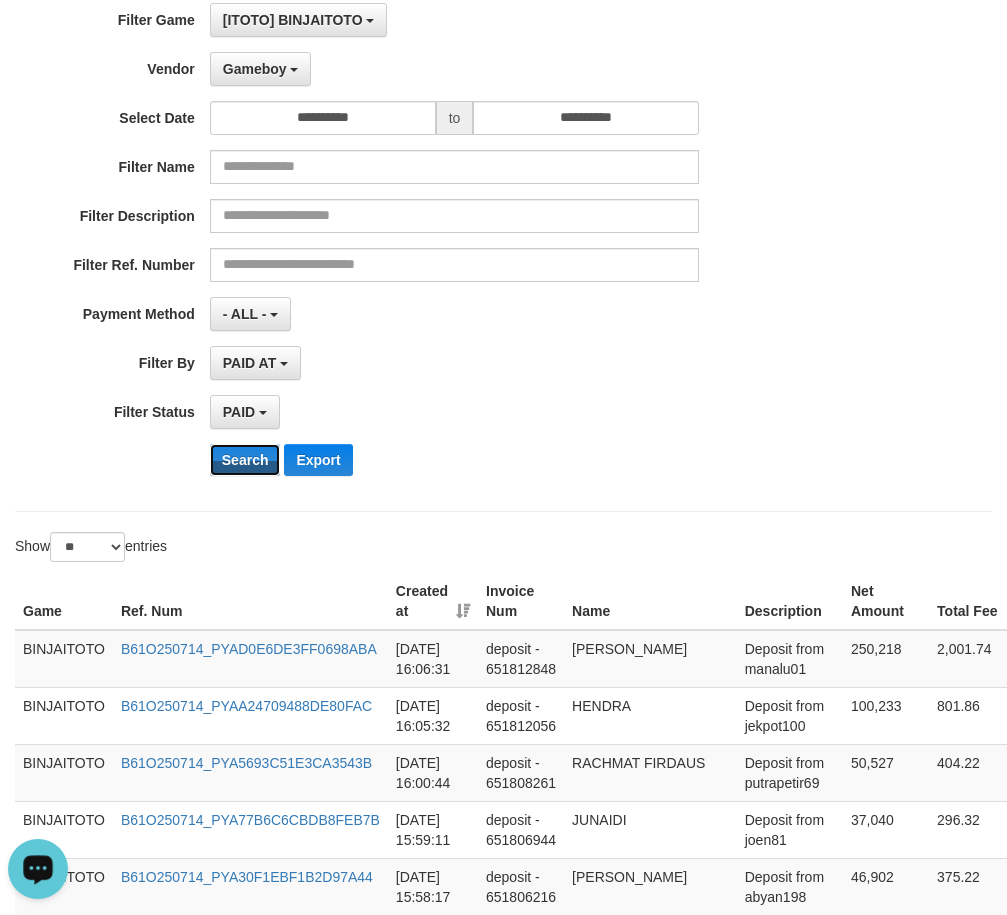 scroll, scrollTop: 400, scrollLeft: 0, axis: vertical 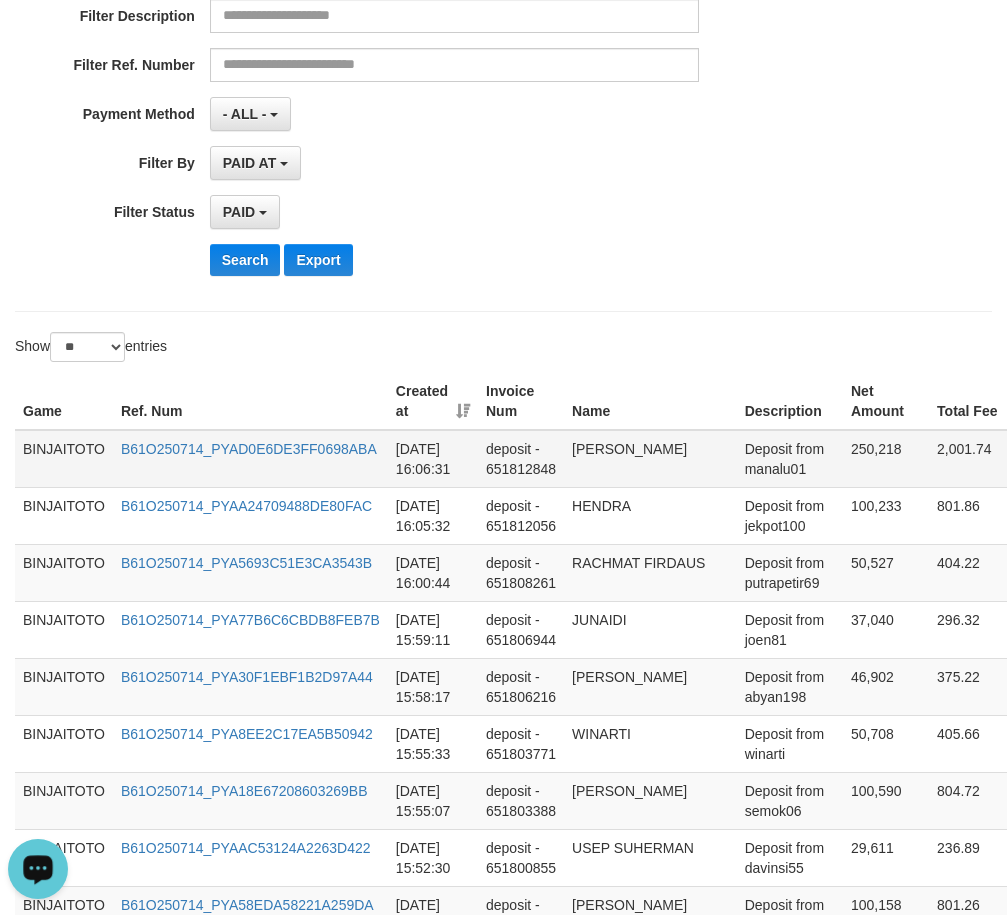 click on "[PERSON_NAME]" at bounding box center (650, 459) 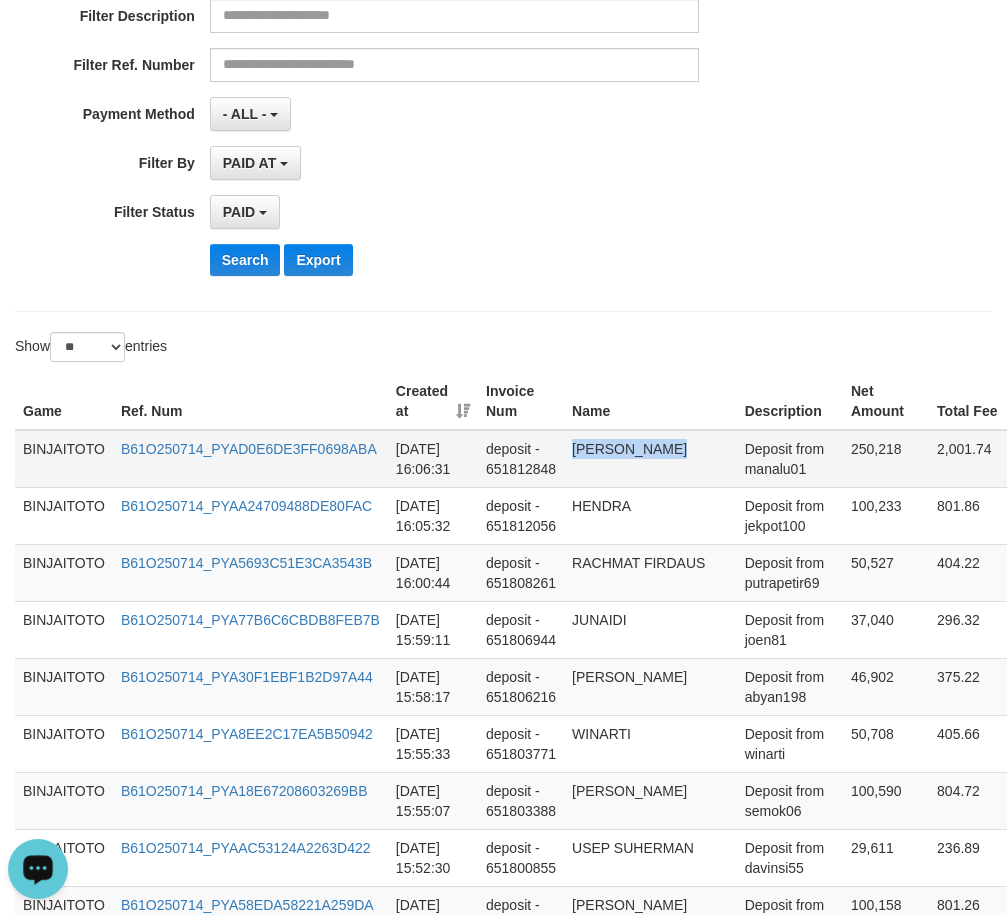 drag, startPoint x: 588, startPoint y: 454, endPoint x: 596, endPoint y: 467, distance: 15.264338 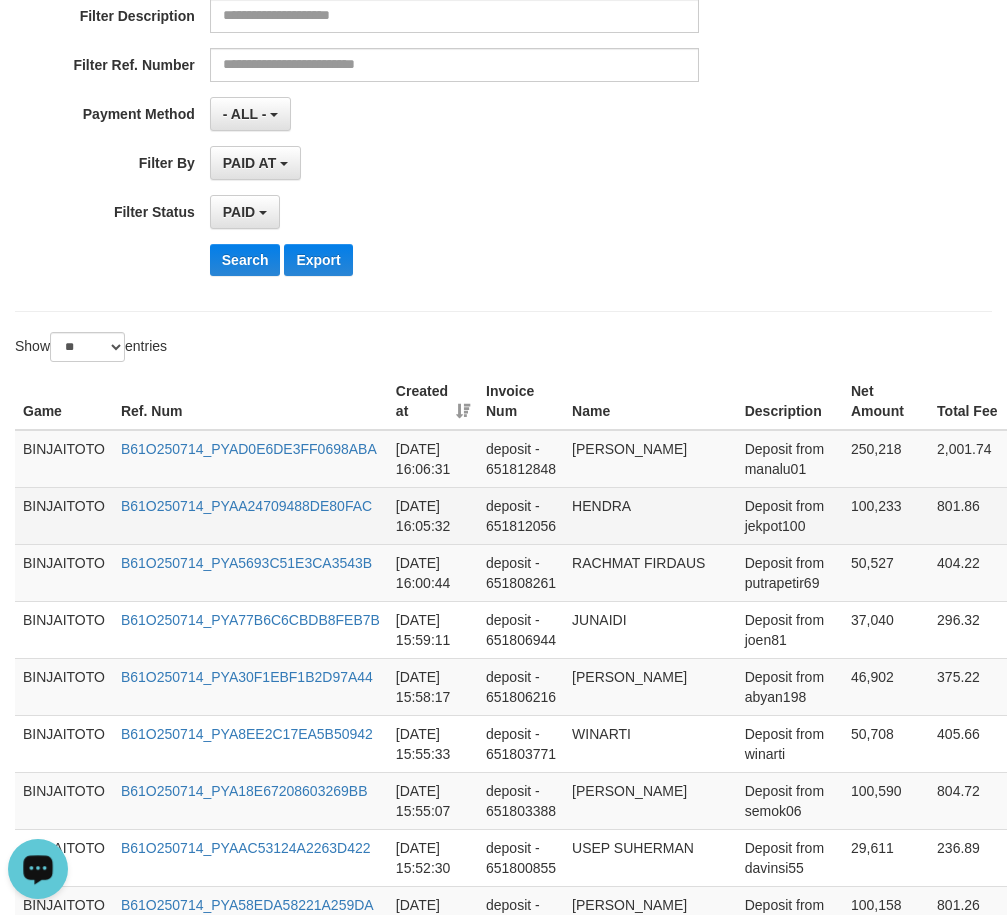 click on "HENDRA" at bounding box center [650, 515] 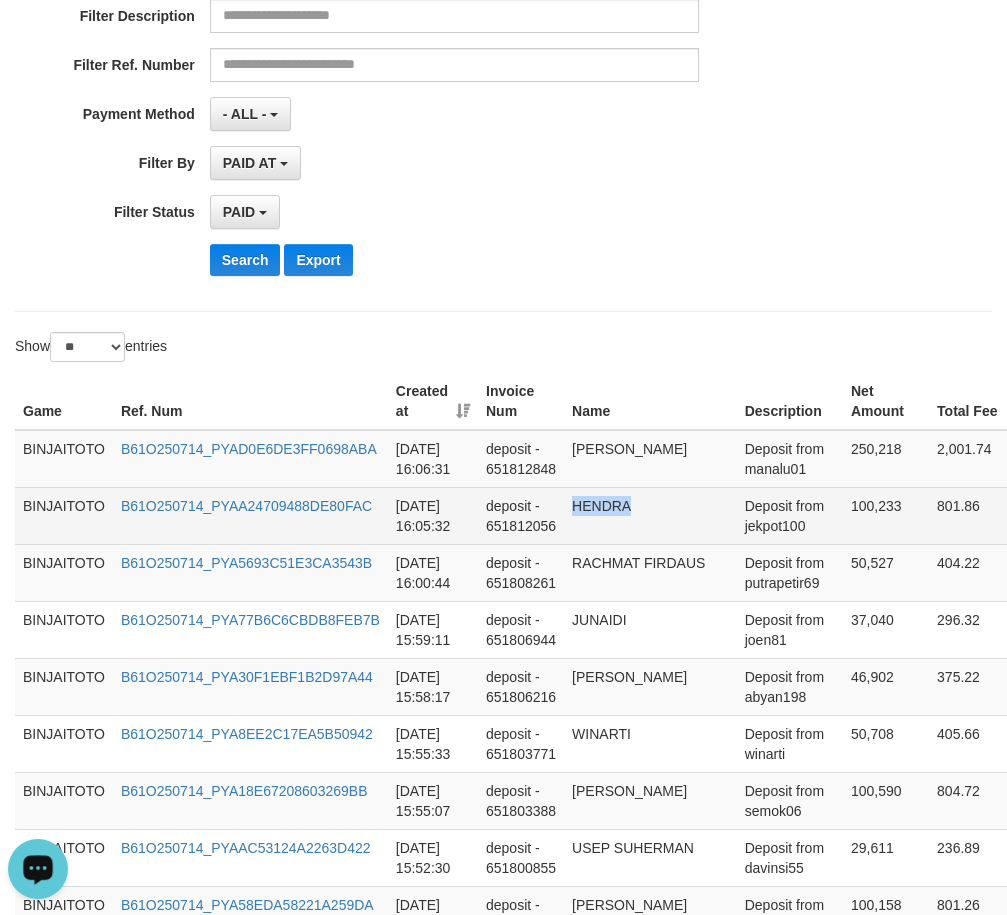 click on "HENDRA" at bounding box center [650, 515] 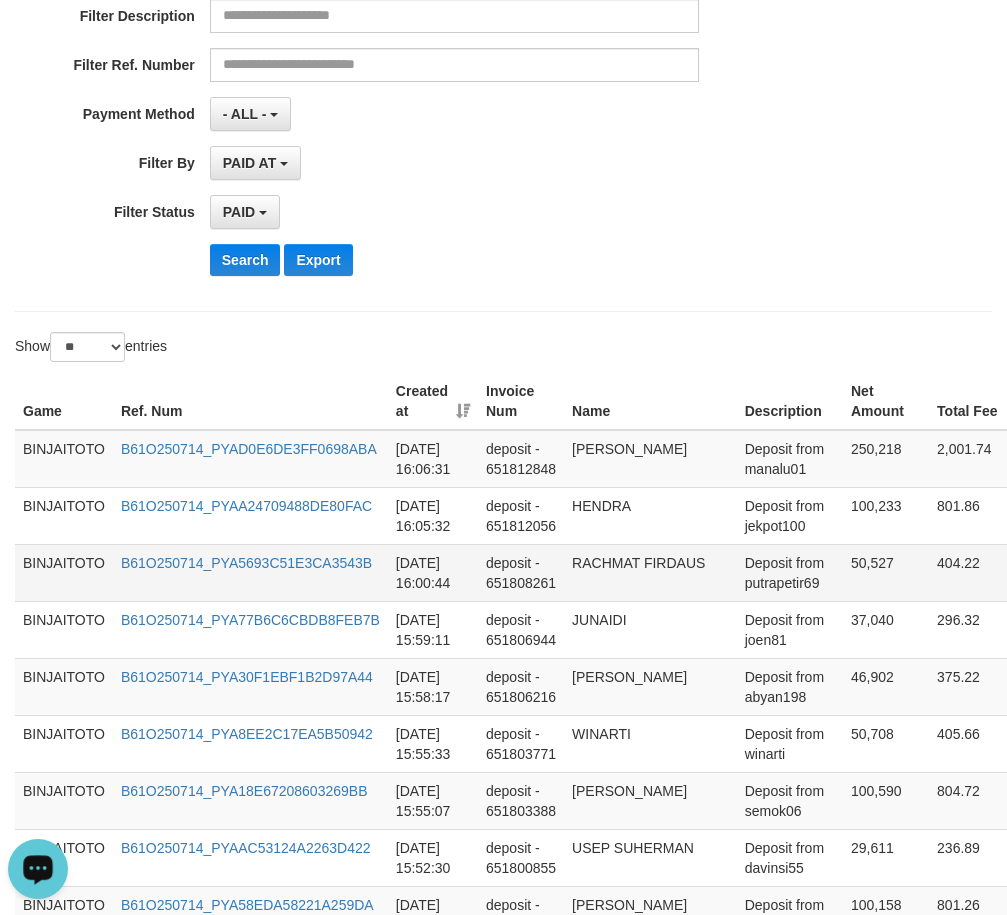 click on "RACHMAT FIRDAUS" at bounding box center [650, 572] 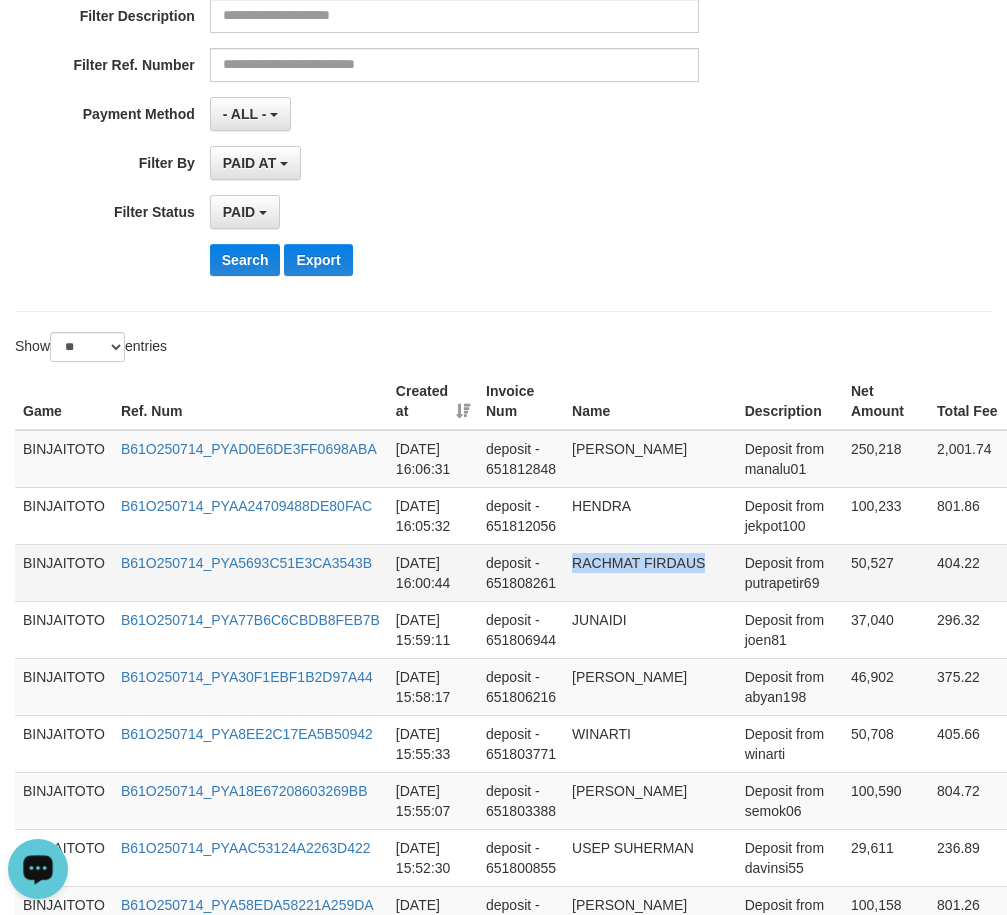 drag, startPoint x: 582, startPoint y: 565, endPoint x: 601, endPoint y: 578, distance: 23.021729 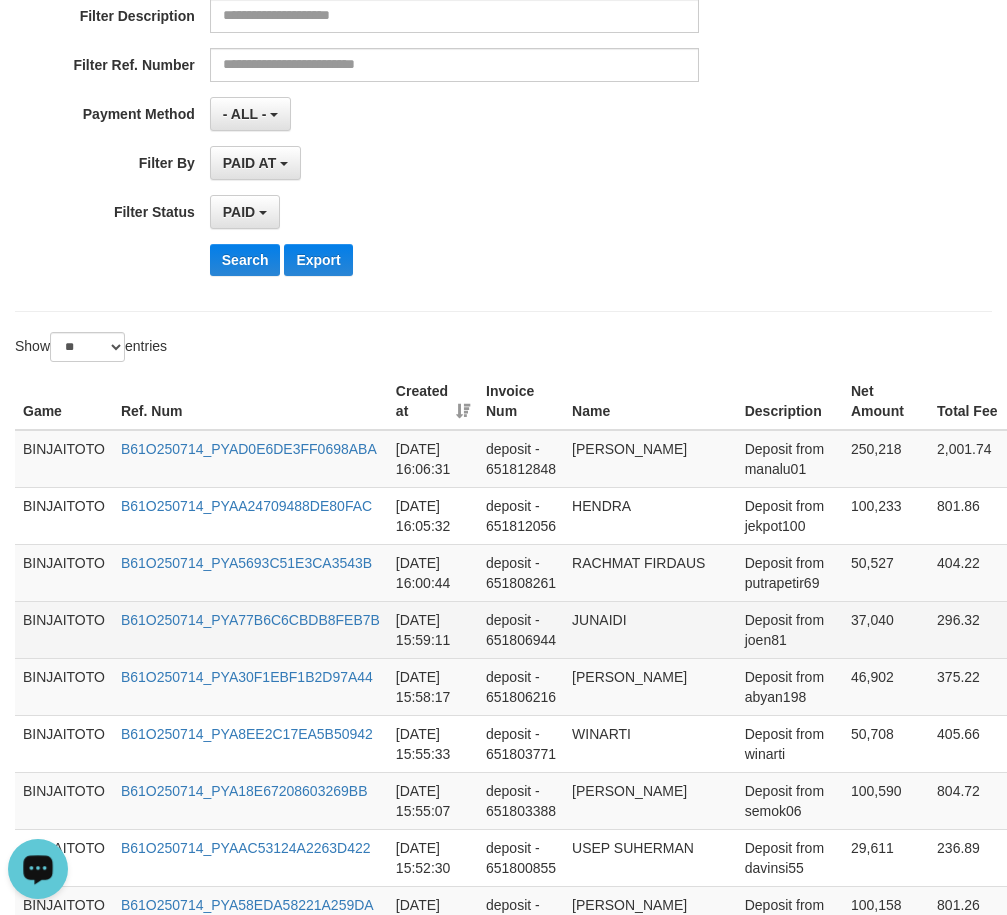 click on "JUNAIDI" at bounding box center [650, 629] 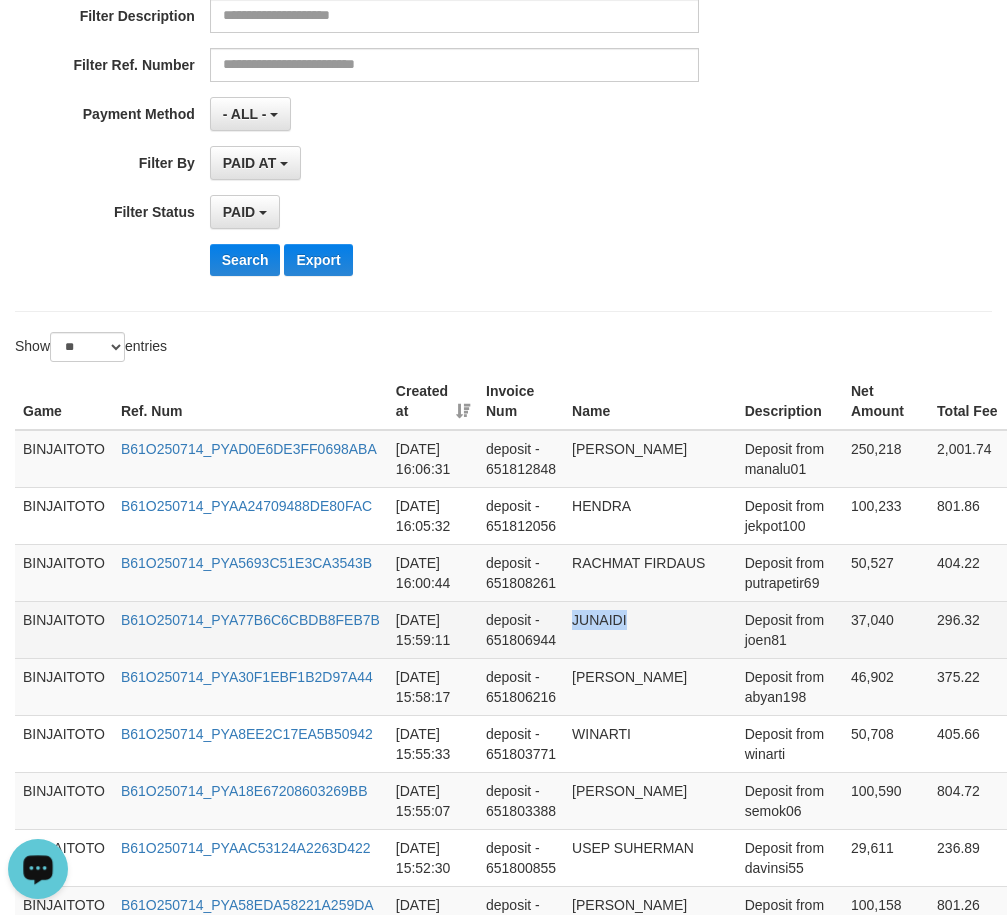 click on "JUNAIDI" at bounding box center (650, 629) 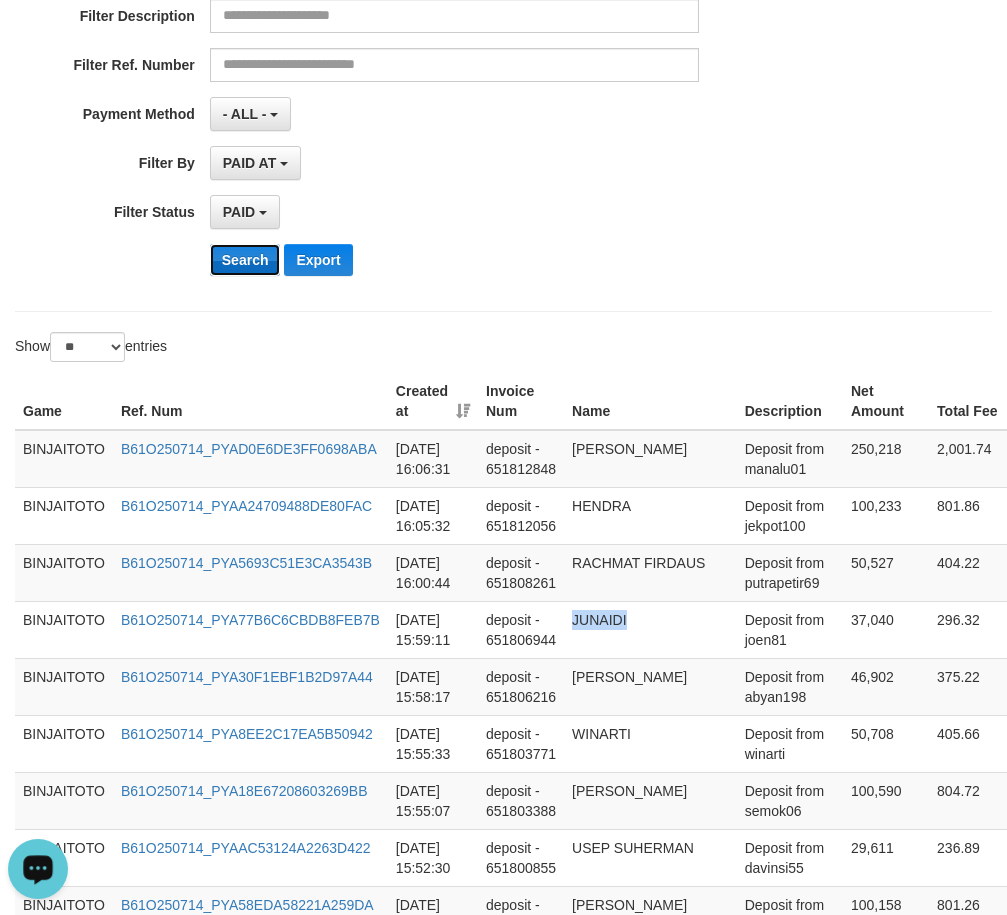 click on "Search" at bounding box center (245, 260) 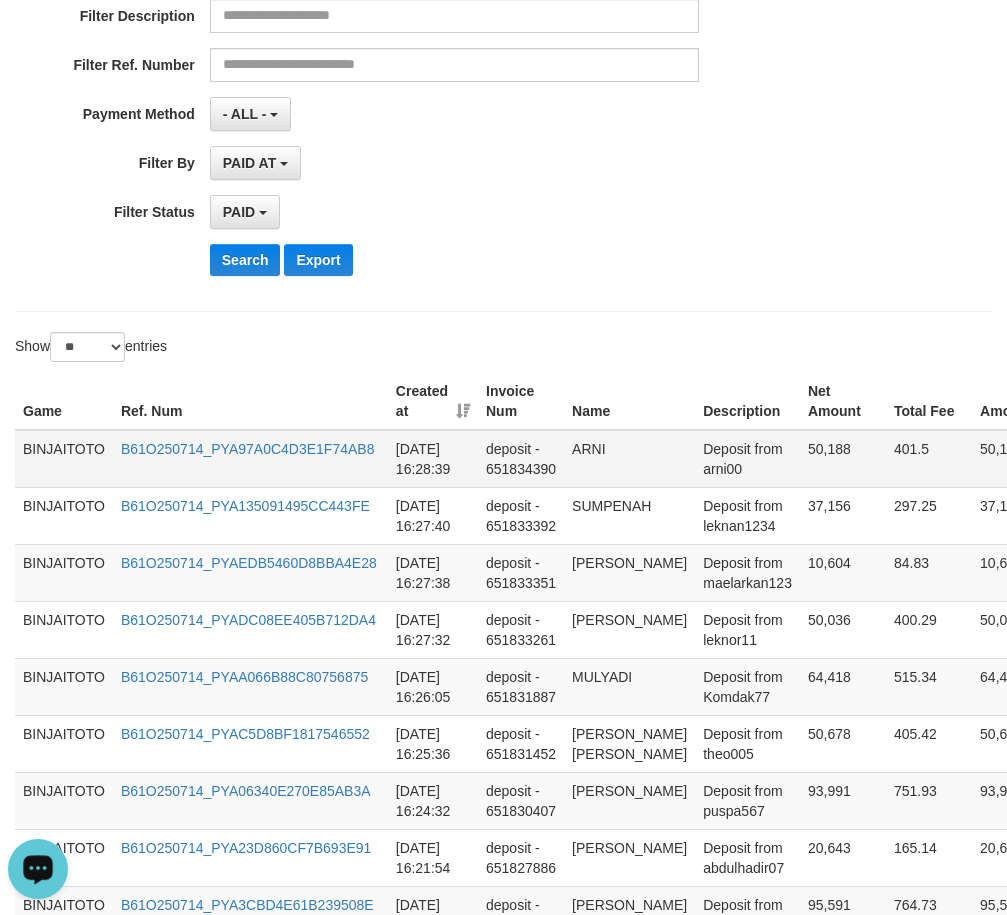 click on "ARNI" at bounding box center [629, 459] 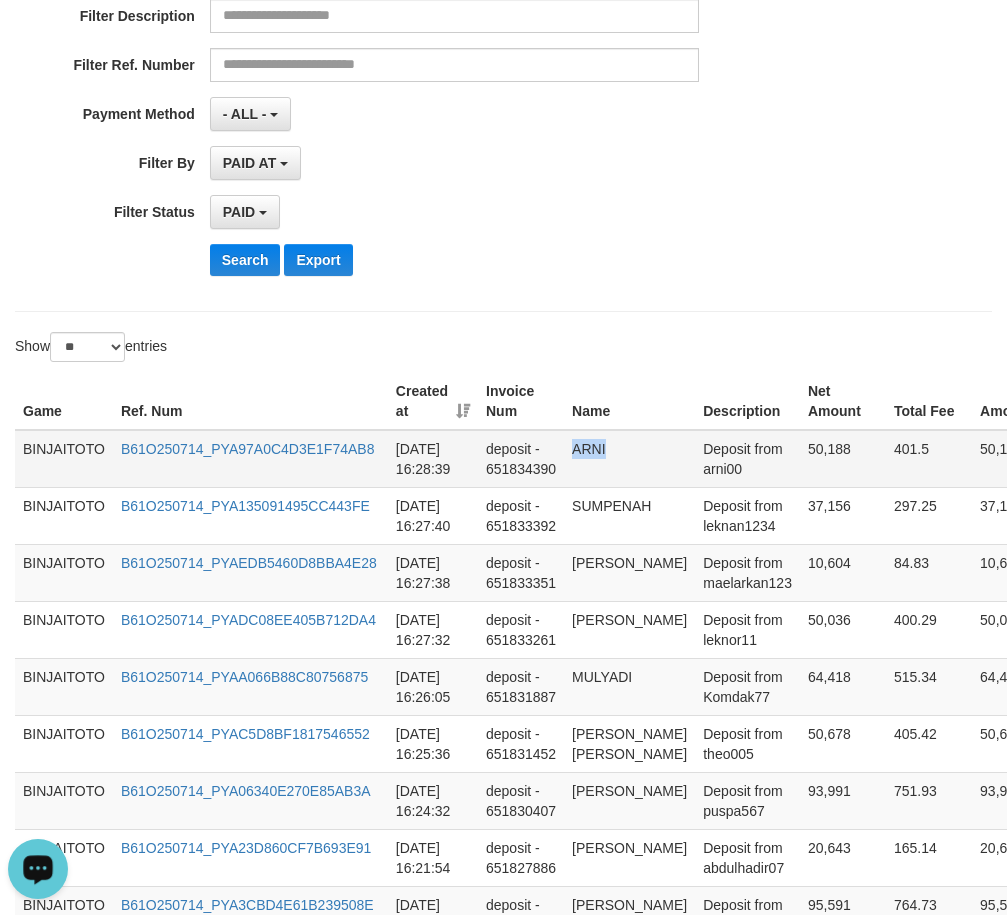 click on "ARNI" at bounding box center [629, 459] 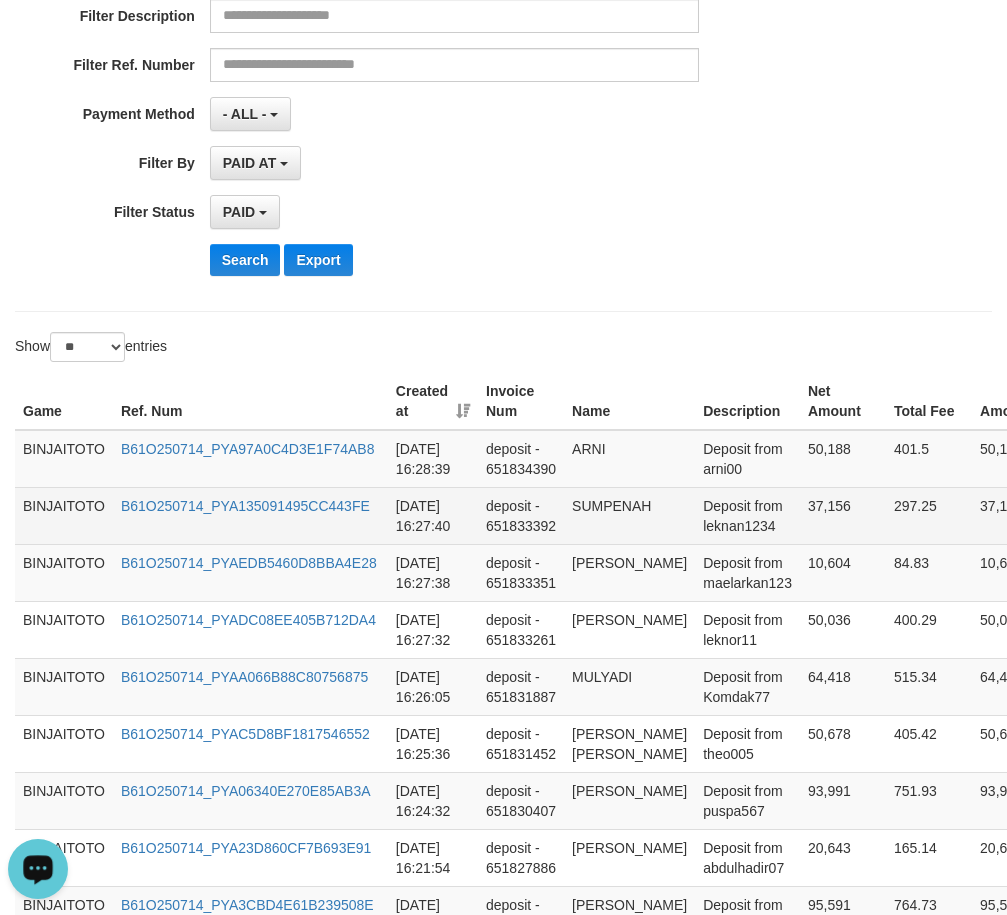 click on "SUMPENAH" at bounding box center [629, 515] 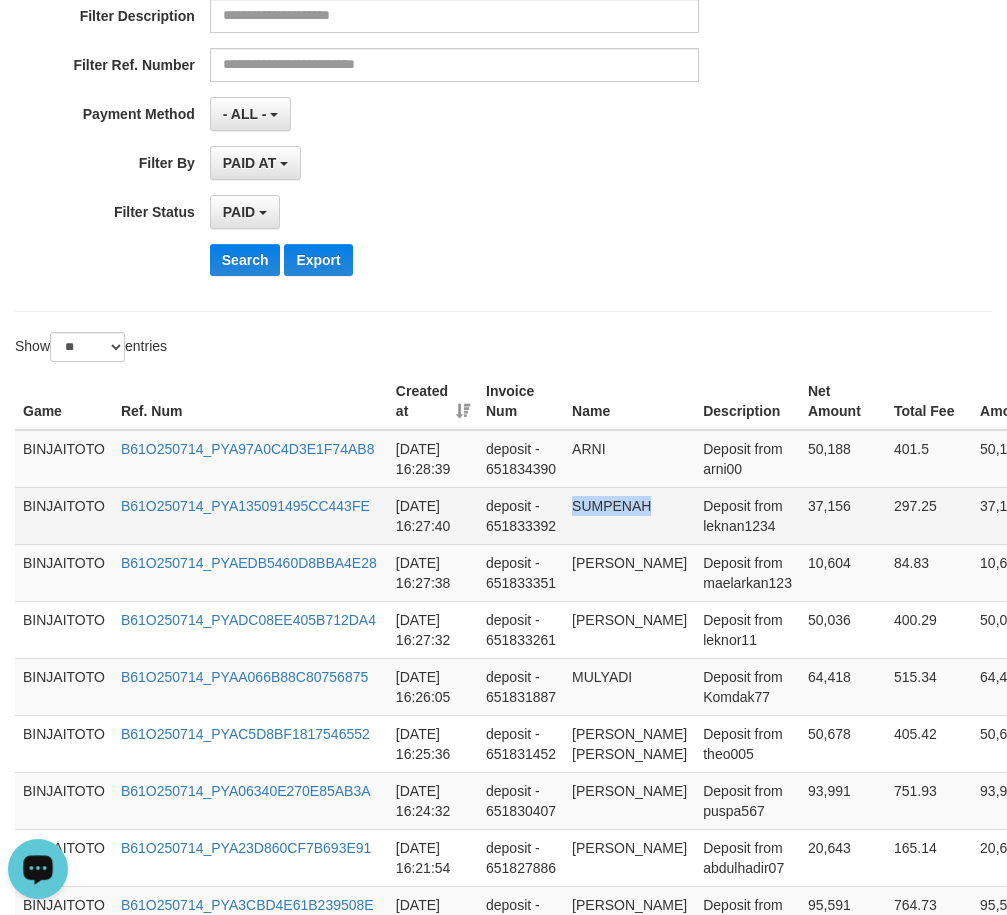 click on "SUMPENAH" at bounding box center [629, 515] 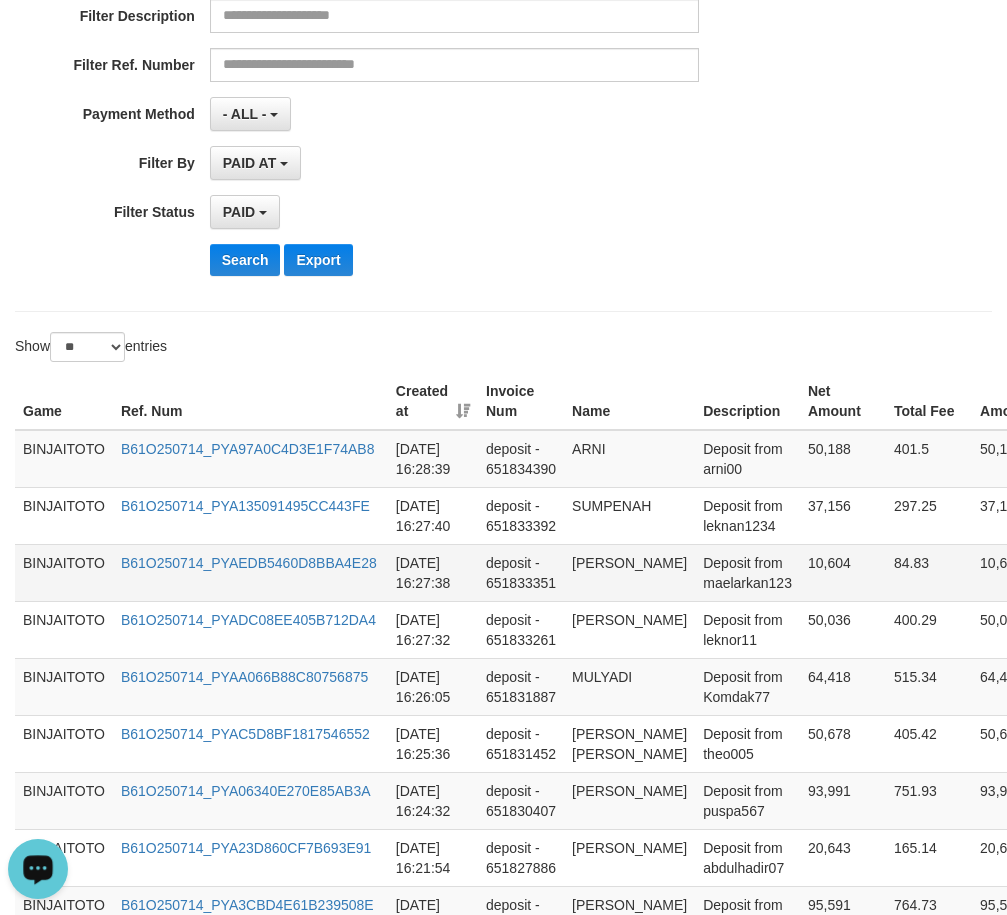 click on "[PERSON_NAME]" at bounding box center (629, 572) 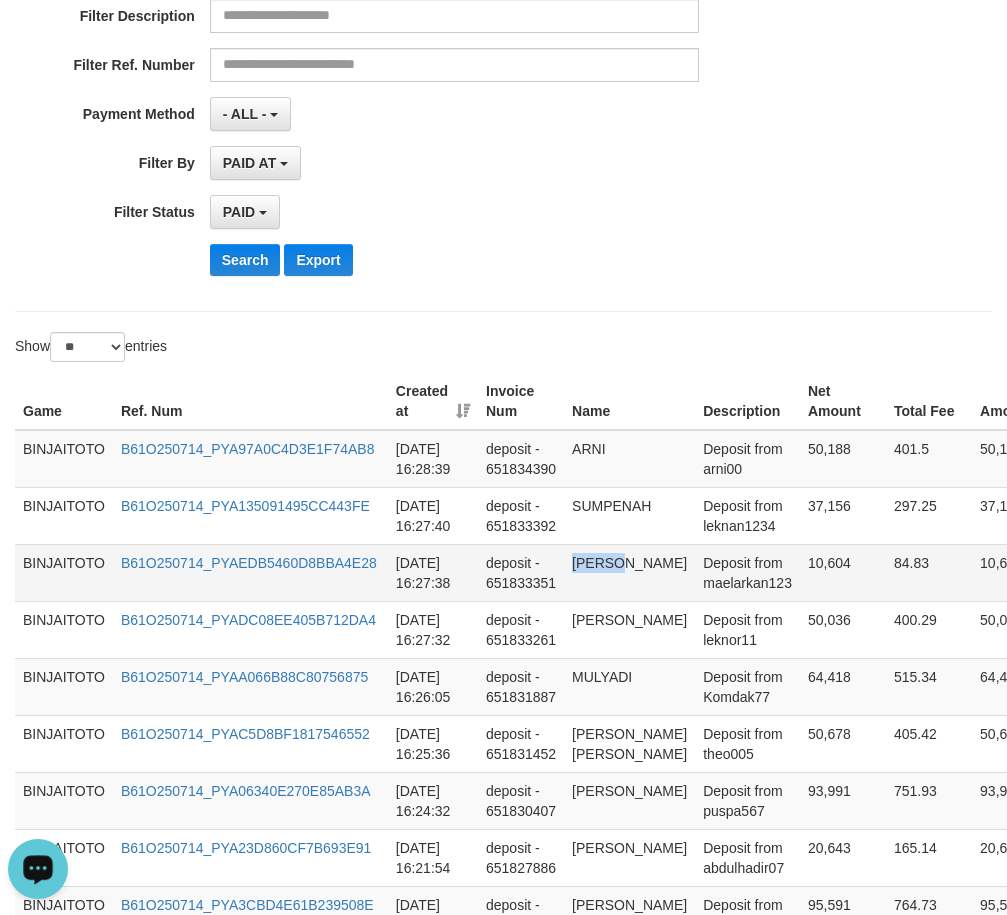 click on "[PERSON_NAME]" at bounding box center (629, 572) 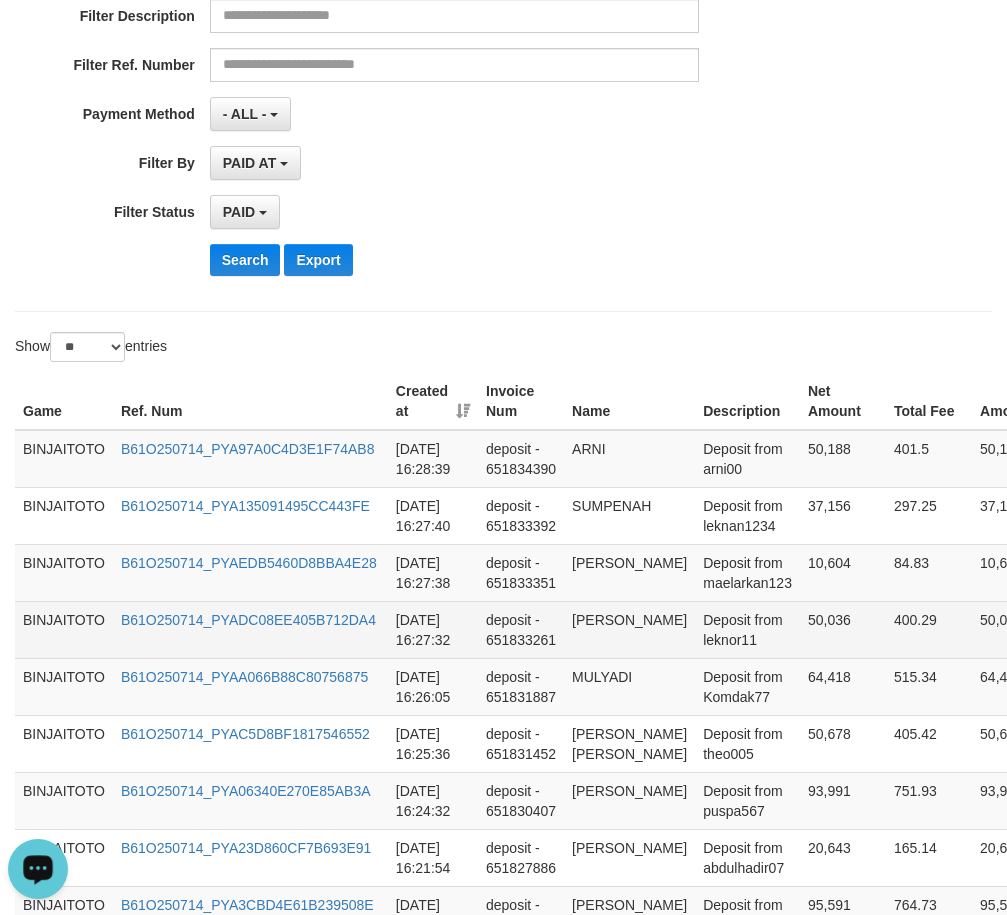 click on "[PERSON_NAME]" at bounding box center [629, 629] 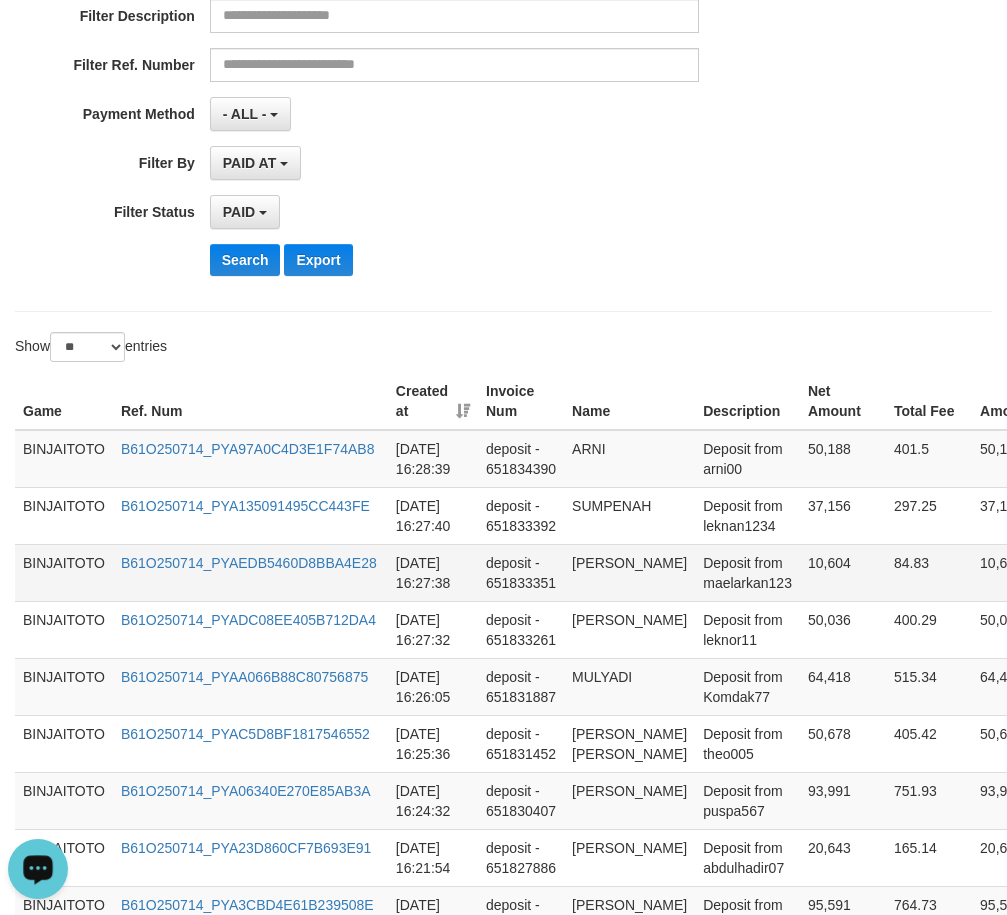 click on "10,604" at bounding box center [843, 572] 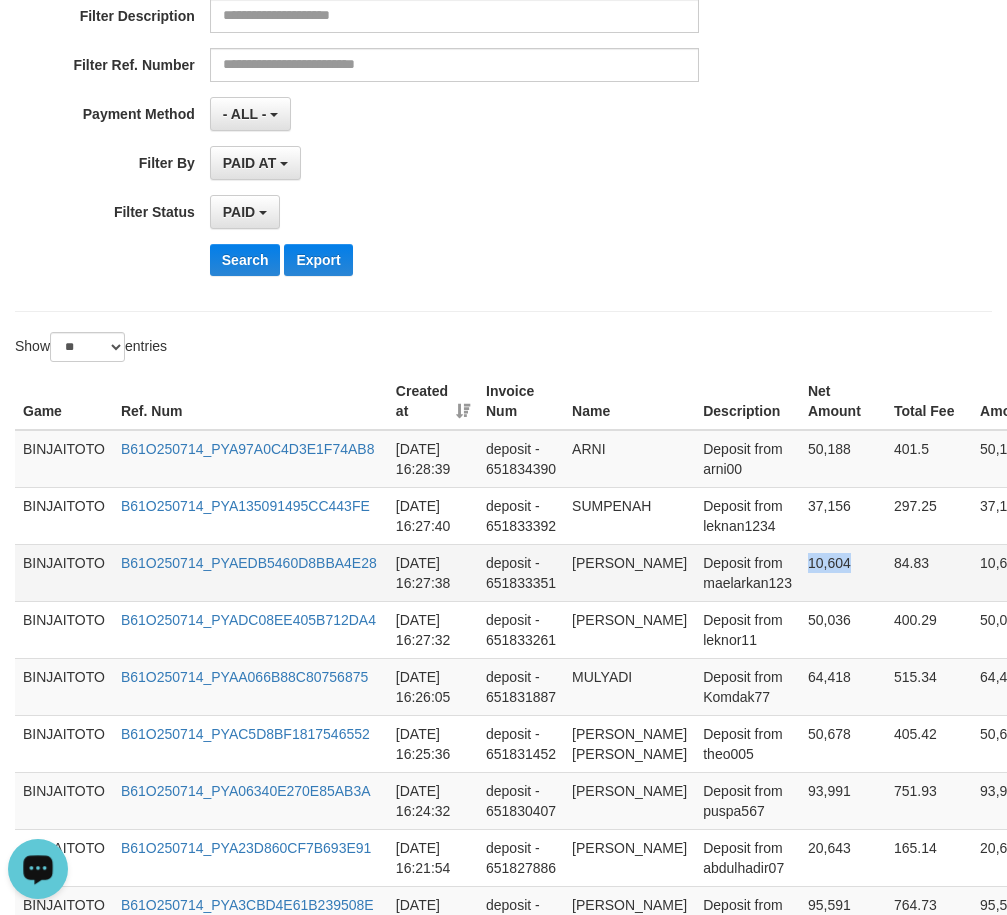 click on "10,604" at bounding box center [843, 572] 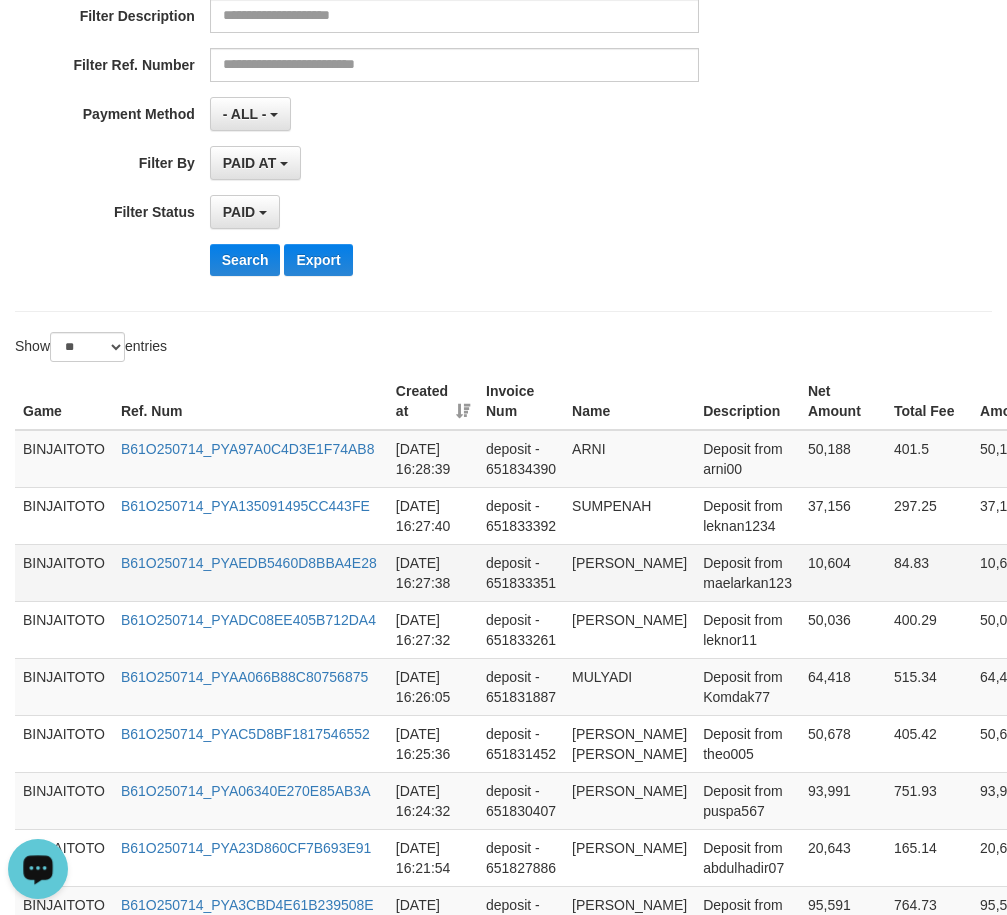 click on "[PERSON_NAME]" at bounding box center (629, 572) 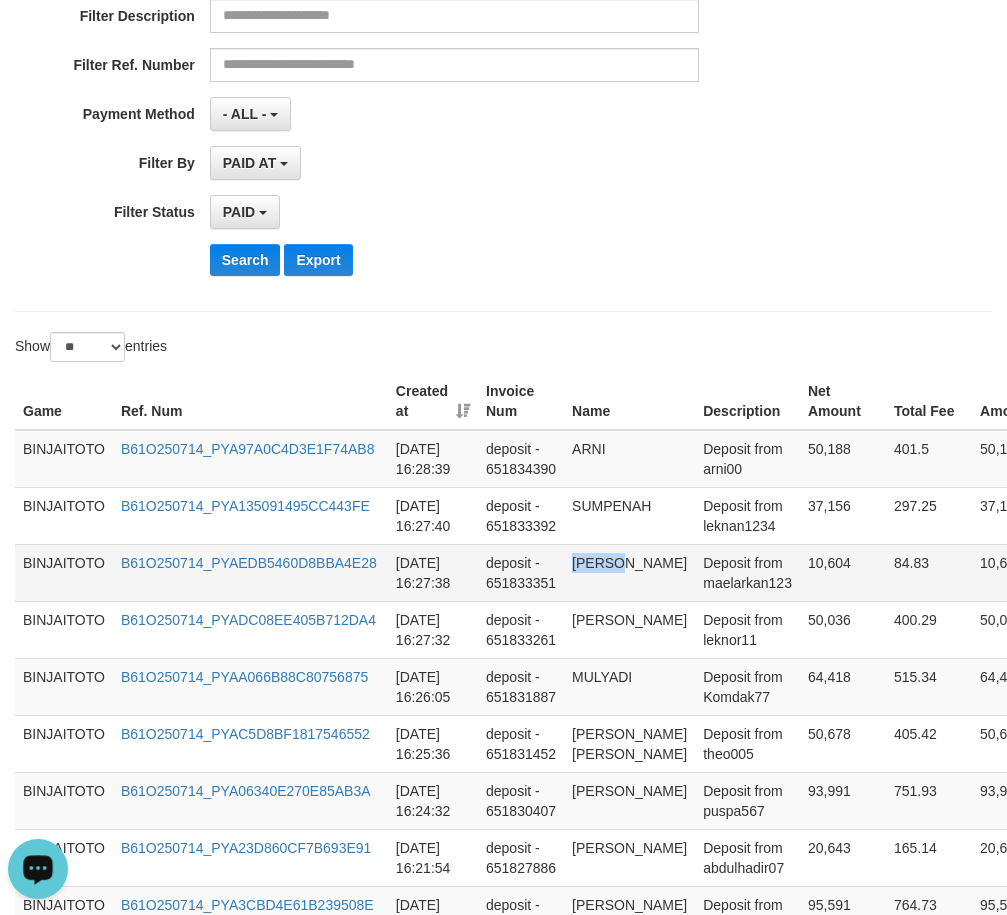 click on "[PERSON_NAME]" at bounding box center [629, 572] 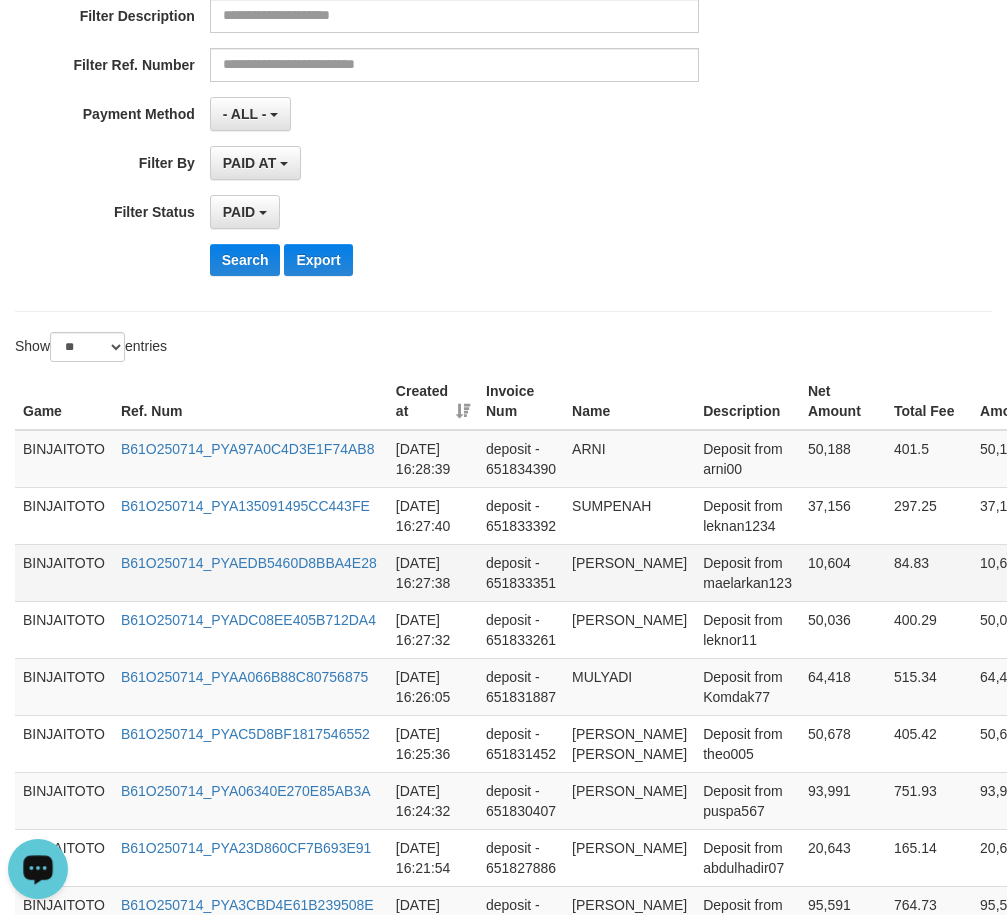 click on "Deposit from maelarkan123" at bounding box center [747, 572] 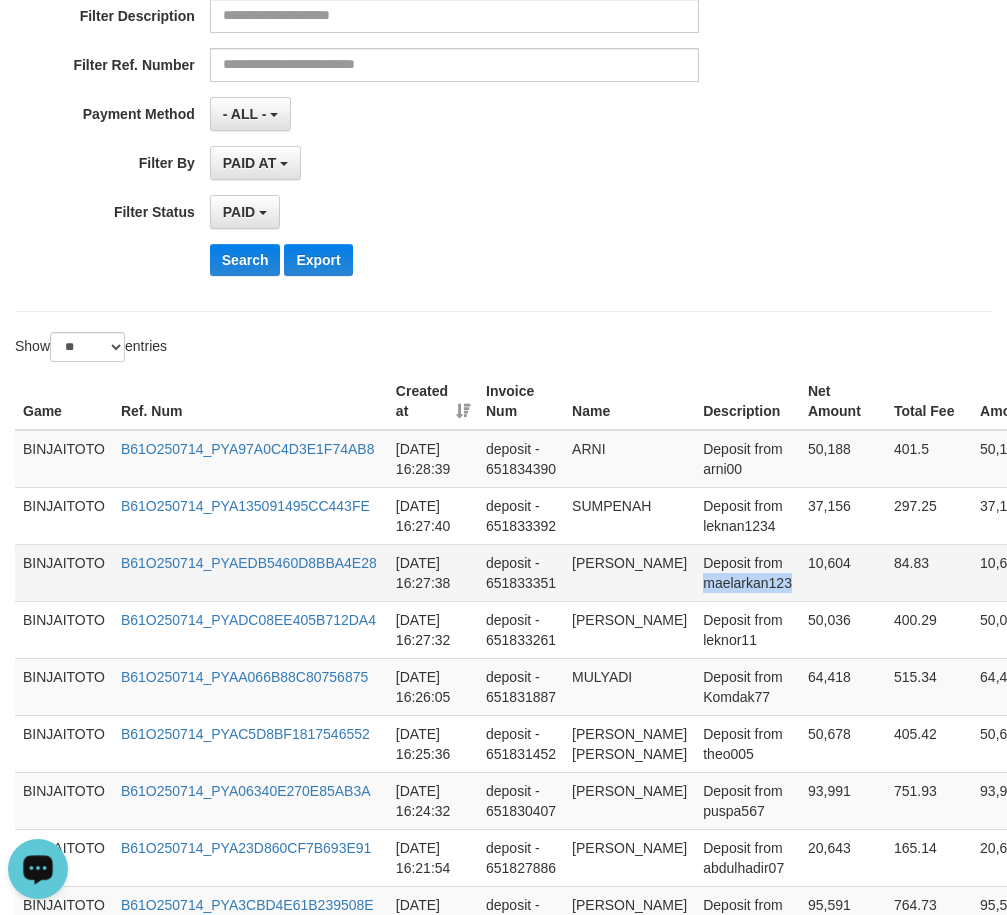click on "Deposit from maelarkan123" at bounding box center (747, 572) 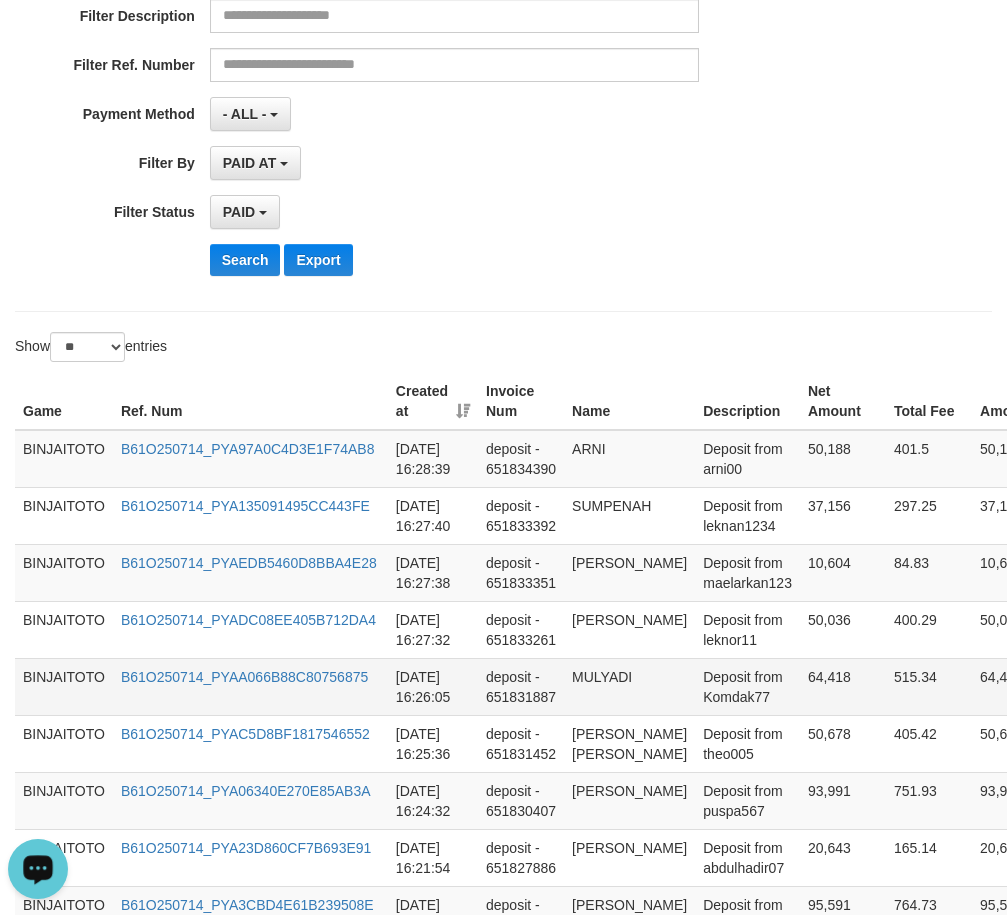 click on "MULYADI" at bounding box center (629, 686) 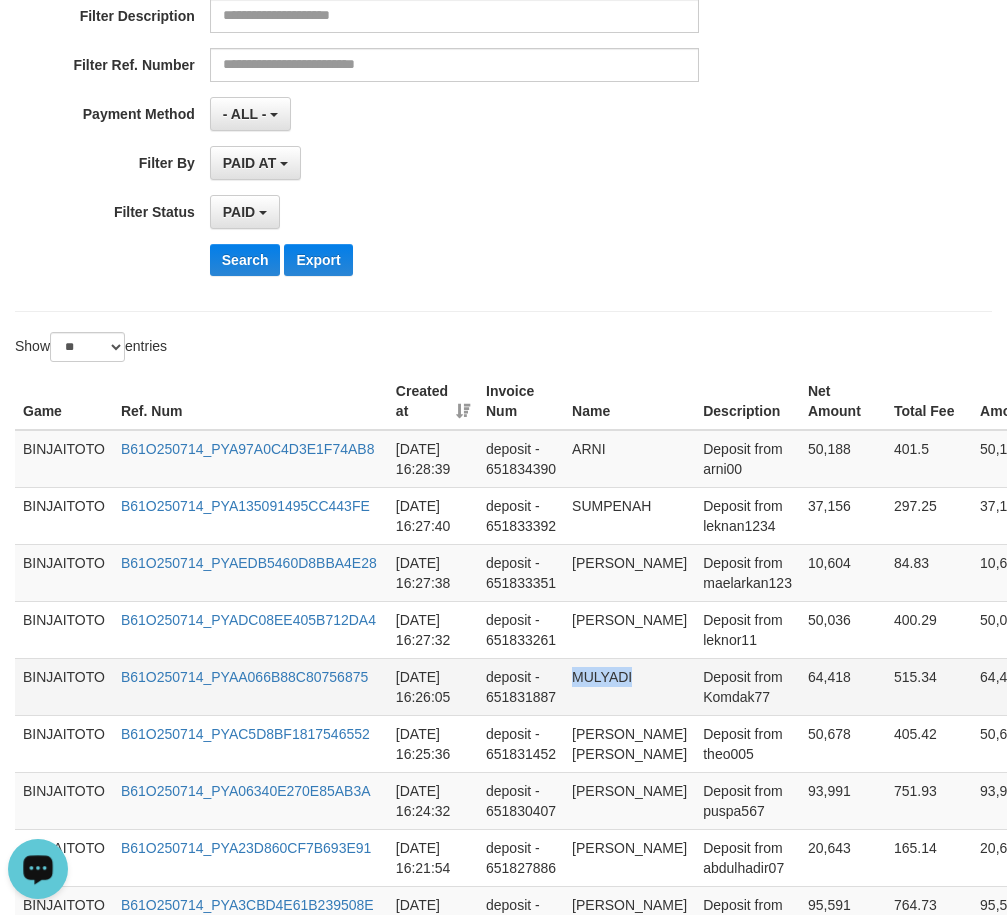 click on "MULYADI" at bounding box center [629, 686] 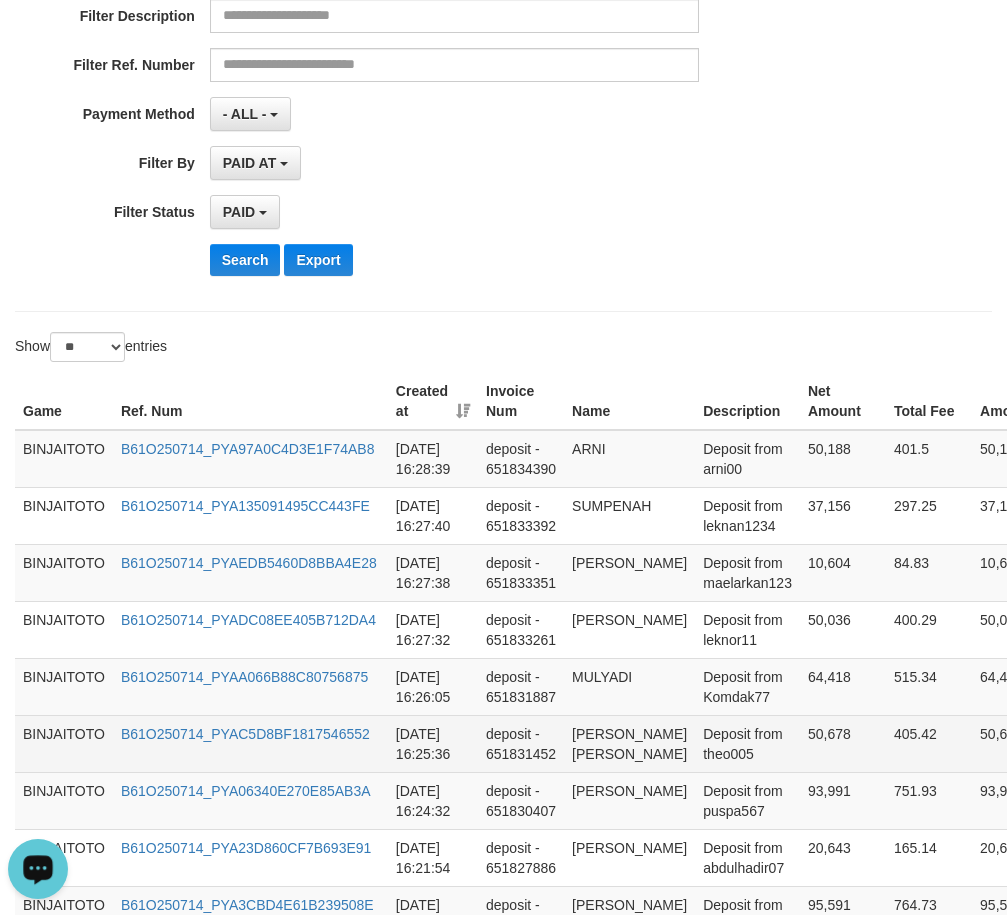 click on "[PERSON_NAME] [PERSON_NAME]" at bounding box center [629, 743] 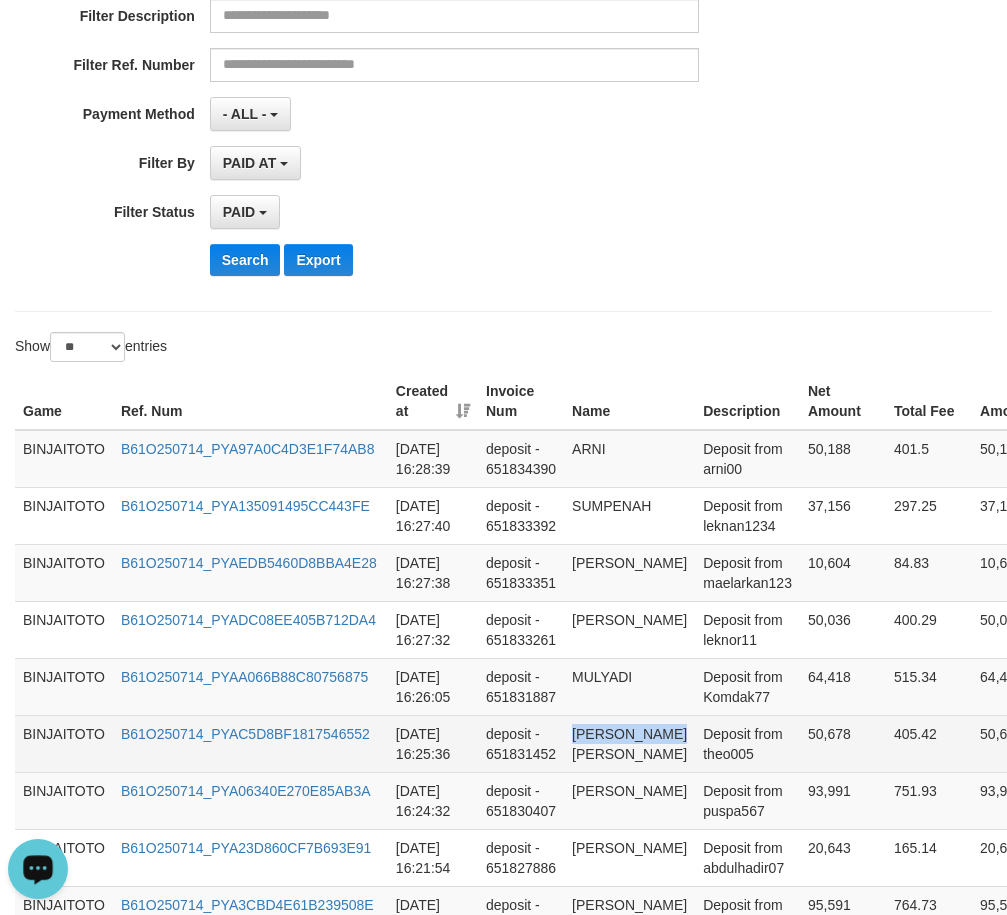 drag, startPoint x: 595, startPoint y: 739, endPoint x: 616, endPoint y: 757, distance: 27.658634 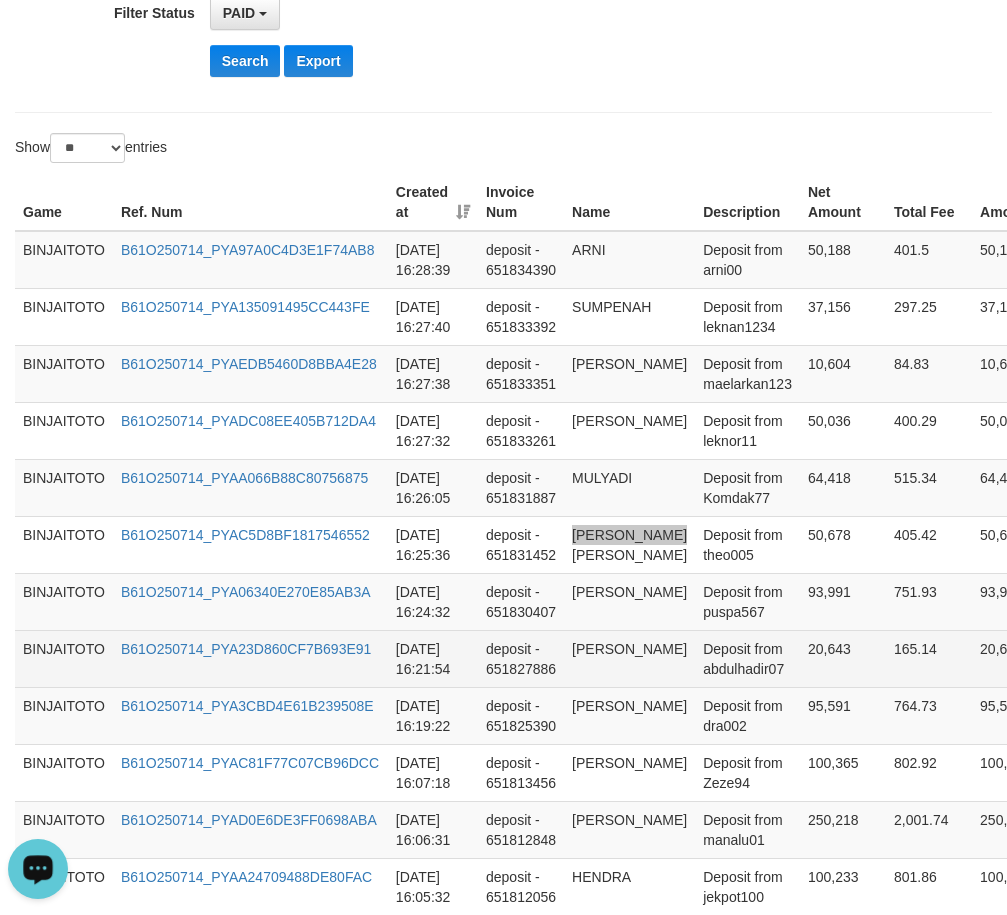 scroll, scrollTop: 600, scrollLeft: 0, axis: vertical 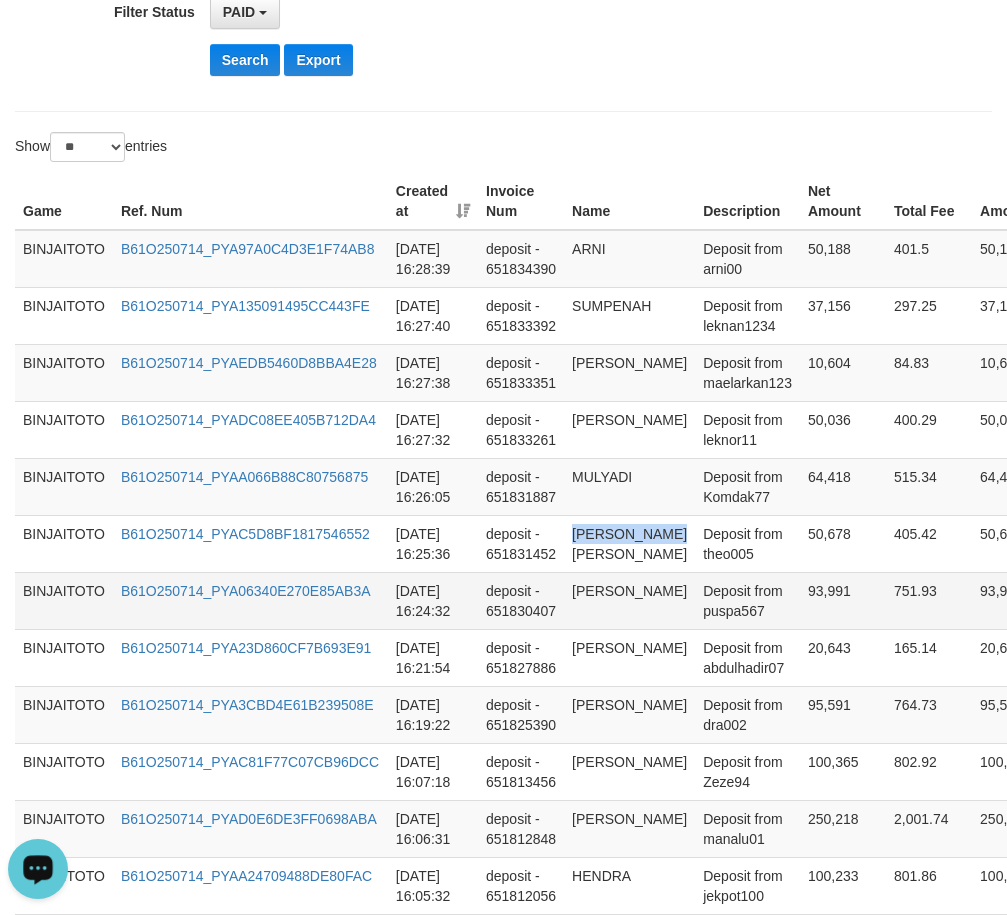 click on "[PERSON_NAME]" at bounding box center [629, 600] 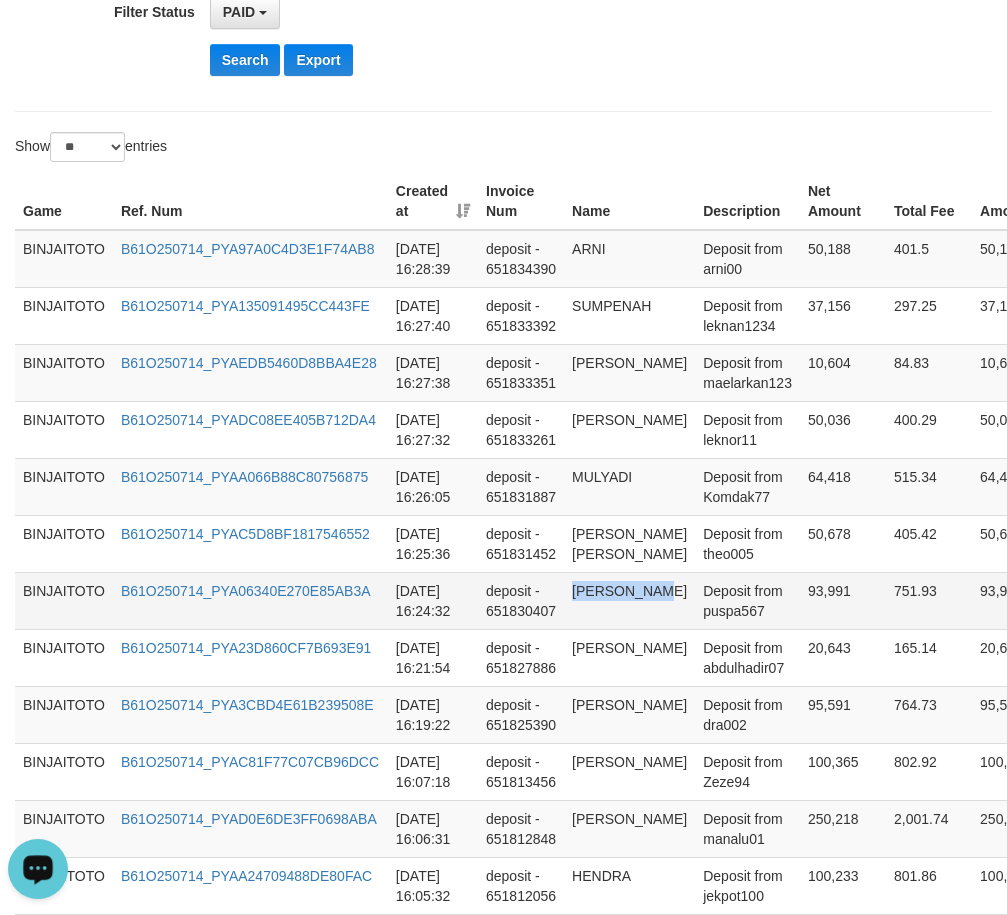 drag, startPoint x: 587, startPoint y: 592, endPoint x: 619, endPoint y: 595, distance: 32.140316 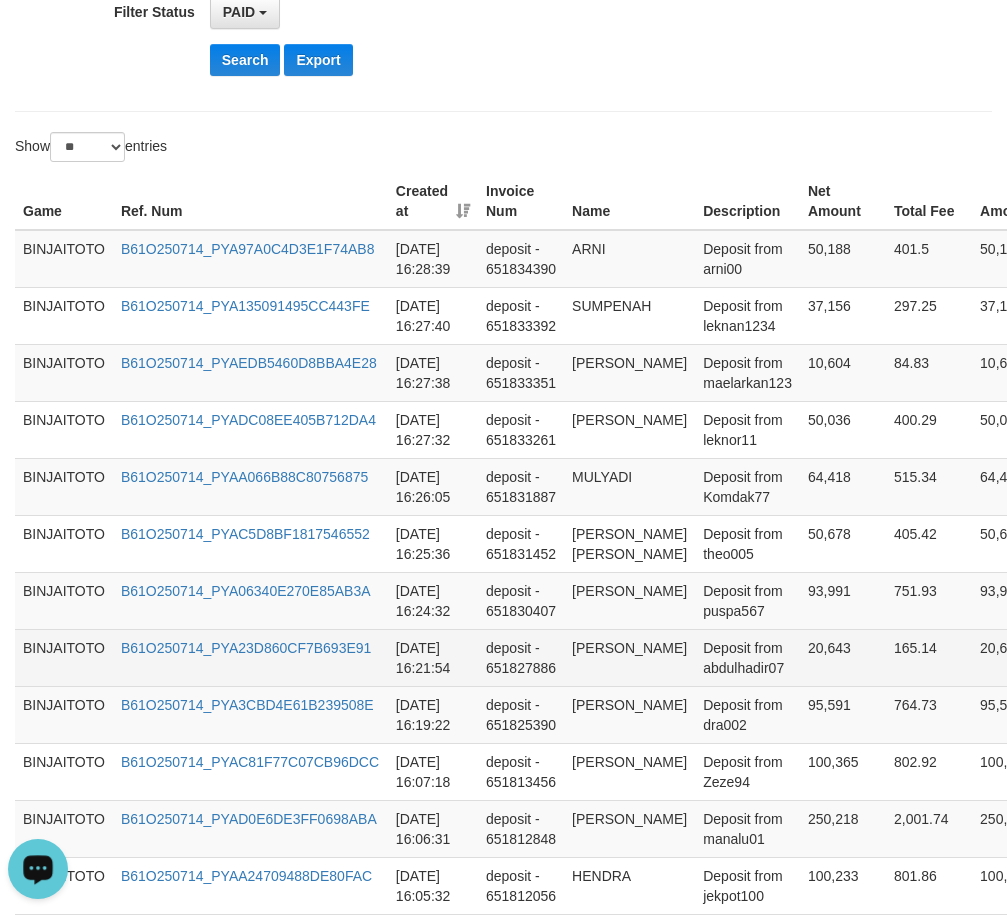 click on "[PERSON_NAME]" at bounding box center [629, 657] 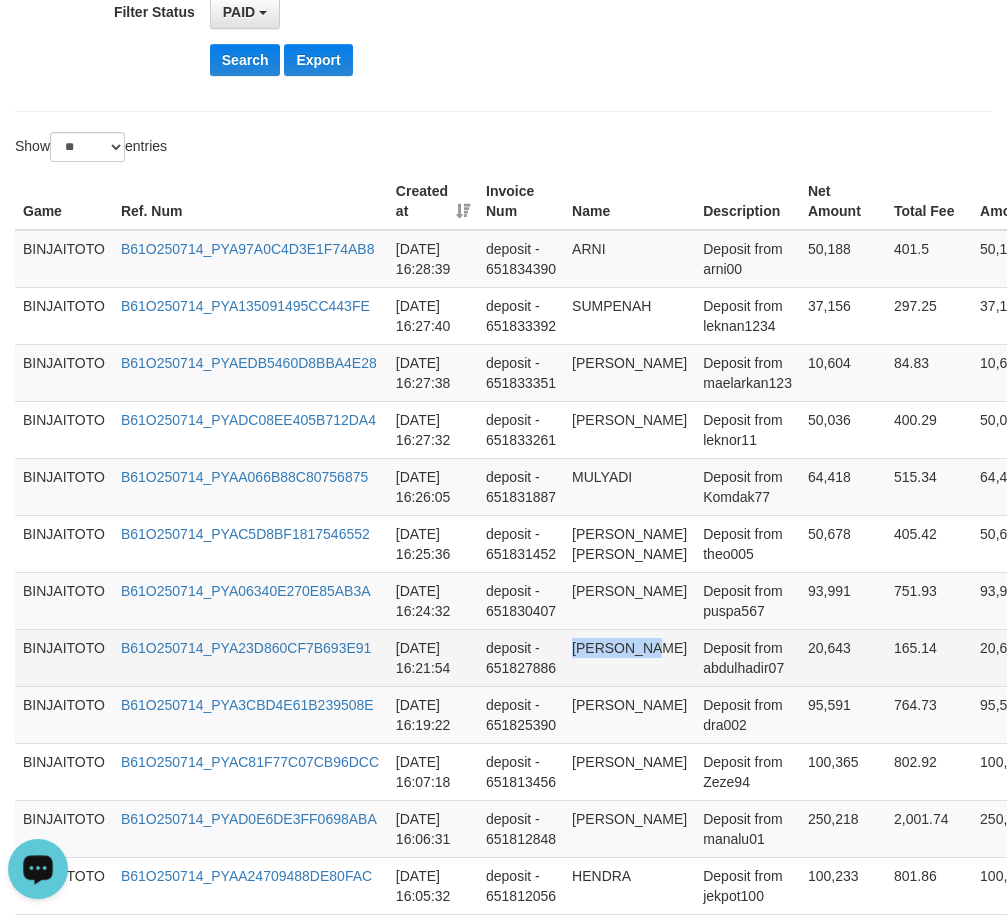 drag, startPoint x: 605, startPoint y: 654, endPoint x: 624, endPoint y: 649, distance: 19.646883 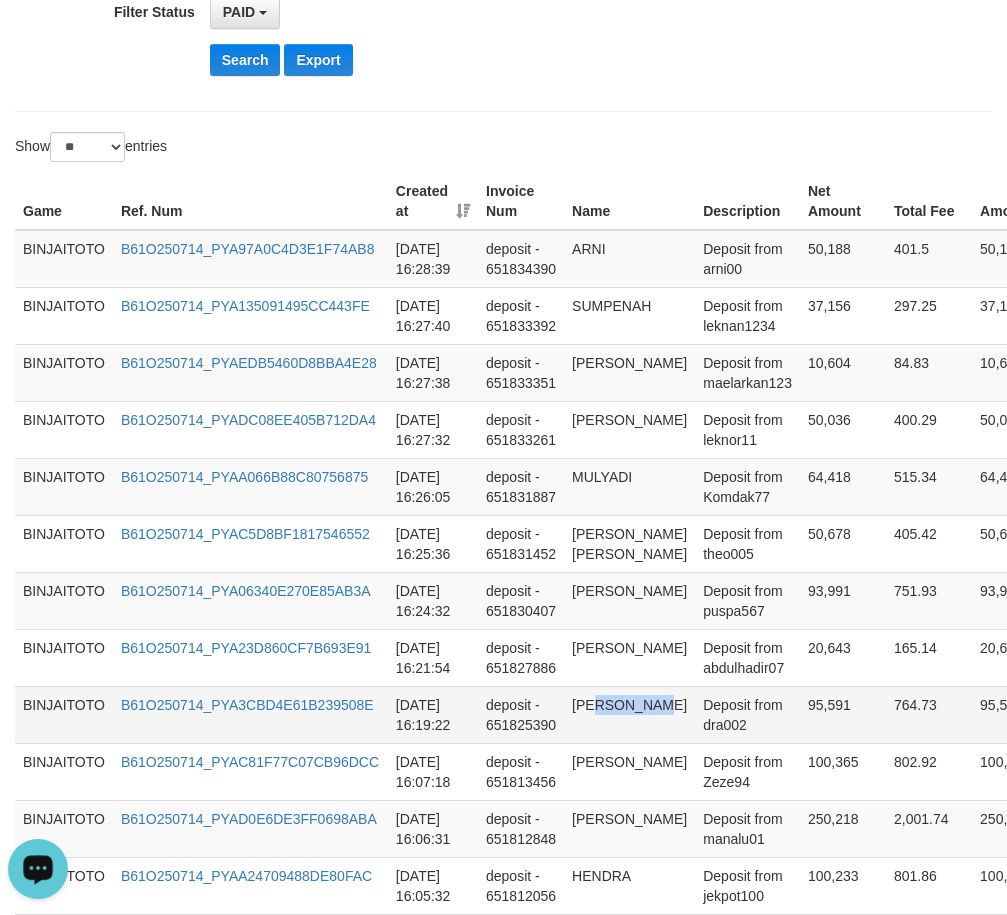 drag, startPoint x: 602, startPoint y: 707, endPoint x: 607, endPoint y: 719, distance: 13 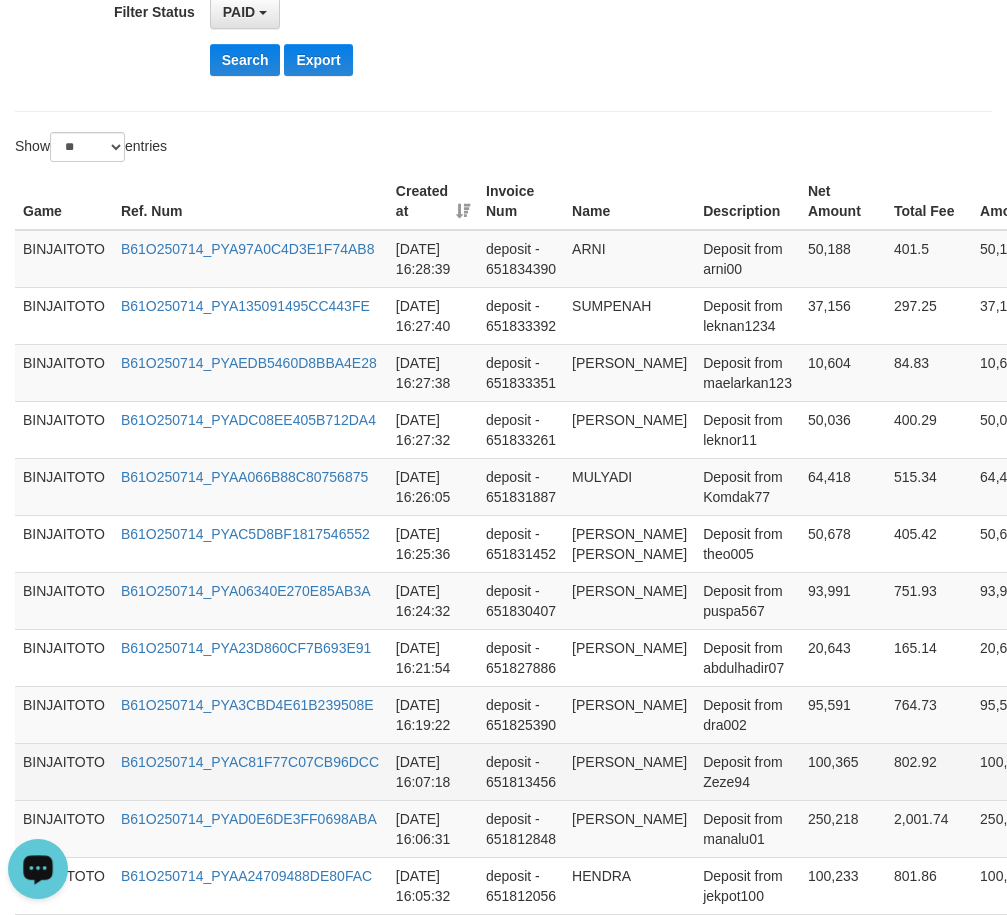 click on "[PERSON_NAME]" at bounding box center (629, 771) 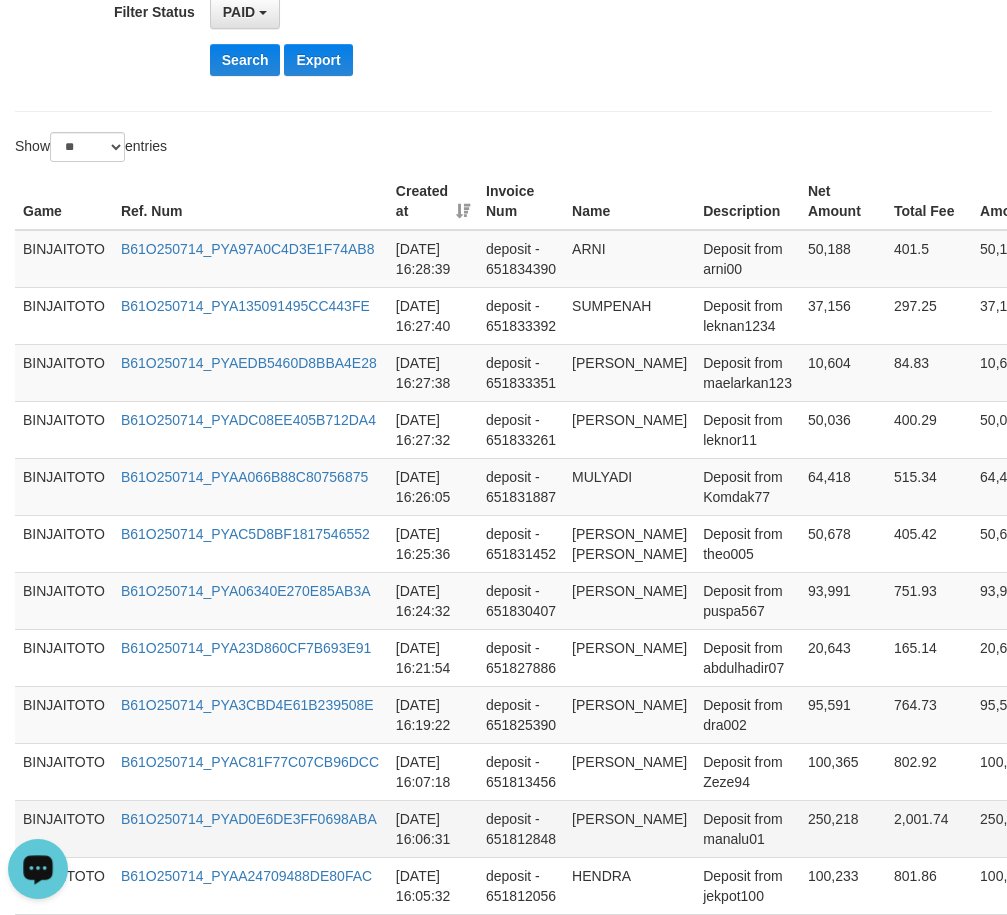 click on "[PERSON_NAME]" at bounding box center [629, 828] 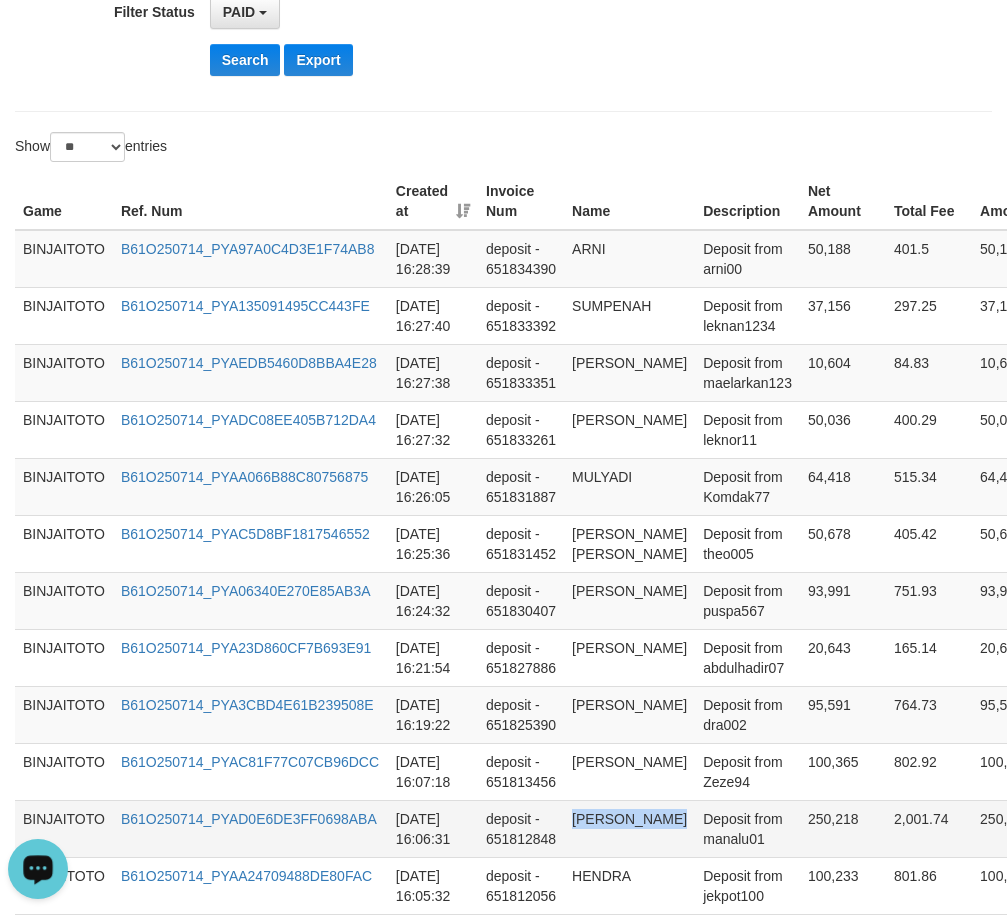click on "[PERSON_NAME]" at bounding box center [629, 828] 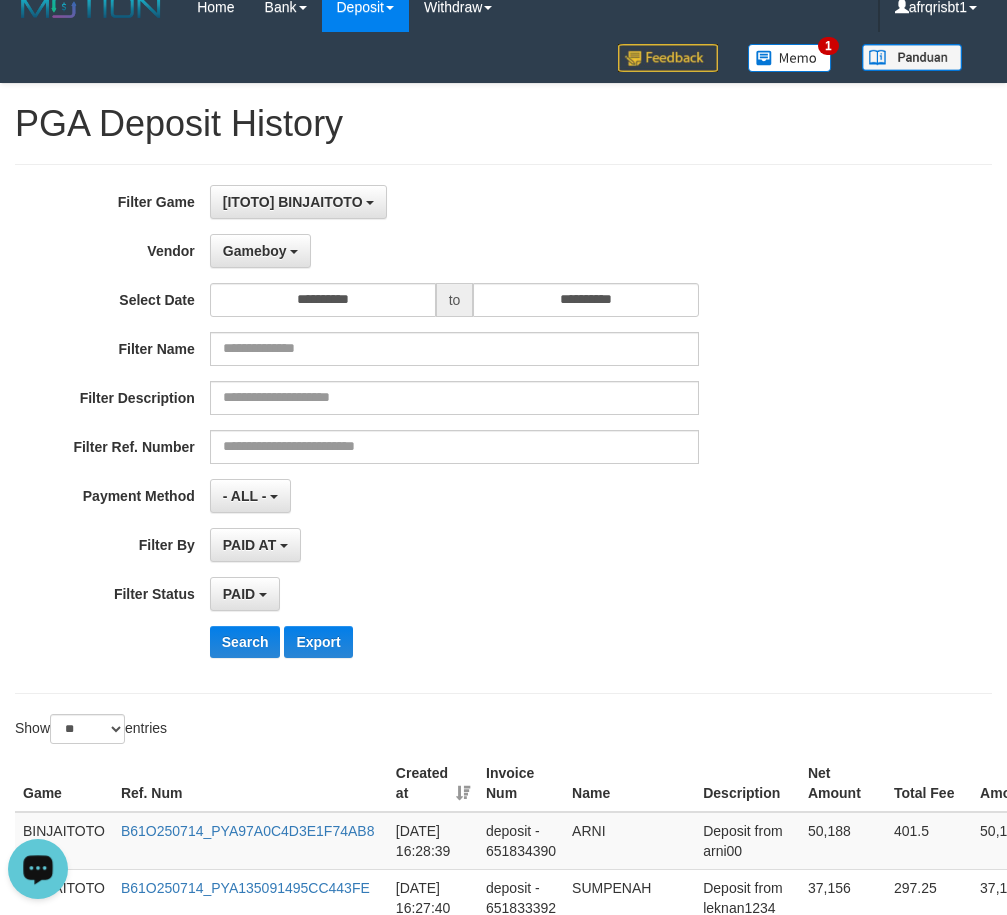 scroll, scrollTop: 0, scrollLeft: 0, axis: both 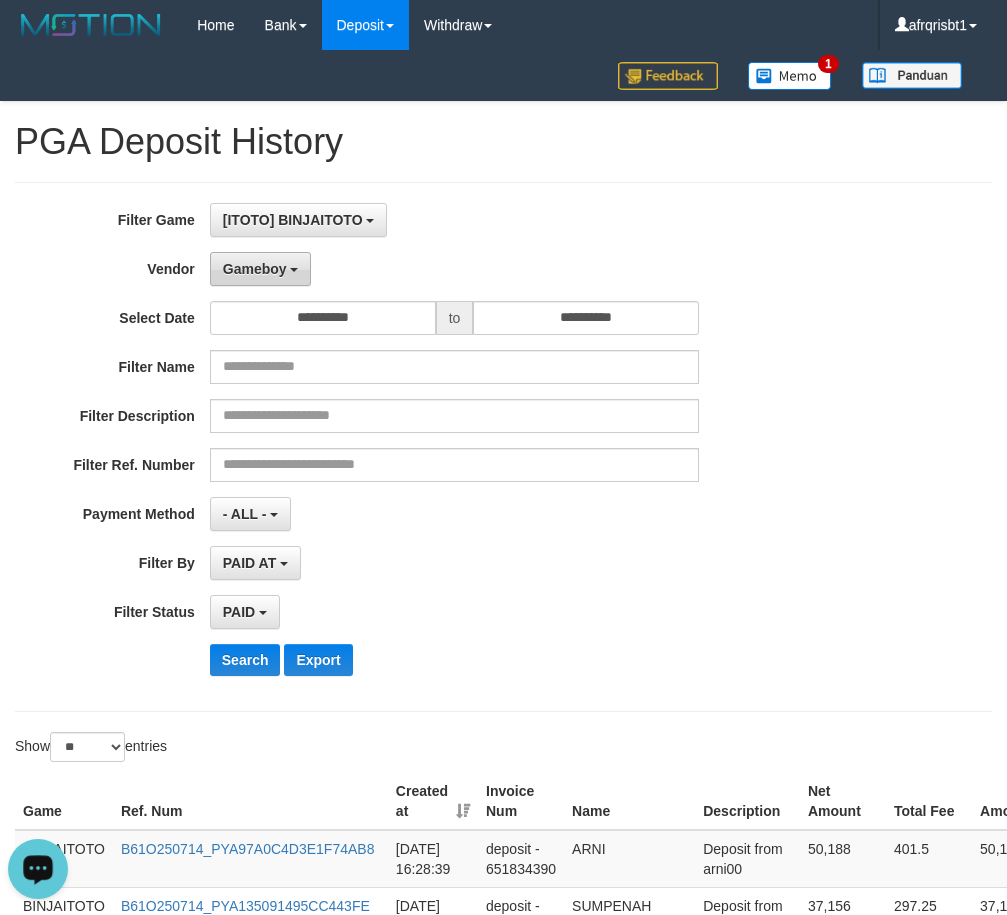 click on "Gameboy" at bounding box center [261, 269] 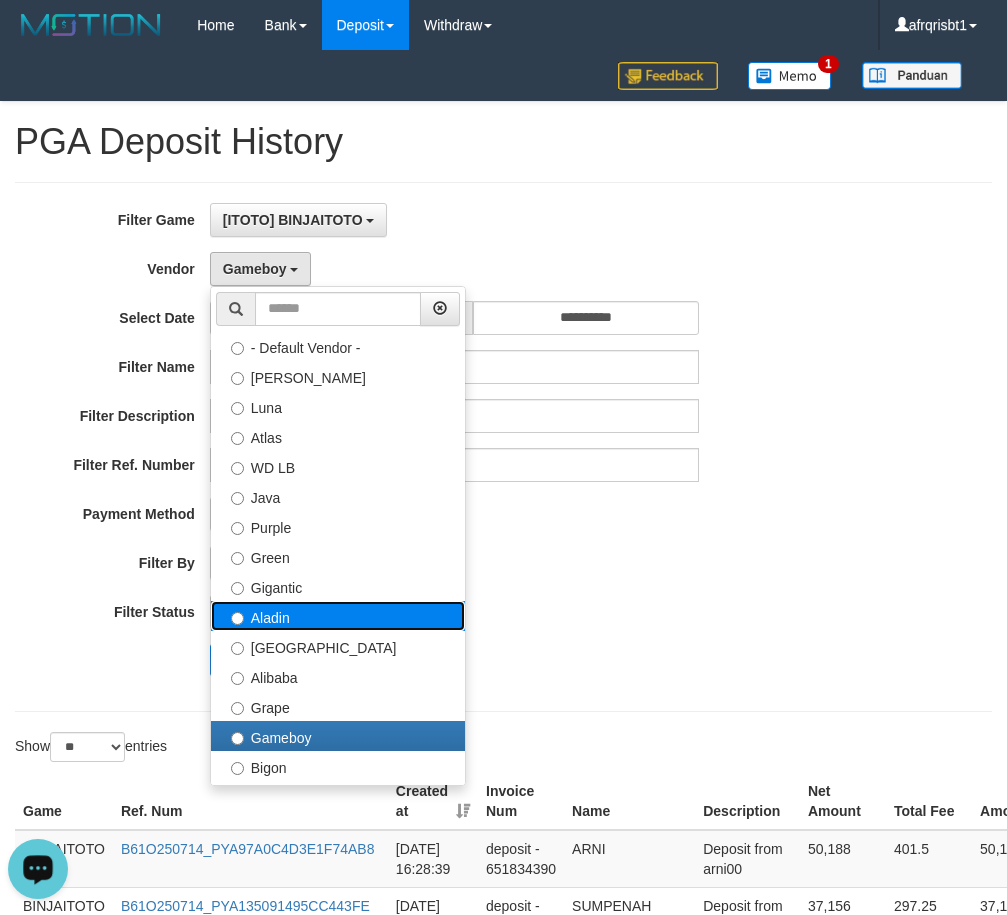 click on "Aladin" at bounding box center (338, 616) 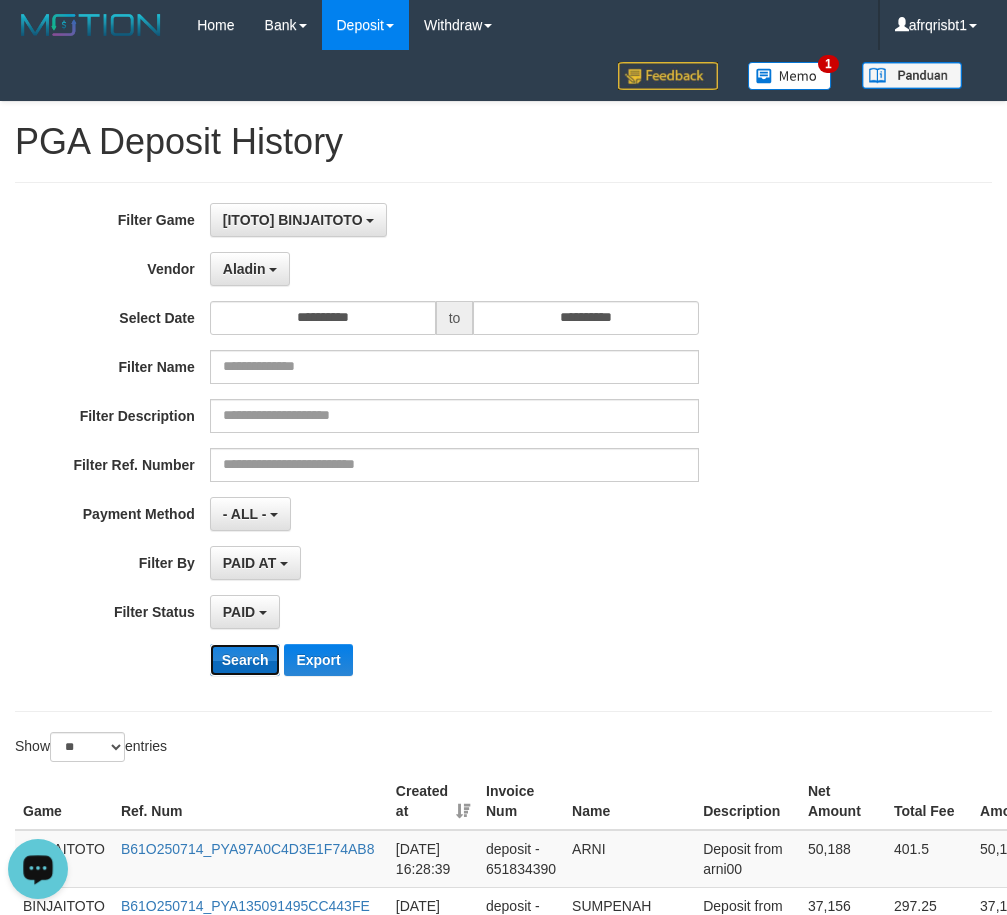 click on "Search" at bounding box center [245, 660] 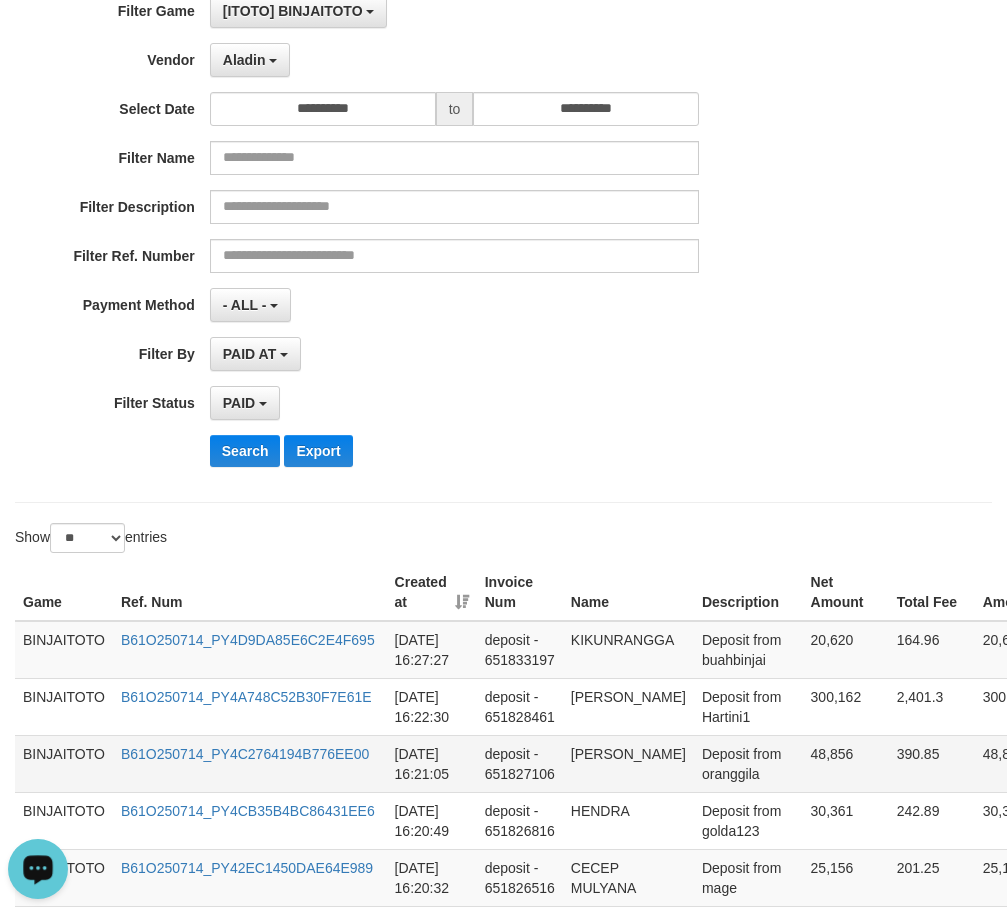 scroll, scrollTop: 400, scrollLeft: 0, axis: vertical 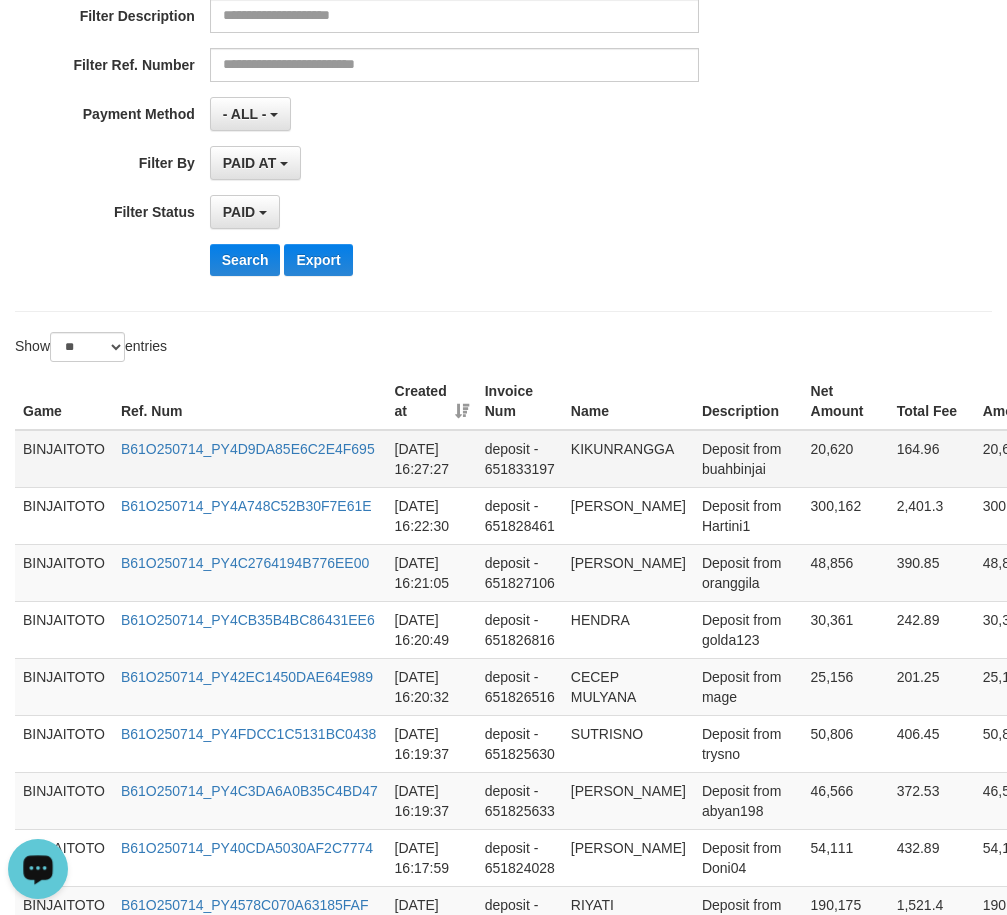 click on "KIKUNRANGGA" at bounding box center (628, 459) 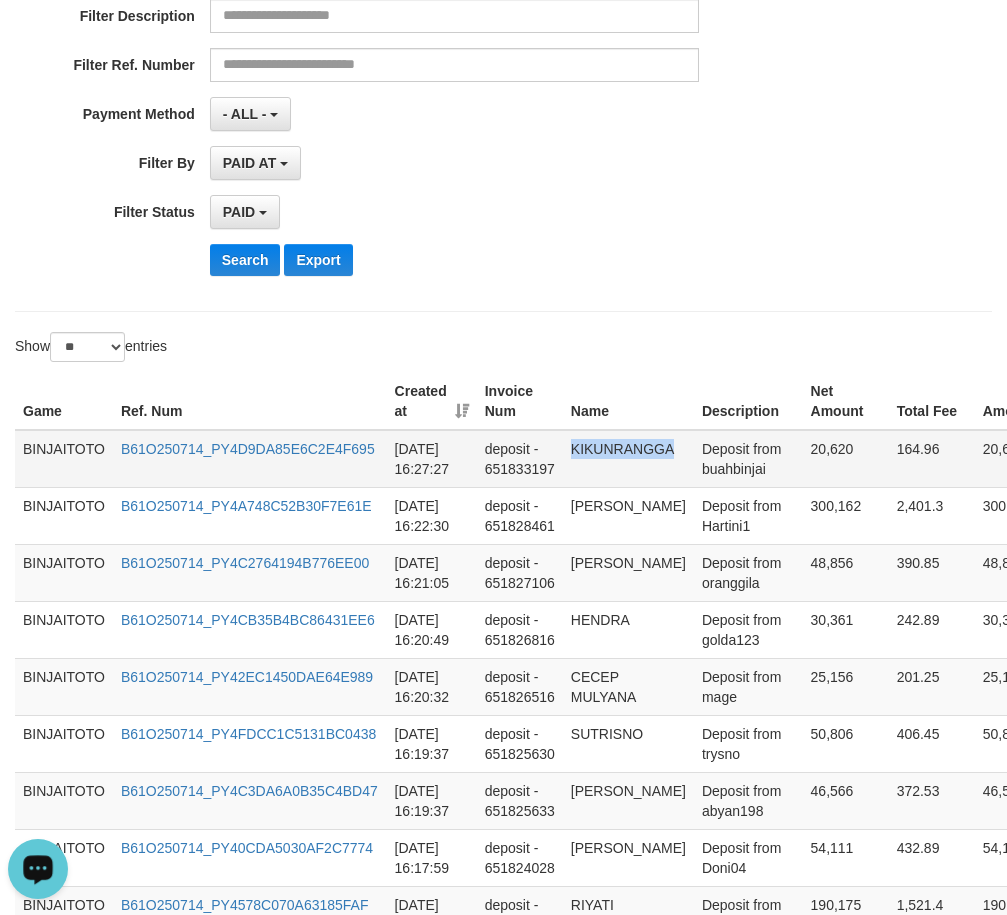 click on "KIKUNRANGGA" at bounding box center [628, 459] 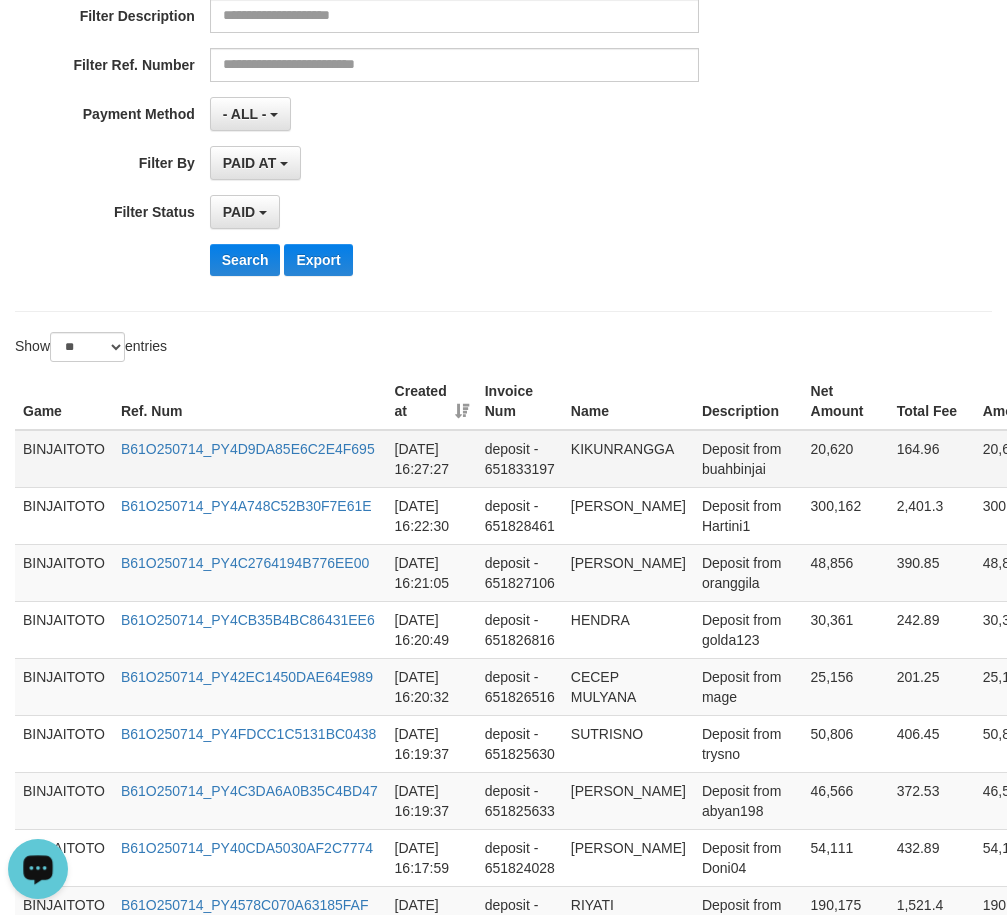 click on "Deposit from buahbinjai" at bounding box center [748, 459] 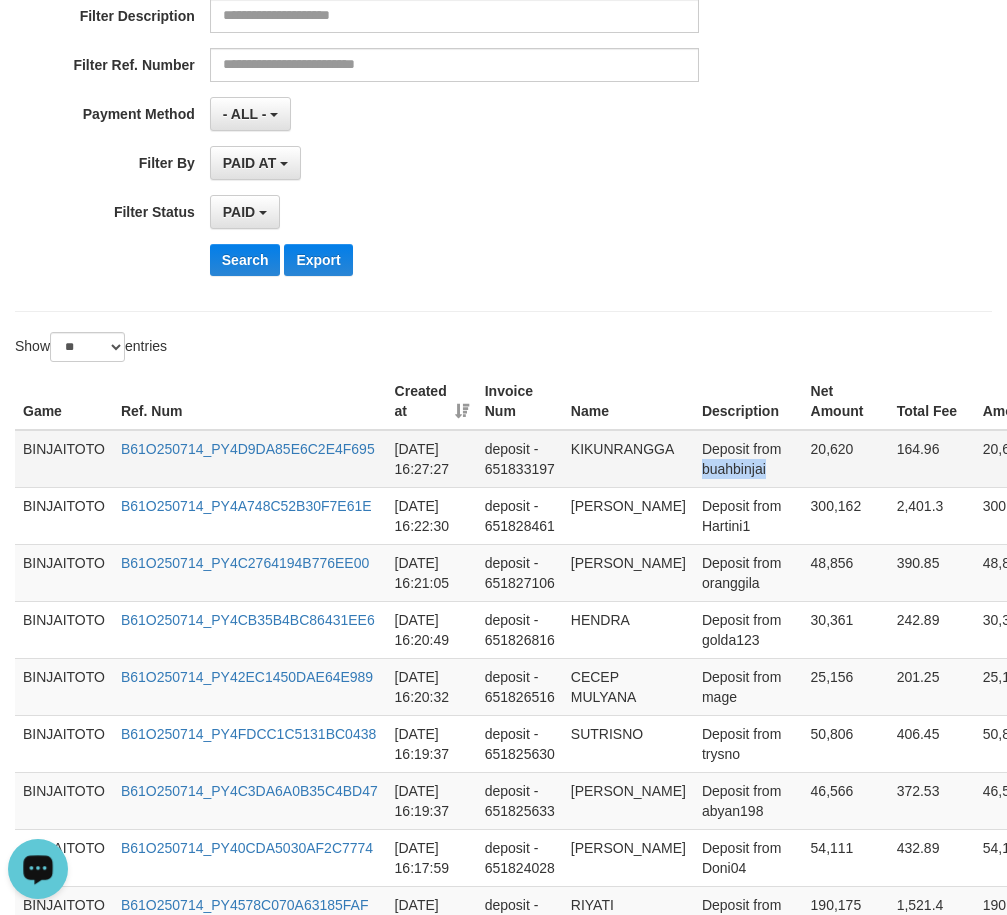 click on "Deposit from buahbinjai" at bounding box center (748, 459) 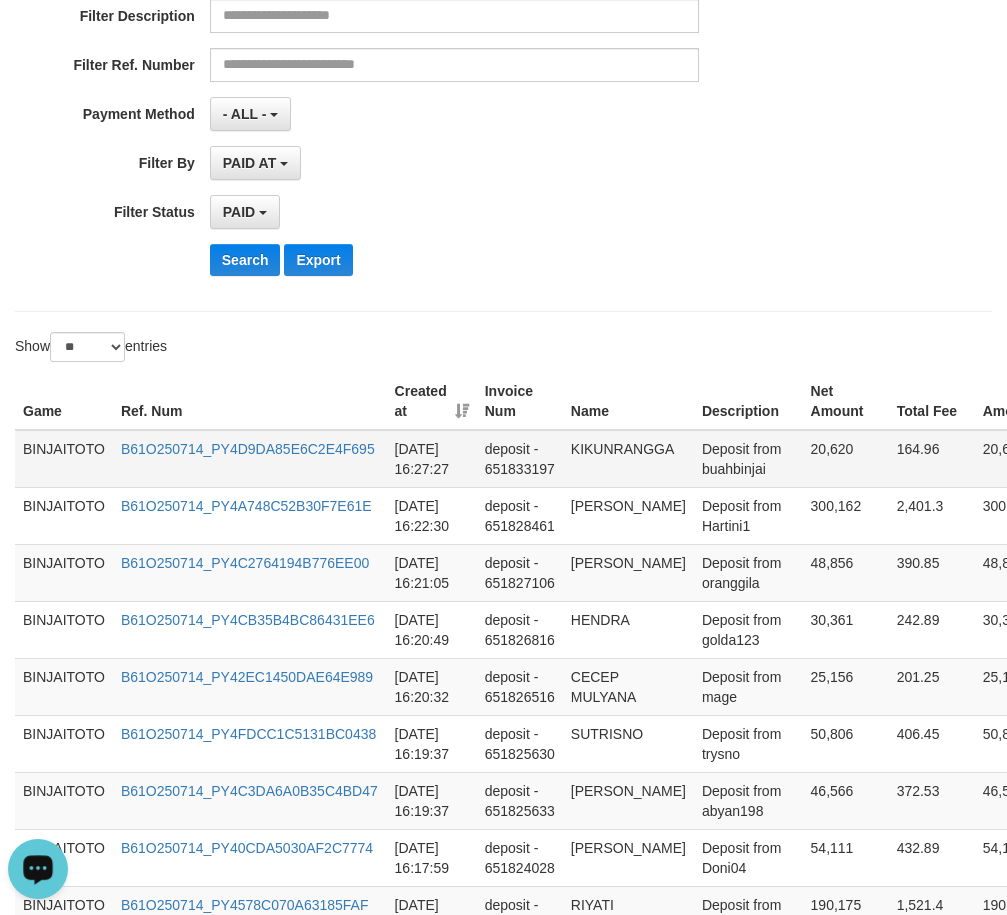 click on "KIKUNRANGGA" at bounding box center (628, 459) 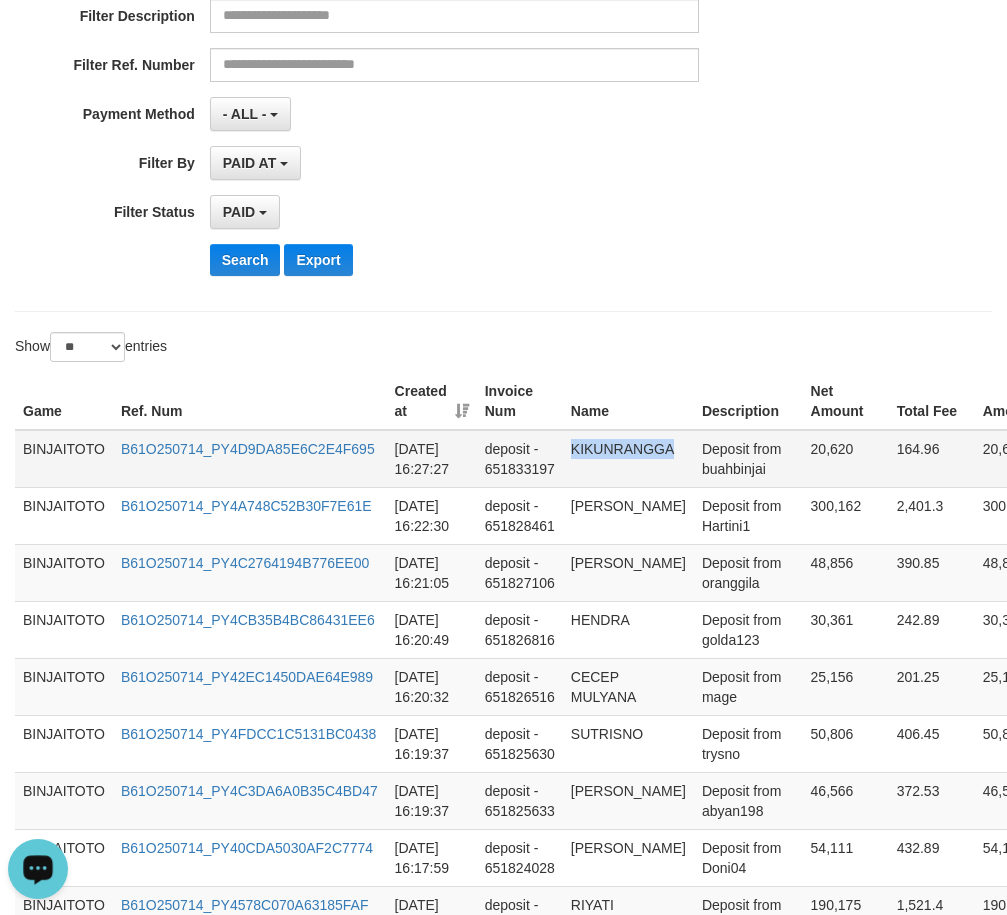 click on "KIKUNRANGGA" at bounding box center (628, 459) 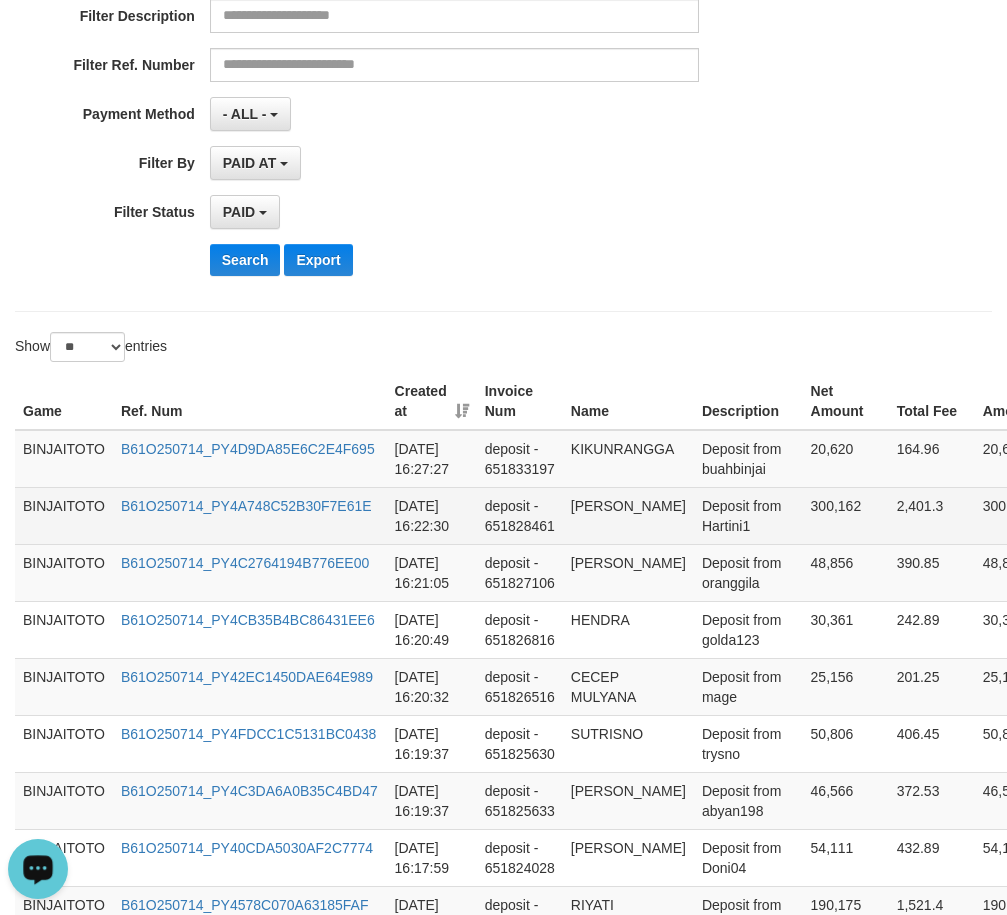 click on "[PERSON_NAME]" at bounding box center (628, 515) 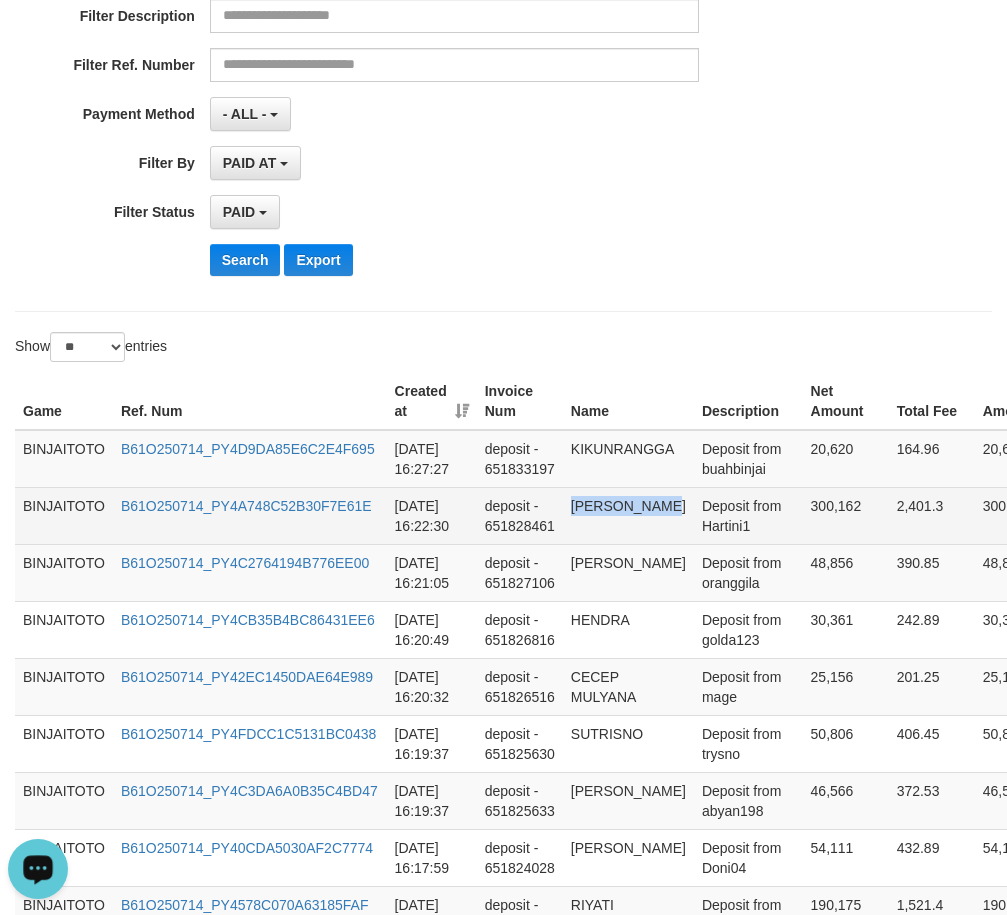 drag, startPoint x: 593, startPoint y: 507, endPoint x: 636, endPoint y: 498, distance: 43.931767 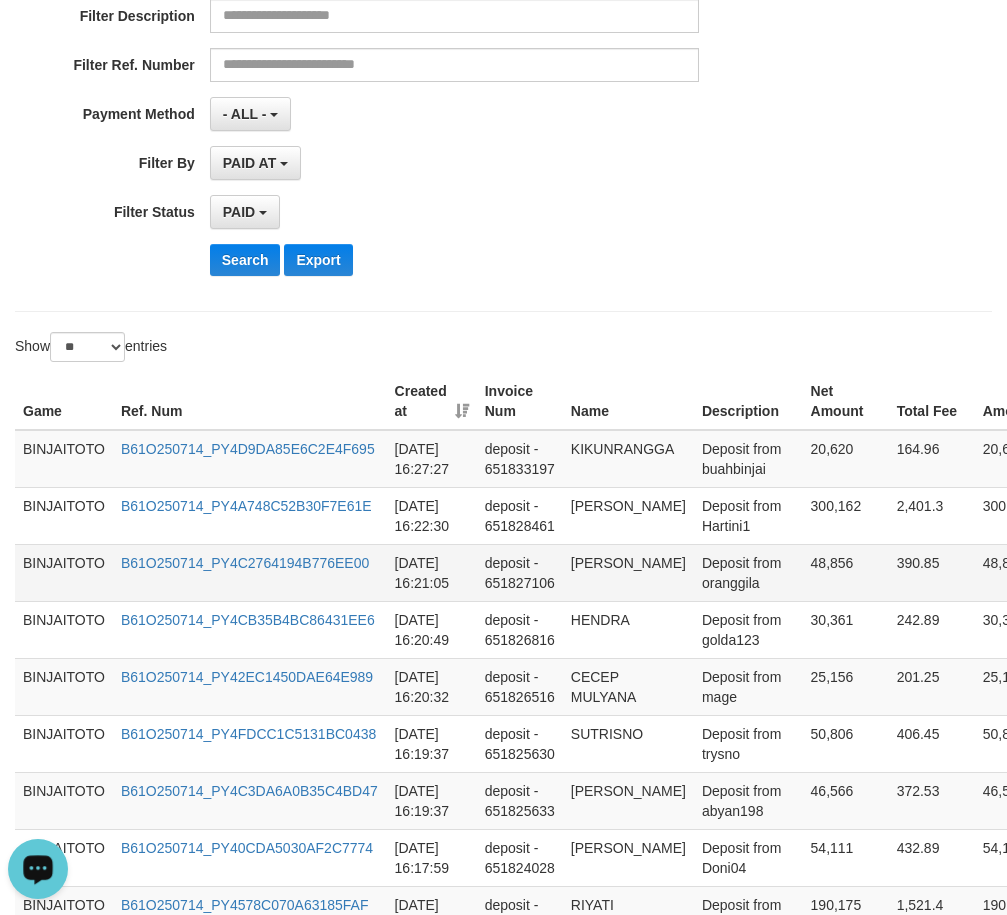 click on "[PERSON_NAME]" at bounding box center [628, 572] 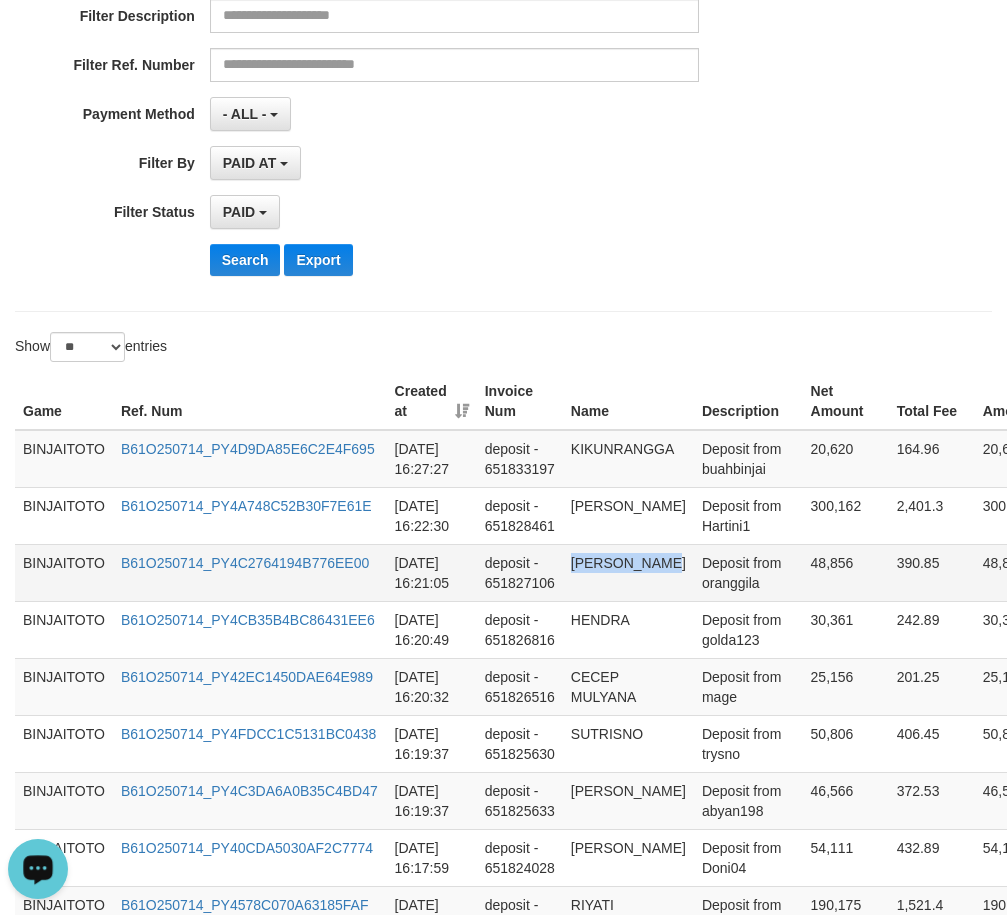 drag, startPoint x: 587, startPoint y: 563, endPoint x: 630, endPoint y: 561, distance: 43.046486 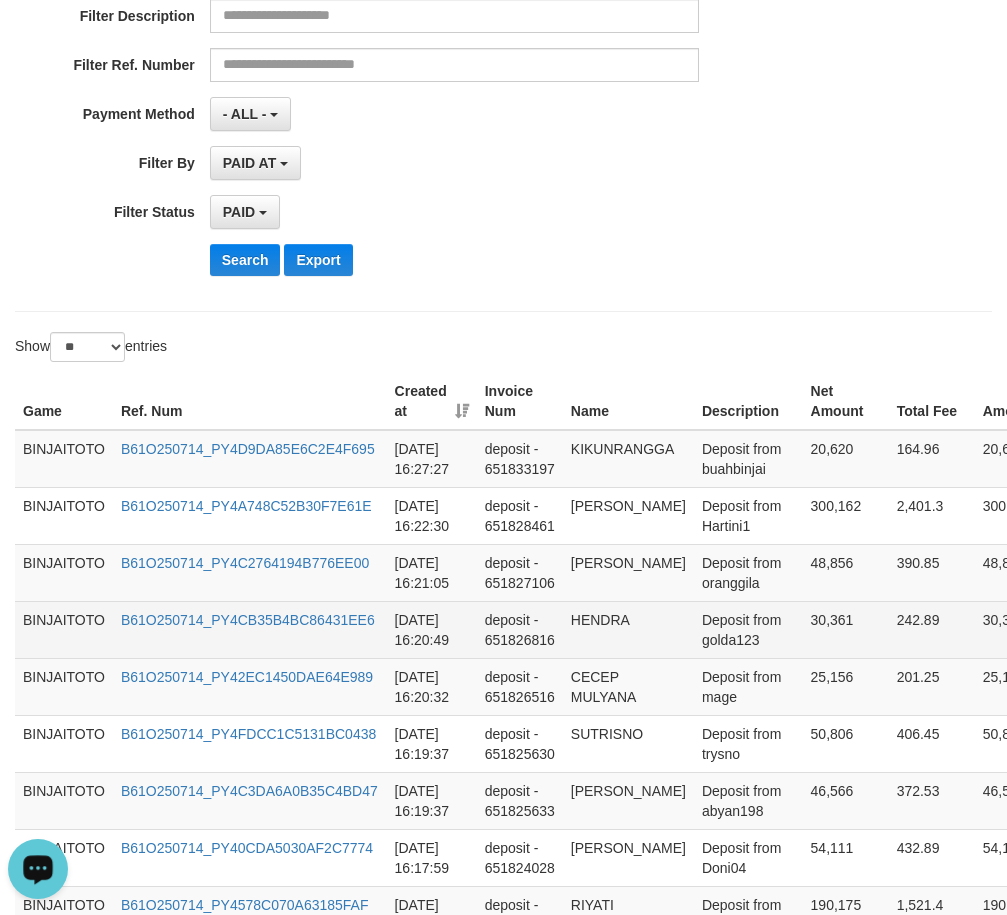 click on "HENDRA" at bounding box center (628, 629) 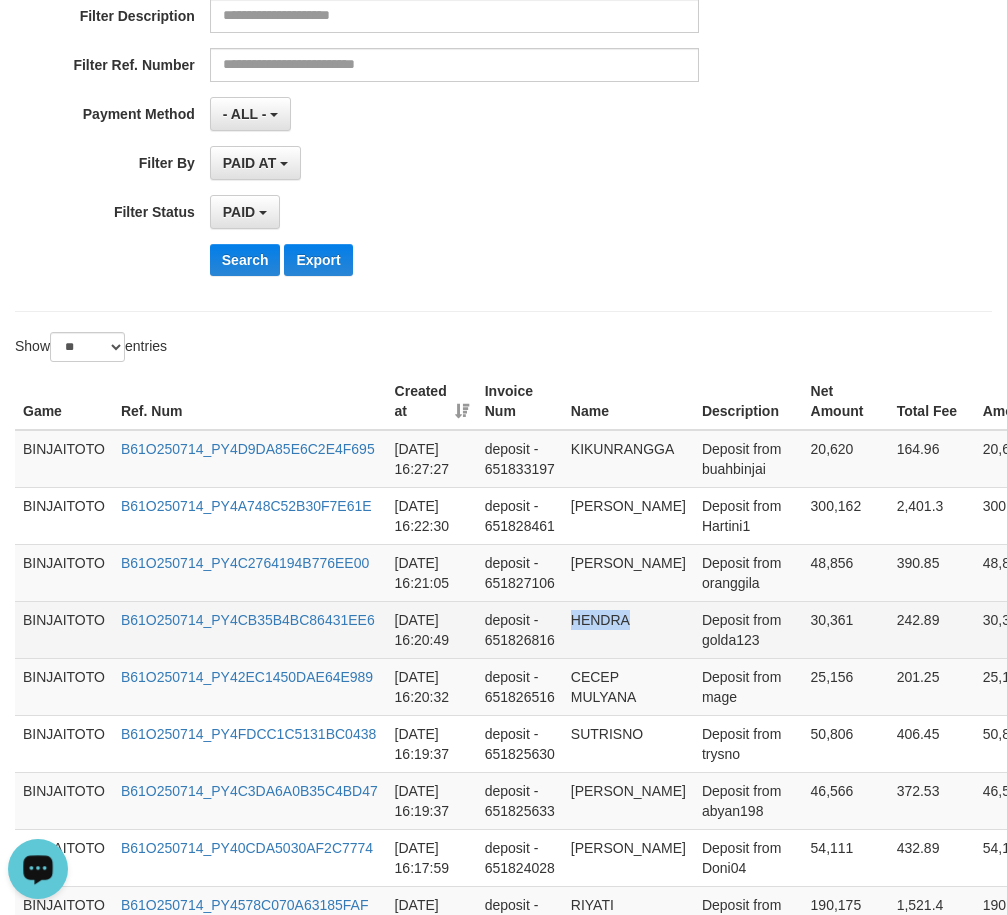 click on "HENDRA" at bounding box center (628, 629) 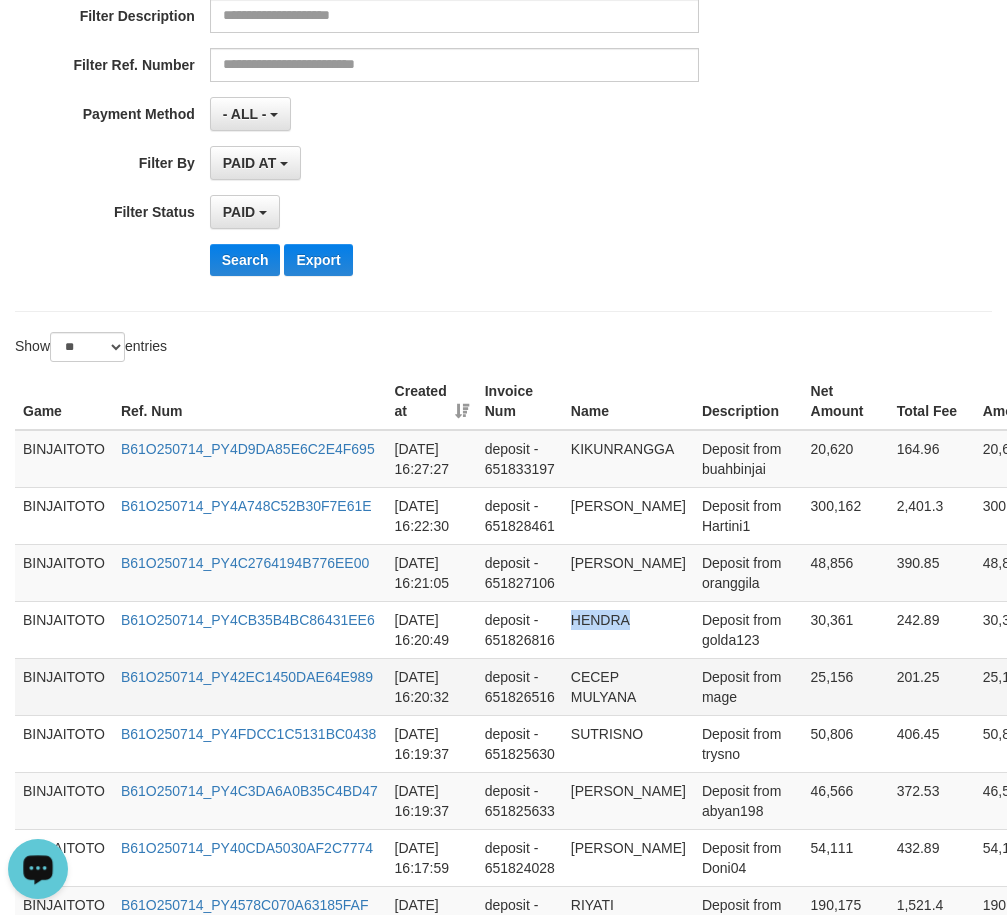 click on "CECEP MULYANA" at bounding box center [628, 686] 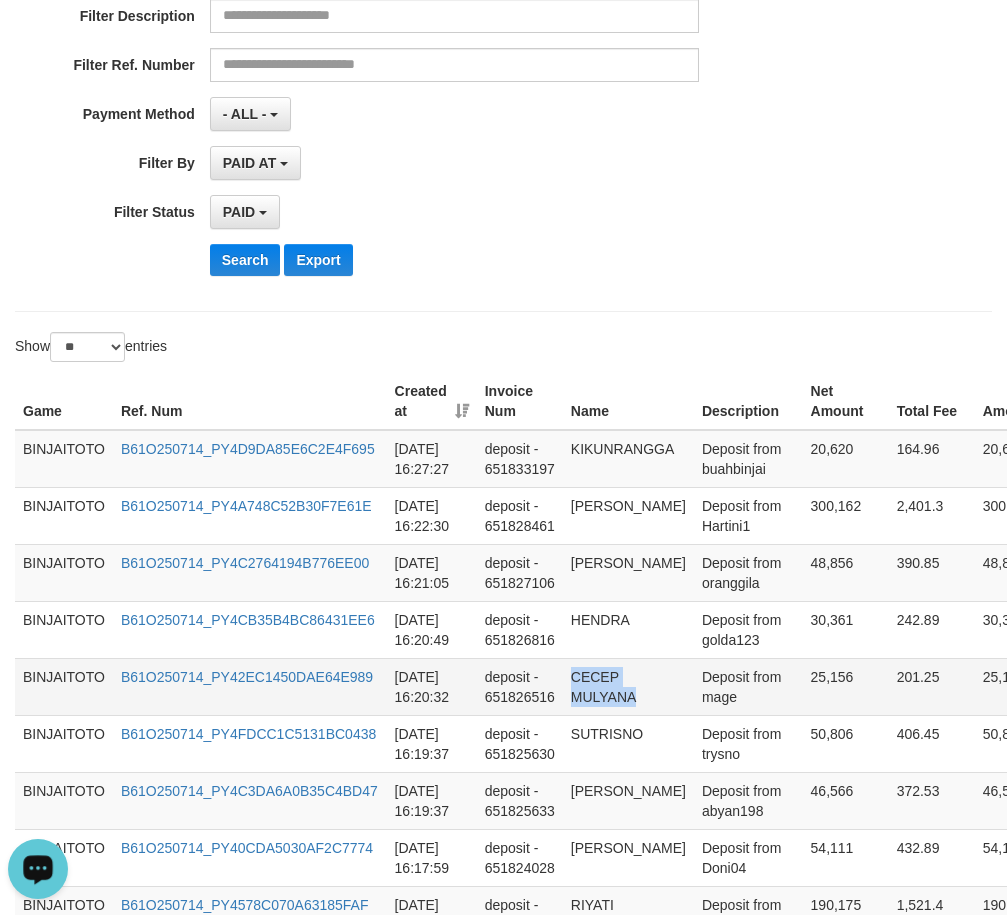 drag, startPoint x: 589, startPoint y: 684, endPoint x: 597, endPoint y: 691, distance: 10.630146 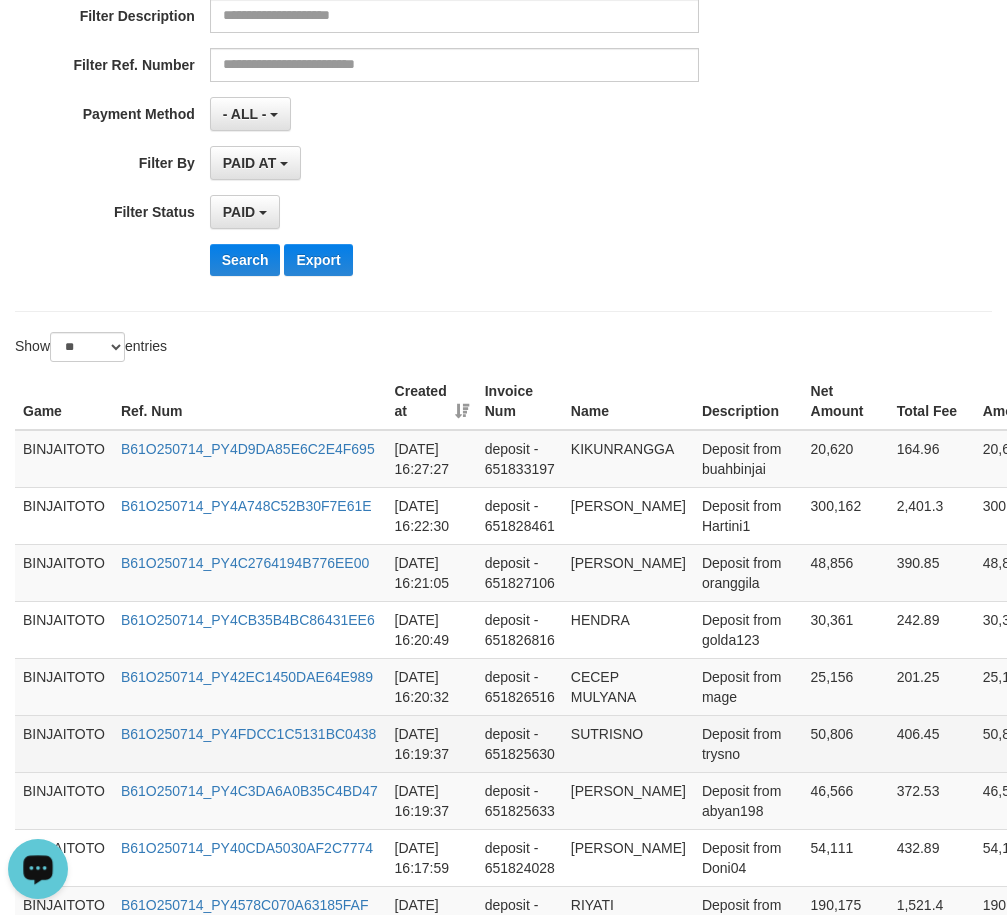 click on "SUTRISNO" at bounding box center [628, 743] 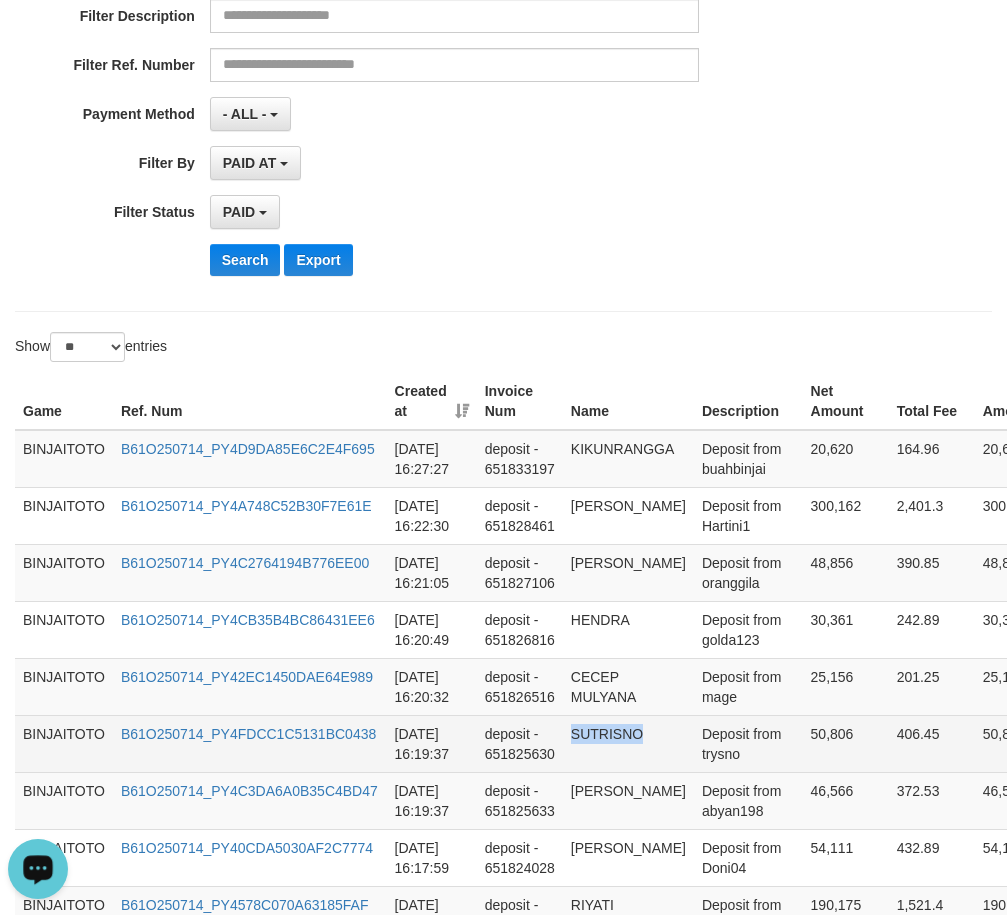click on "SUTRISNO" at bounding box center (628, 743) 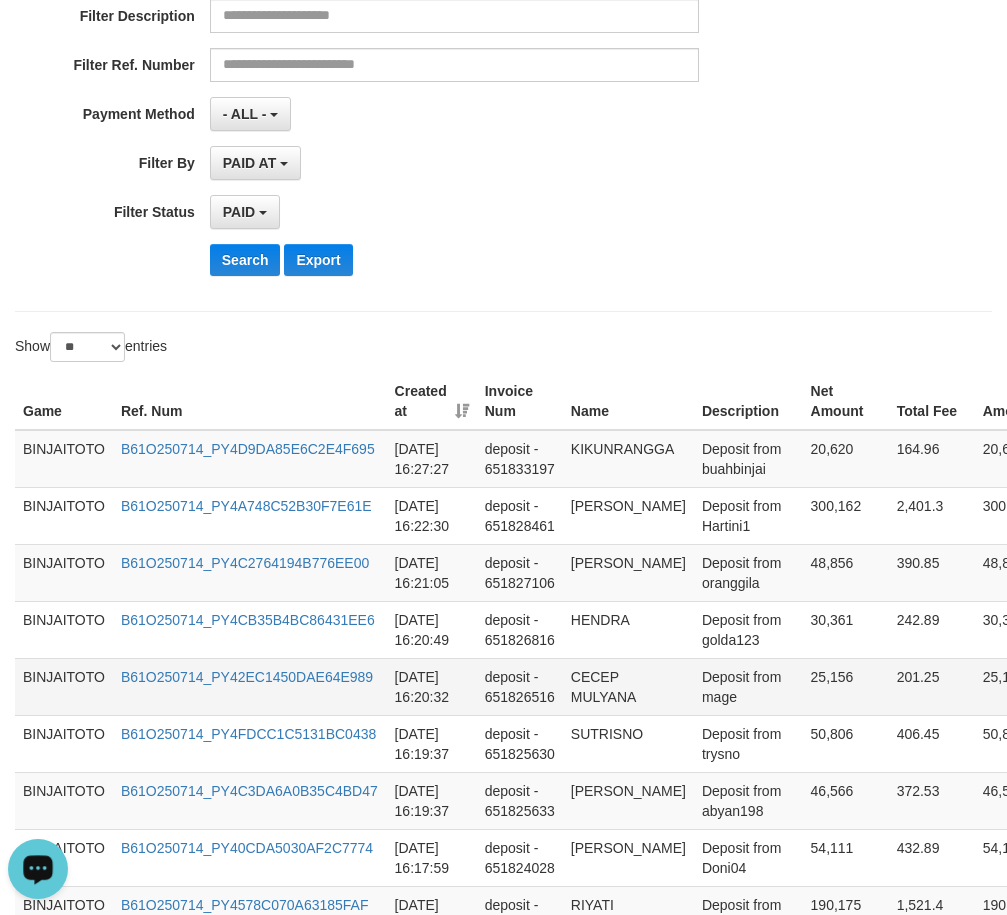 click on "CECEP MULYANA" at bounding box center [628, 686] 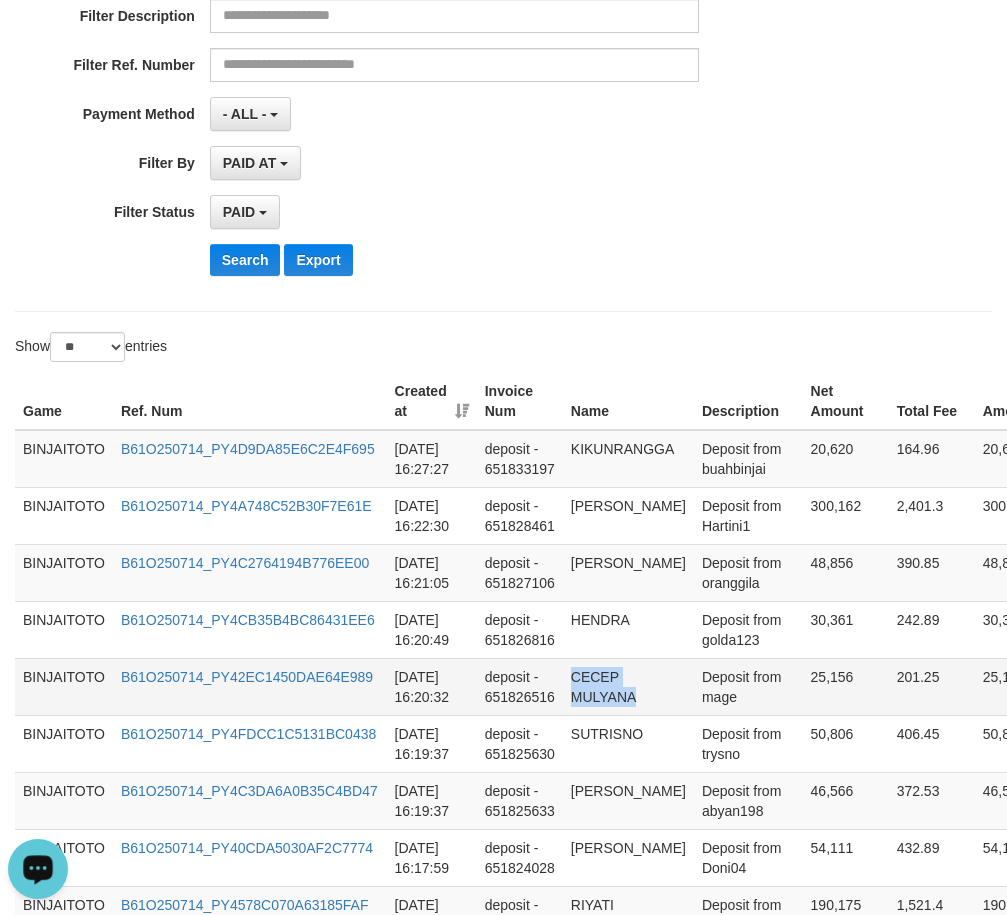 drag, startPoint x: 592, startPoint y: 681, endPoint x: 604, endPoint y: 689, distance: 14.422205 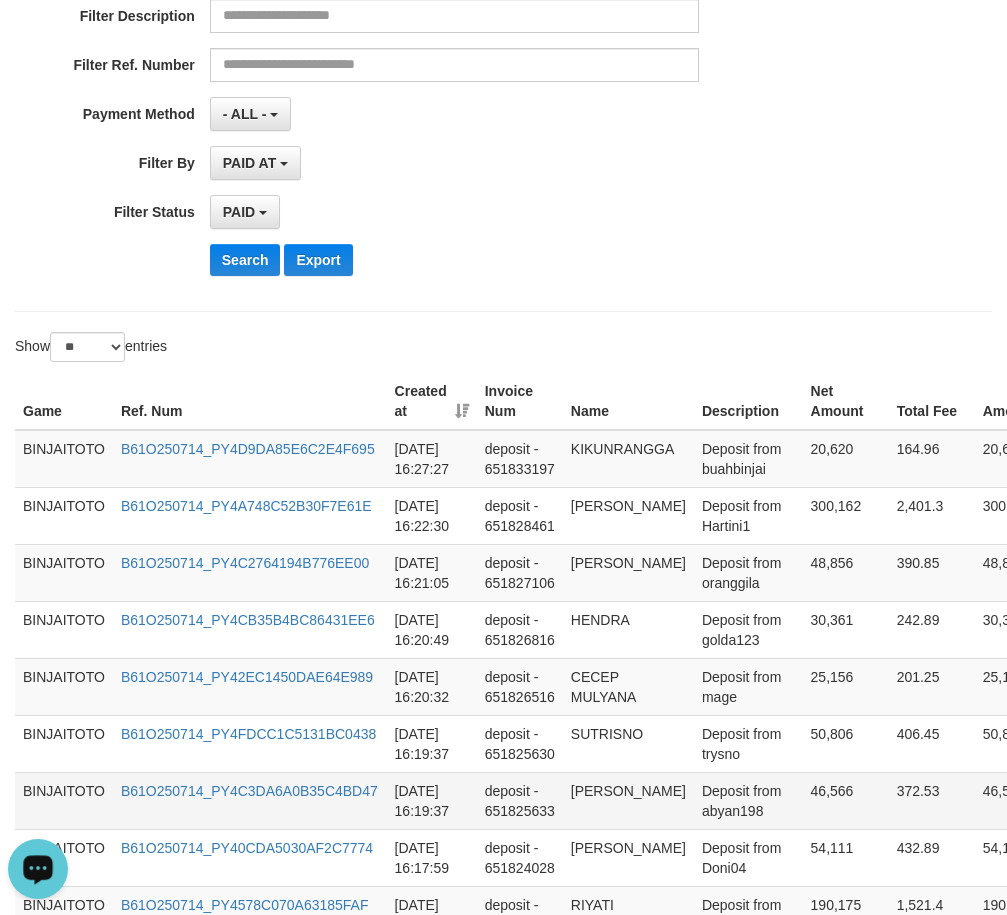 click on "[PERSON_NAME]" at bounding box center [628, 800] 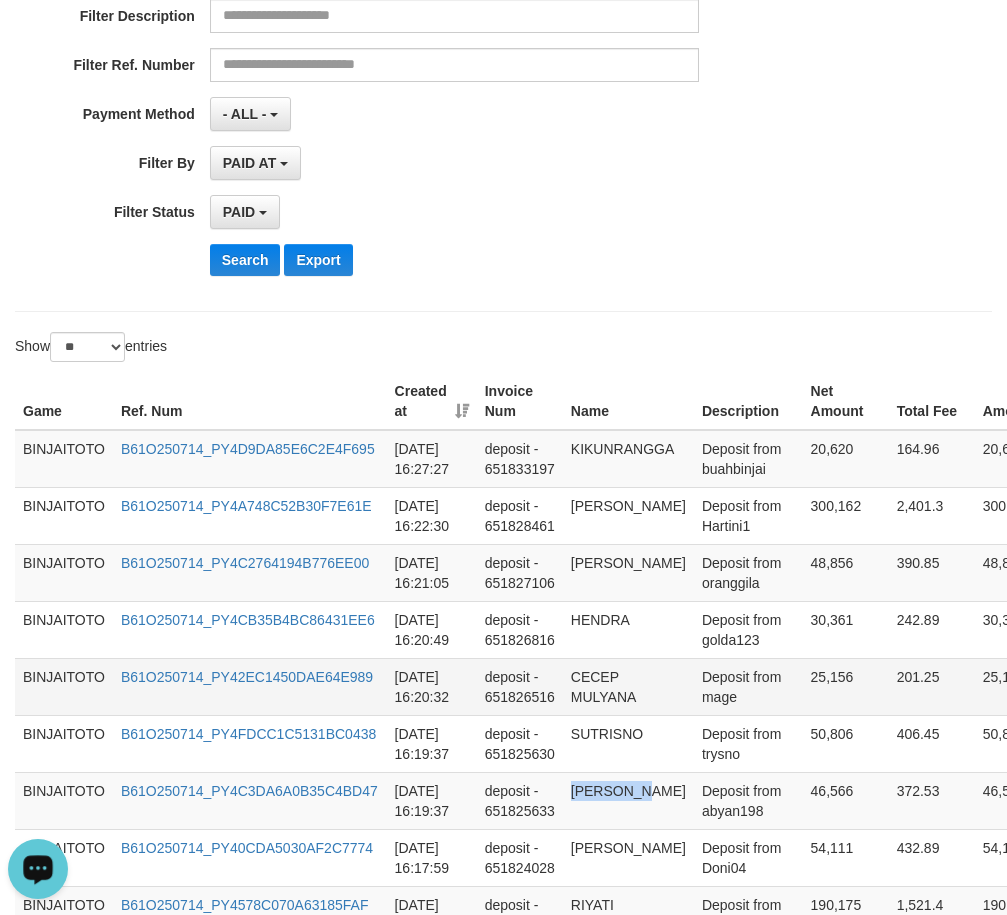 drag, startPoint x: 598, startPoint y: 794, endPoint x: 57, endPoint y: 688, distance: 551.2867 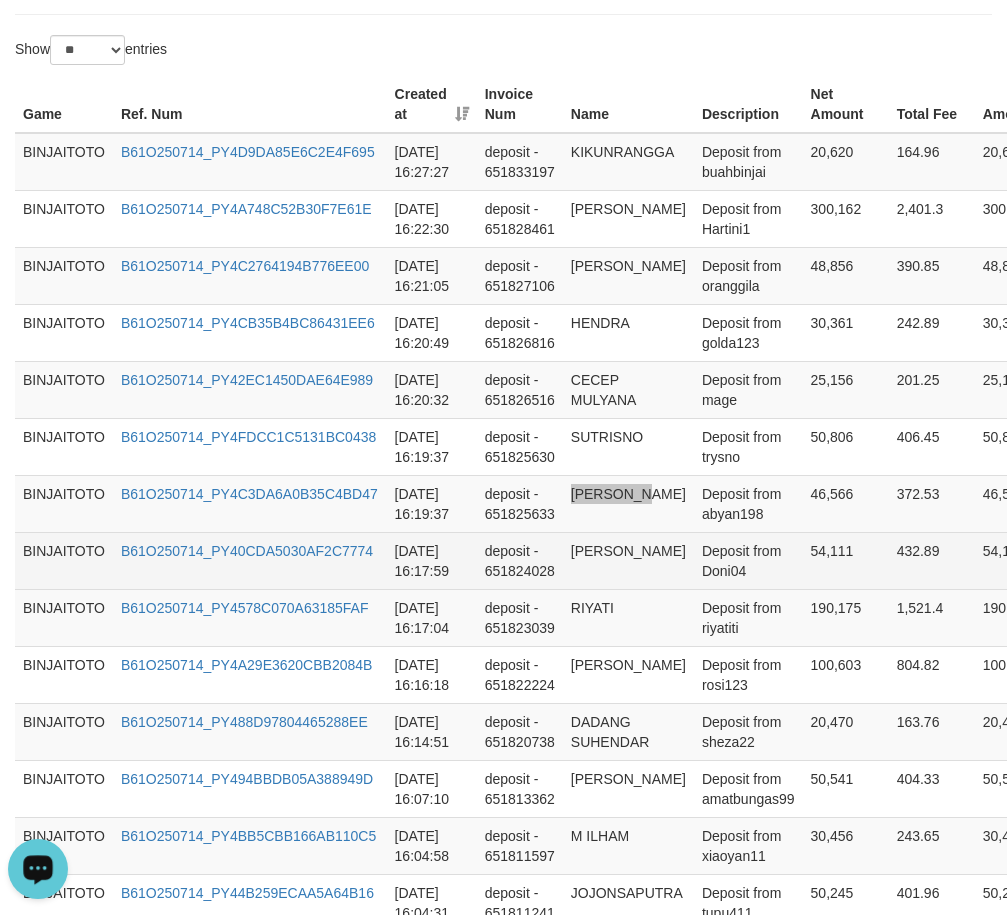 scroll, scrollTop: 700, scrollLeft: 0, axis: vertical 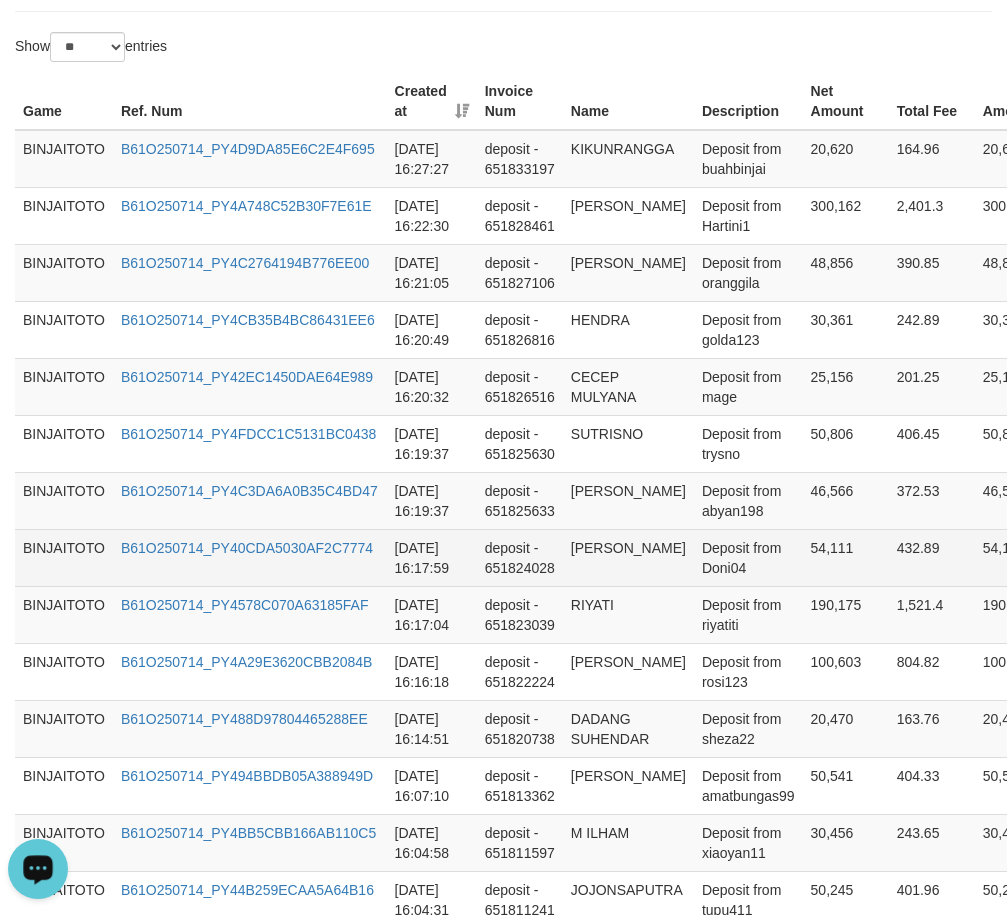 click on "[PERSON_NAME]" at bounding box center [628, 557] 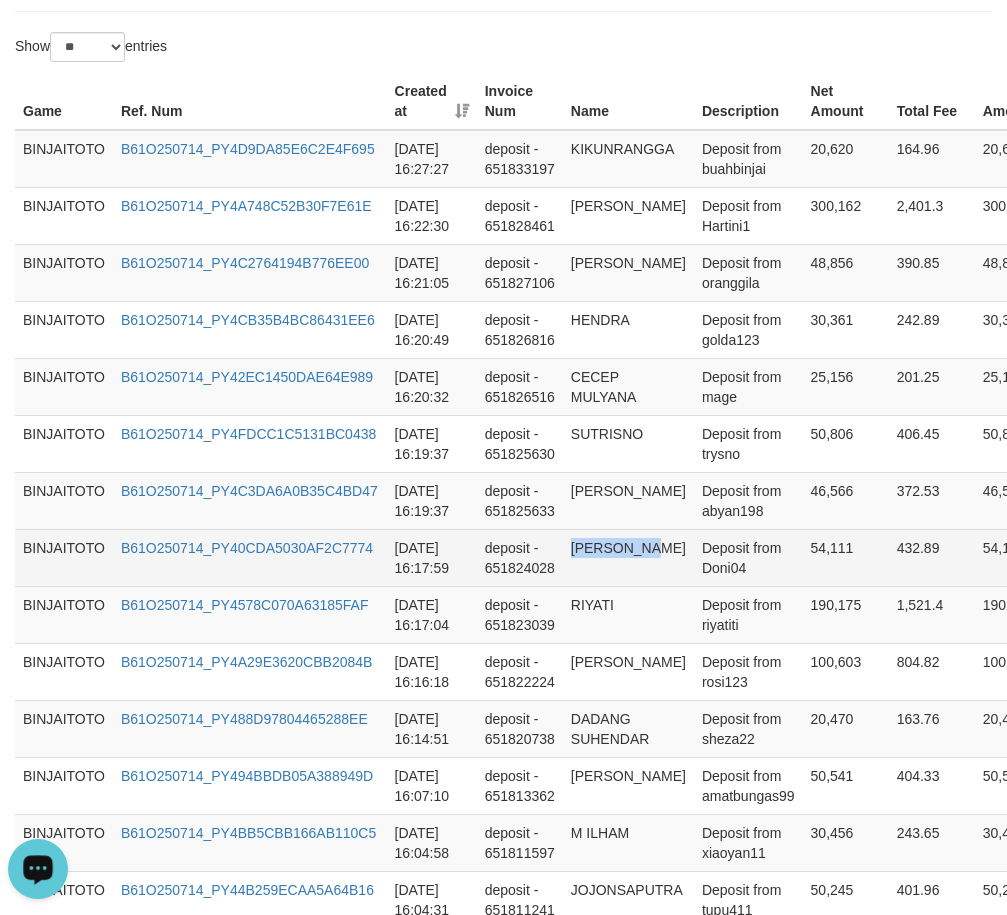 drag, startPoint x: 584, startPoint y: 546, endPoint x: 621, endPoint y: 545, distance: 37.01351 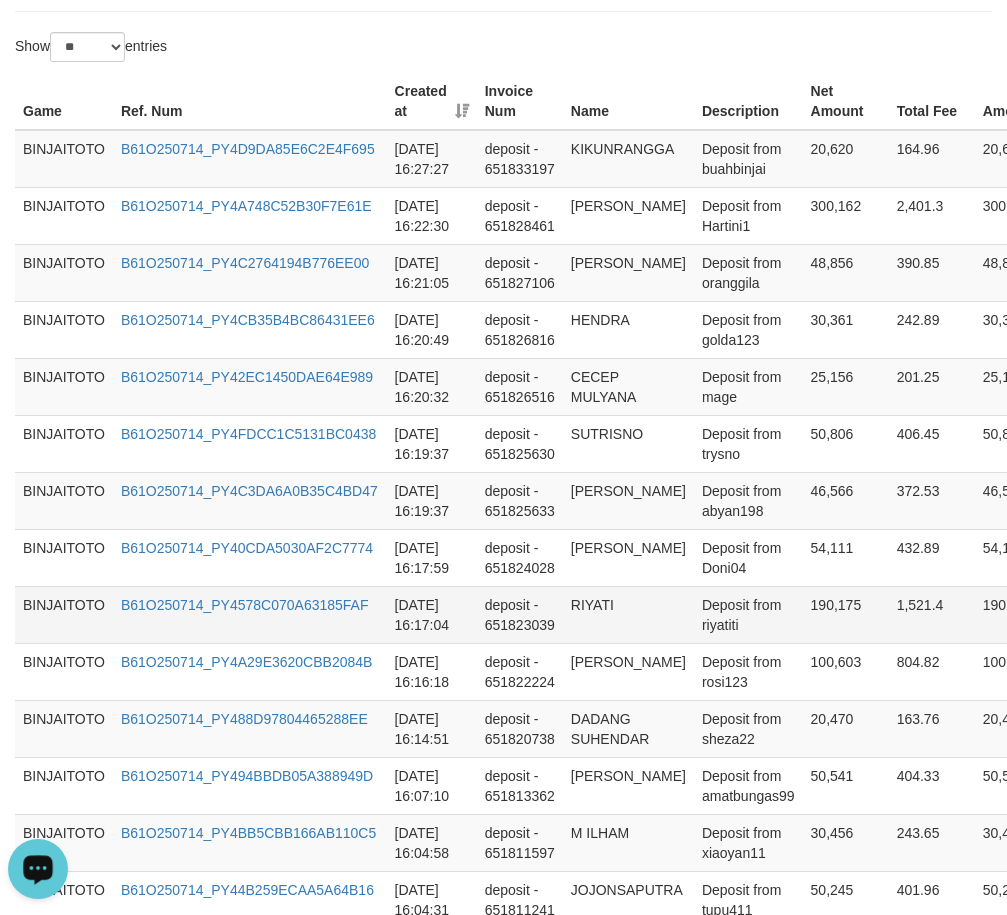 click on "RIYATI" at bounding box center (628, 614) 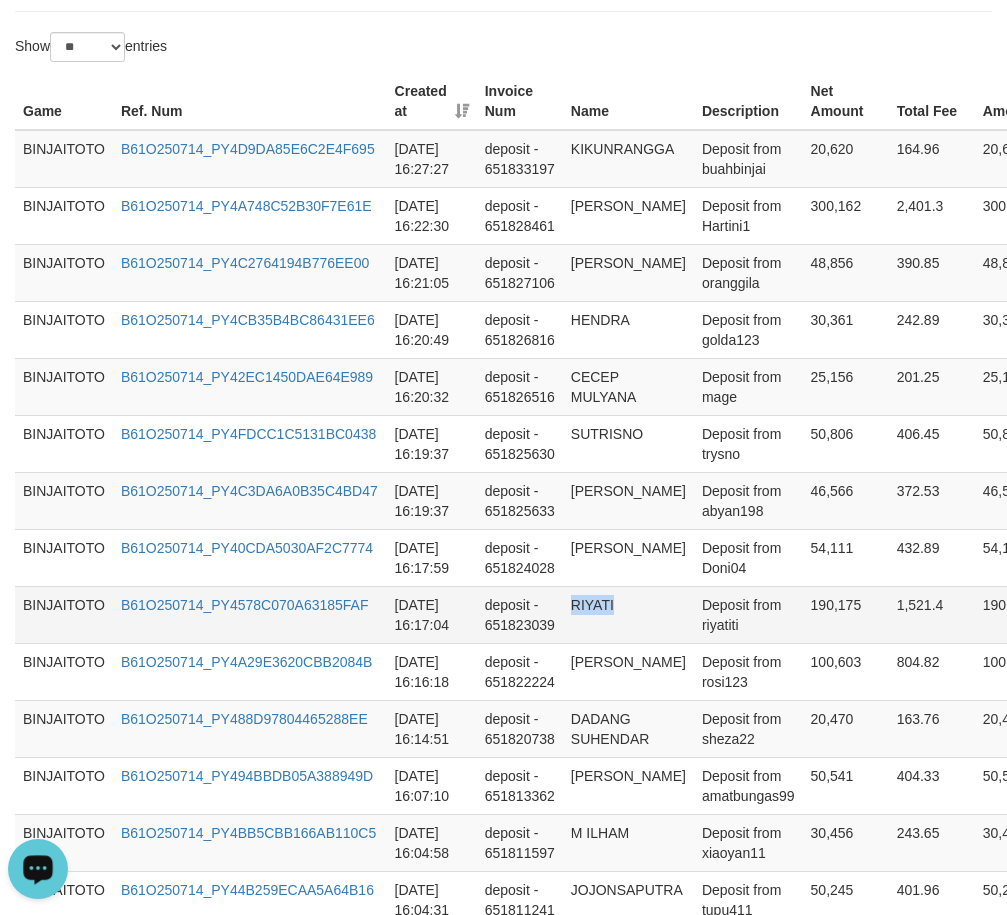 click on "RIYATI" at bounding box center [628, 614] 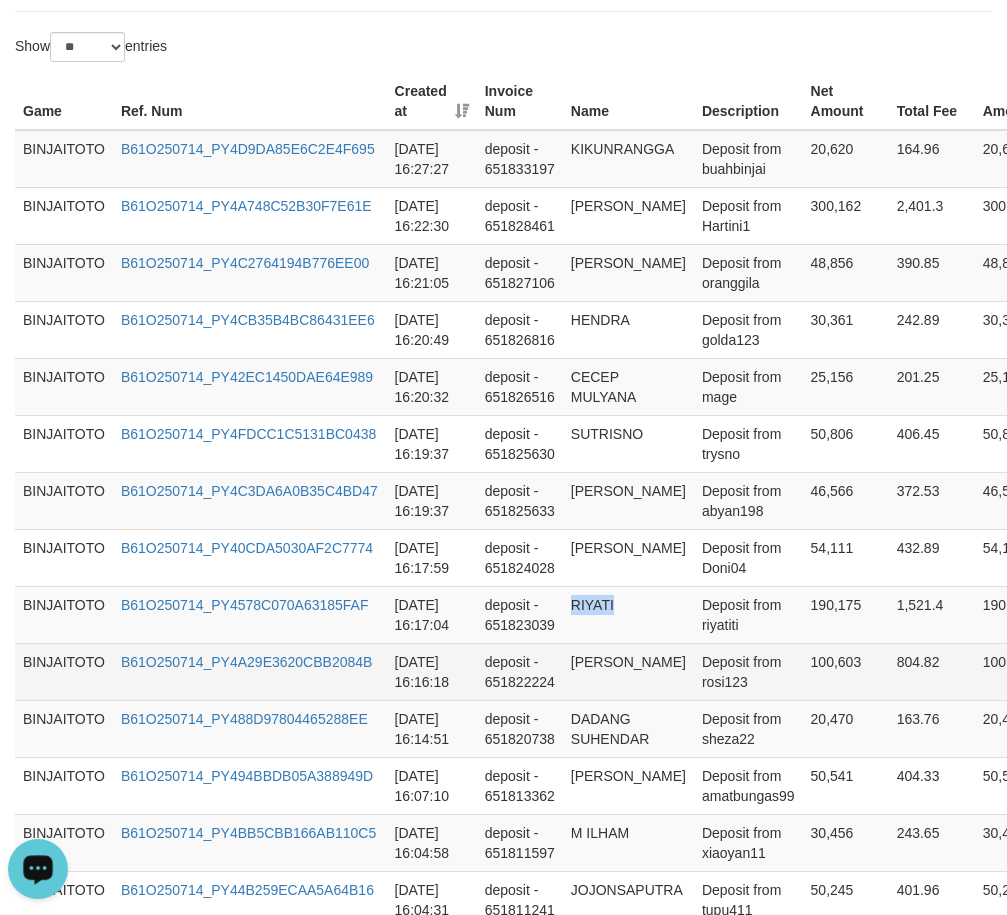 click on "[PERSON_NAME]" at bounding box center (628, 671) 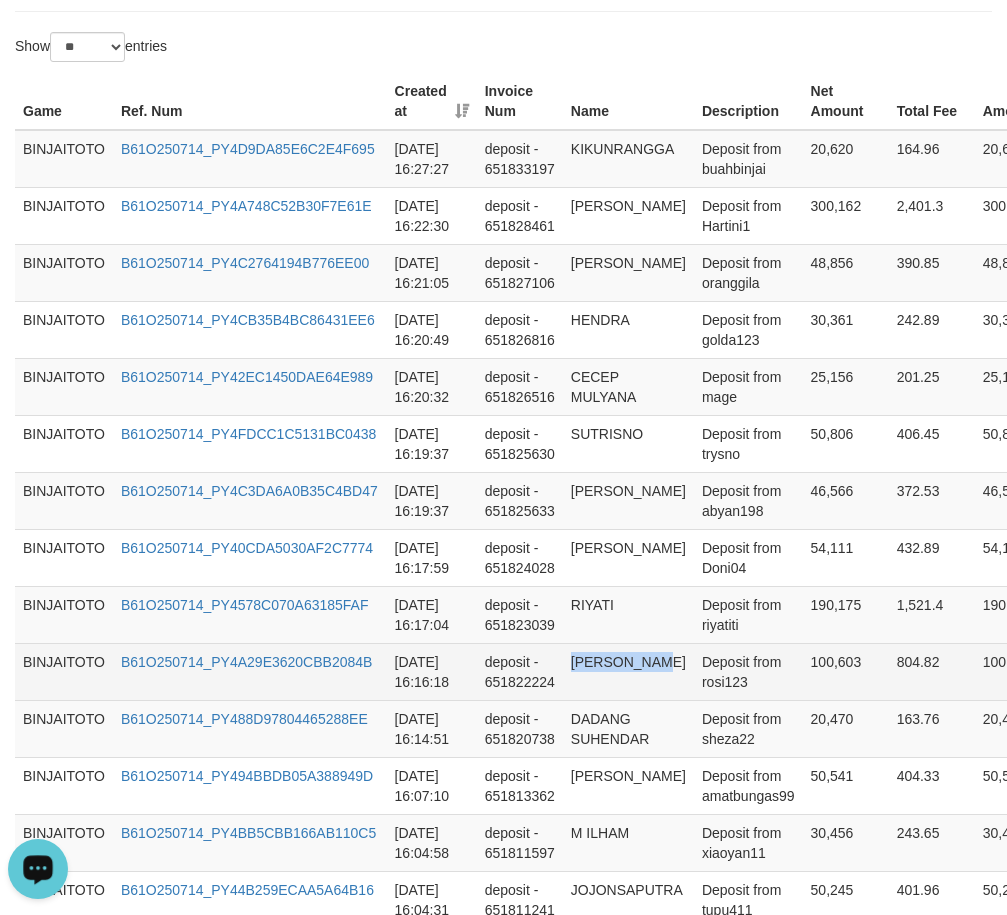 drag, startPoint x: 601, startPoint y: 667, endPoint x: 642, endPoint y: 662, distance: 41.303753 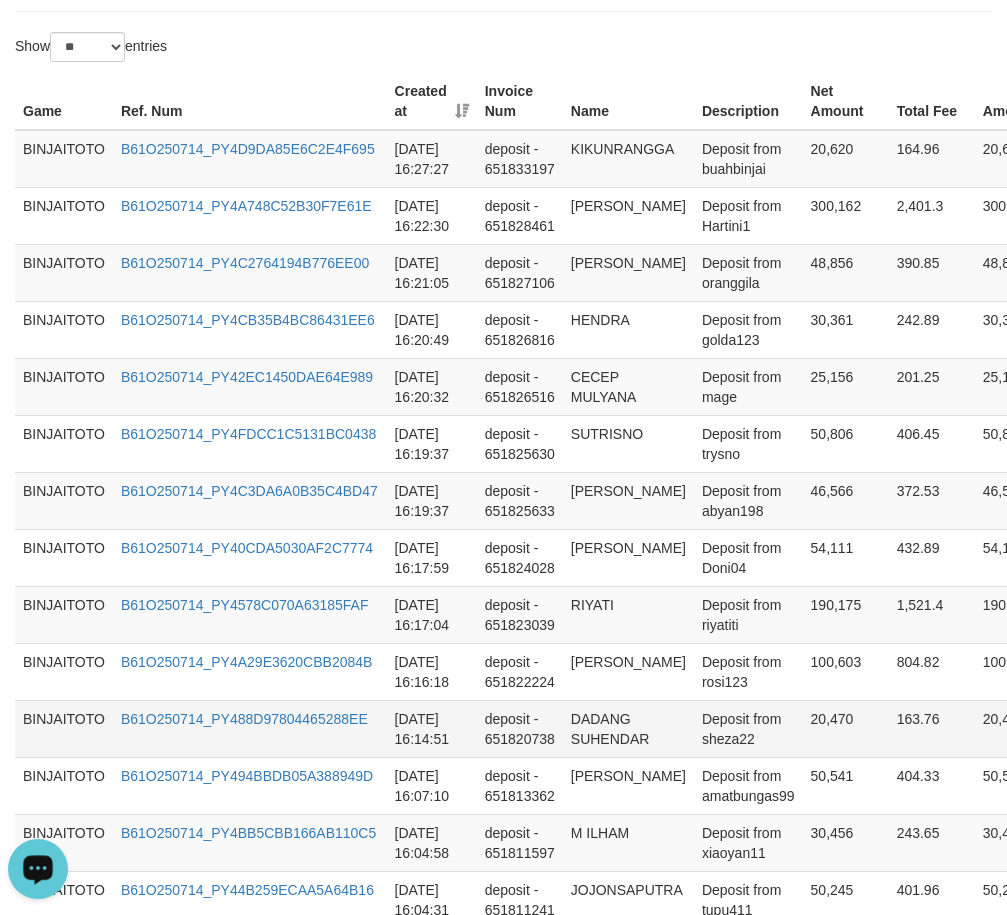 click on "DADANG SUHENDAR" at bounding box center (628, 728) 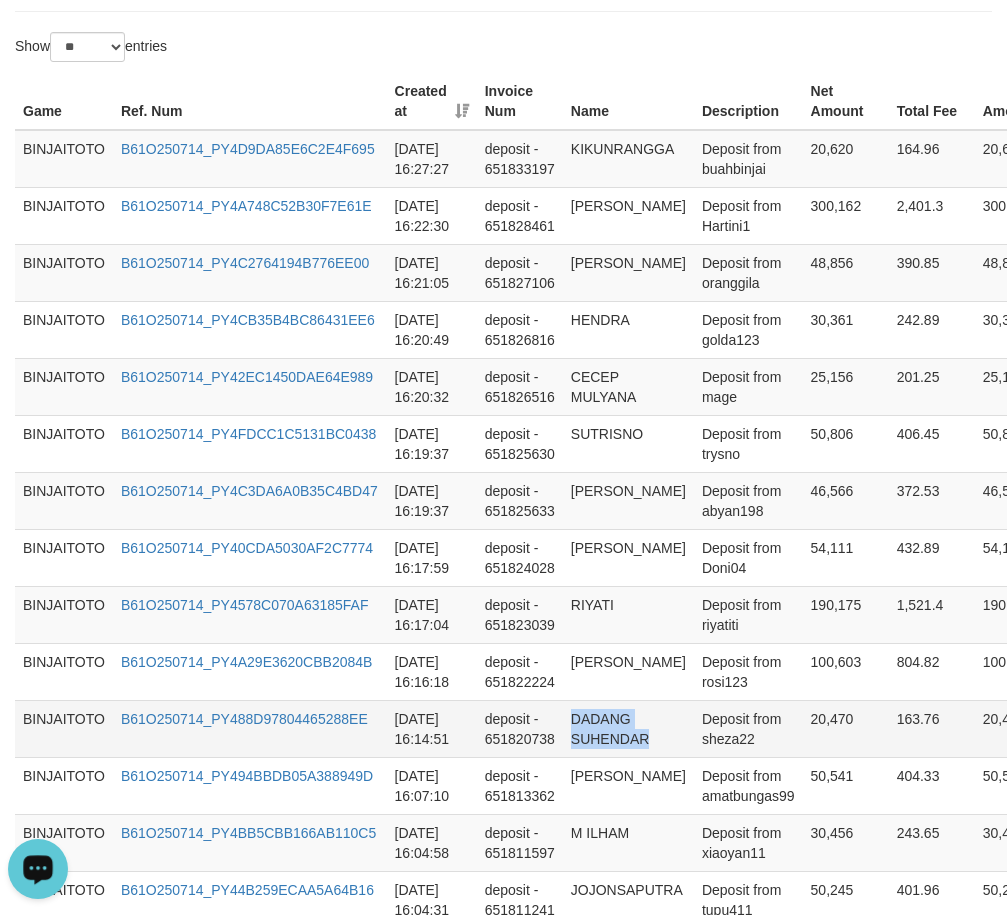 click on "DADANG SUHENDAR" at bounding box center (628, 728) 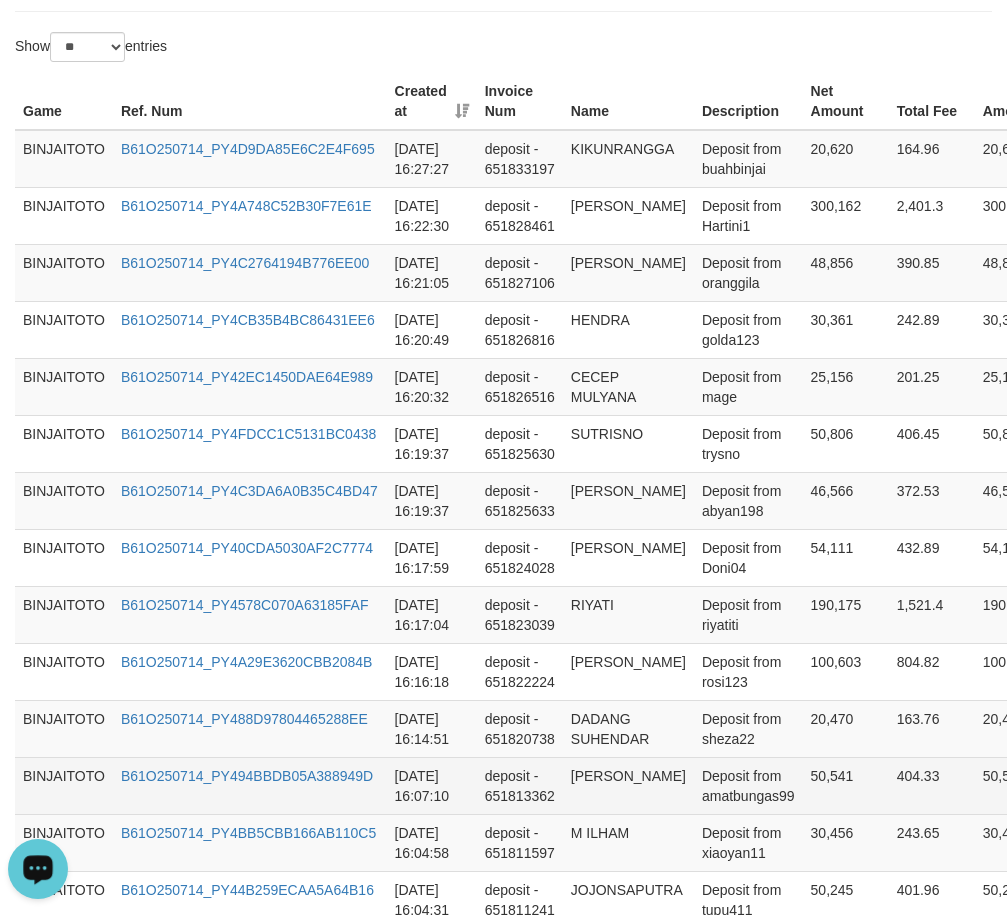 click on "[PERSON_NAME]" at bounding box center (628, 785) 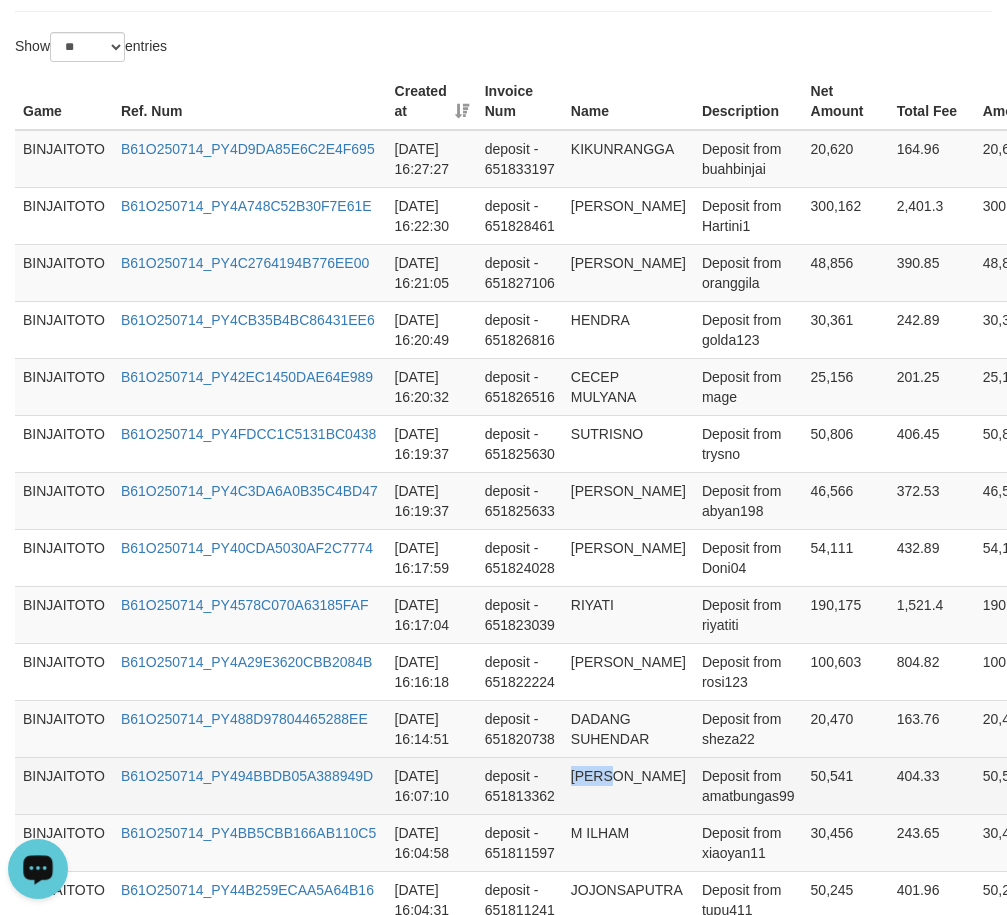 click on "[PERSON_NAME]" at bounding box center (628, 785) 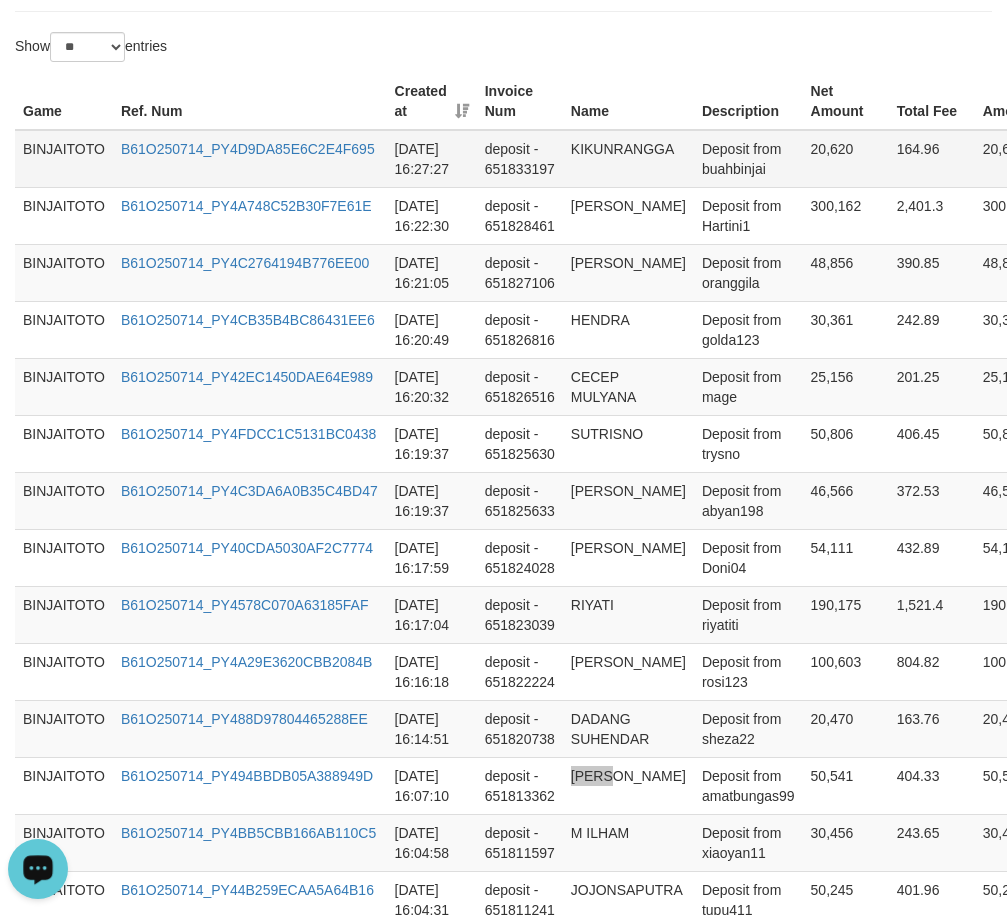 scroll, scrollTop: 400, scrollLeft: 0, axis: vertical 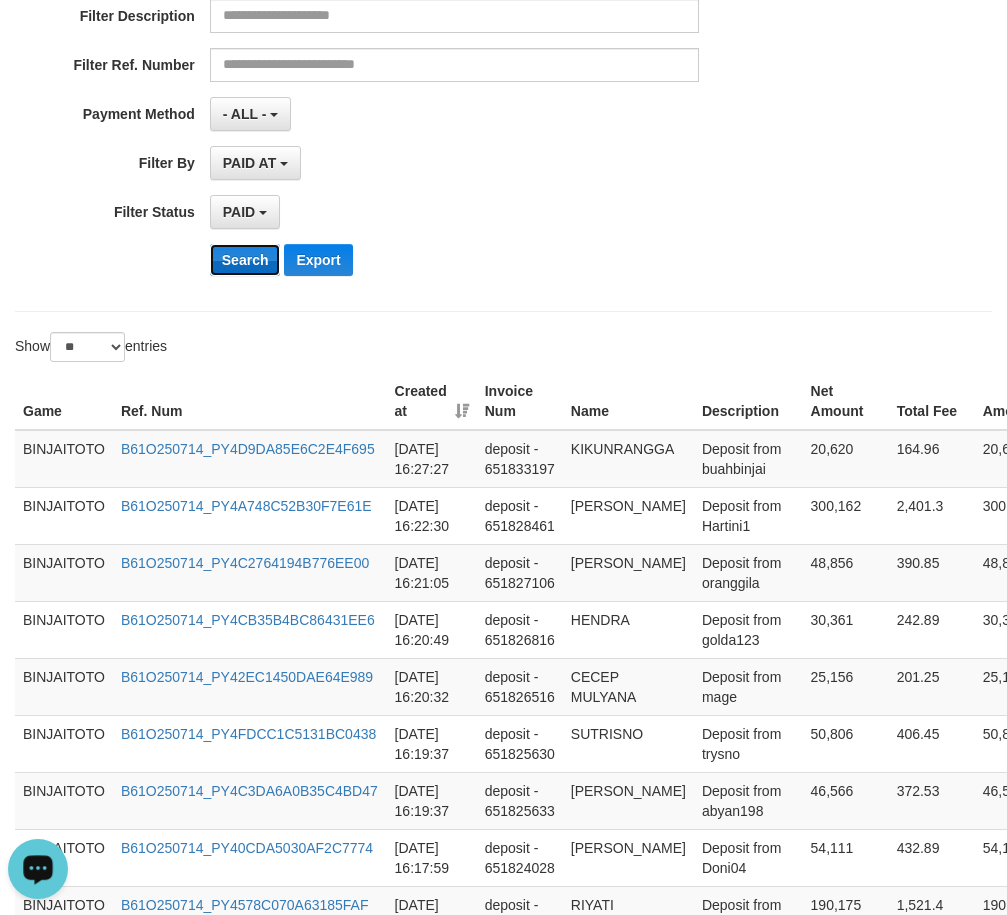 click on "Search" at bounding box center [245, 260] 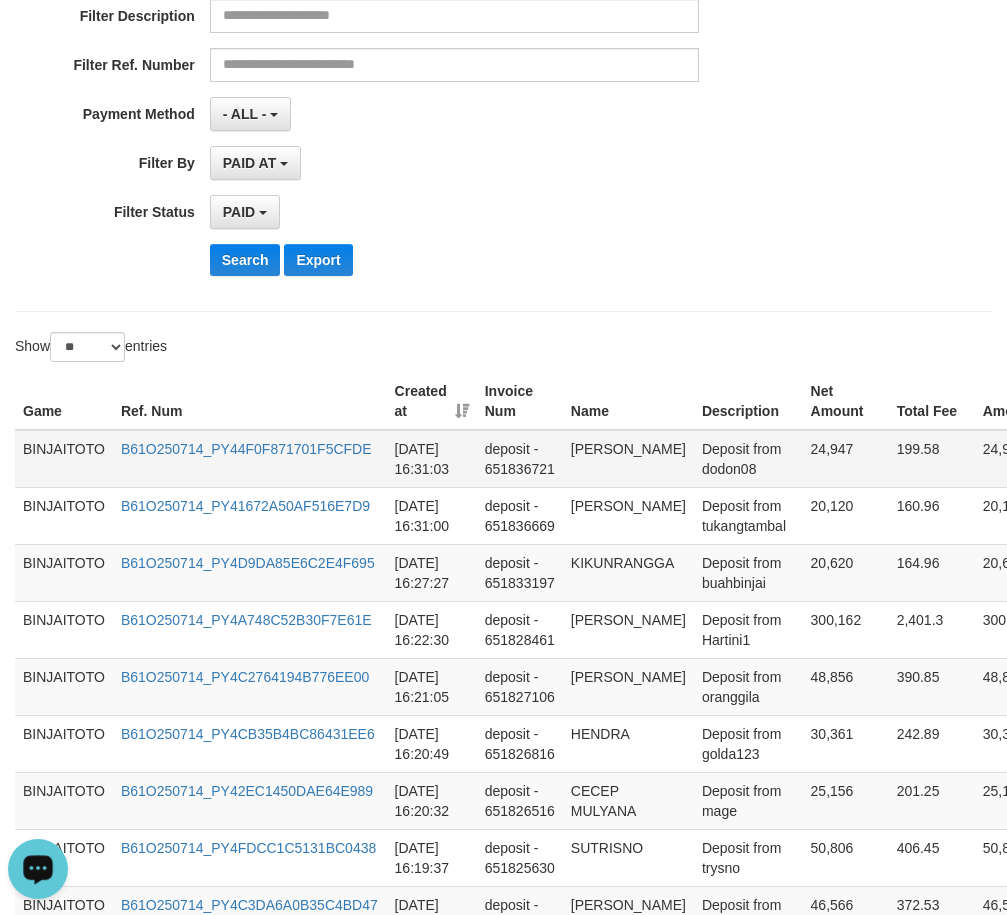 click on "[PERSON_NAME]" at bounding box center [628, 459] 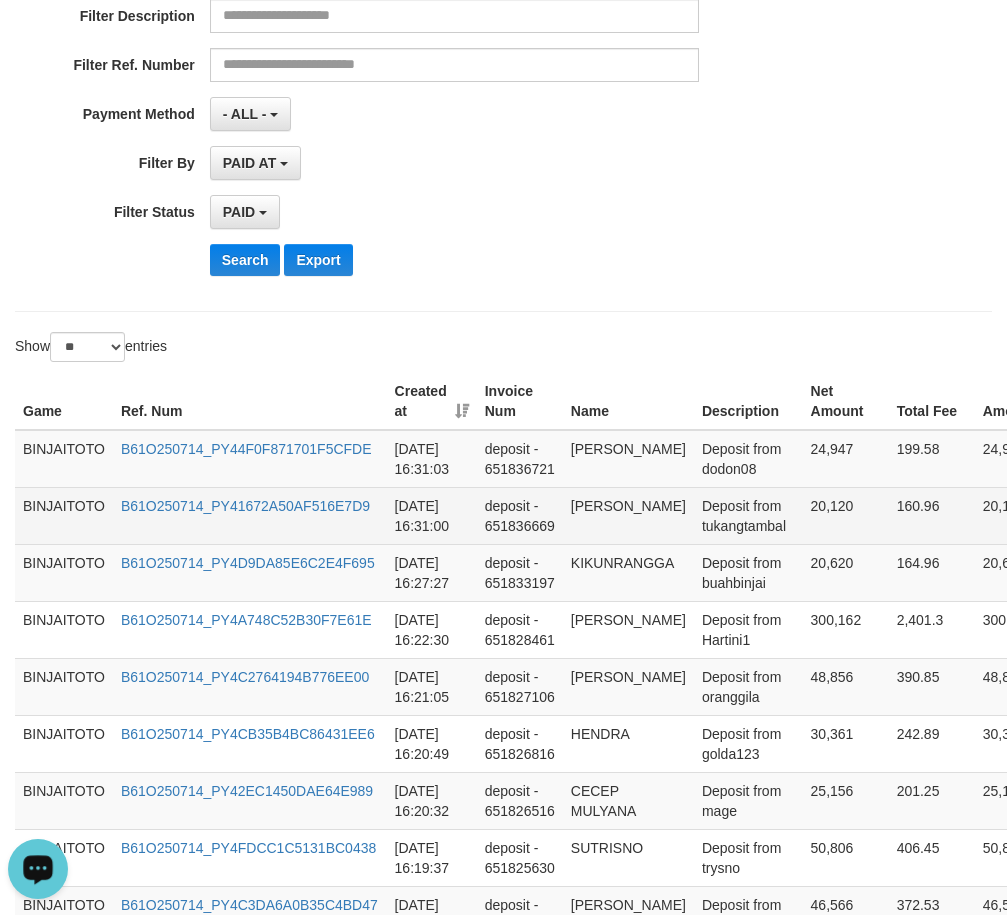 click on "[PERSON_NAME]" at bounding box center [628, 515] 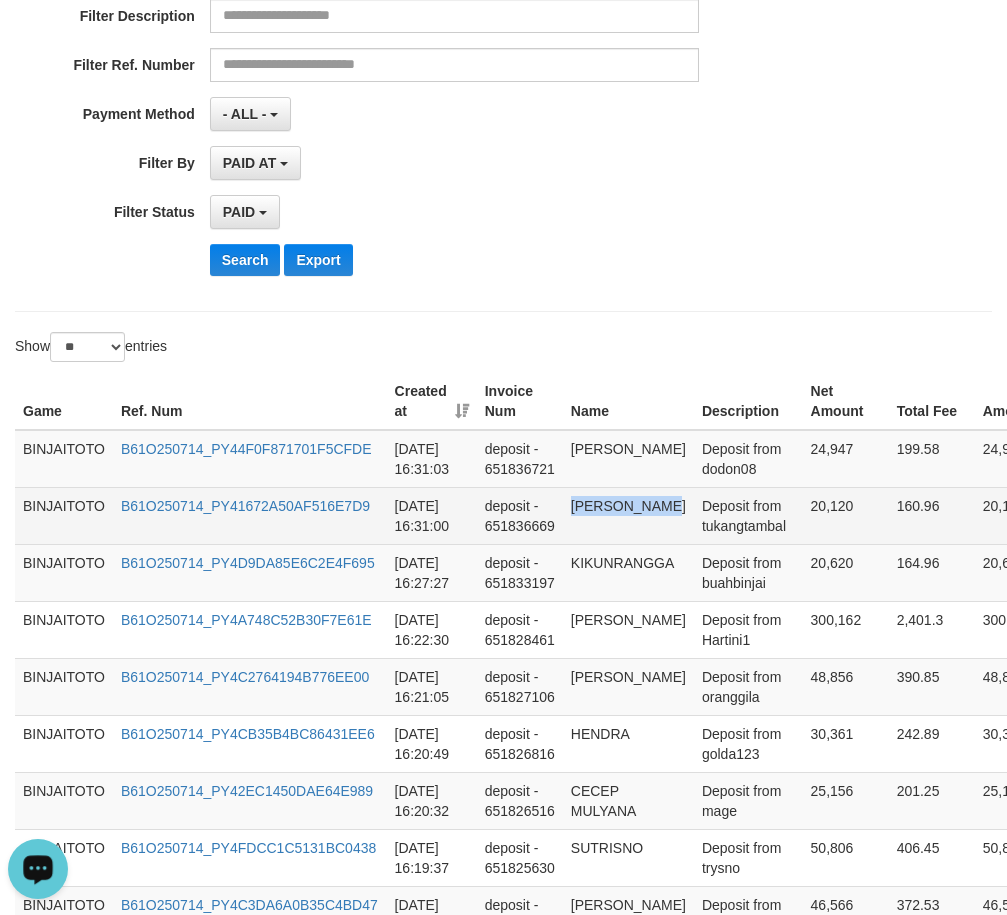 drag, startPoint x: 594, startPoint y: 505, endPoint x: 614, endPoint y: 509, distance: 20.396078 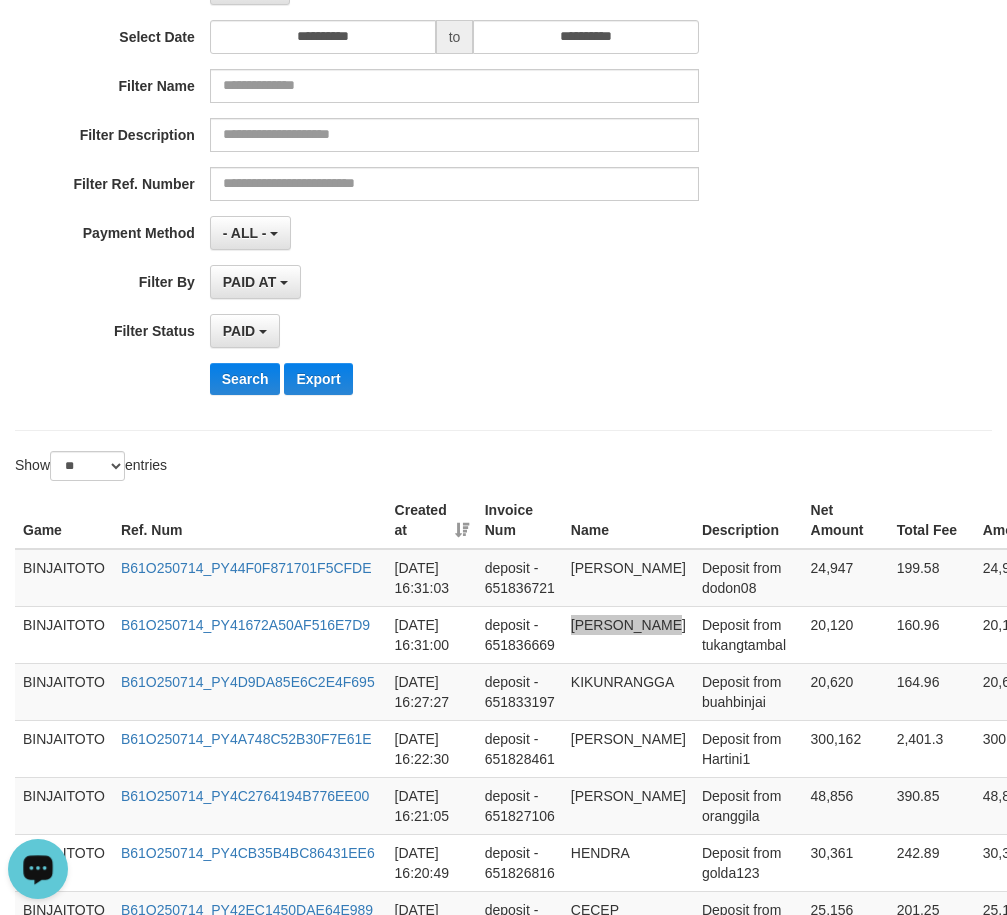 scroll, scrollTop: 100, scrollLeft: 0, axis: vertical 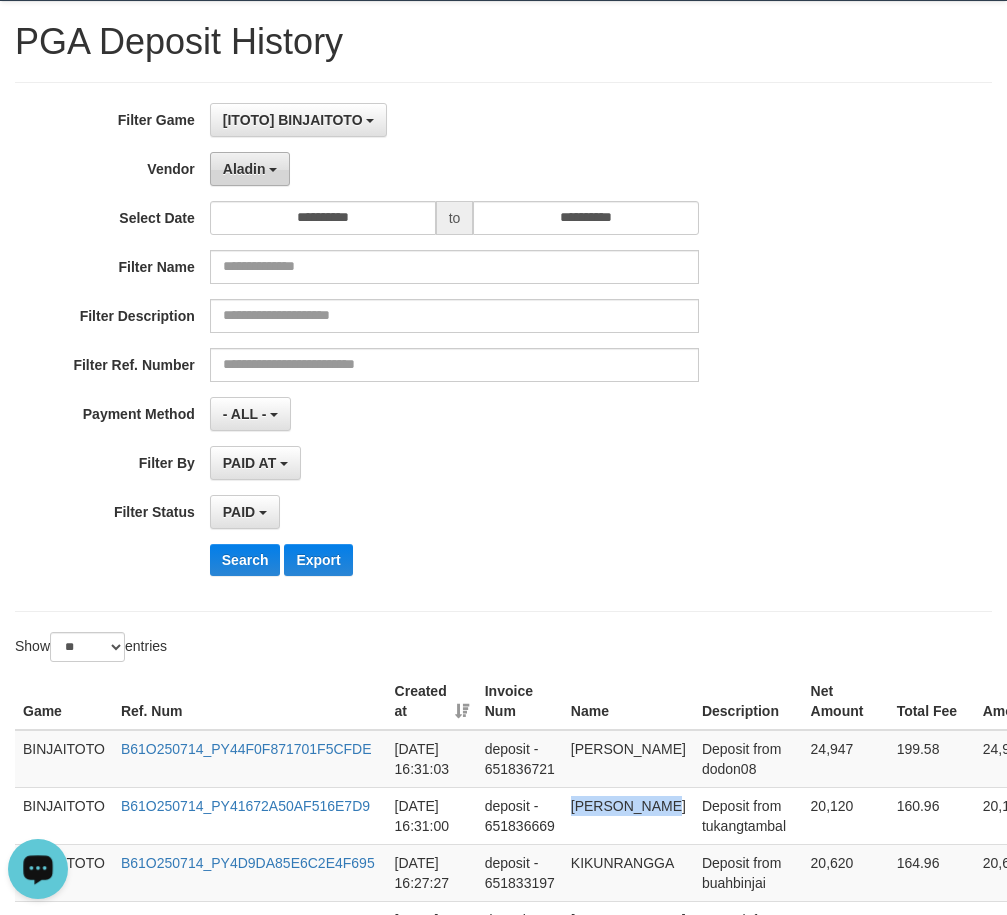 click on "Aladin" at bounding box center [250, 169] 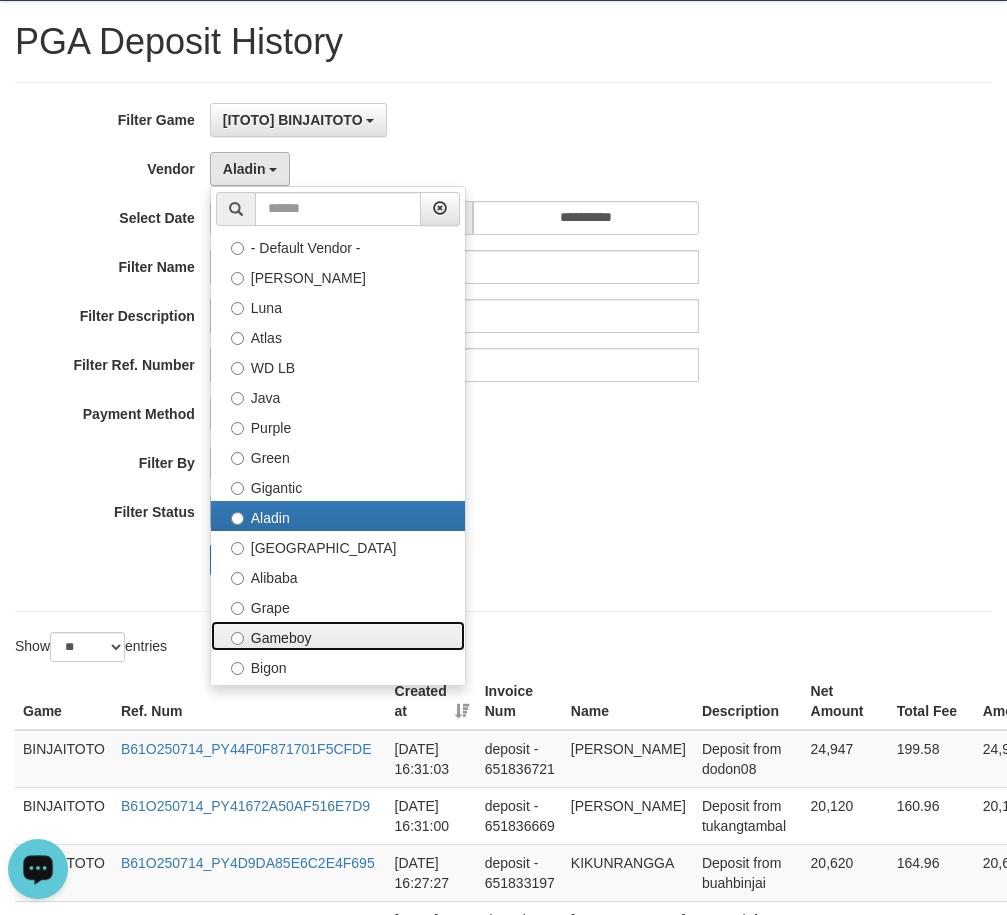 drag, startPoint x: 313, startPoint y: 639, endPoint x: 300, endPoint y: 631, distance: 15.264338 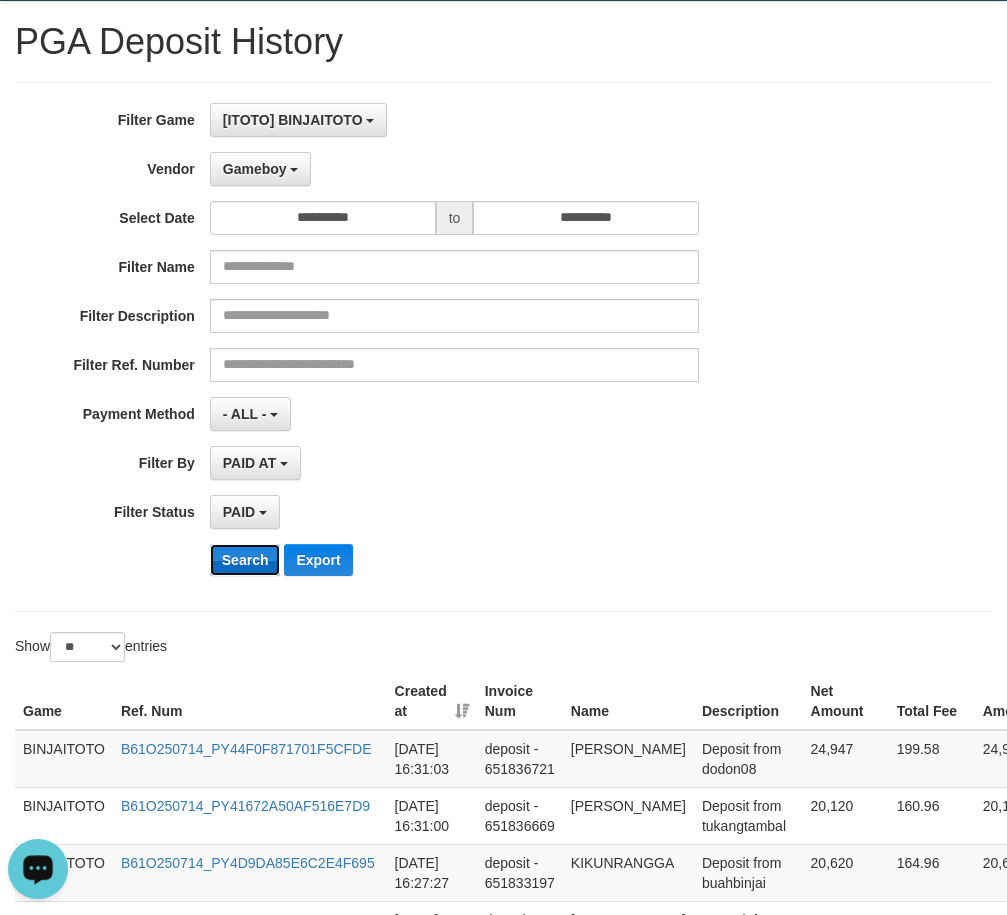 click on "Search" at bounding box center [245, 560] 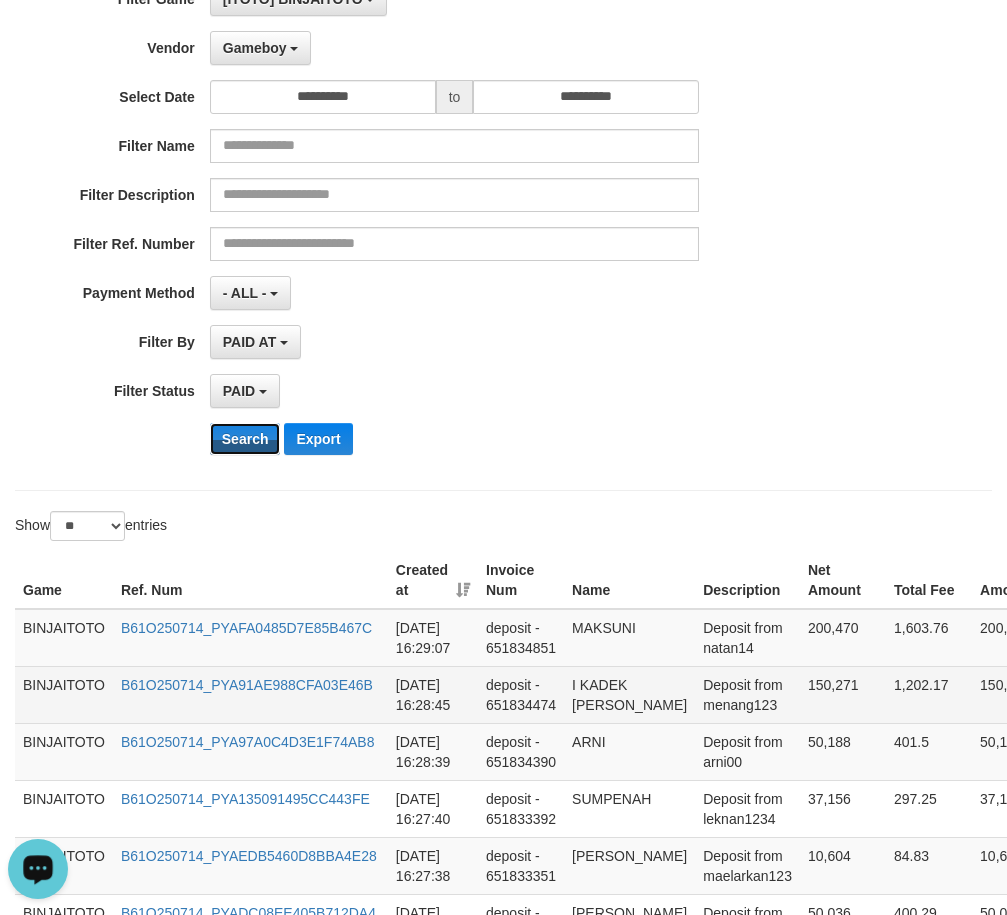 scroll, scrollTop: 300, scrollLeft: 0, axis: vertical 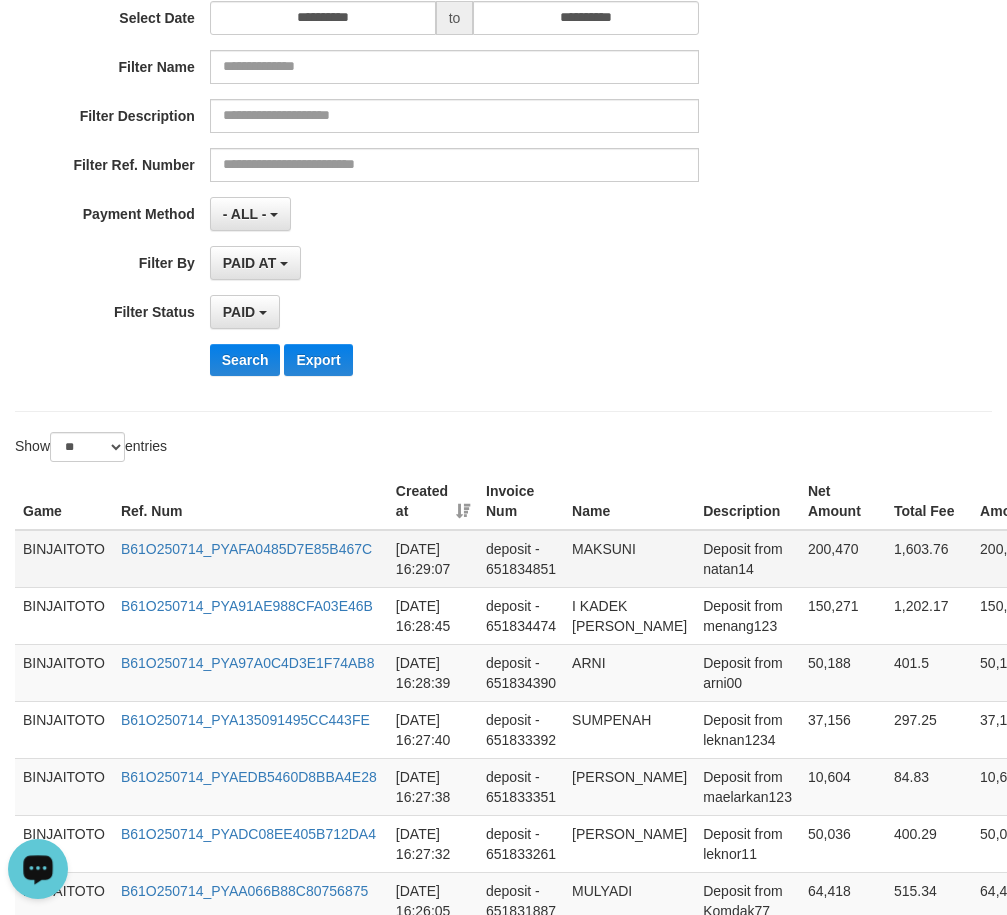 click on "MAKSUNI" at bounding box center (629, 559) 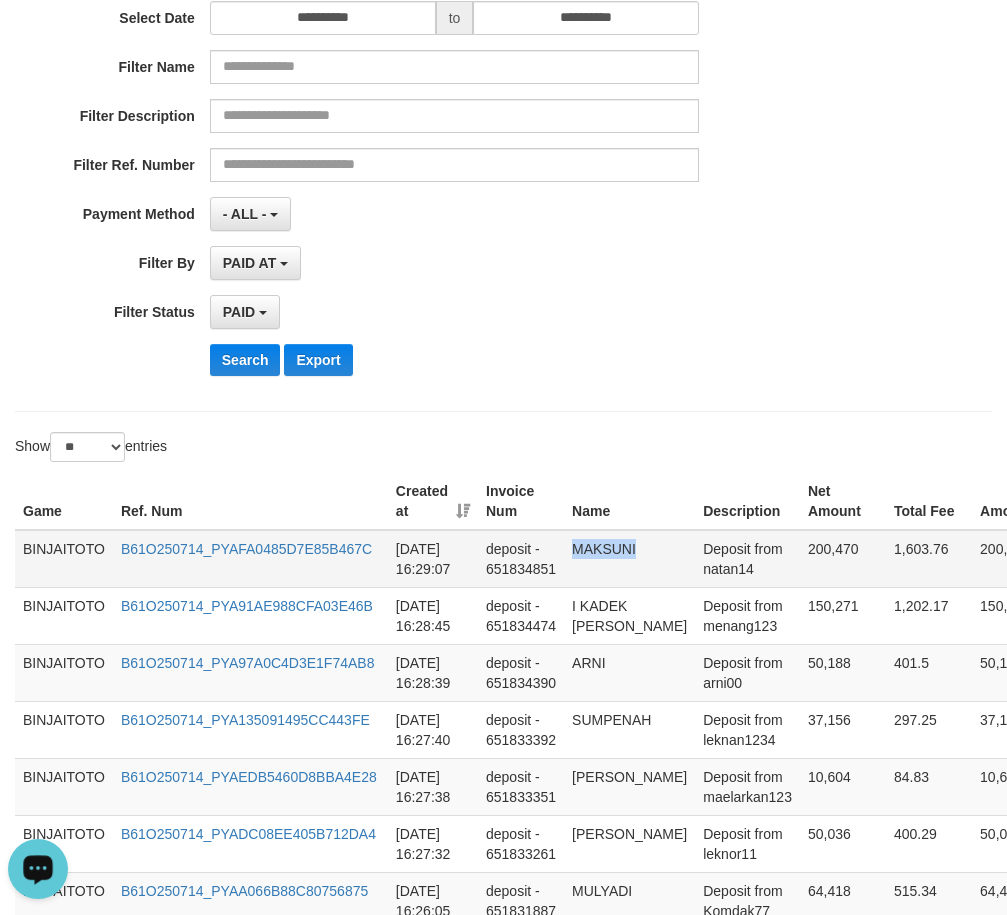 click on "MAKSUNI" at bounding box center (629, 559) 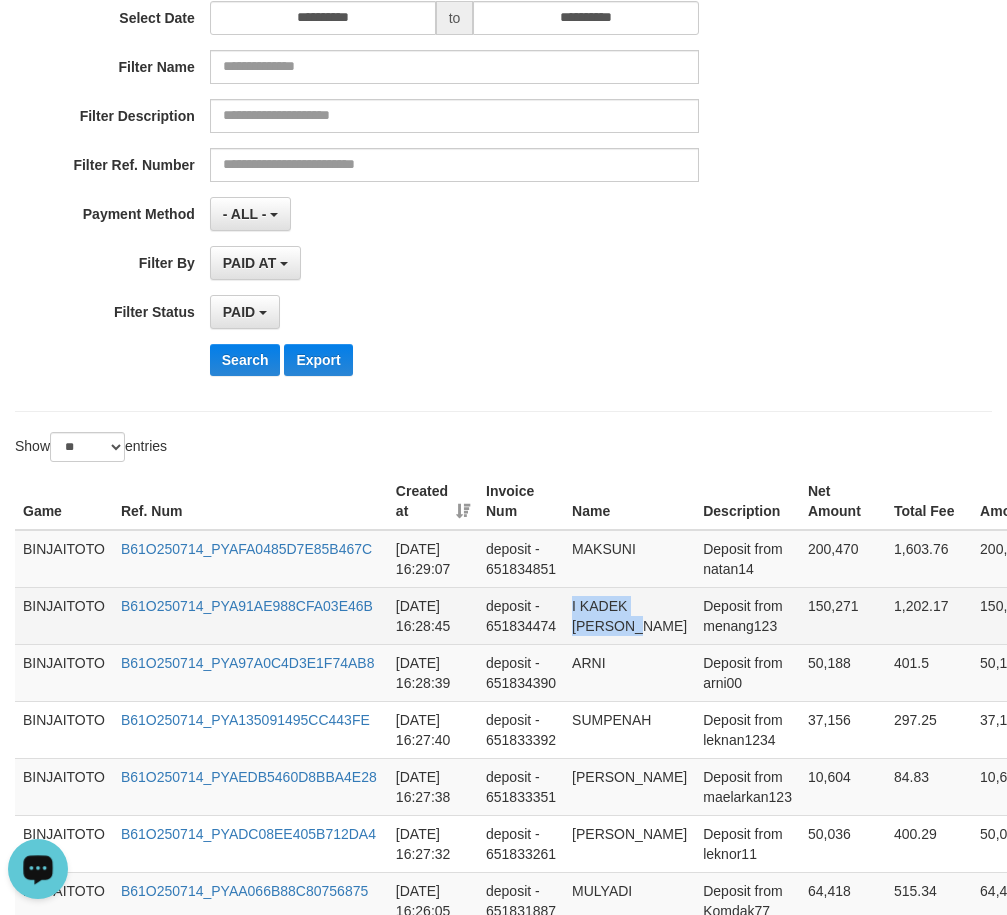 drag, startPoint x: 568, startPoint y: 608, endPoint x: 639, endPoint y: 631, distance: 74.63243 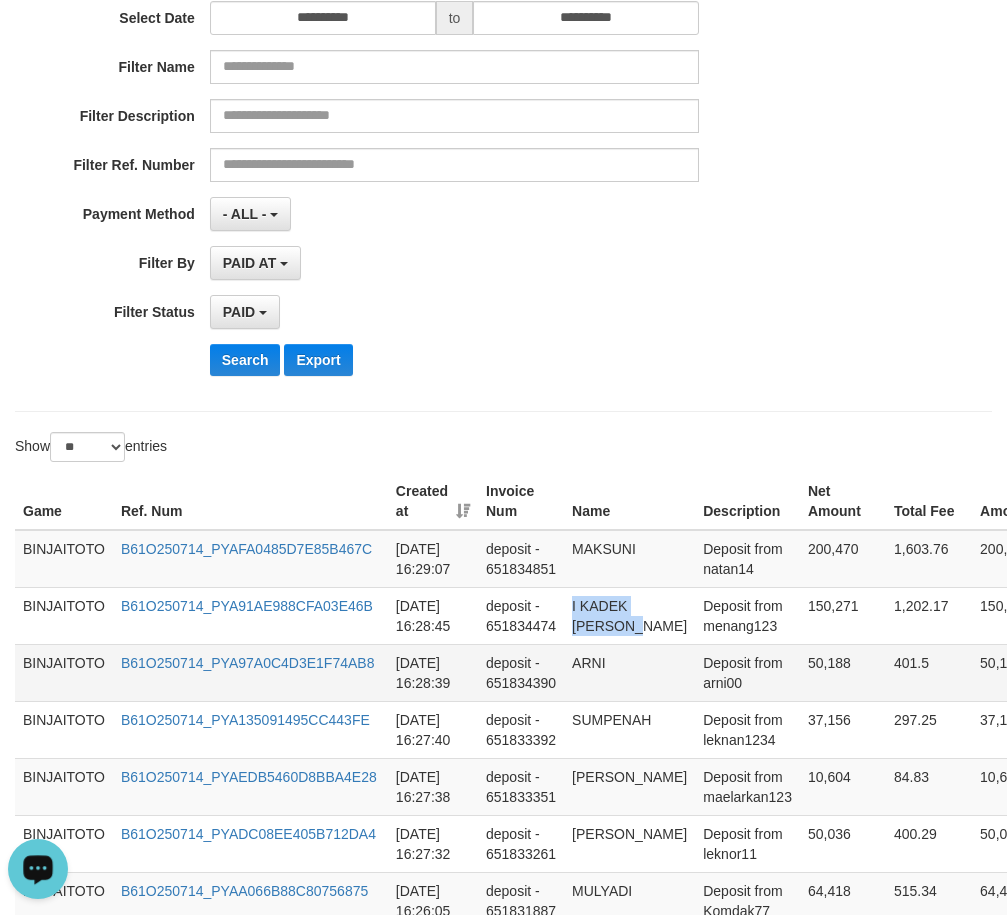 click on "ARNI" at bounding box center (629, 672) 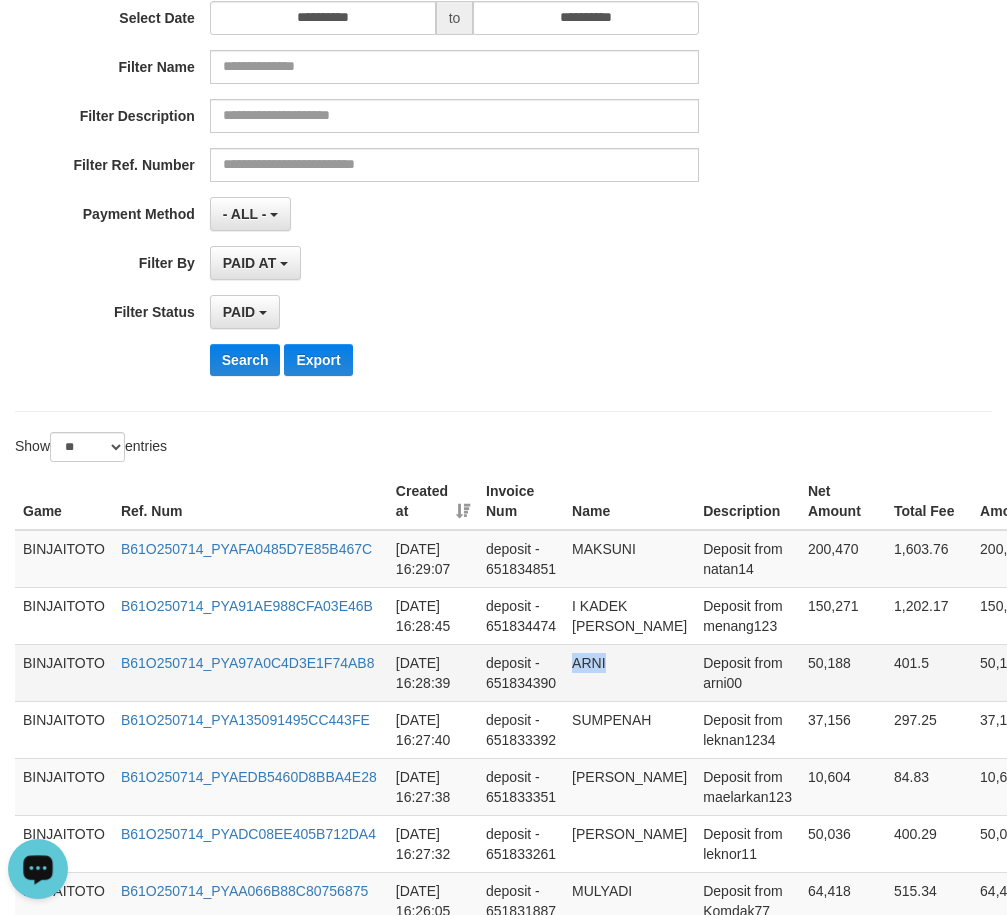 click on "ARNI" at bounding box center [629, 672] 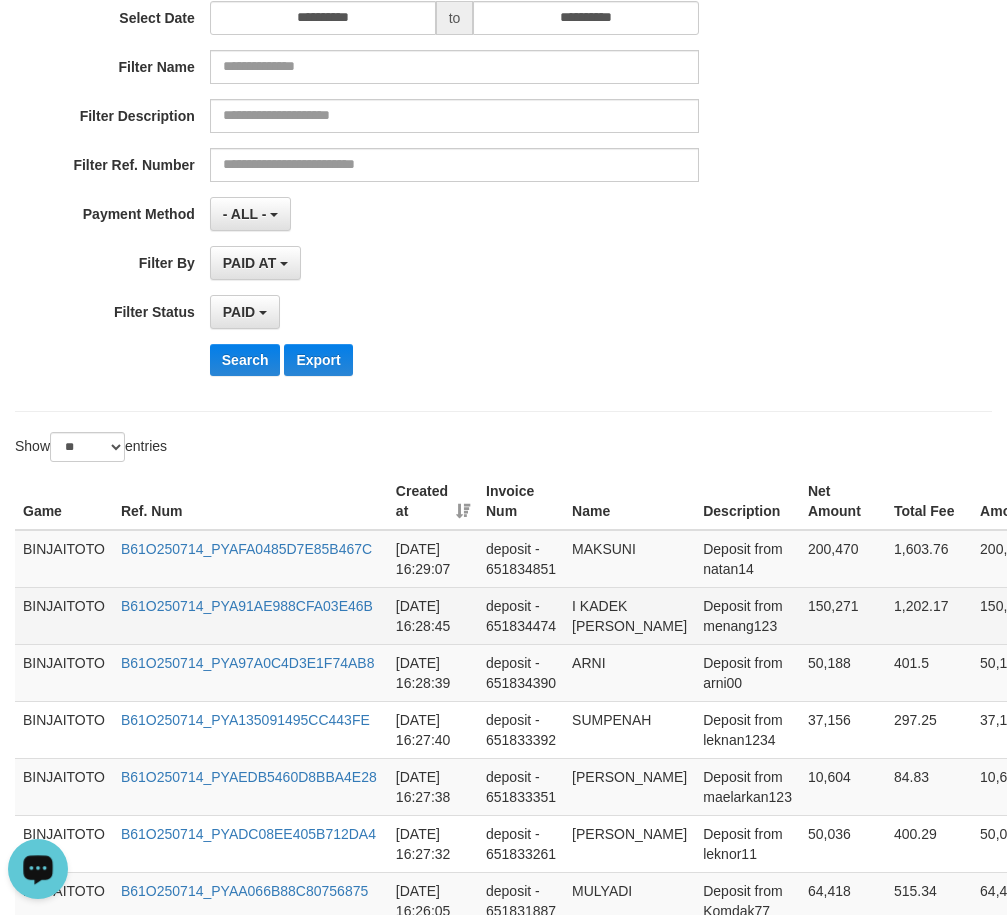 click on "150,271" at bounding box center (843, 615) 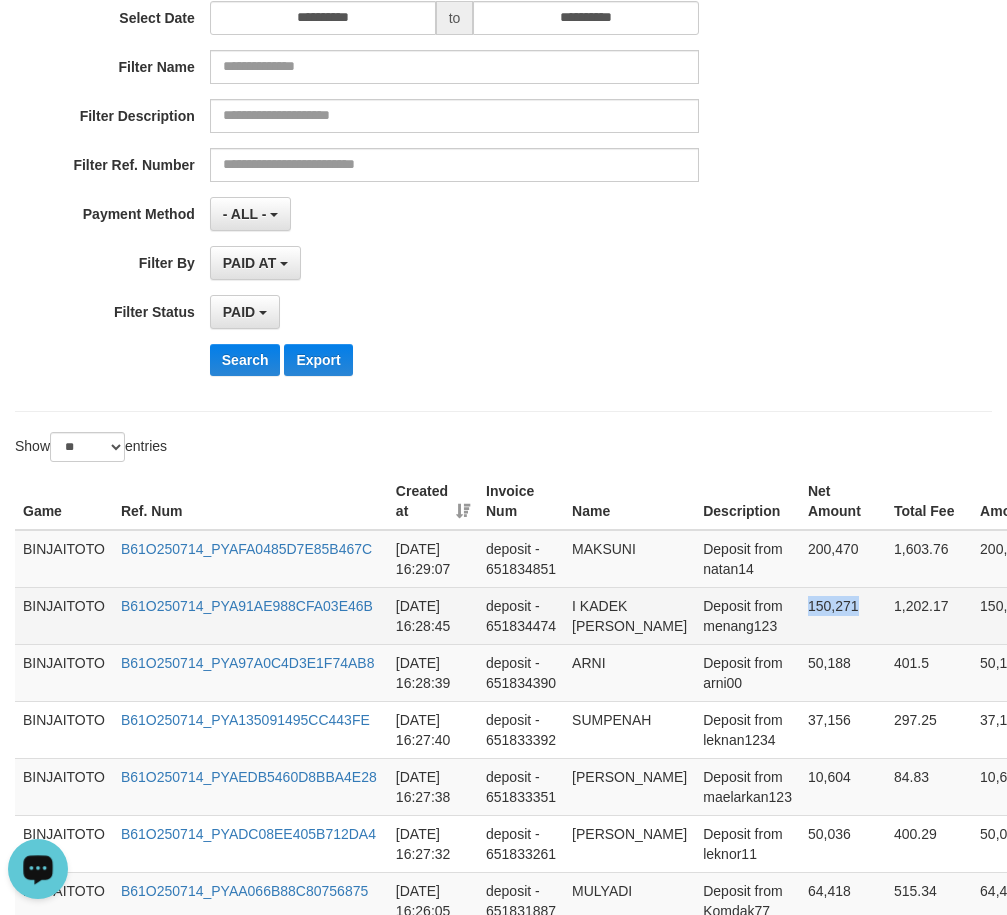 click on "150,271" at bounding box center [843, 615] 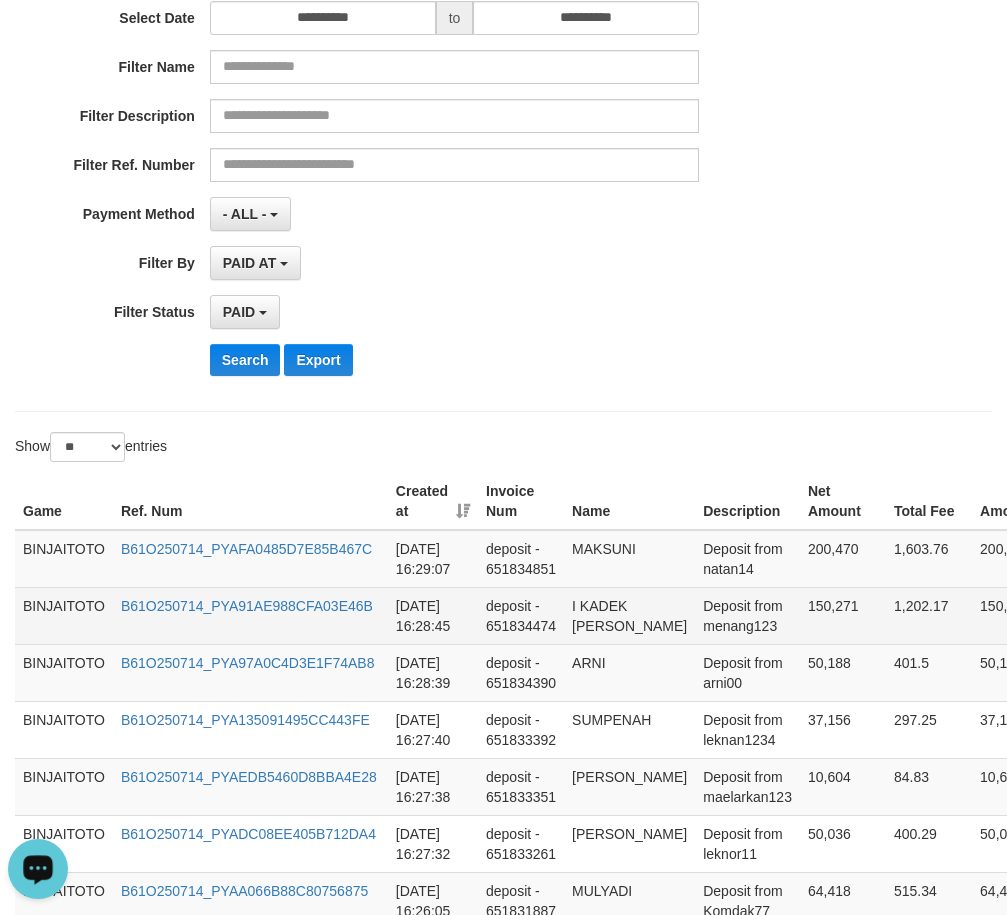 click on "Deposit from menang123" at bounding box center (747, 615) 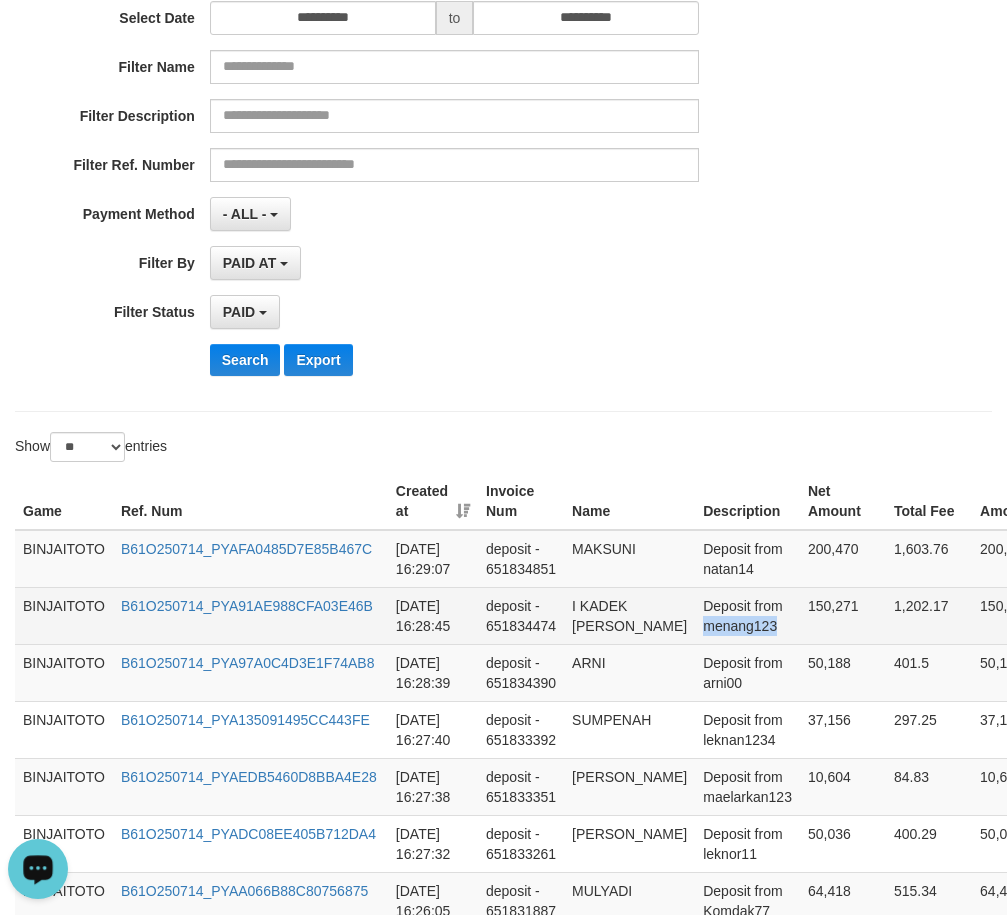click on "Deposit from menang123" at bounding box center [747, 615] 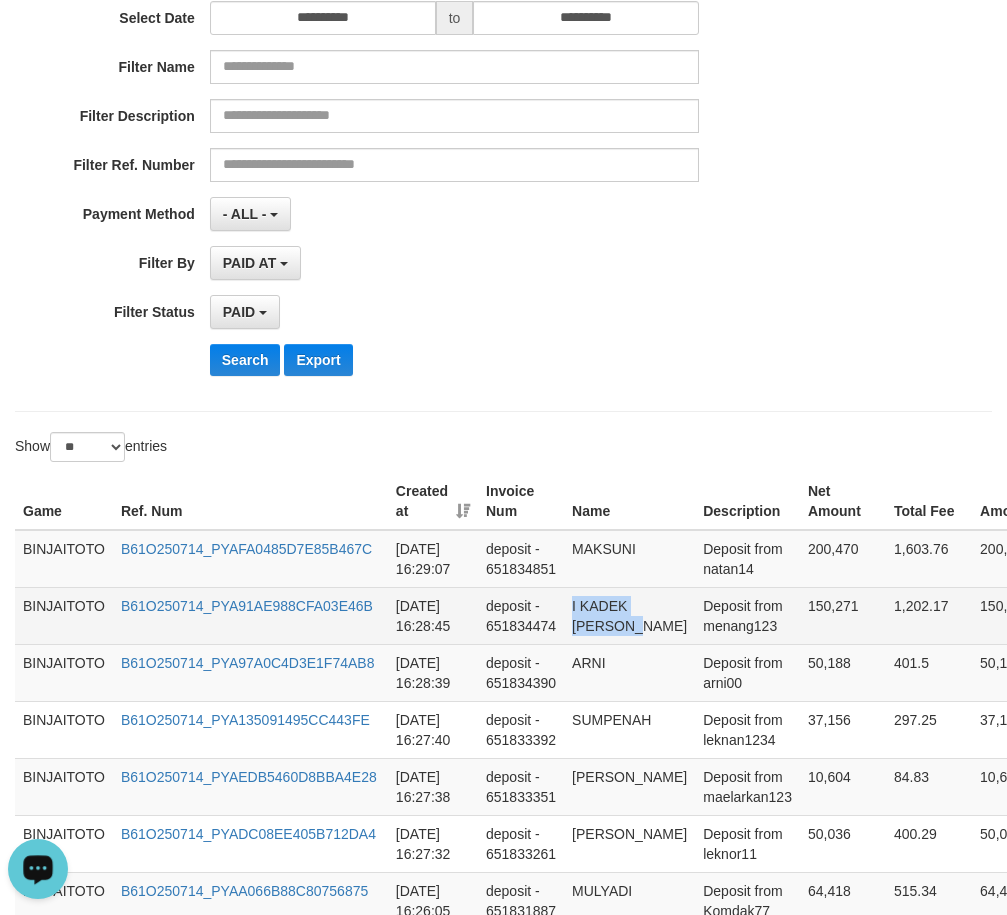 drag, startPoint x: 568, startPoint y: 605, endPoint x: 641, endPoint y: 636, distance: 79.30952 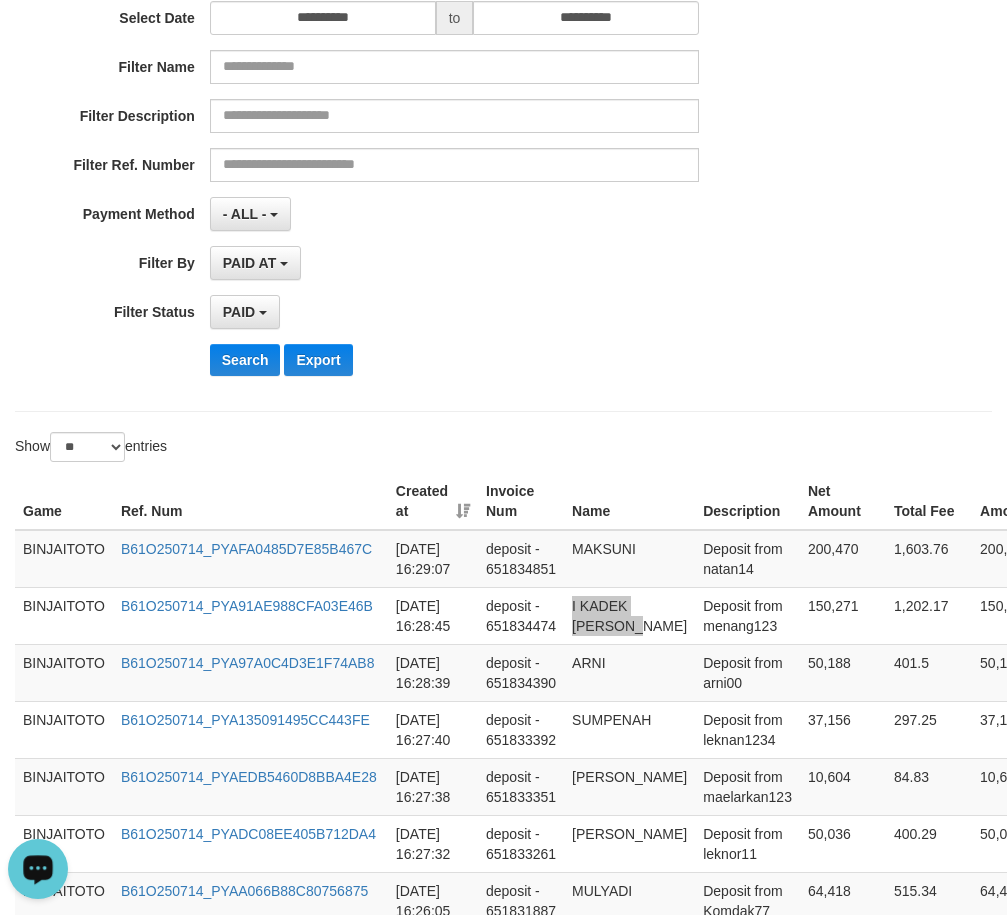 scroll, scrollTop: 100, scrollLeft: 0, axis: vertical 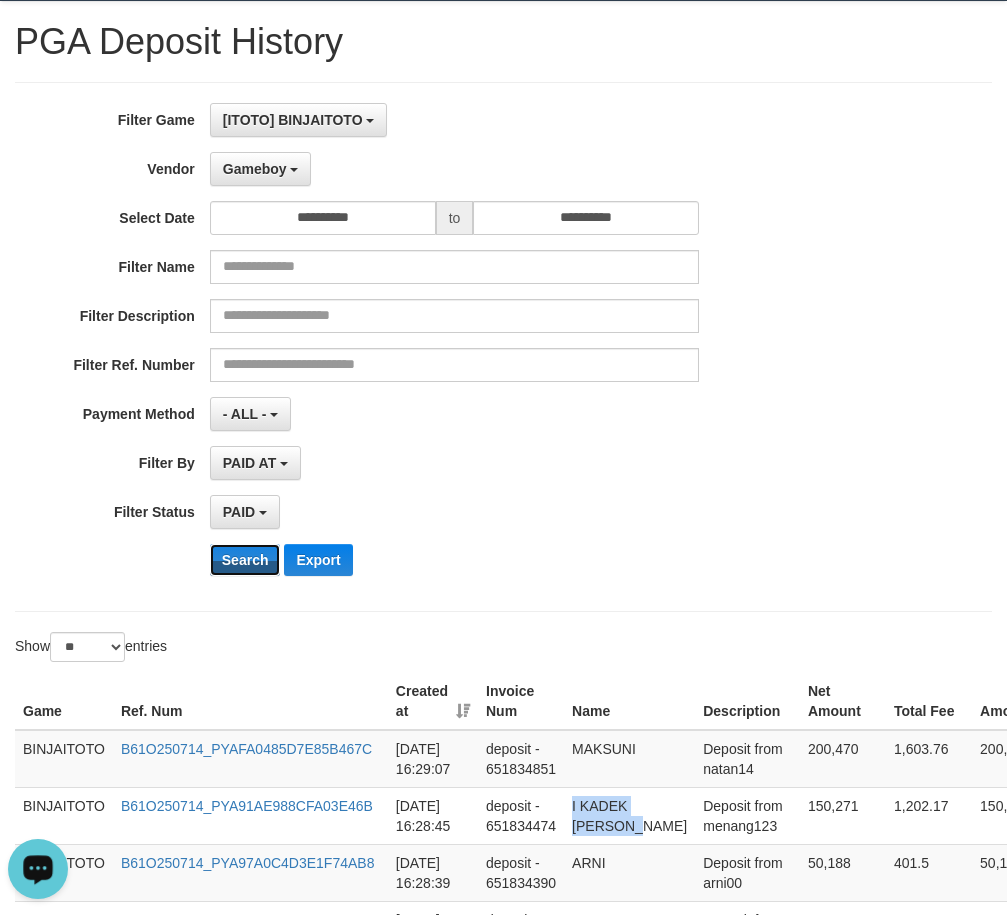 drag, startPoint x: 253, startPoint y: 573, endPoint x: 325, endPoint y: 594, distance: 75 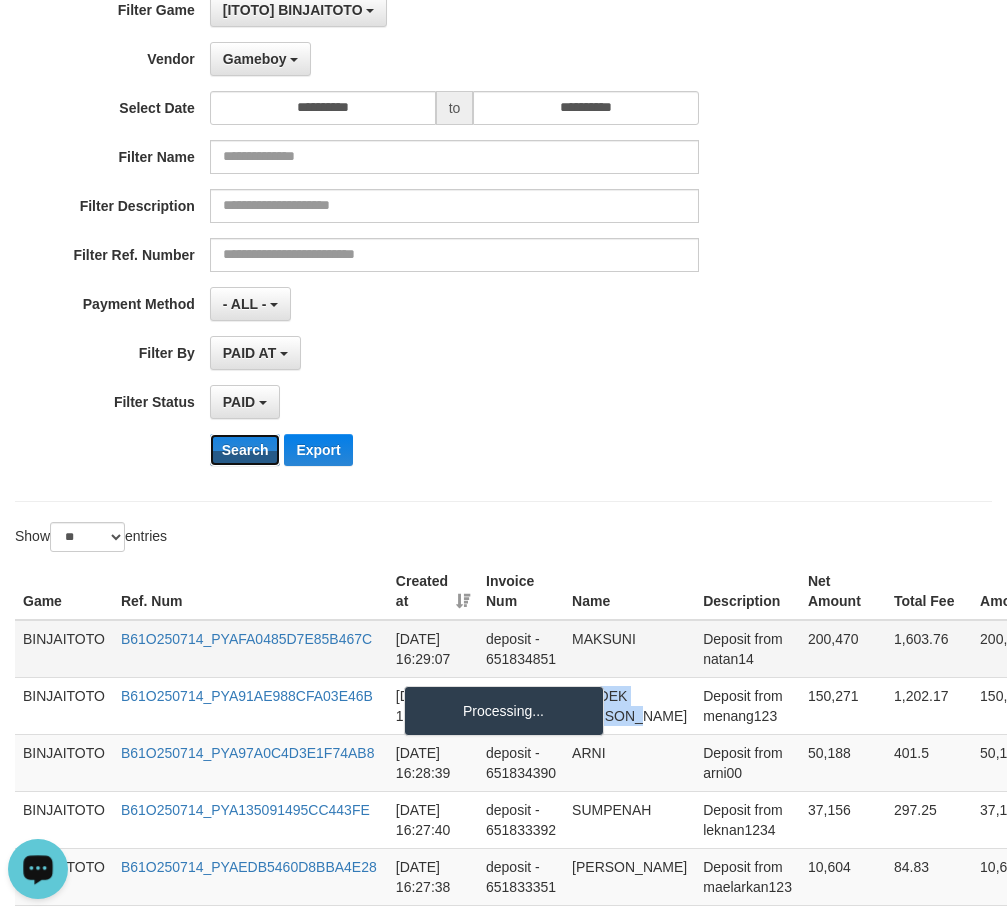 scroll, scrollTop: 300, scrollLeft: 0, axis: vertical 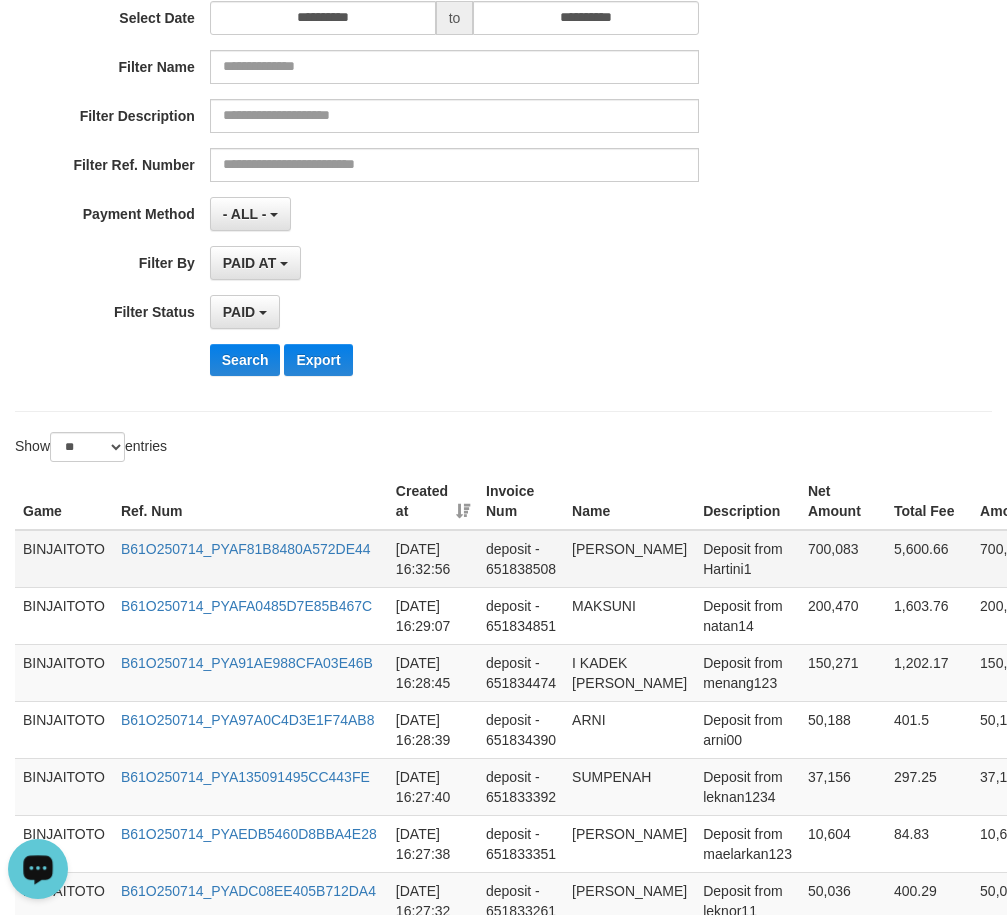 click on "[PERSON_NAME]" at bounding box center (629, 559) 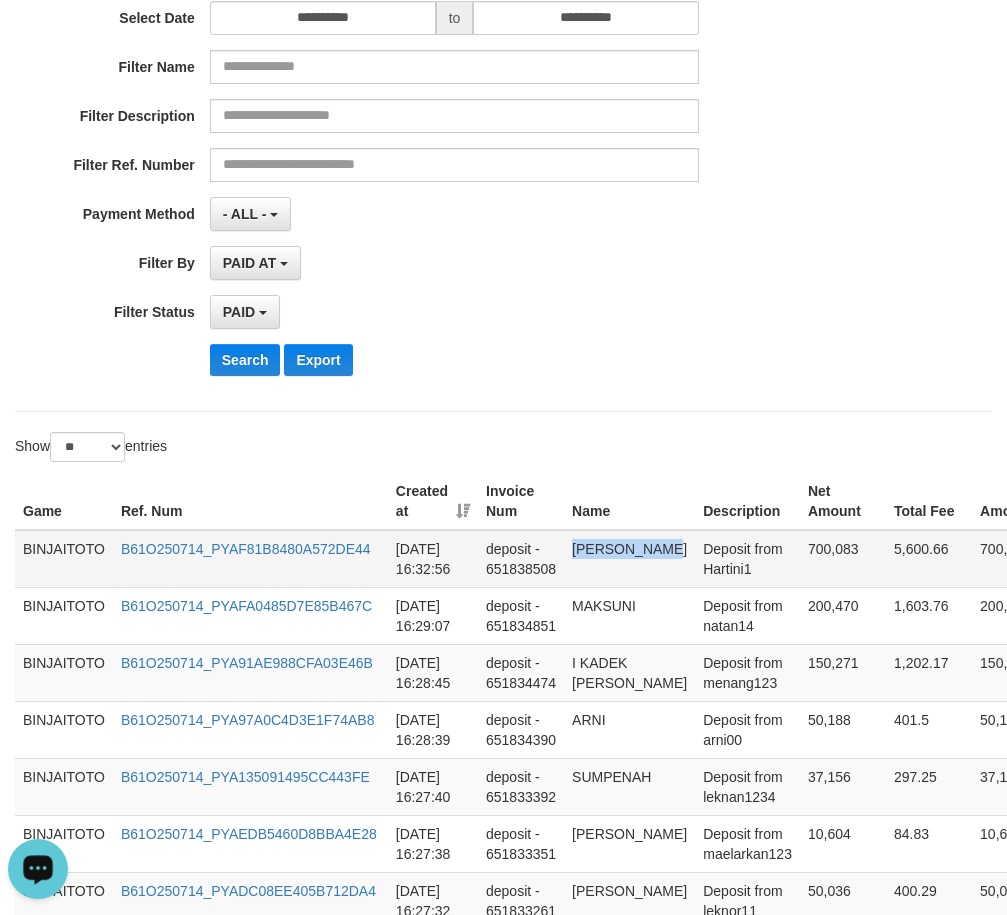 drag, startPoint x: 602, startPoint y: 551, endPoint x: 672, endPoint y: 551, distance: 70 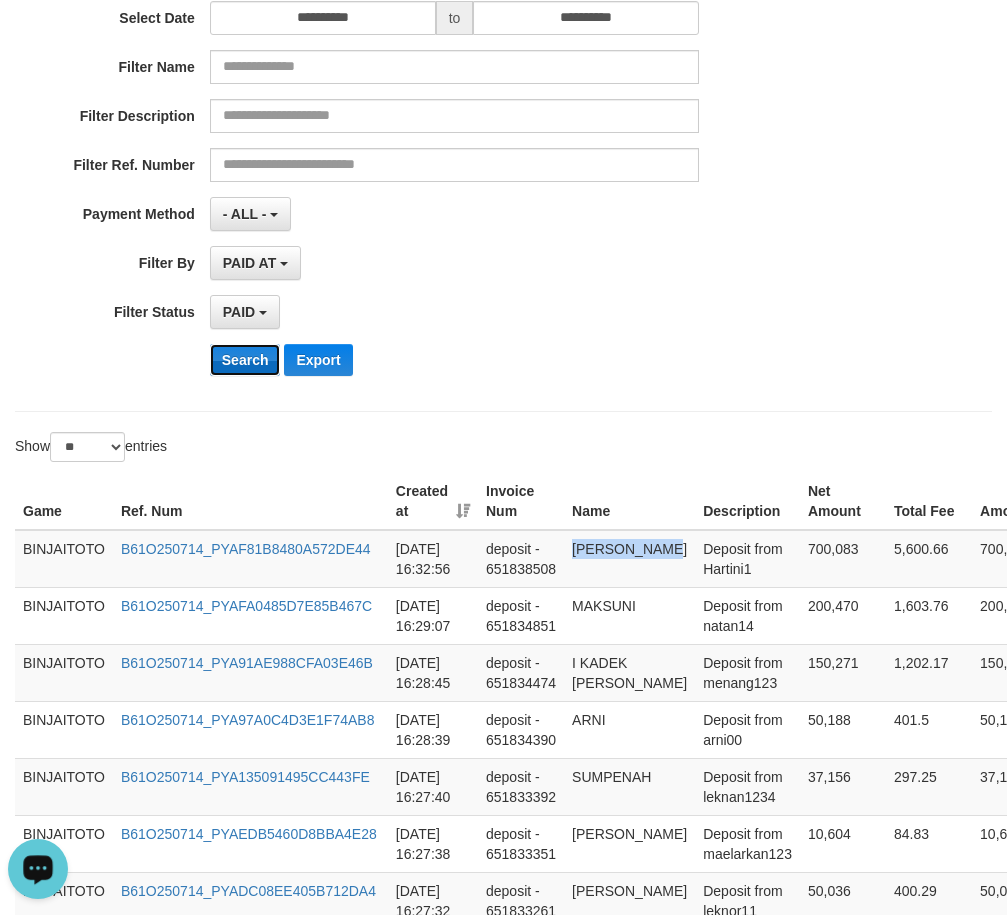 click on "Search" at bounding box center (245, 360) 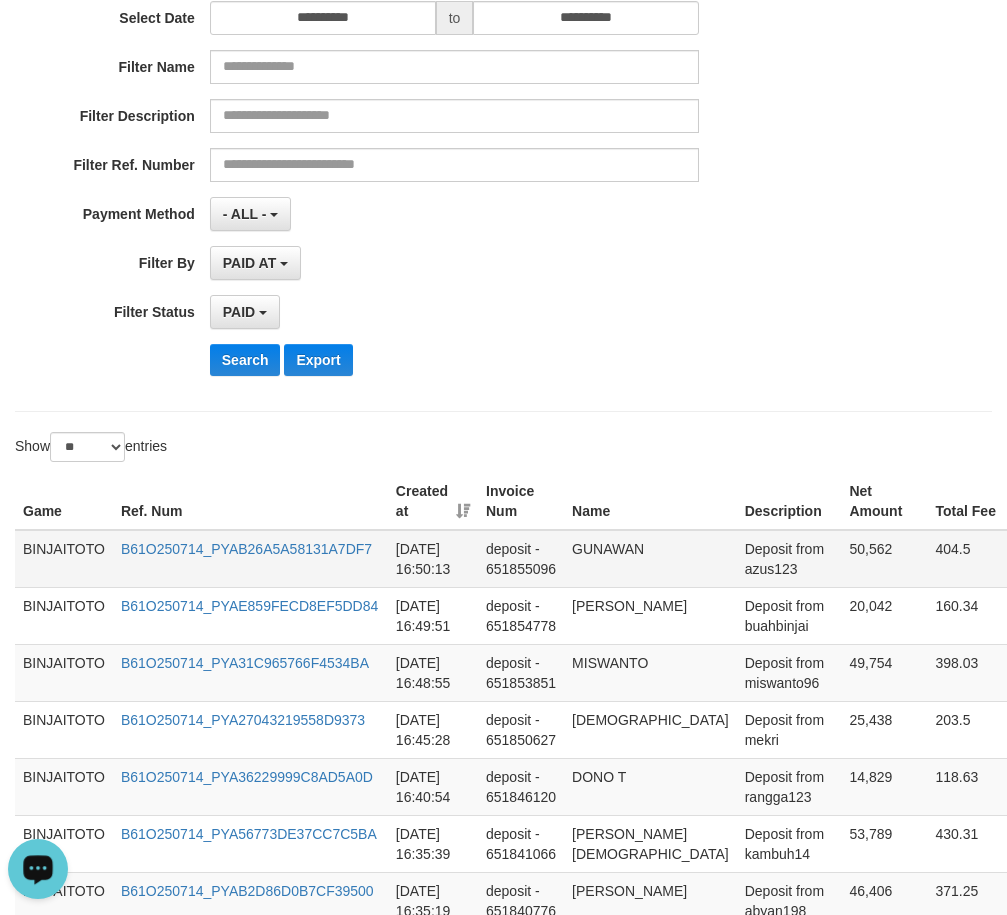 click on "GUNAWAN" at bounding box center [650, 559] 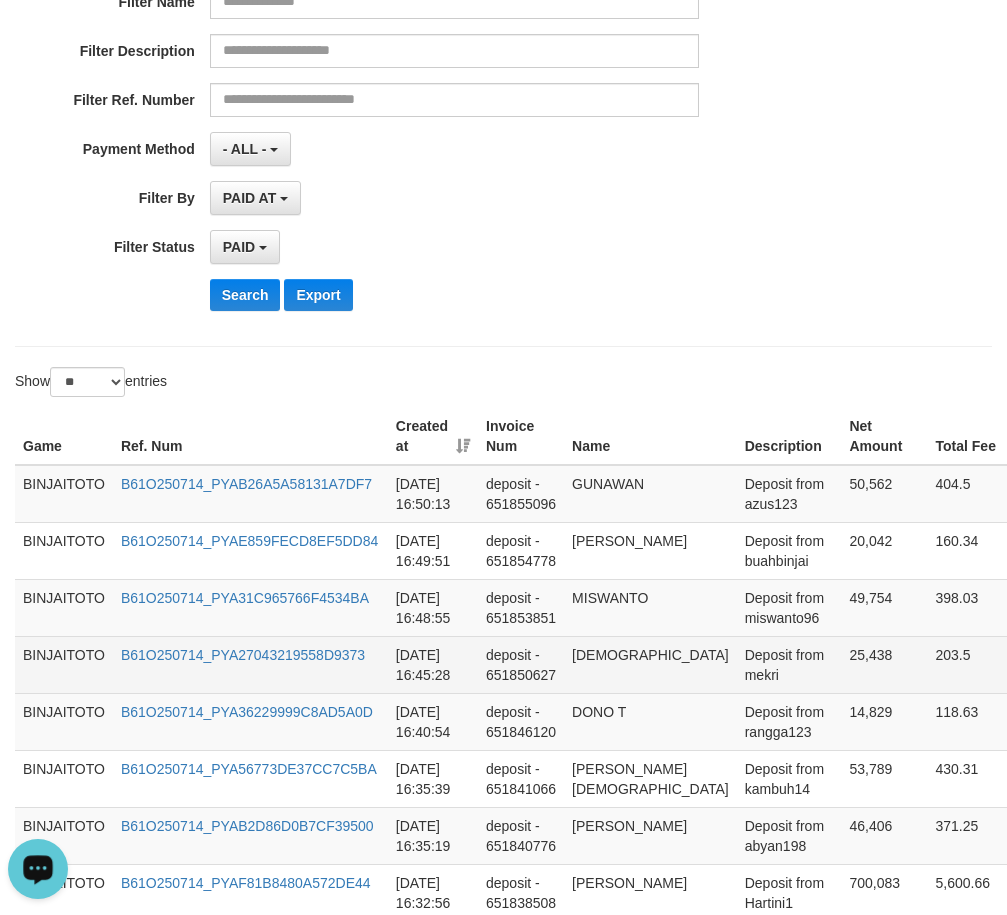 scroll, scrollTop: 400, scrollLeft: 0, axis: vertical 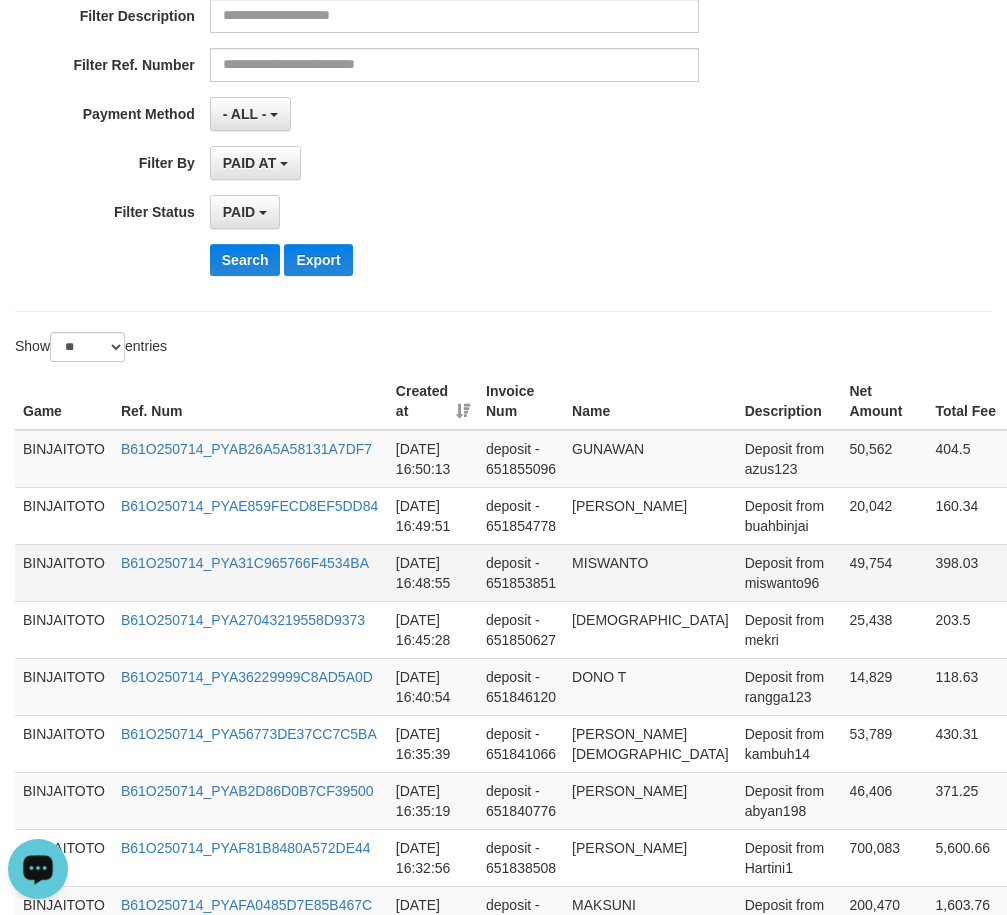 click on "MISWANTO" at bounding box center (650, 572) 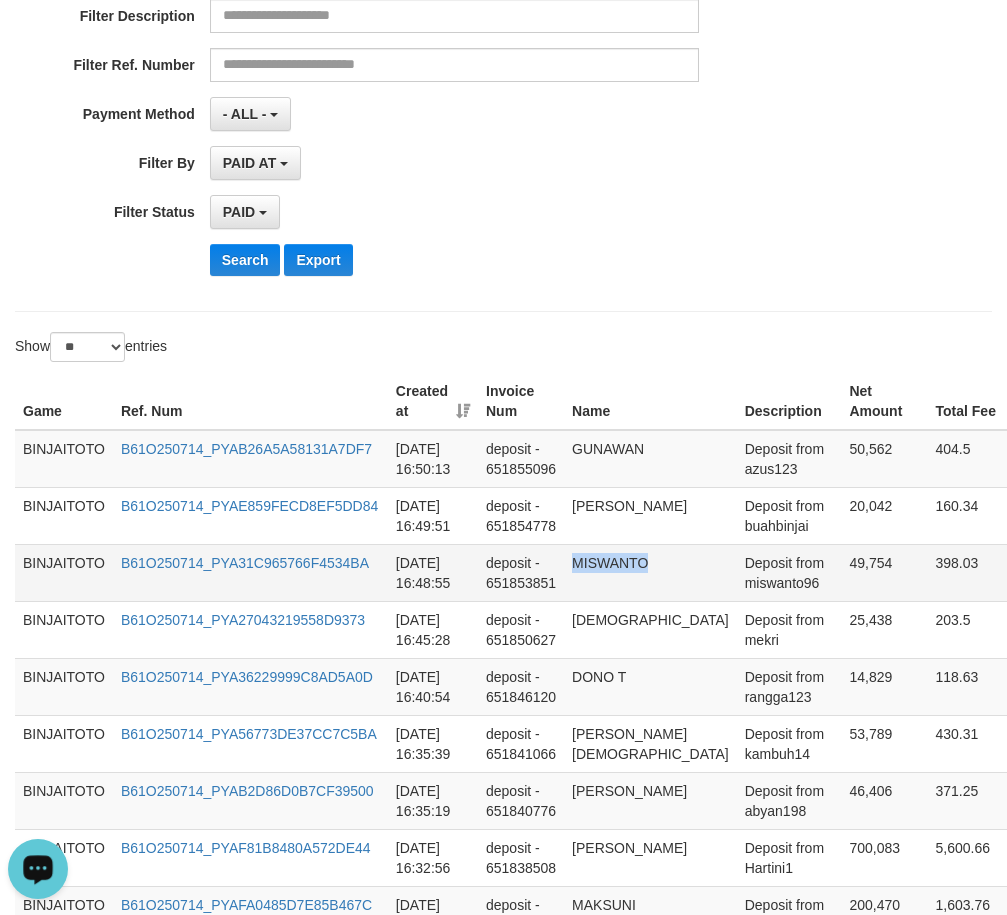 click on "MISWANTO" at bounding box center [650, 572] 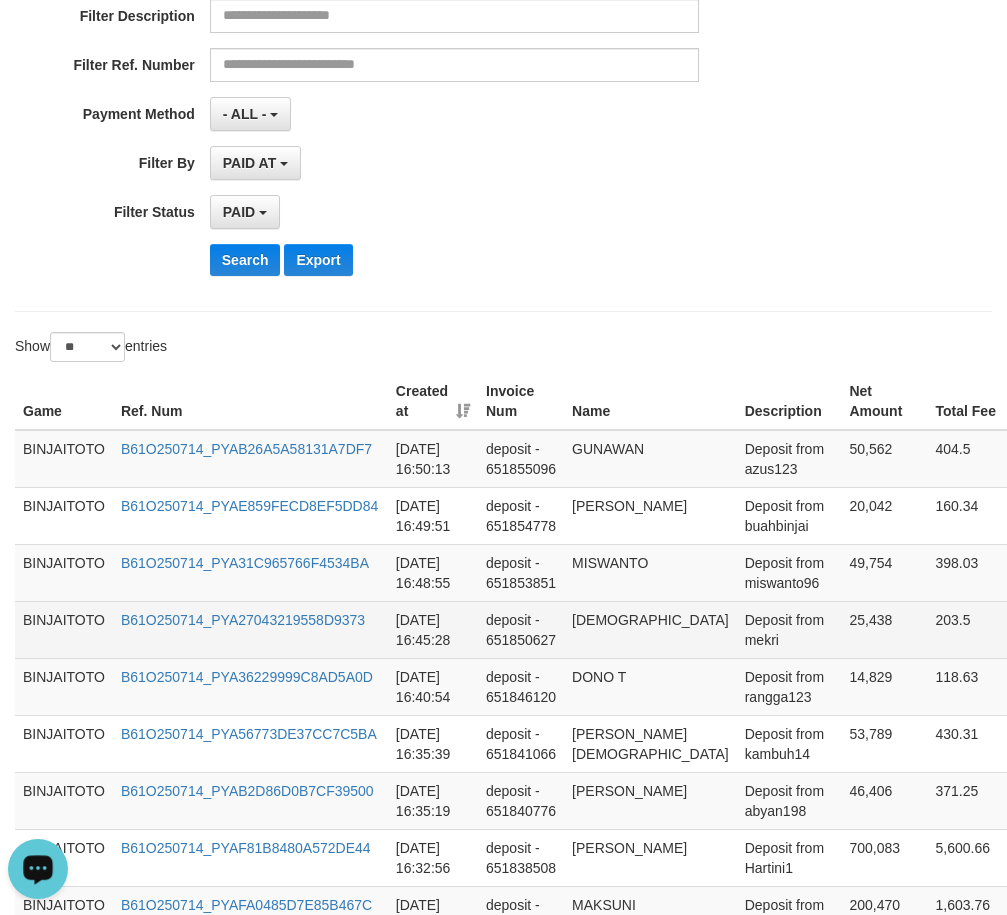 click on "[DEMOGRAPHIC_DATA]" at bounding box center (650, 629) 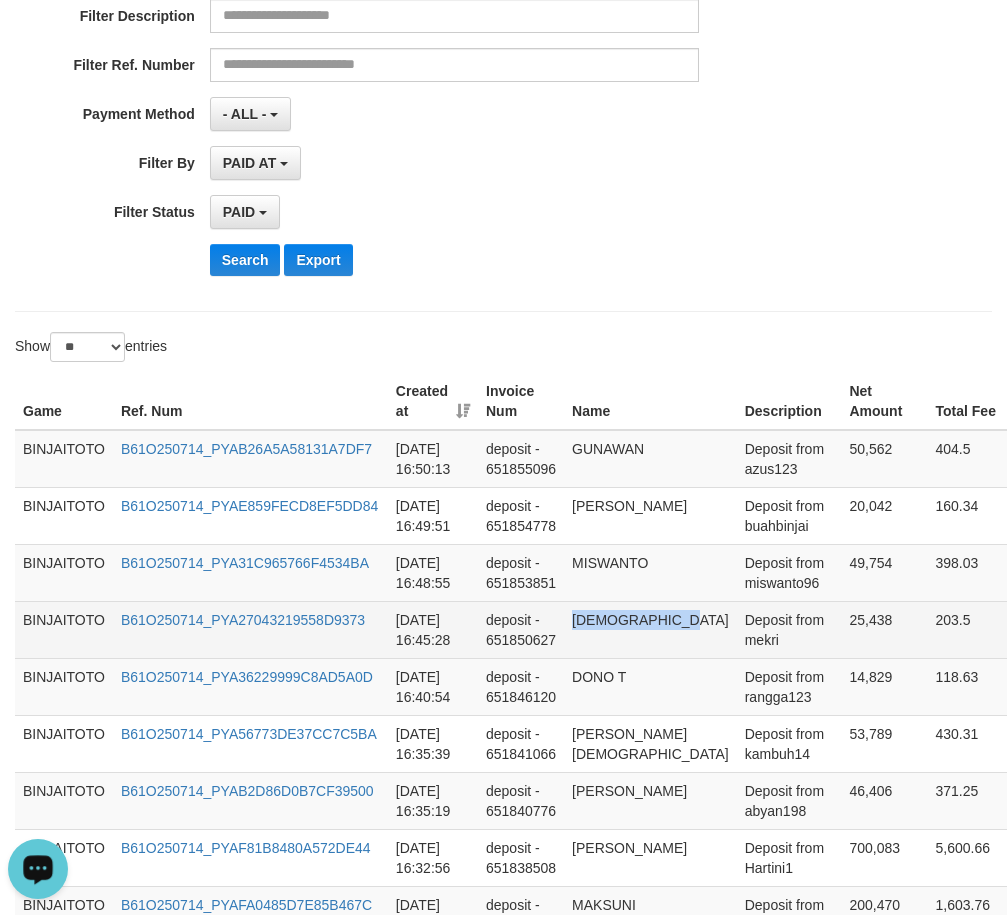 click on "[DEMOGRAPHIC_DATA]" at bounding box center (650, 629) 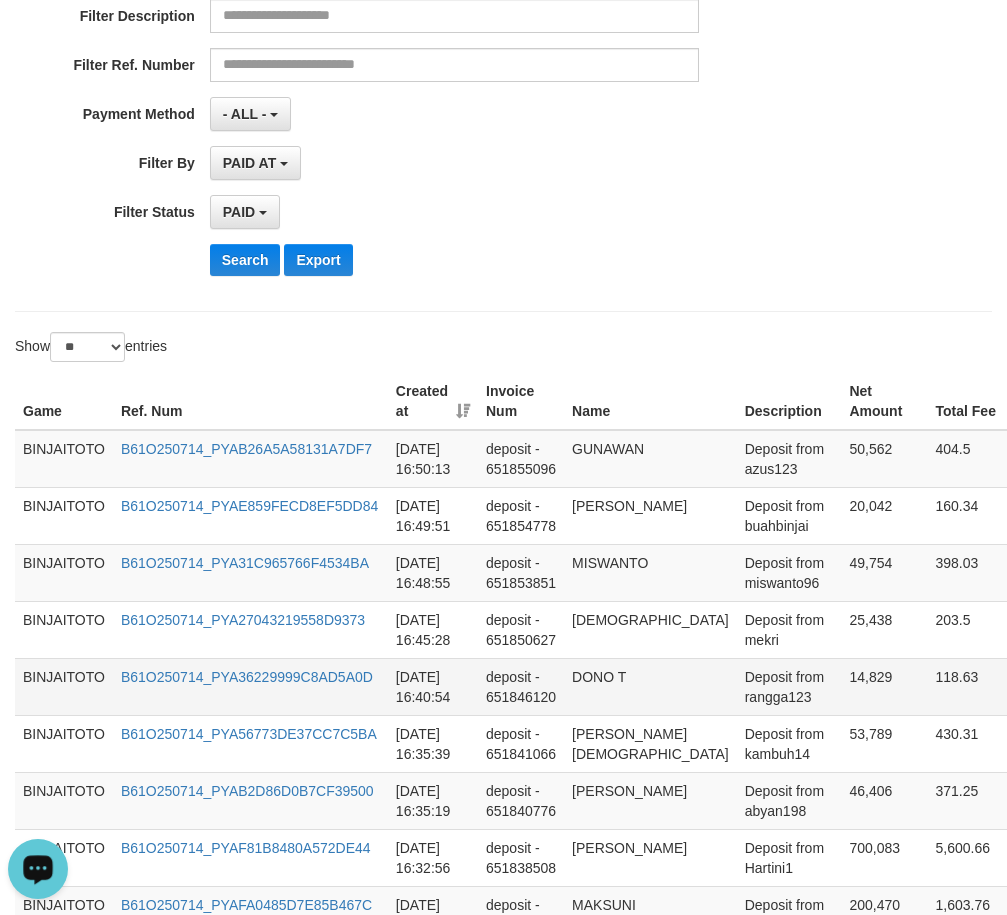 click on "DONO T" at bounding box center [650, 686] 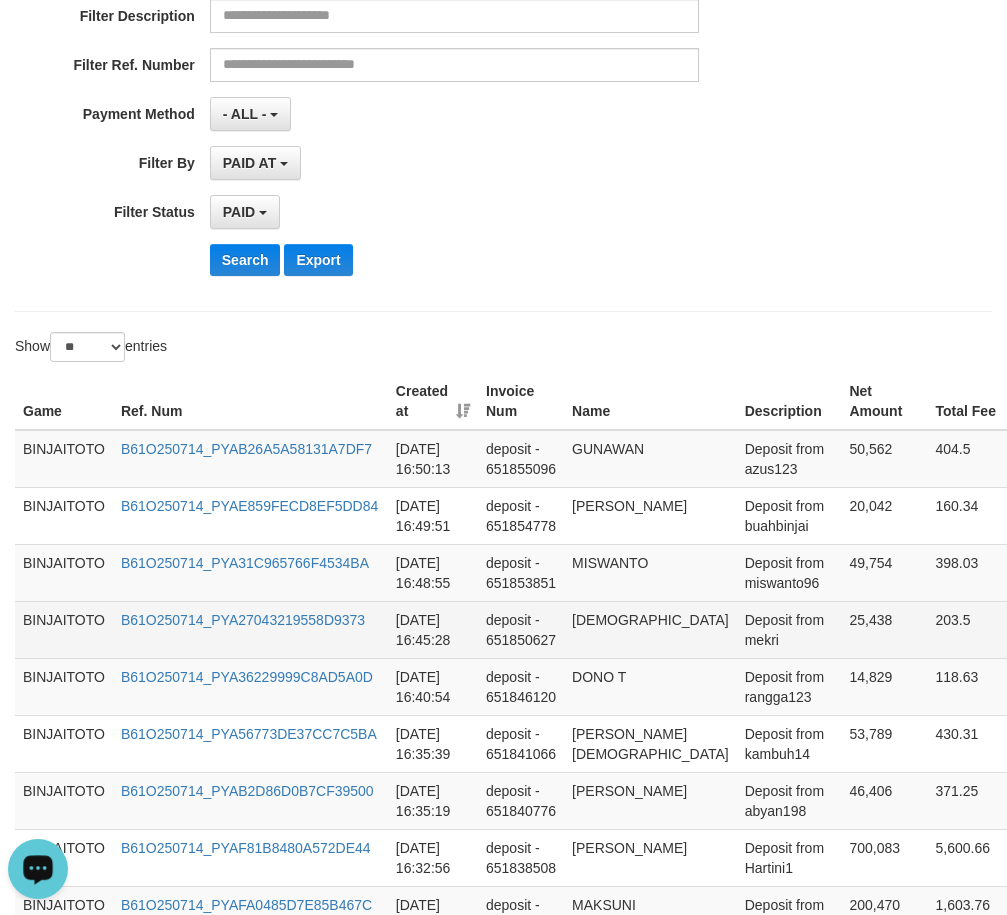 click on "Deposit from mekri" at bounding box center [789, 629] 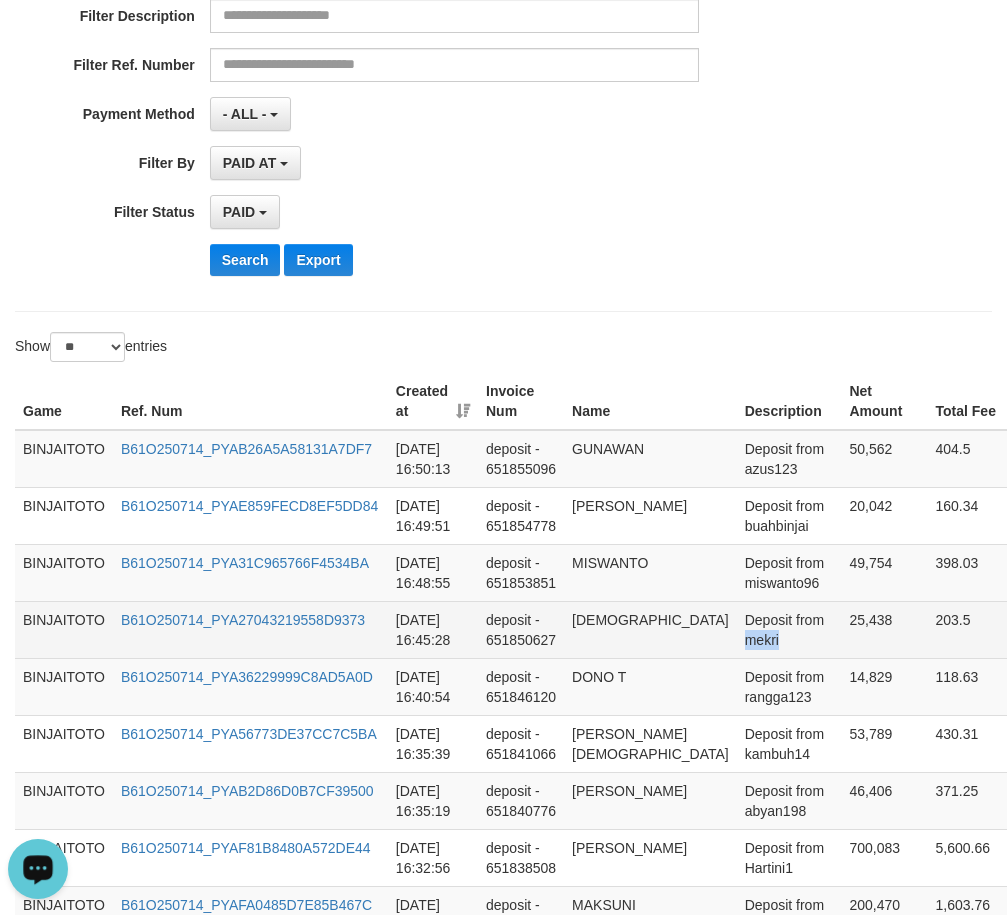 click on "Deposit from mekri" at bounding box center [789, 629] 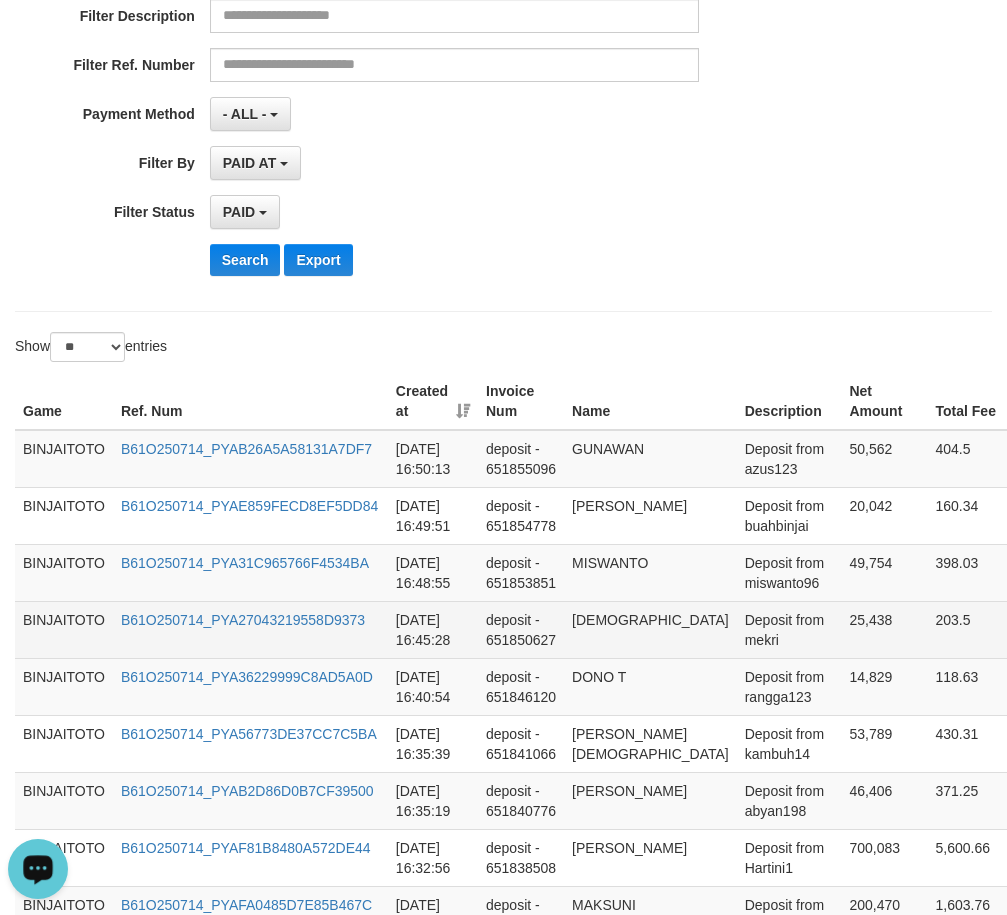 click on "[DEMOGRAPHIC_DATA]" at bounding box center (650, 629) 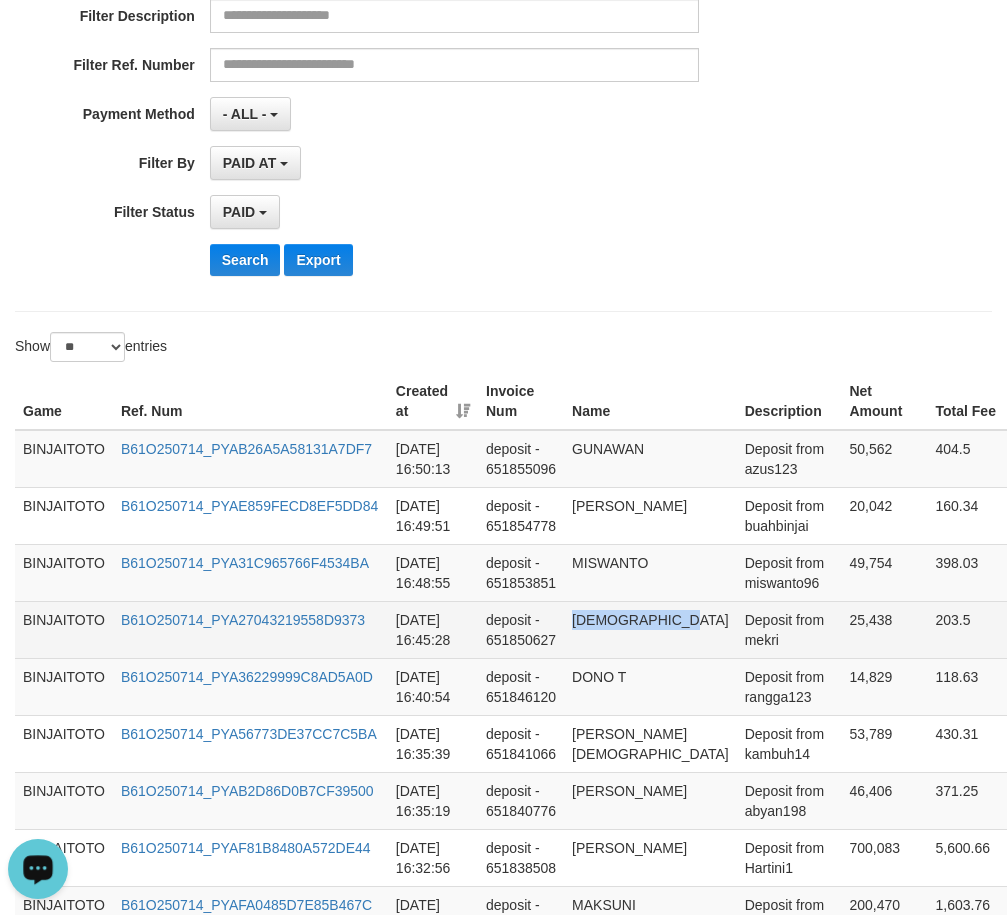 click on "[DEMOGRAPHIC_DATA]" at bounding box center [650, 629] 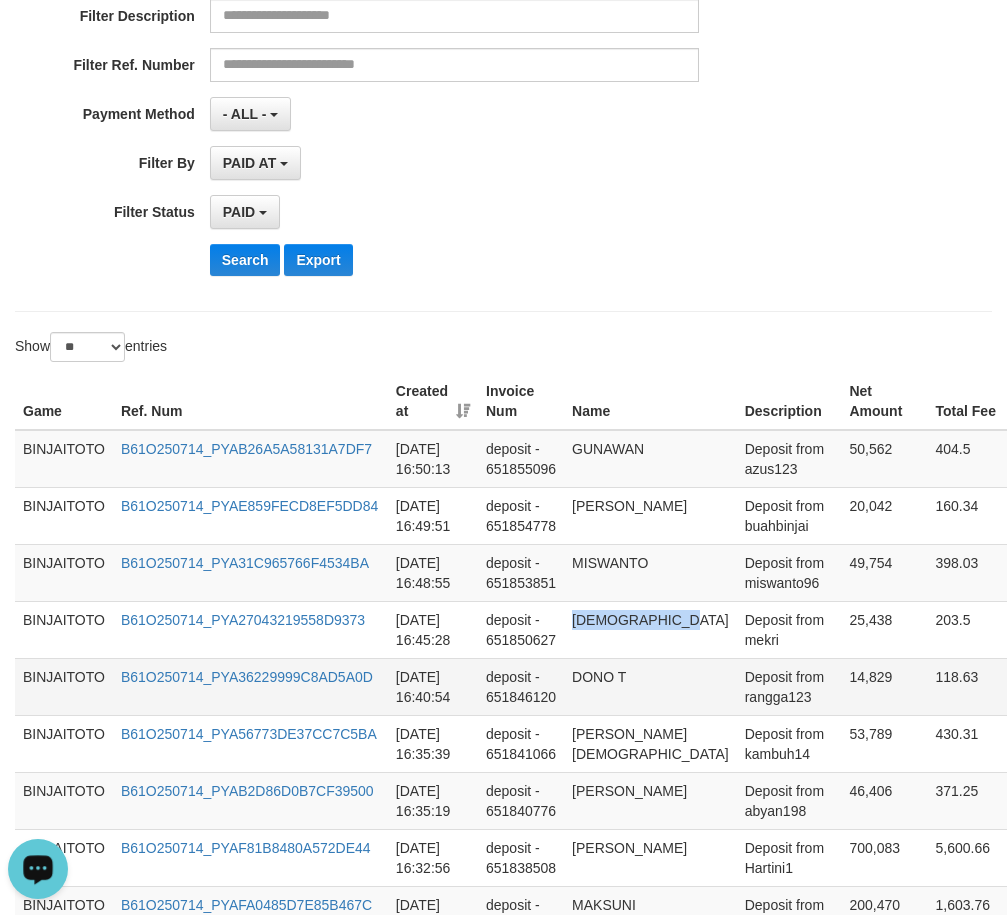 click on "DONO T" at bounding box center (650, 686) 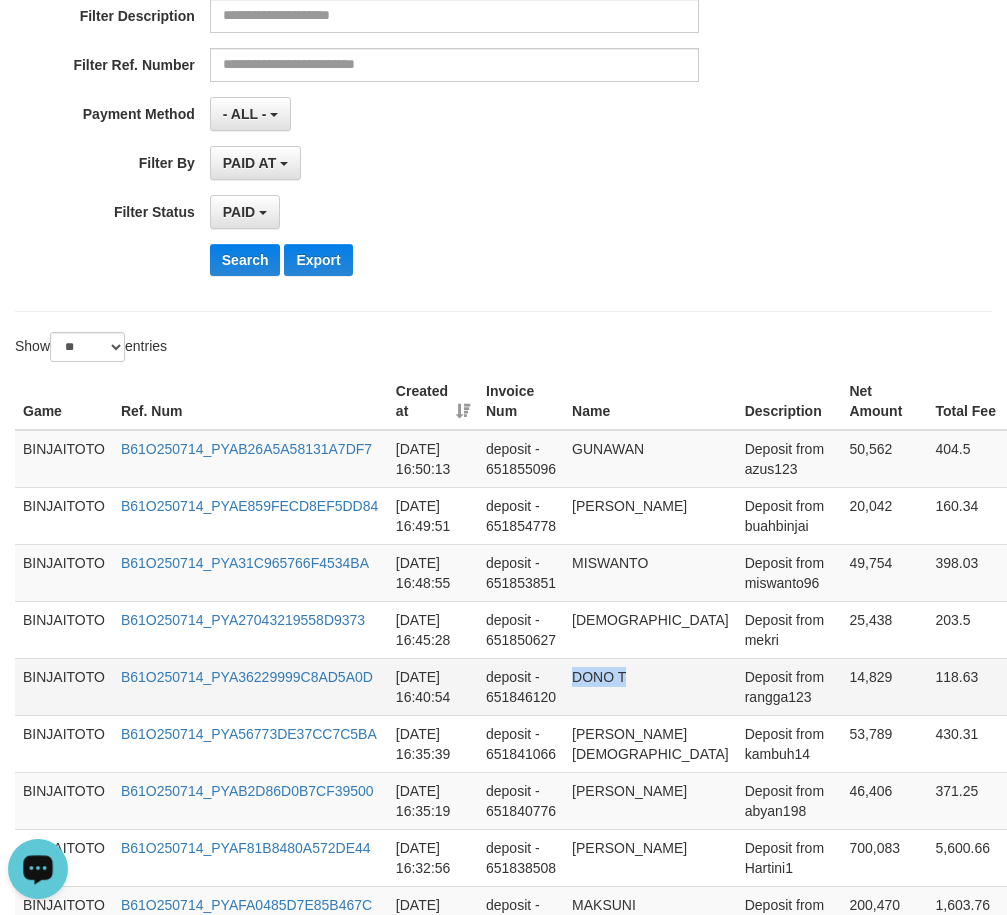 drag, startPoint x: 602, startPoint y: 682, endPoint x: 621, endPoint y: 678, distance: 19.416489 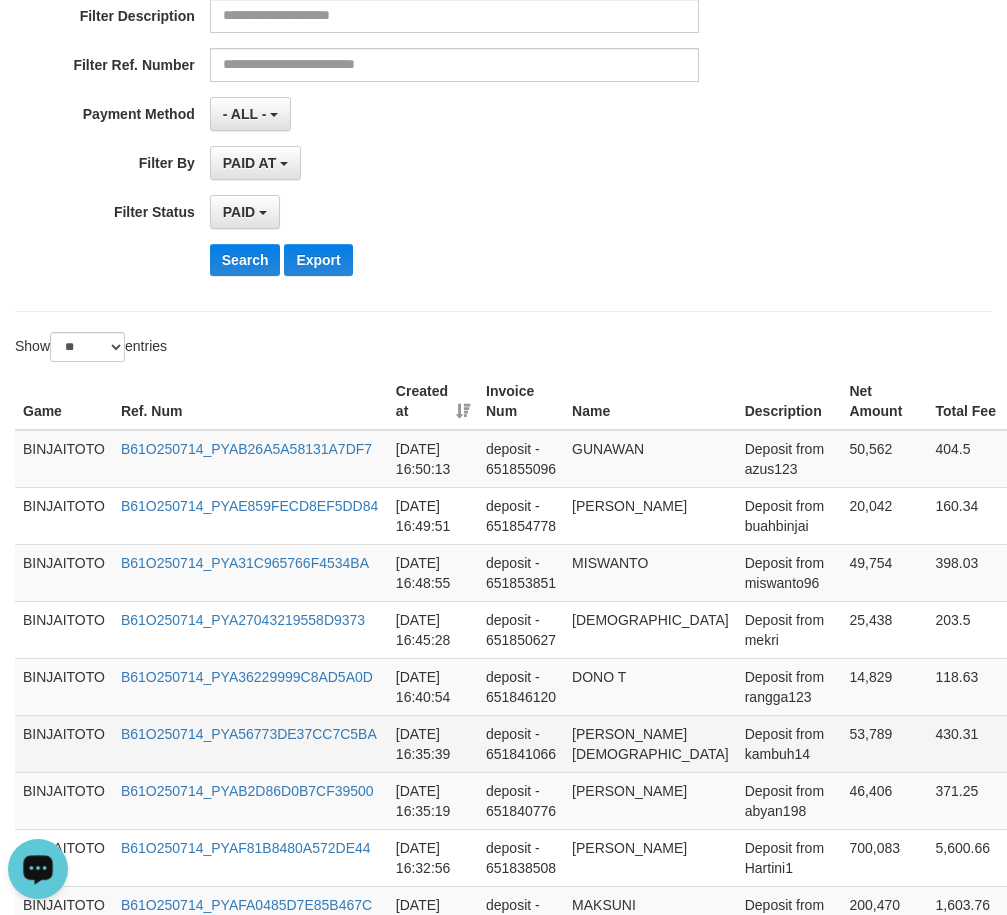 drag, startPoint x: 588, startPoint y: 735, endPoint x: 604, endPoint y: 735, distance: 16 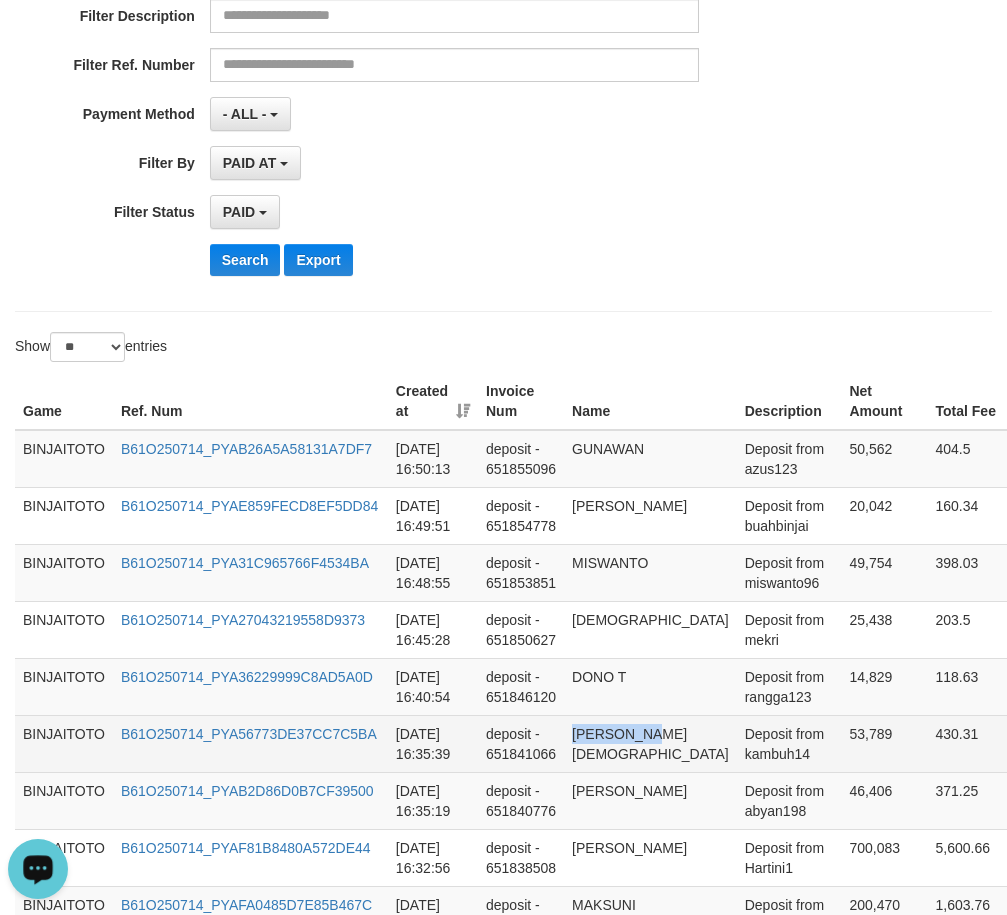 drag, startPoint x: 604, startPoint y: 735, endPoint x: 698, endPoint y: 735, distance: 94 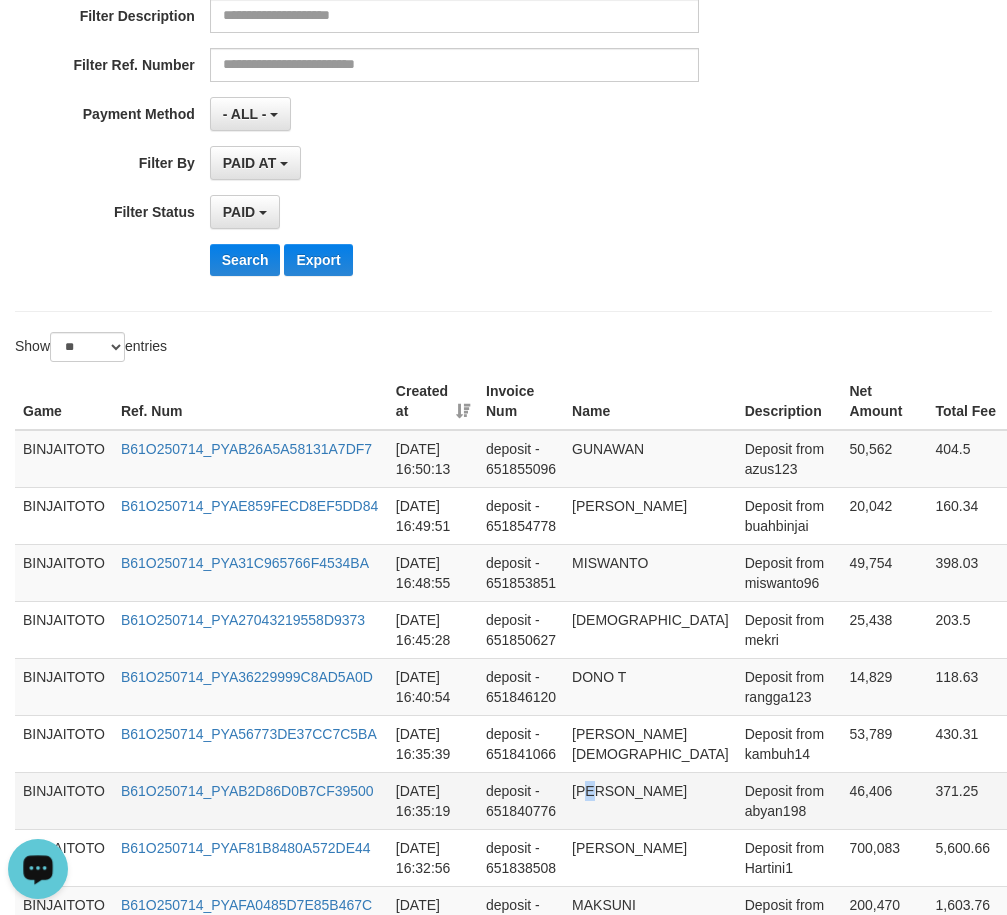 click on "[PERSON_NAME]" at bounding box center (650, 800) 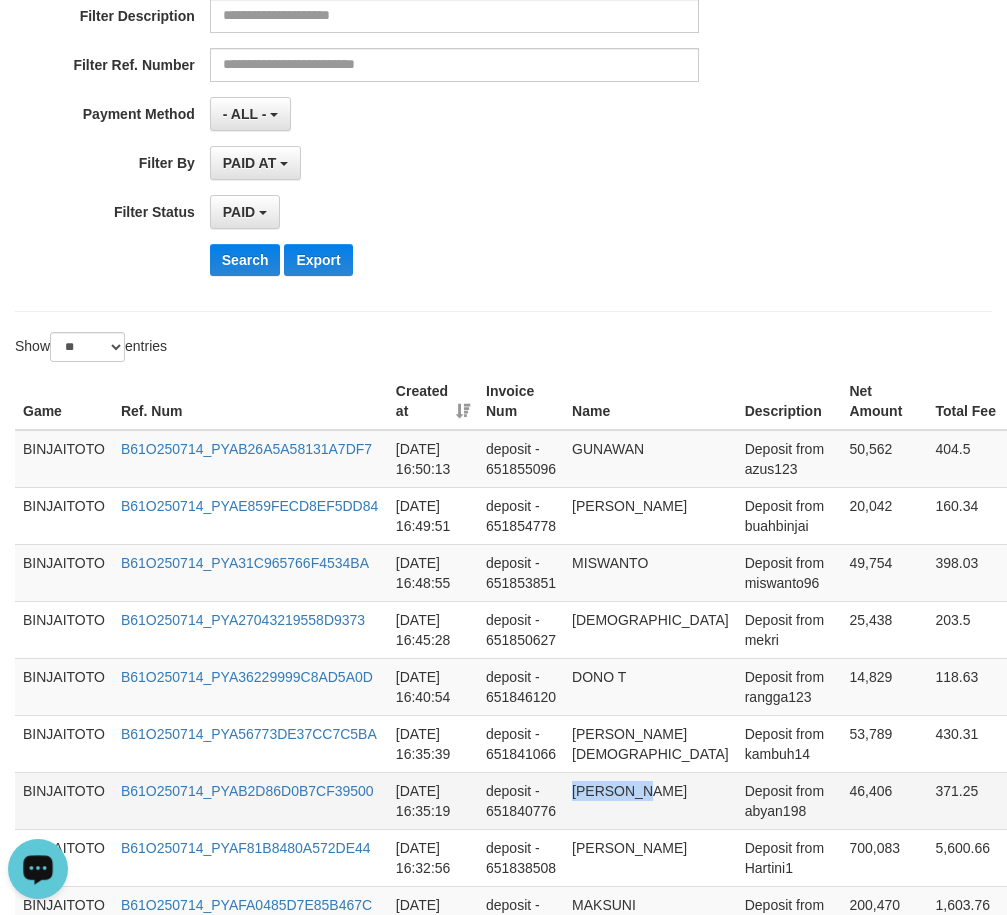 drag, startPoint x: 593, startPoint y: 786, endPoint x: 627, endPoint y: 786, distance: 34 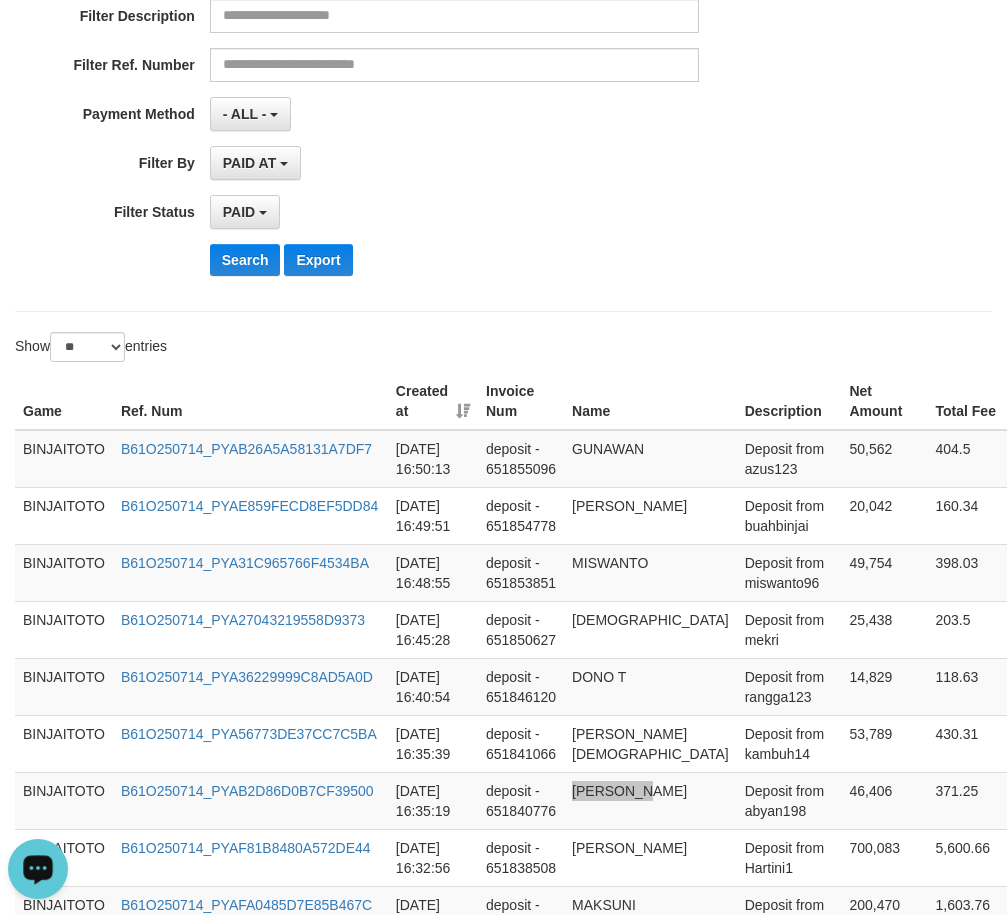 scroll, scrollTop: 100, scrollLeft: 0, axis: vertical 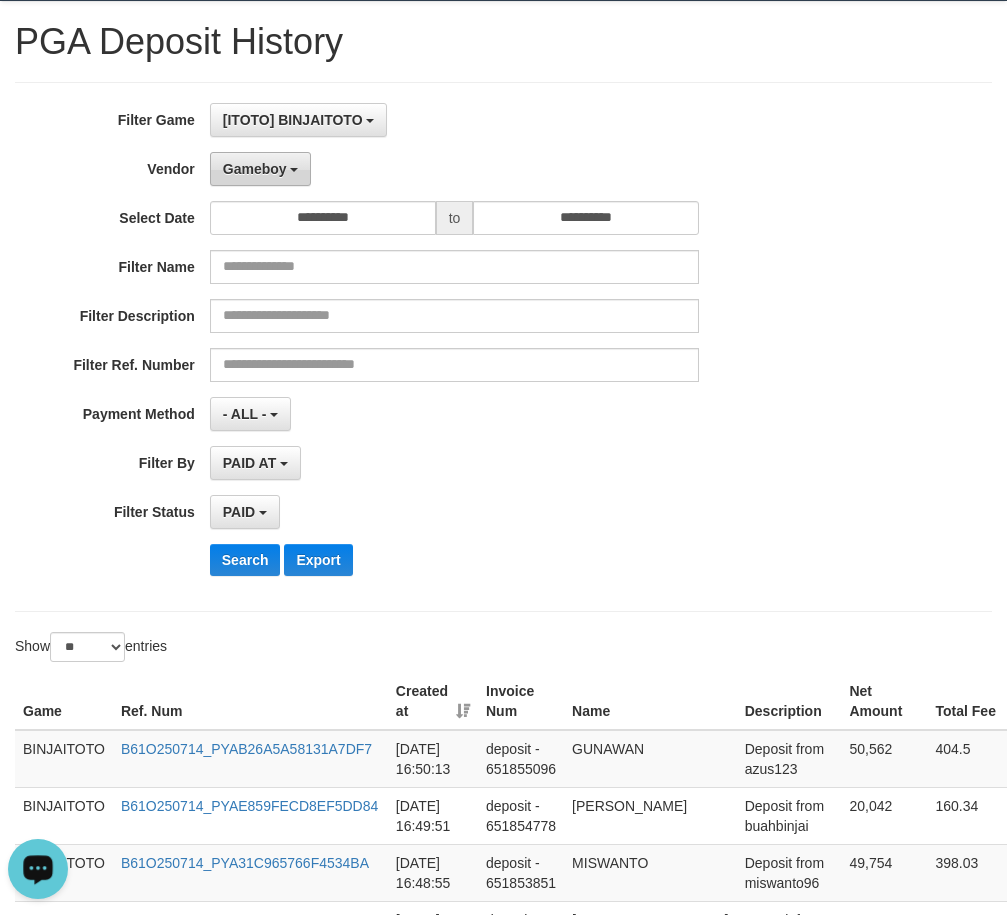 click on "Gameboy" at bounding box center [261, 169] 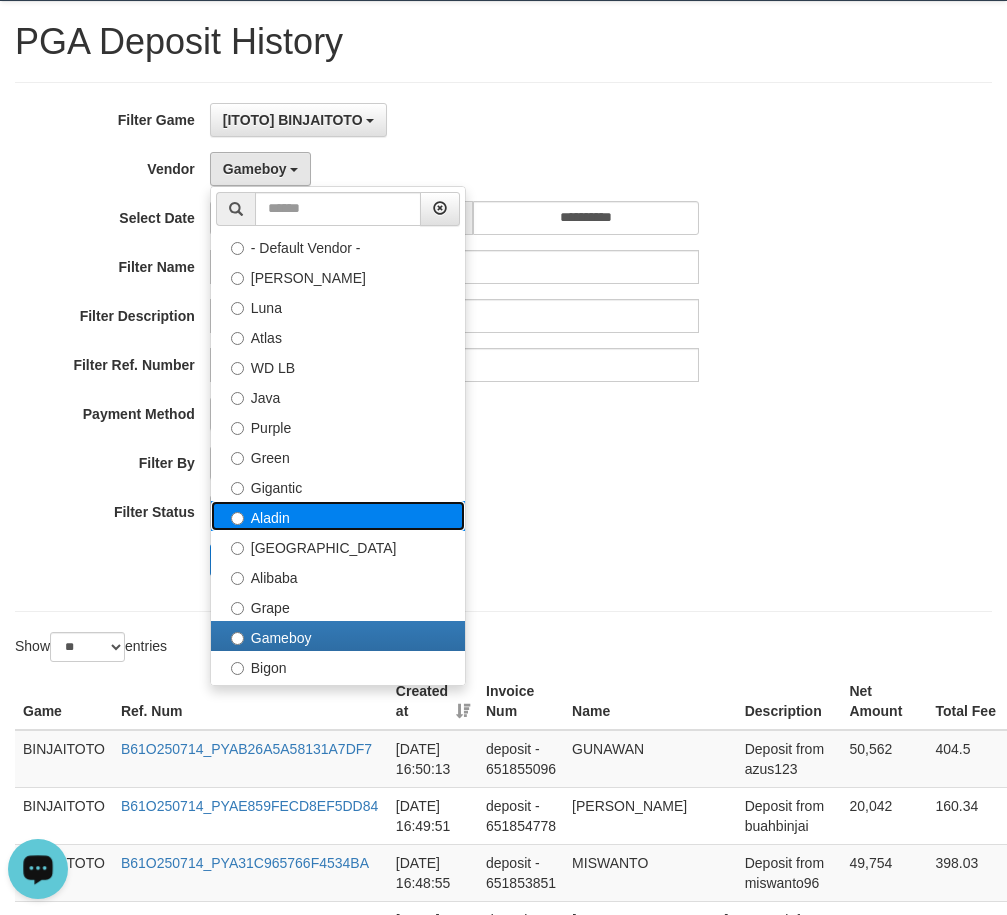 click on "Aladin" at bounding box center [338, 516] 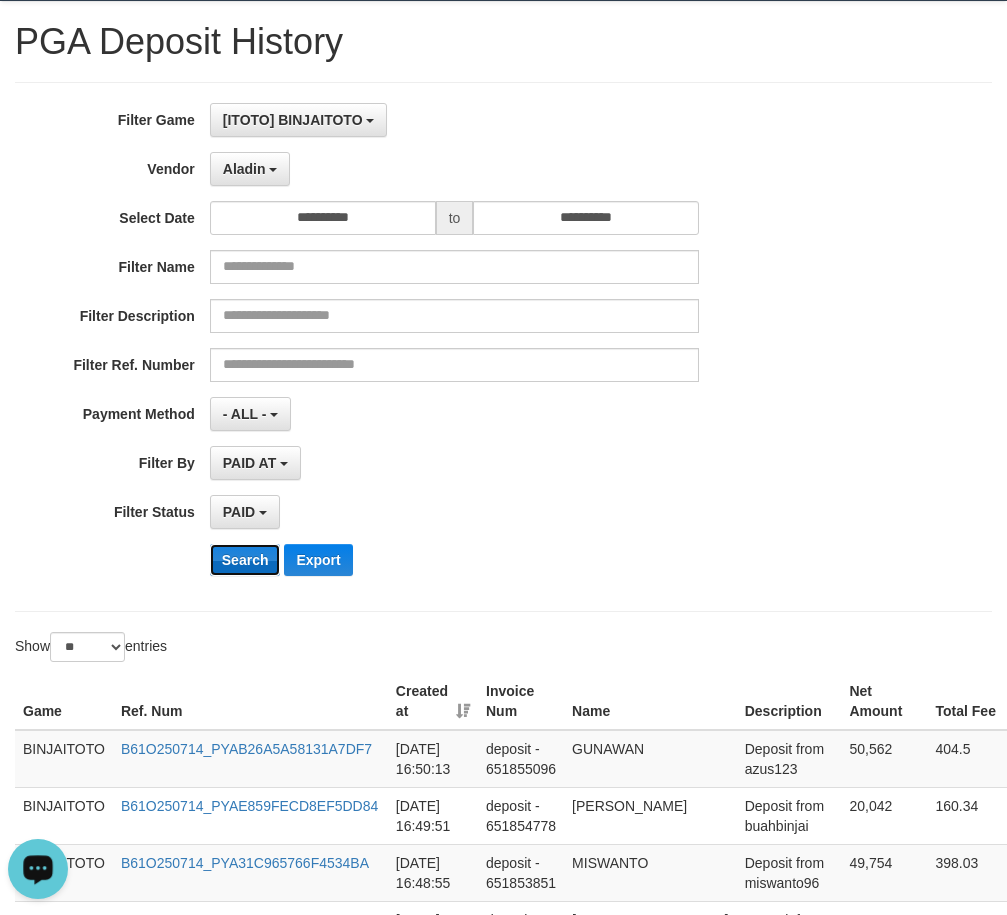 click on "Search" at bounding box center (245, 560) 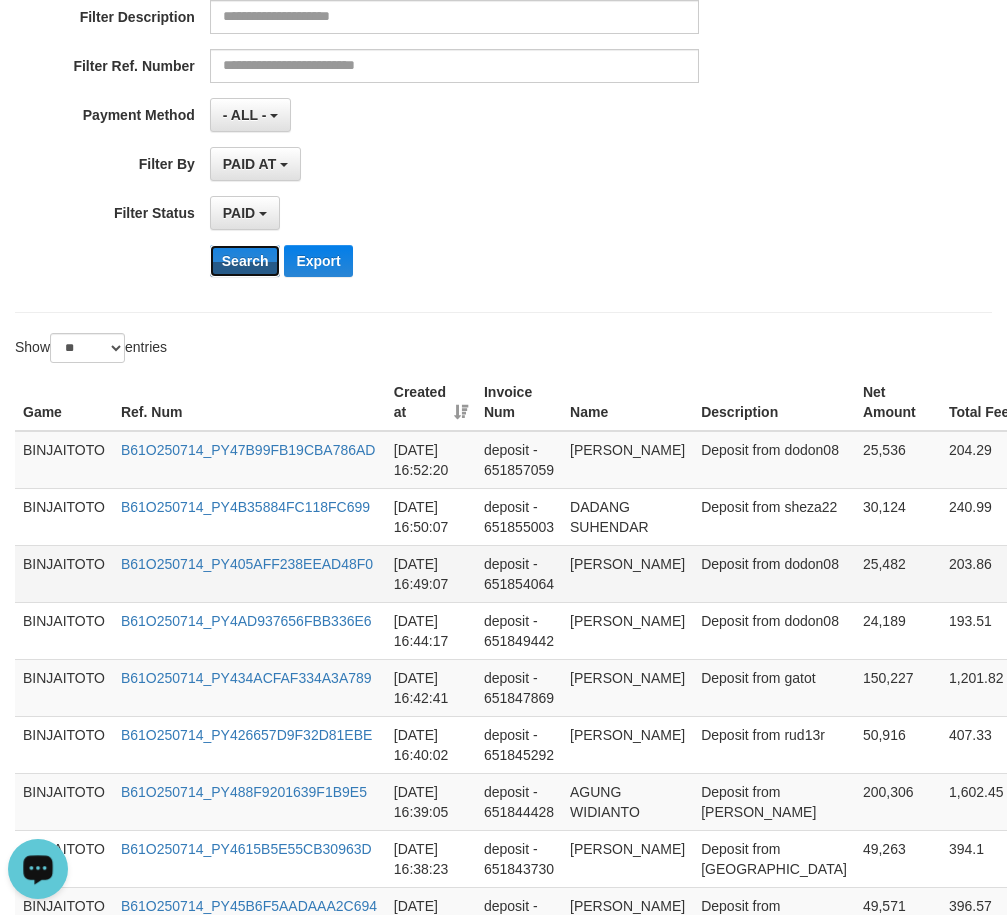 scroll, scrollTop: 400, scrollLeft: 0, axis: vertical 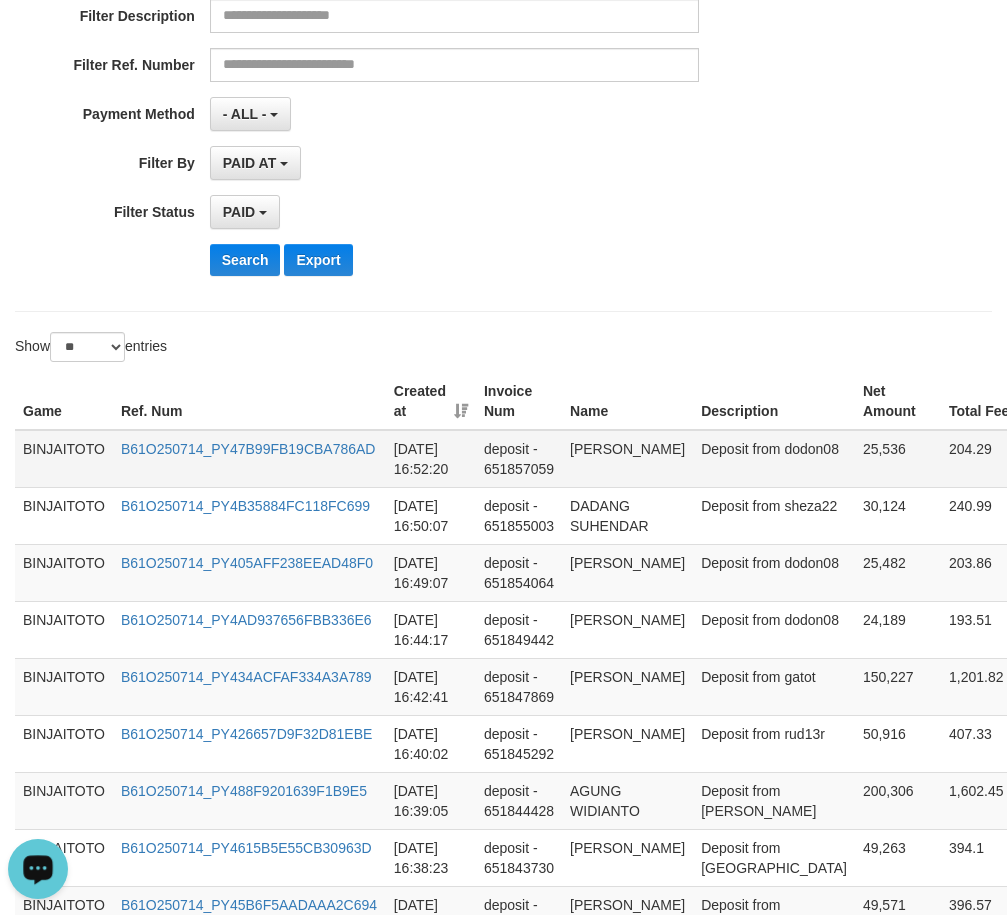 click on "[PERSON_NAME]" at bounding box center (627, 459) 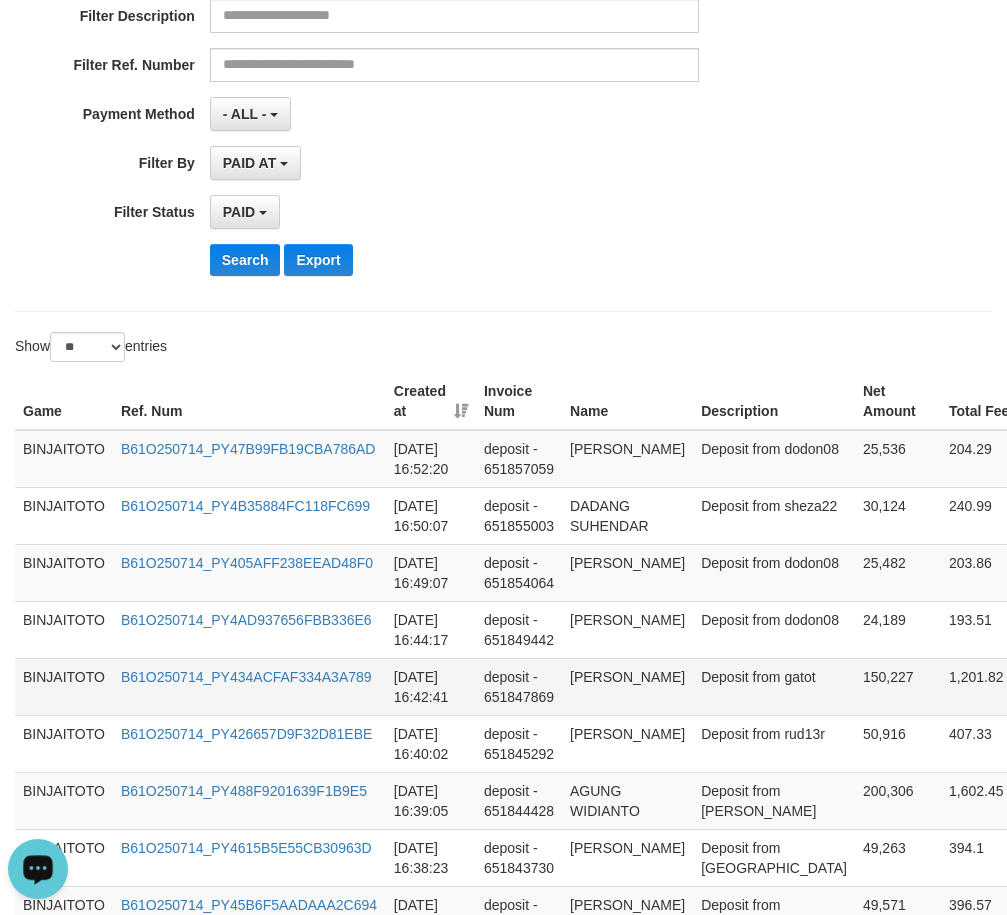 click on "[PERSON_NAME]" at bounding box center [627, 686] 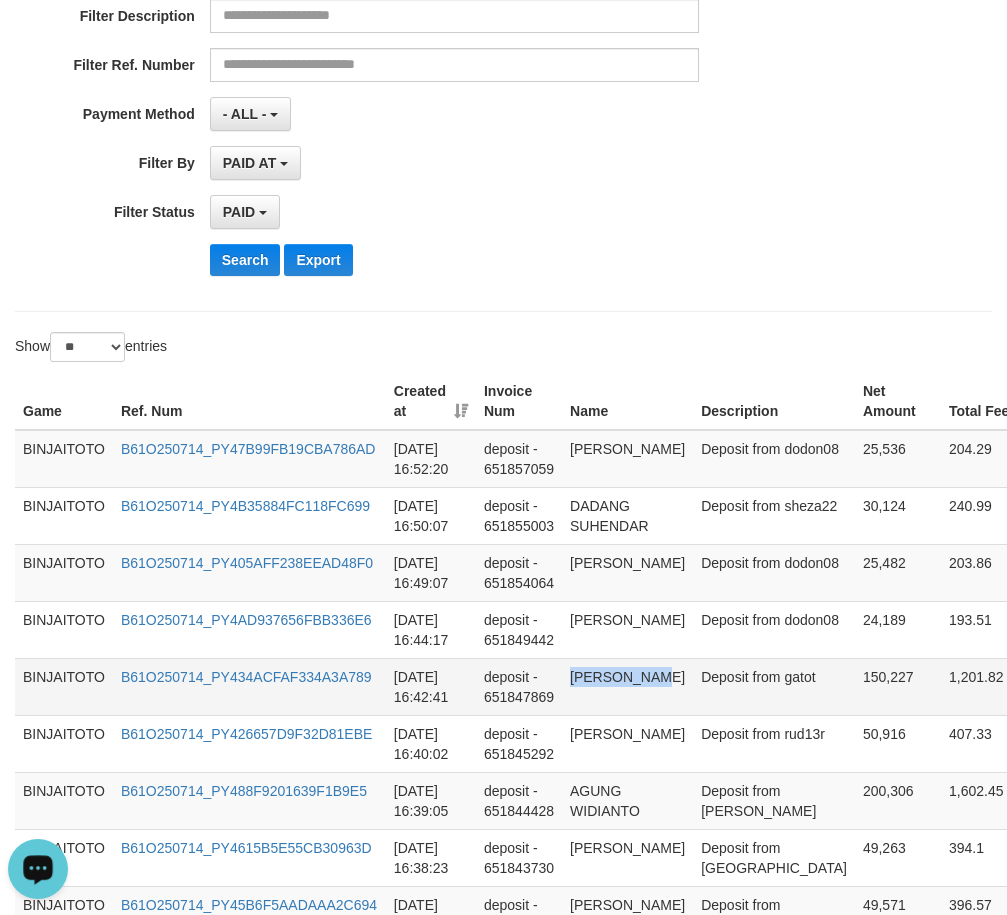 drag, startPoint x: 573, startPoint y: 676, endPoint x: 645, endPoint y: 675, distance: 72.00694 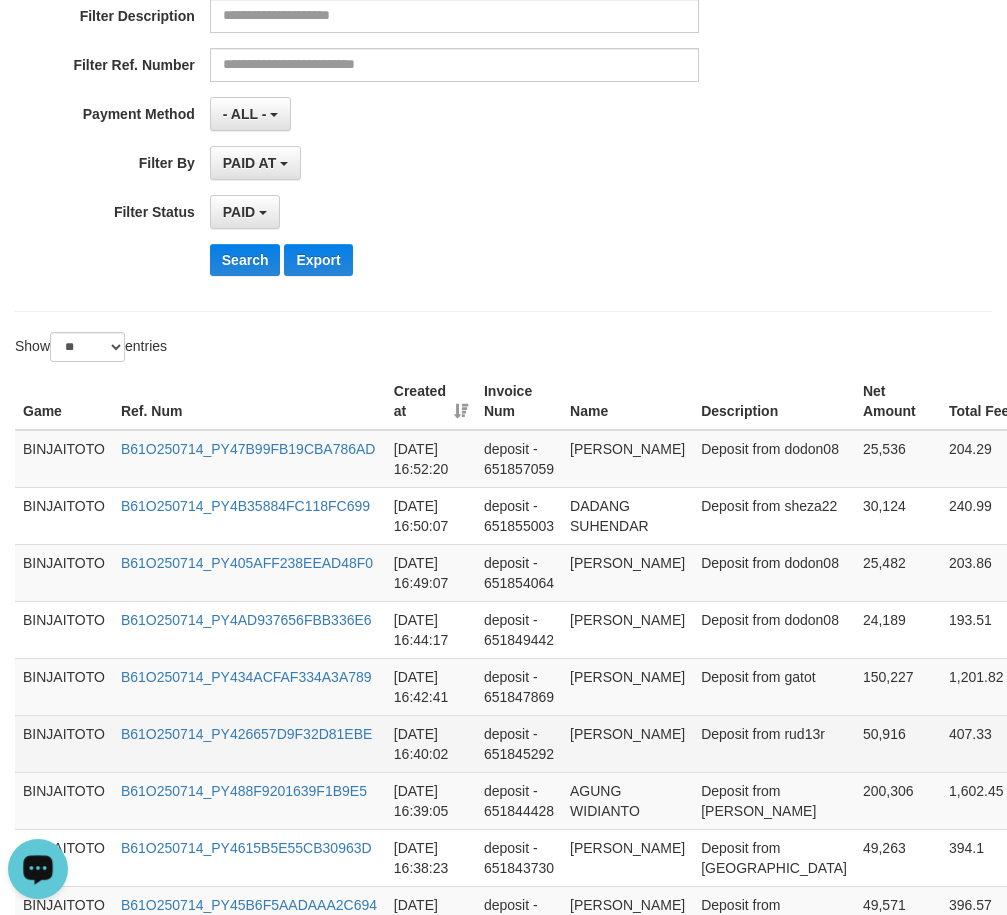 click on "[PERSON_NAME]" at bounding box center [627, 743] 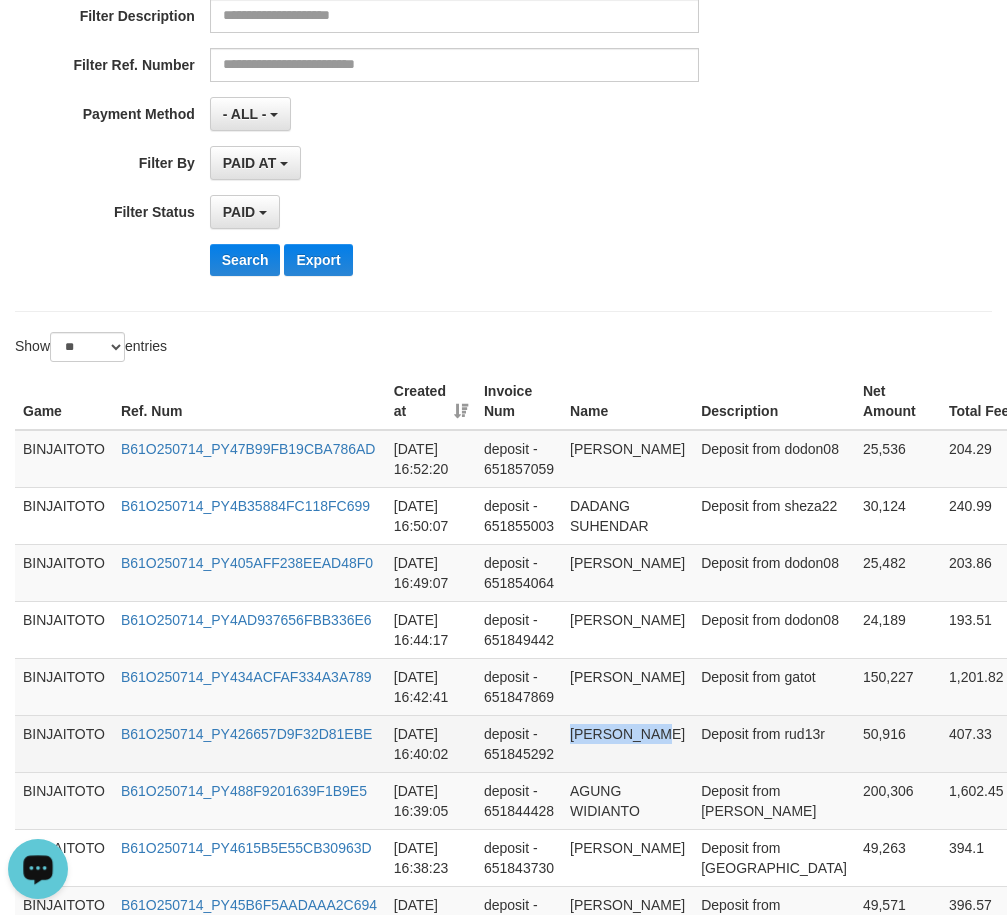 drag, startPoint x: 590, startPoint y: 734, endPoint x: 657, endPoint y: 730, distance: 67.11929 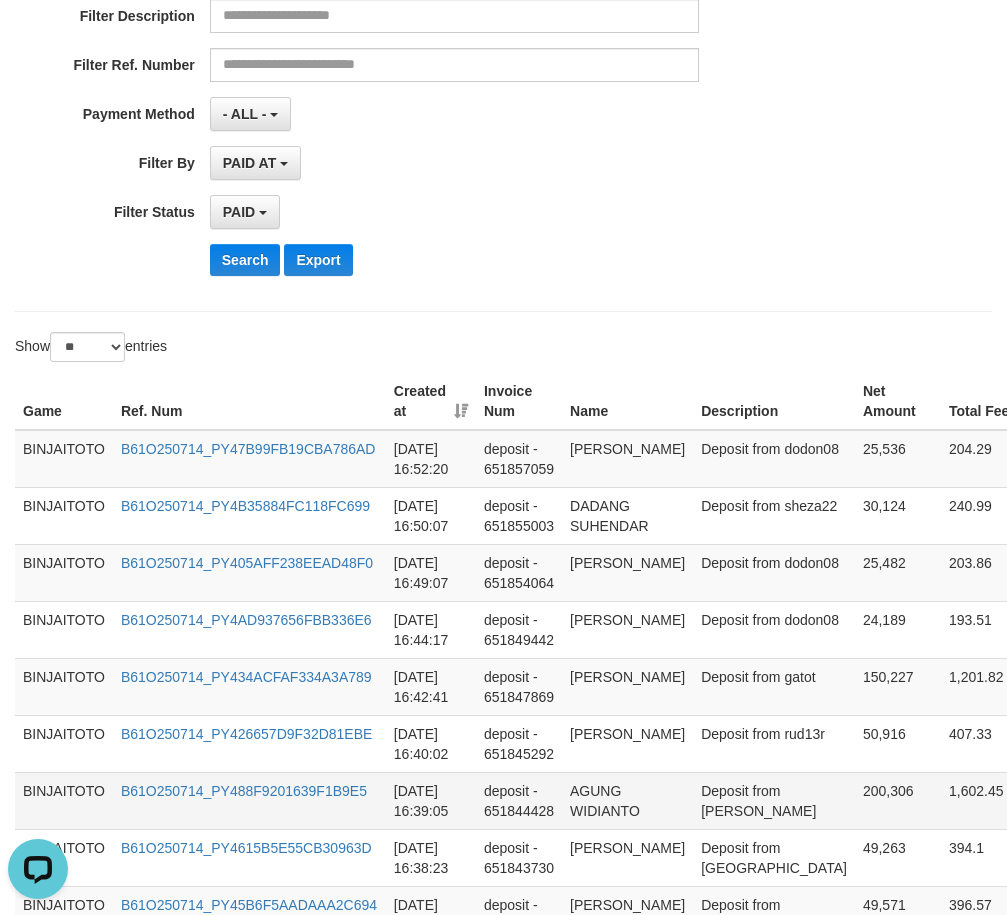 click on "AGUNG WIDIANTO" at bounding box center (627, 800) 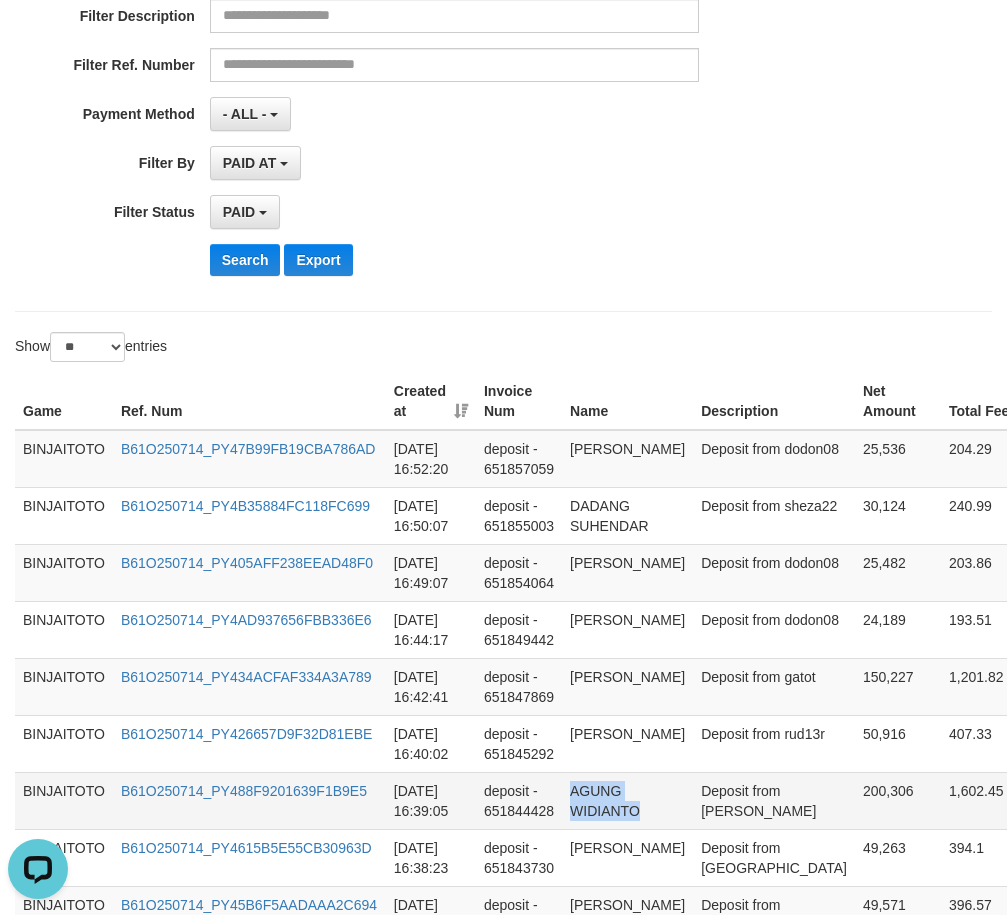 drag, startPoint x: 587, startPoint y: 794, endPoint x: 610, endPoint y: 809, distance: 27.45906 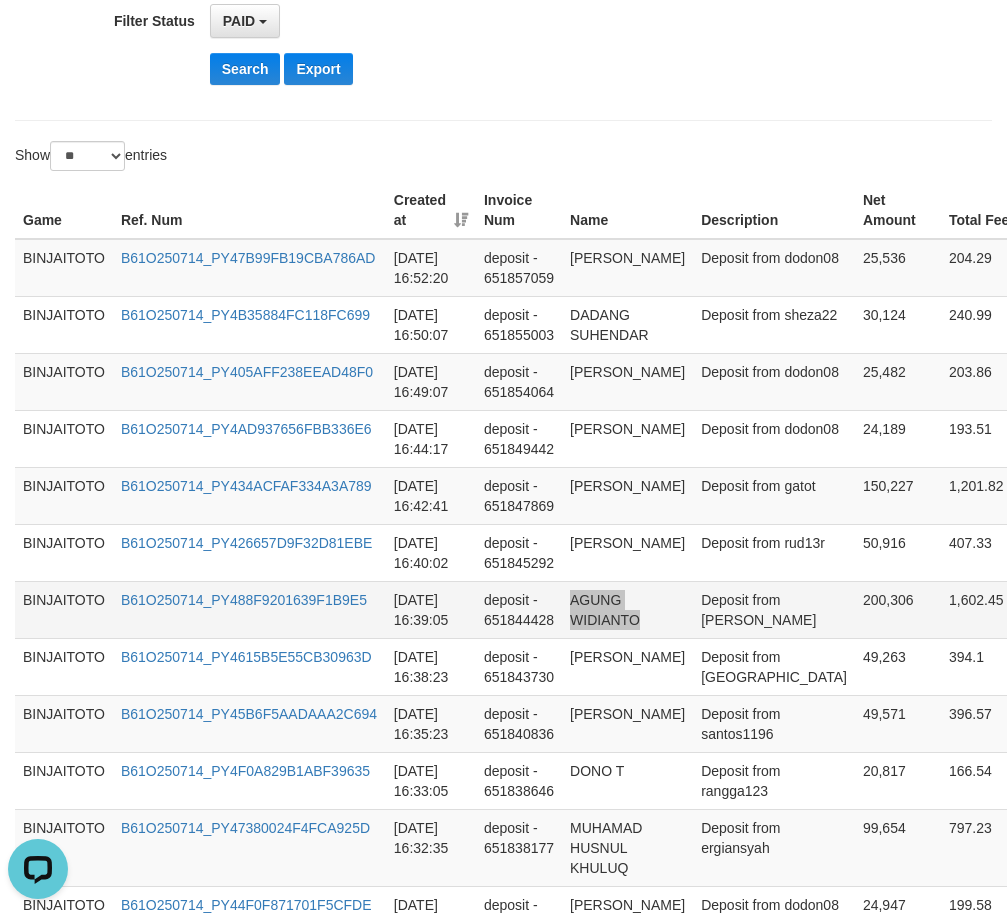 scroll, scrollTop: 600, scrollLeft: 0, axis: vertical 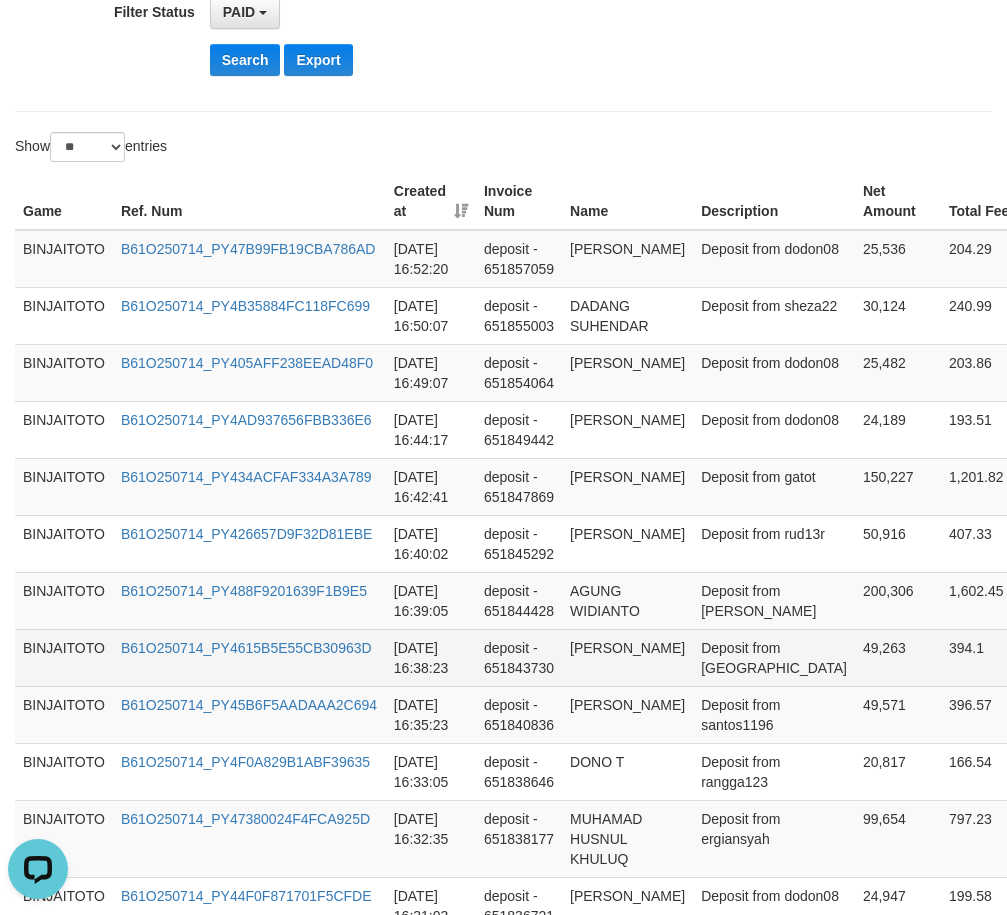 click on "[PERSON_NAME]" at bounding box center [627, 657] 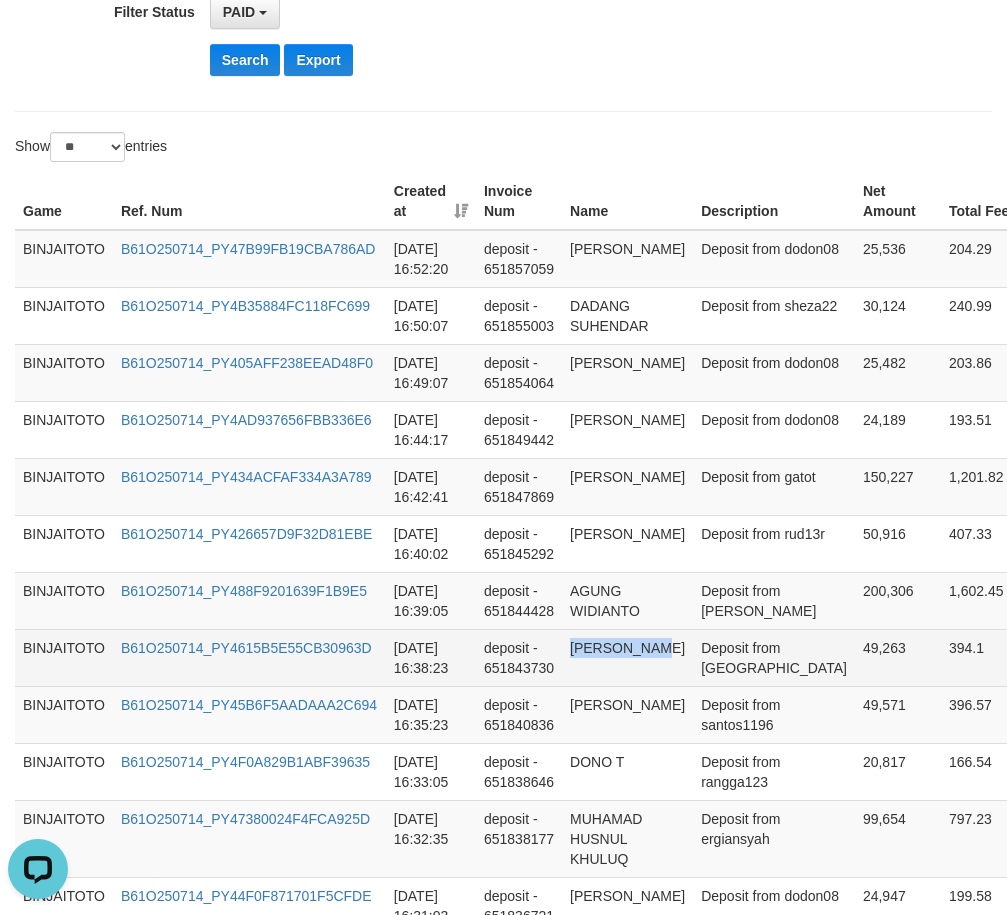drag, startPoint x: 591, startPoint y: 643, endPoint x: 633, endPoint y: 644, distance: 42.0119 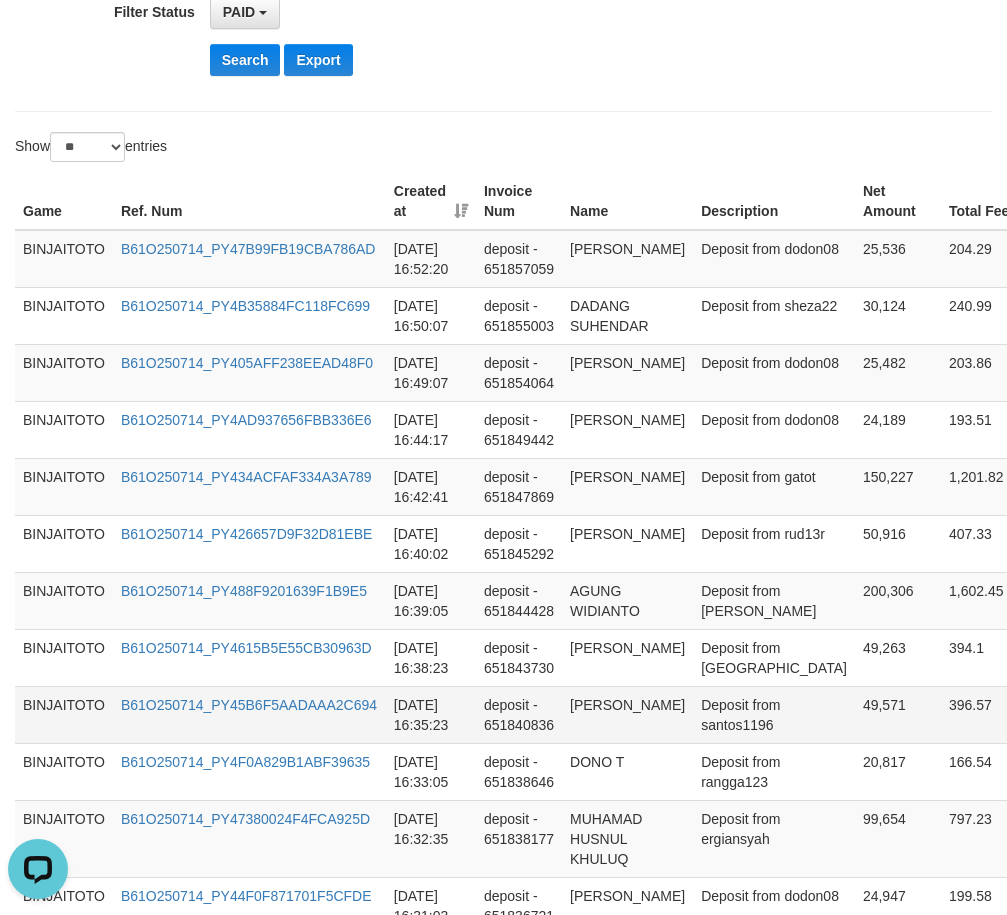 click on "[PERSON_NAME]" at bounding box center (627, 714) 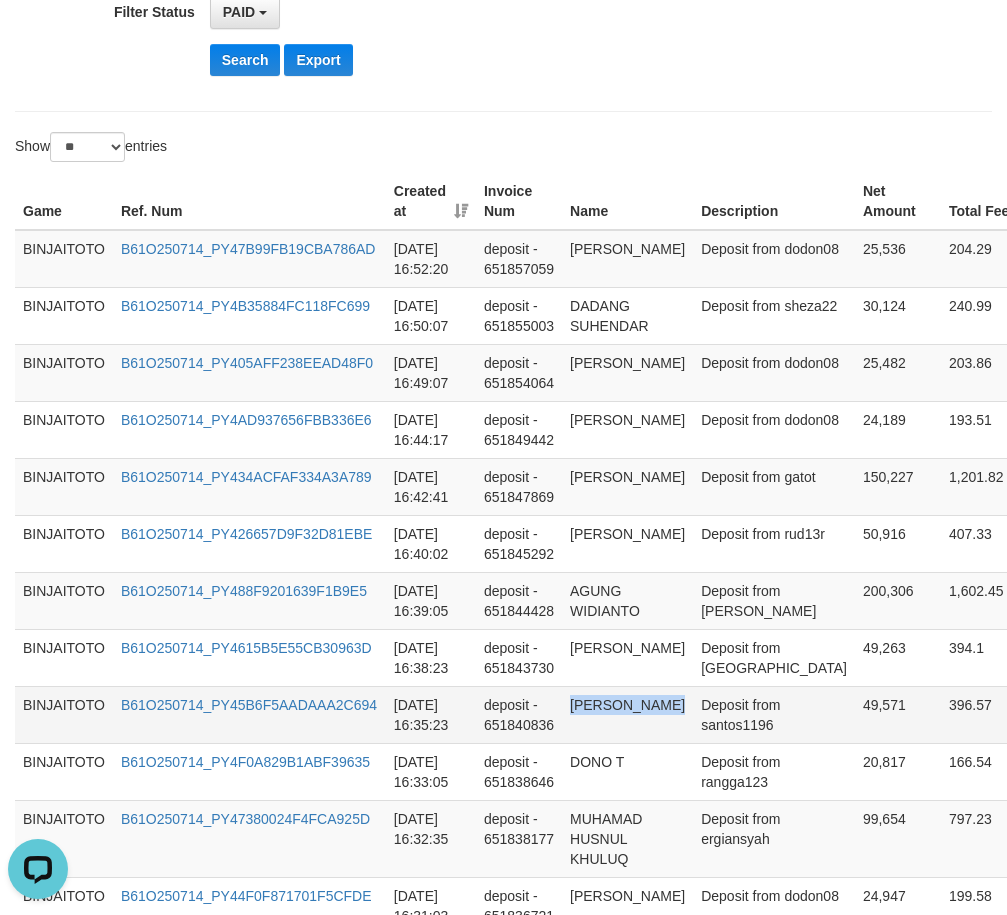 drag, startPoint x: 580, startPoint y: 701, endPoint x: 615, endPoint y: 723, distance: 41.340054 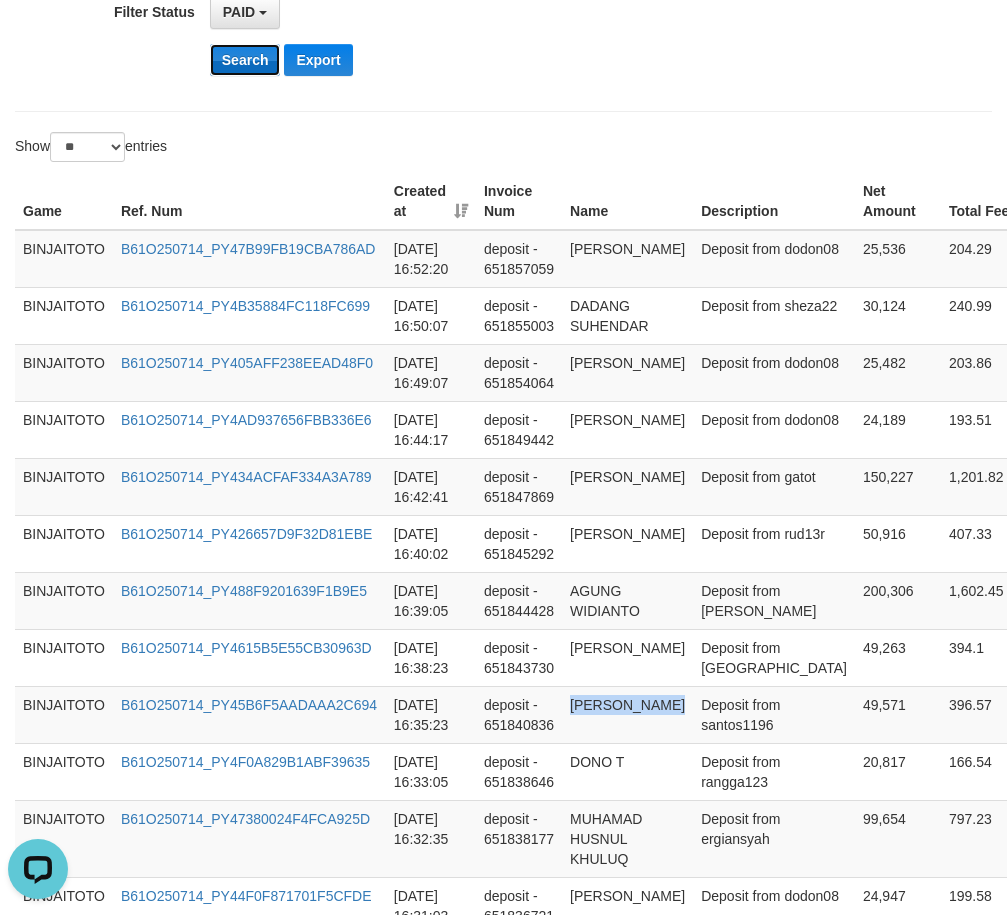 click on "Search" at bounding box center [245, 60] 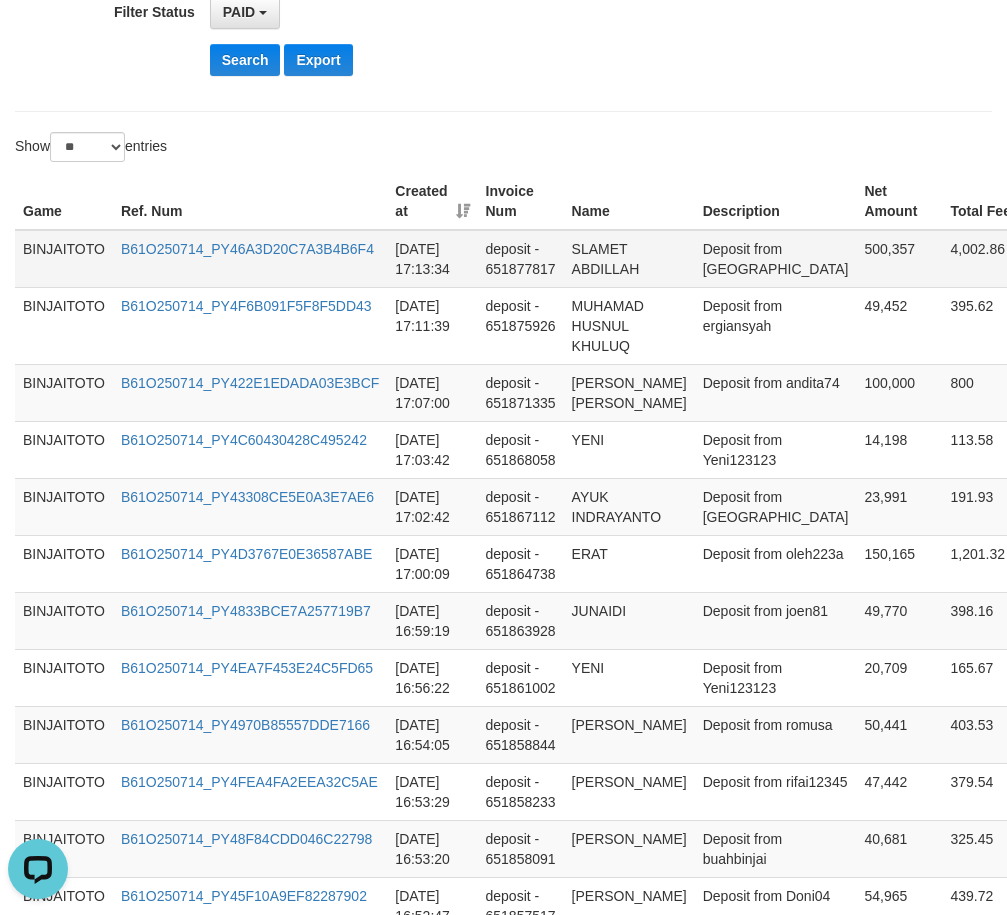 click on "SLAMET ABDILLAH" at bounding box center [629, 259] 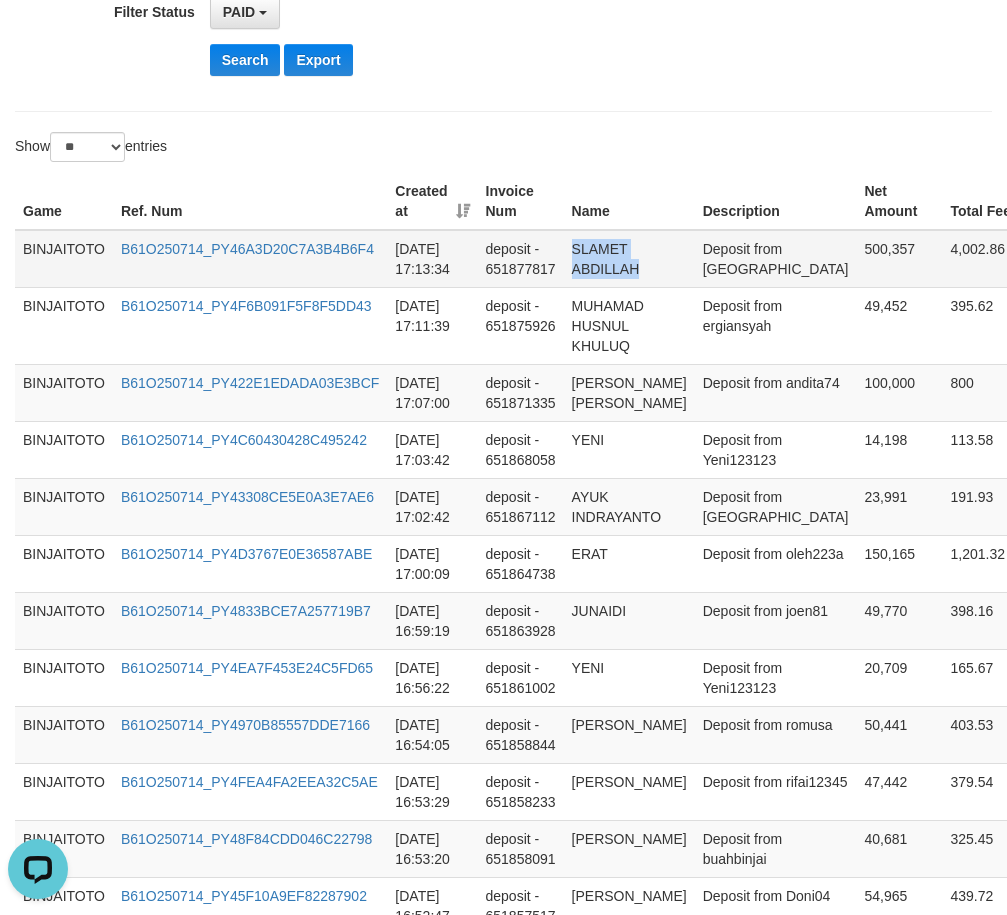 drag, startPoint x: 594, startPoint y: 242, endPoint x: 606, endPoint y: 267, distance: 27.730848 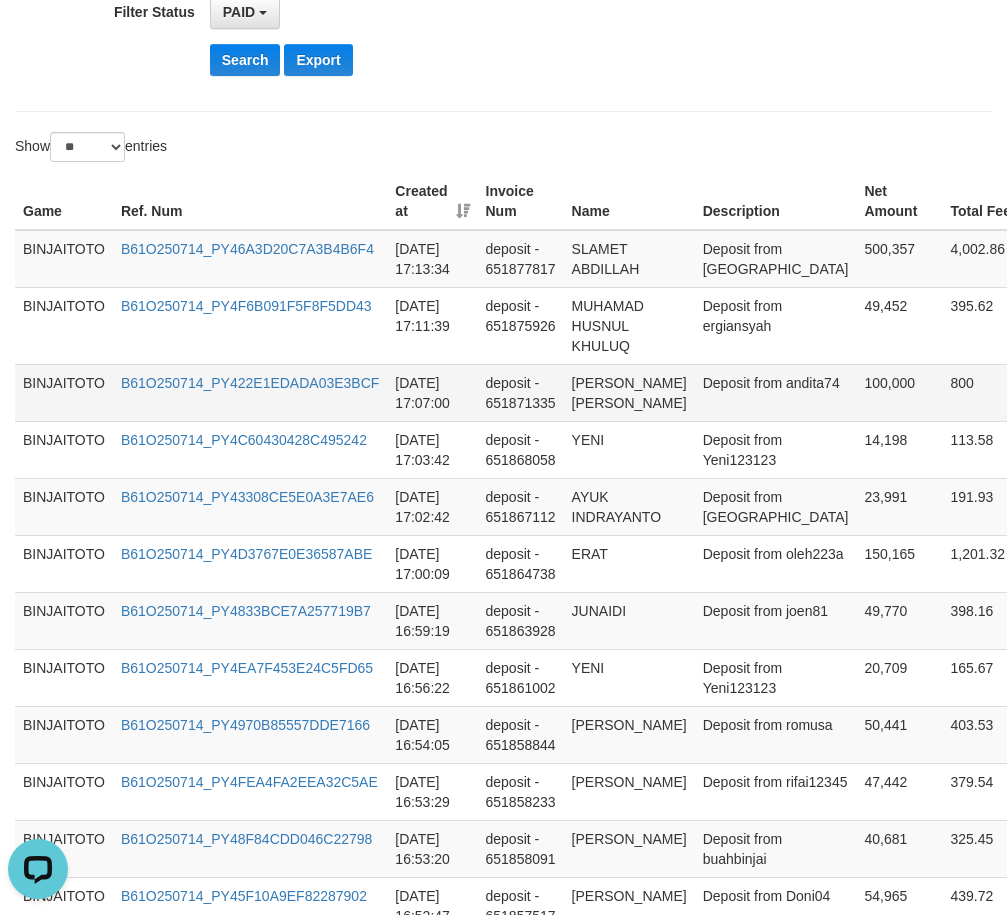 click on "[PERSON_NAME] [PERSON_NAME]" at bounding box center (629, 392) 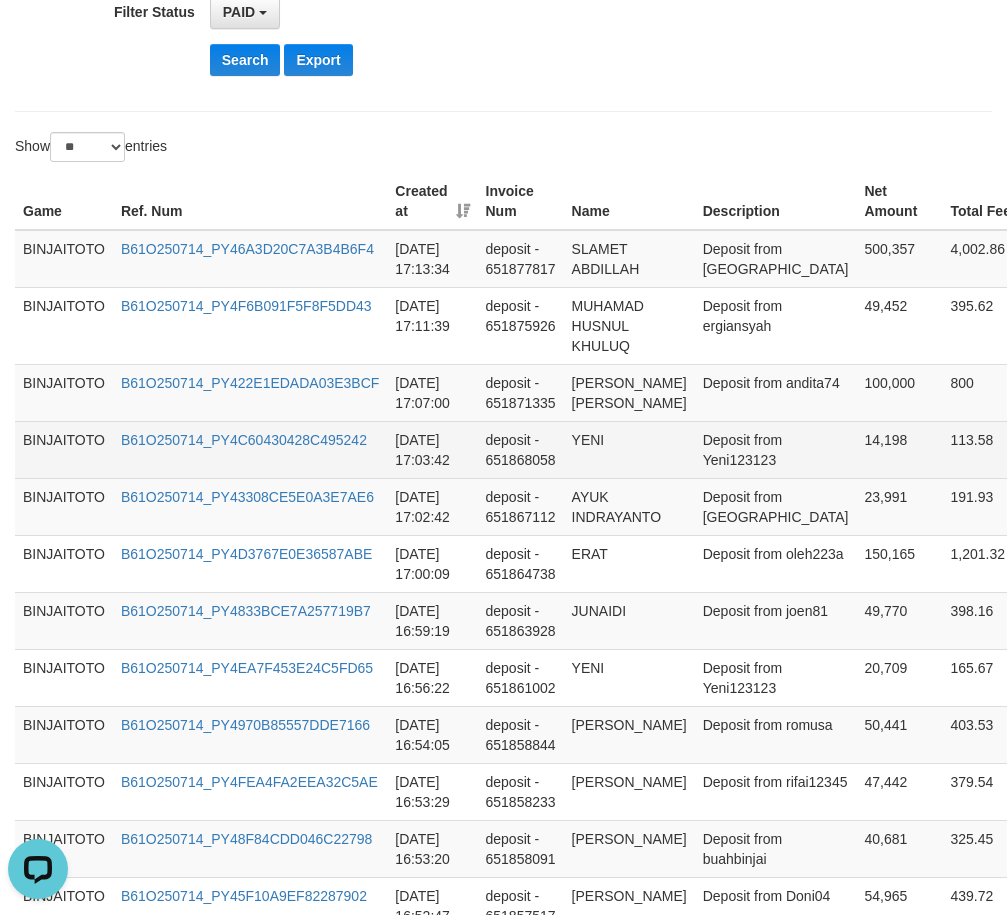 click on "YENI" at bounding box center (629, 449) 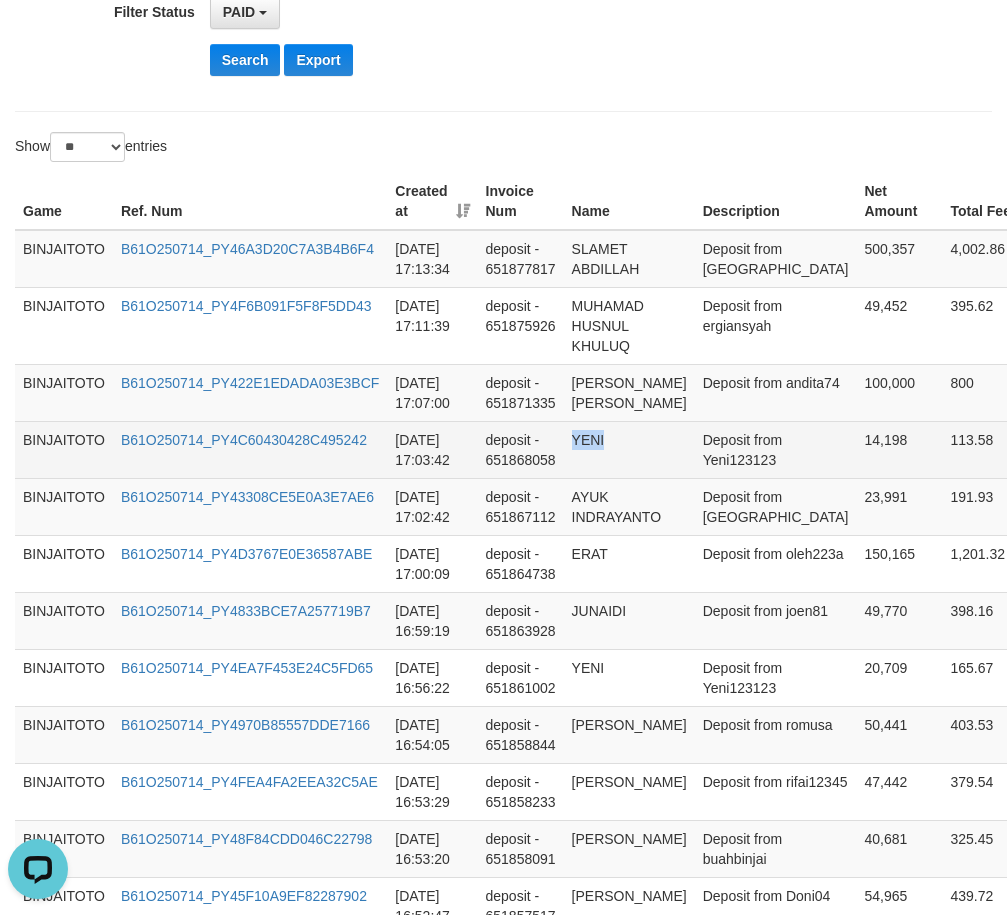 click on "YENI" at bounding box center (629, 449) 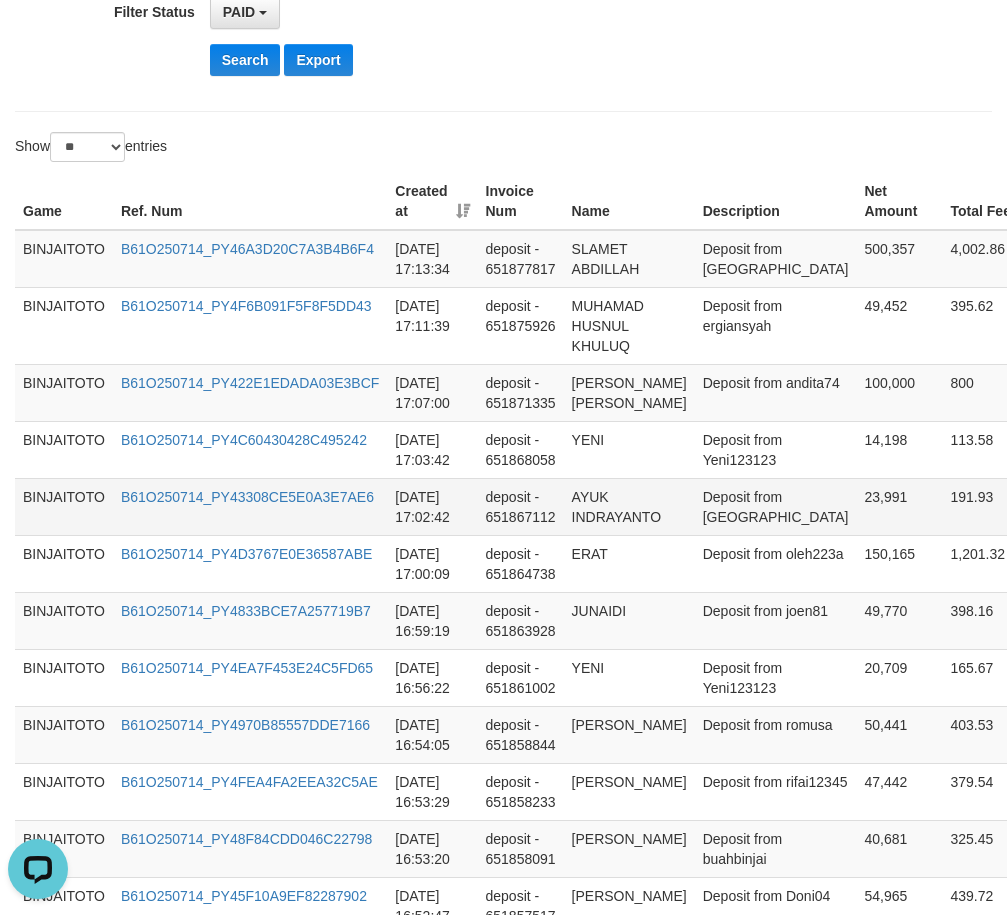click on "AYUK INDRAYANTO" at bounding box center (629, 506) 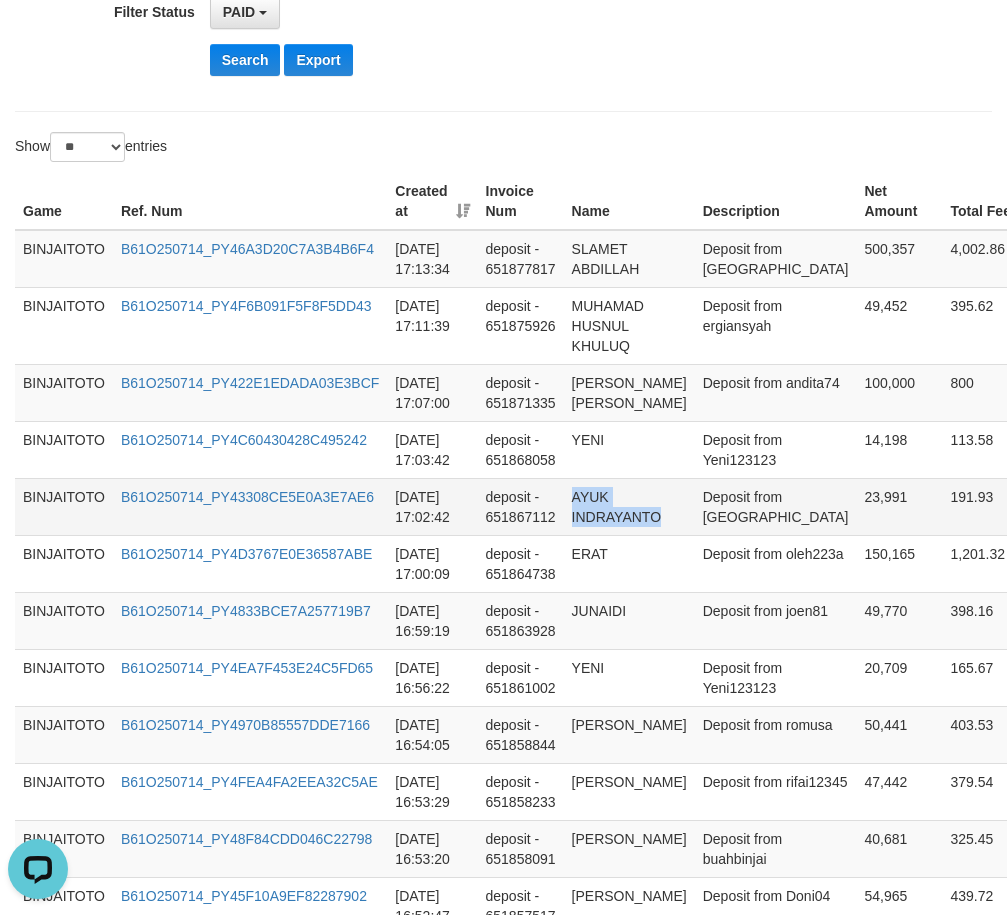 drag, startPoint x: 590, startPoint y: 540, endPoint x: 605, endPoint y: 571, distance: 34.43835 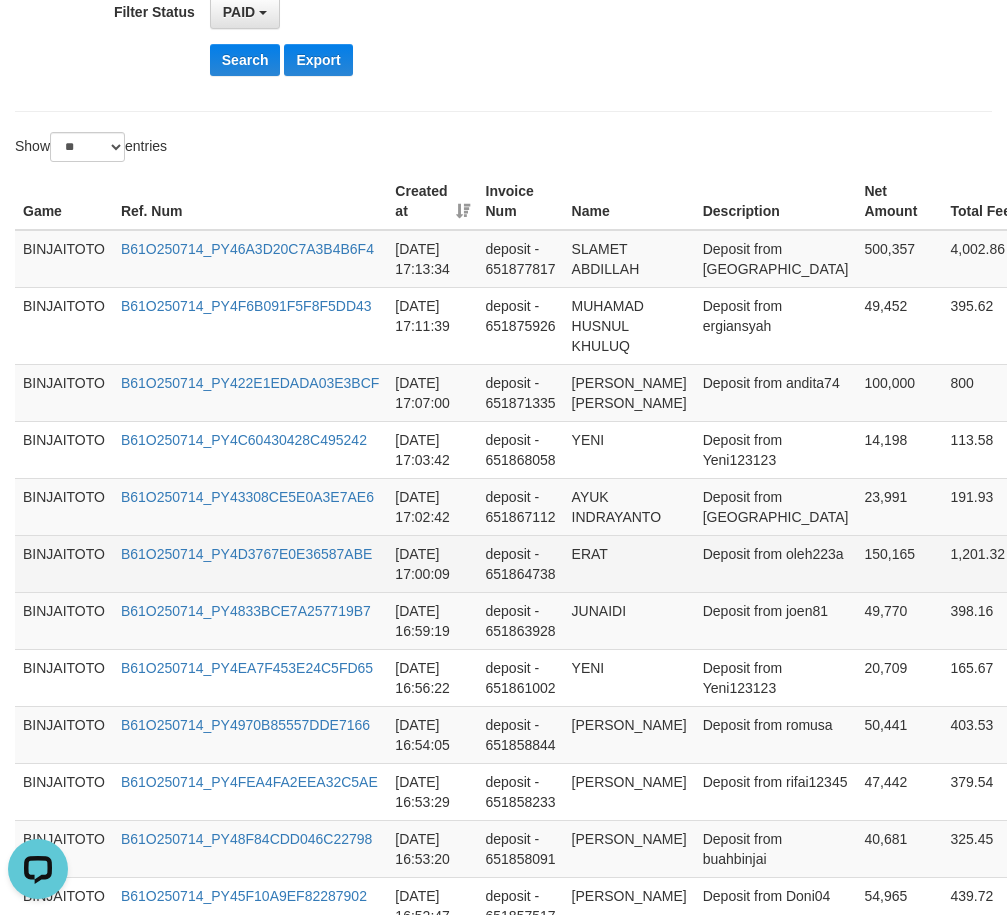 click on "ERAT" at bounding box center [629, 563] 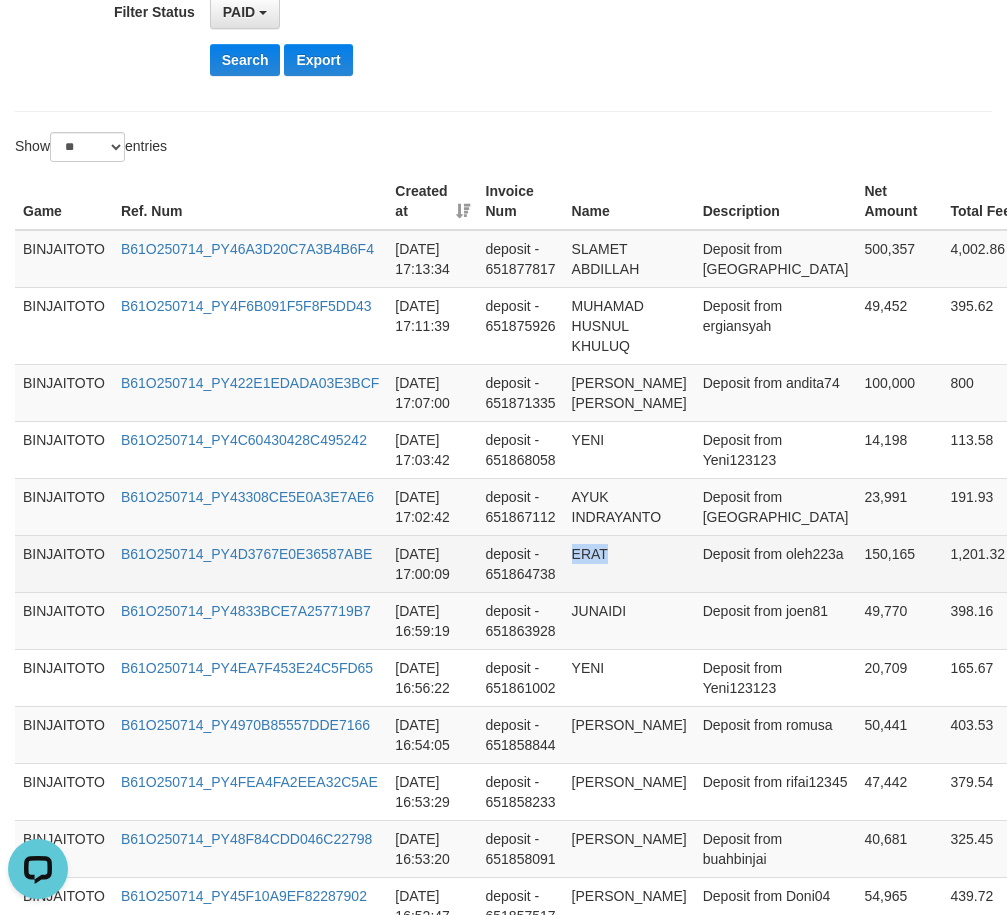 click on "ERAT" at bounding box center [629, 563] 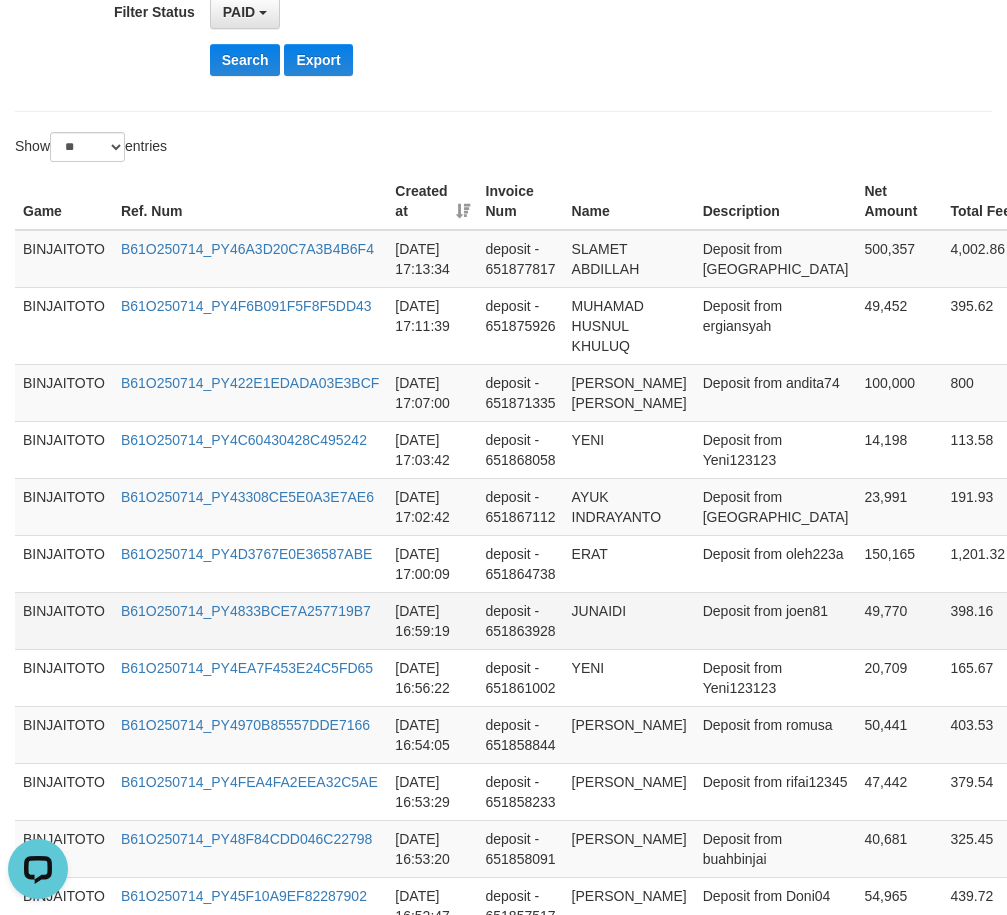 click on "JUNAIDI" at bounding box center [629, 620] 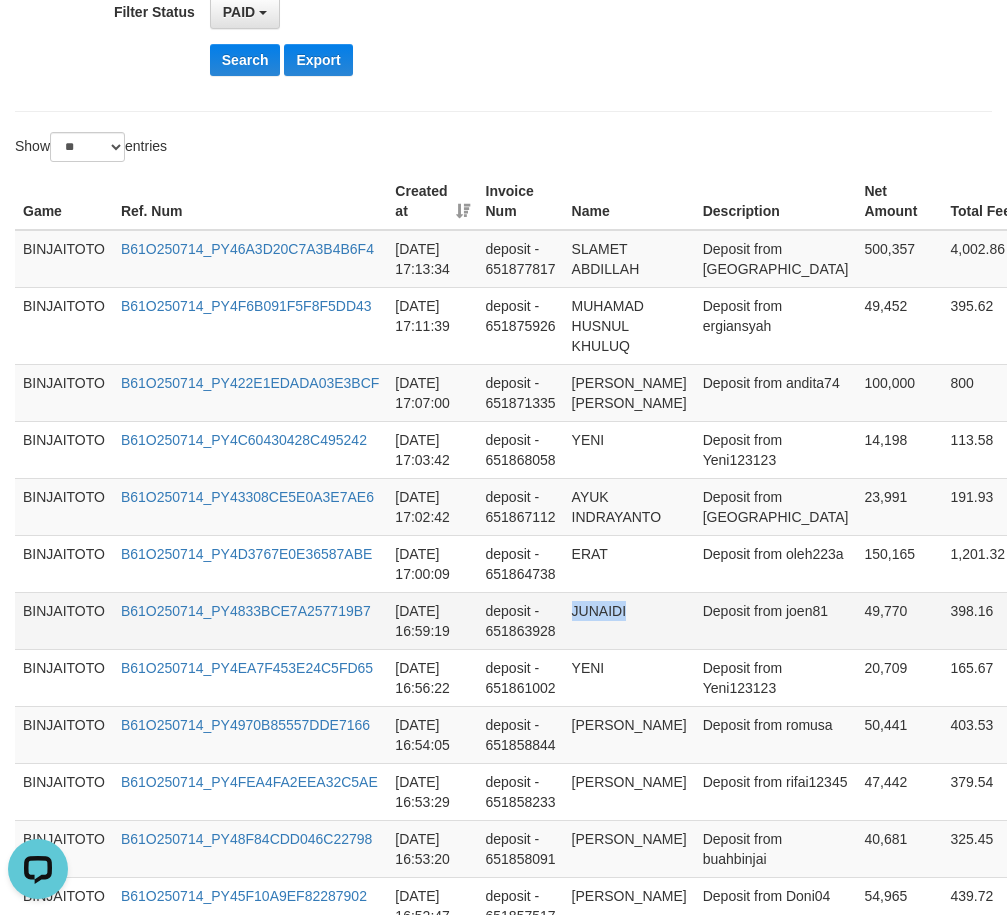 click on "JUNAIDI" at bounding box center [629, 620] 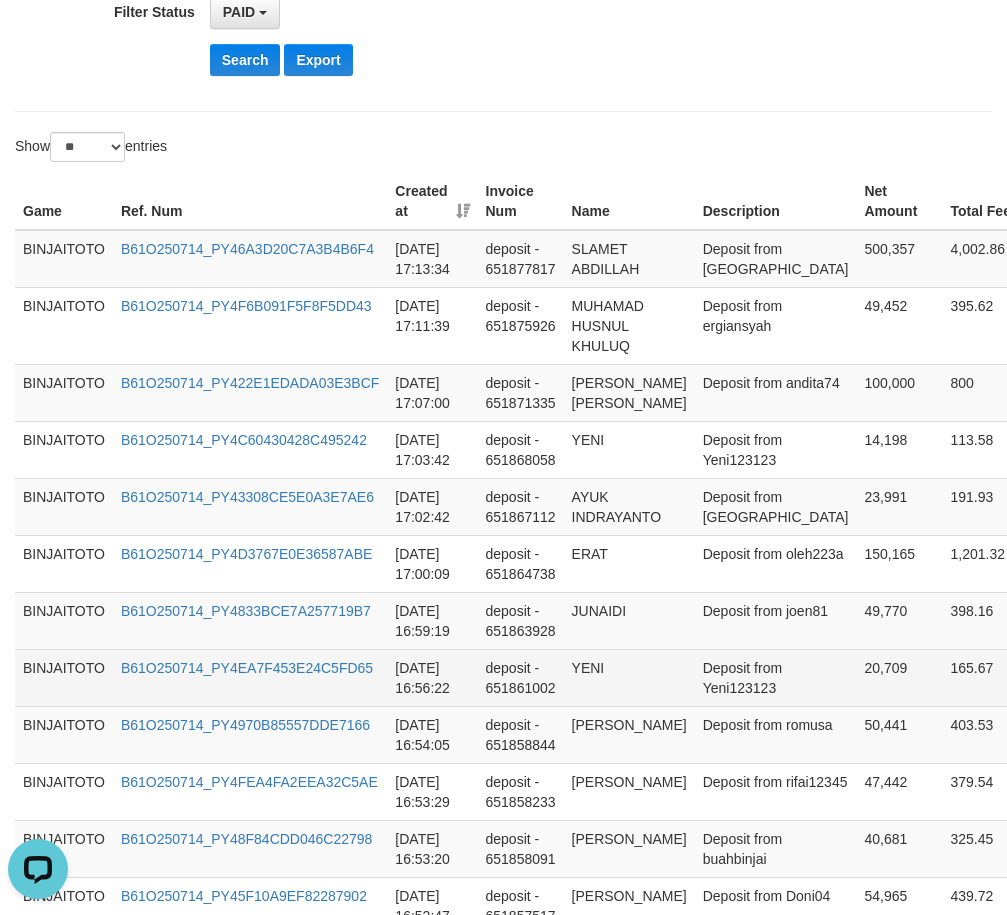 click on "YENI" at bounding box center (629, 677) 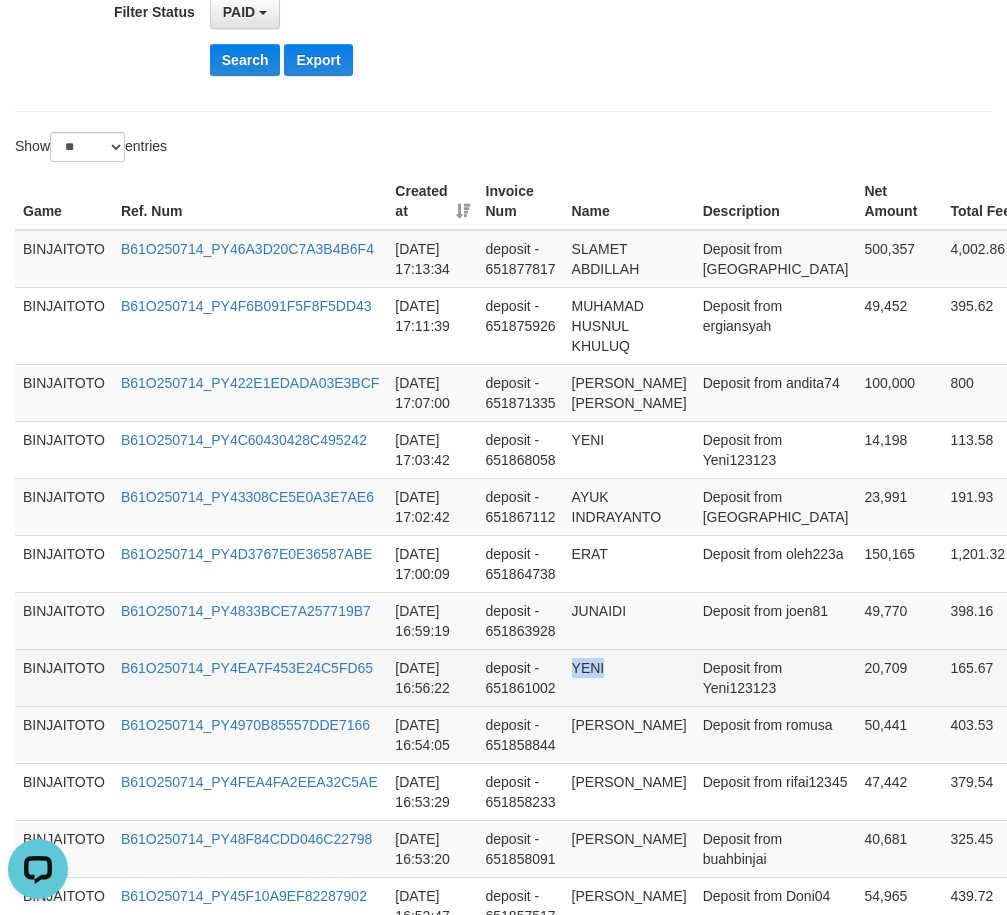 click on "YENI" at bounding box center (629, 677) 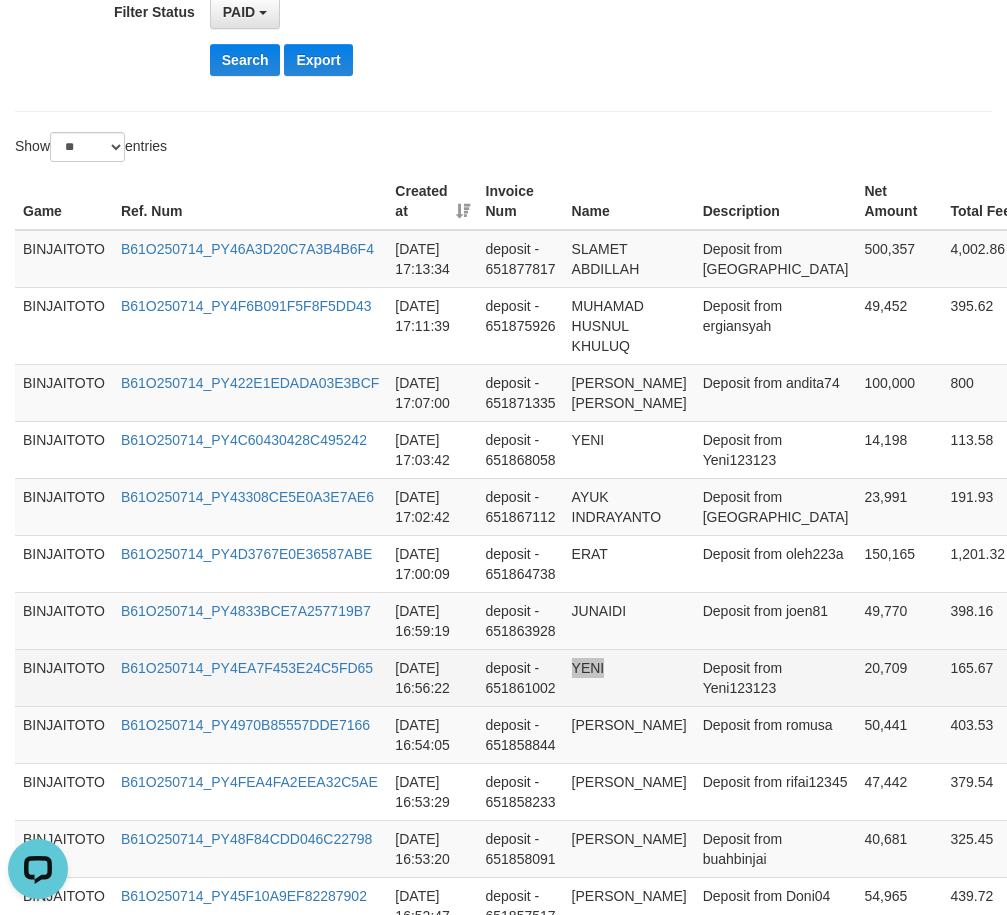 scroll, scrollTop: 800, scrollLeft: 0, axis: vertical 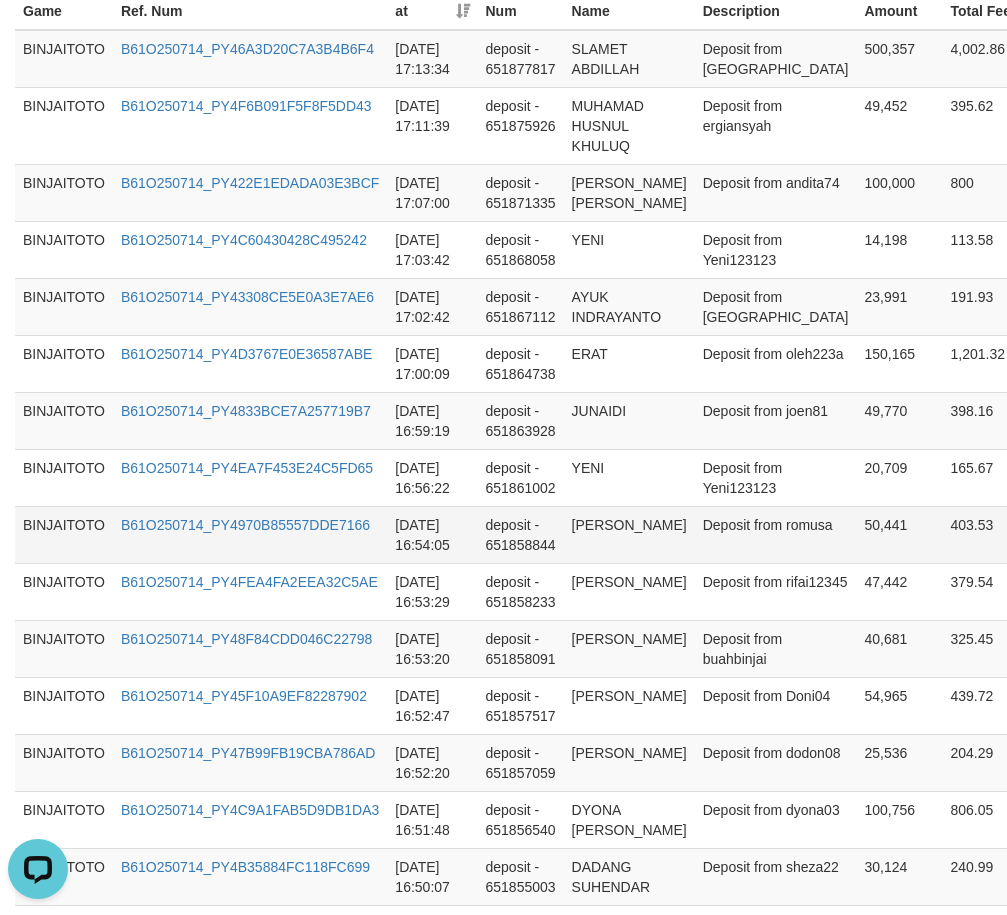 click on "[PERSON_NAME]" at bounding box center [629, 534] 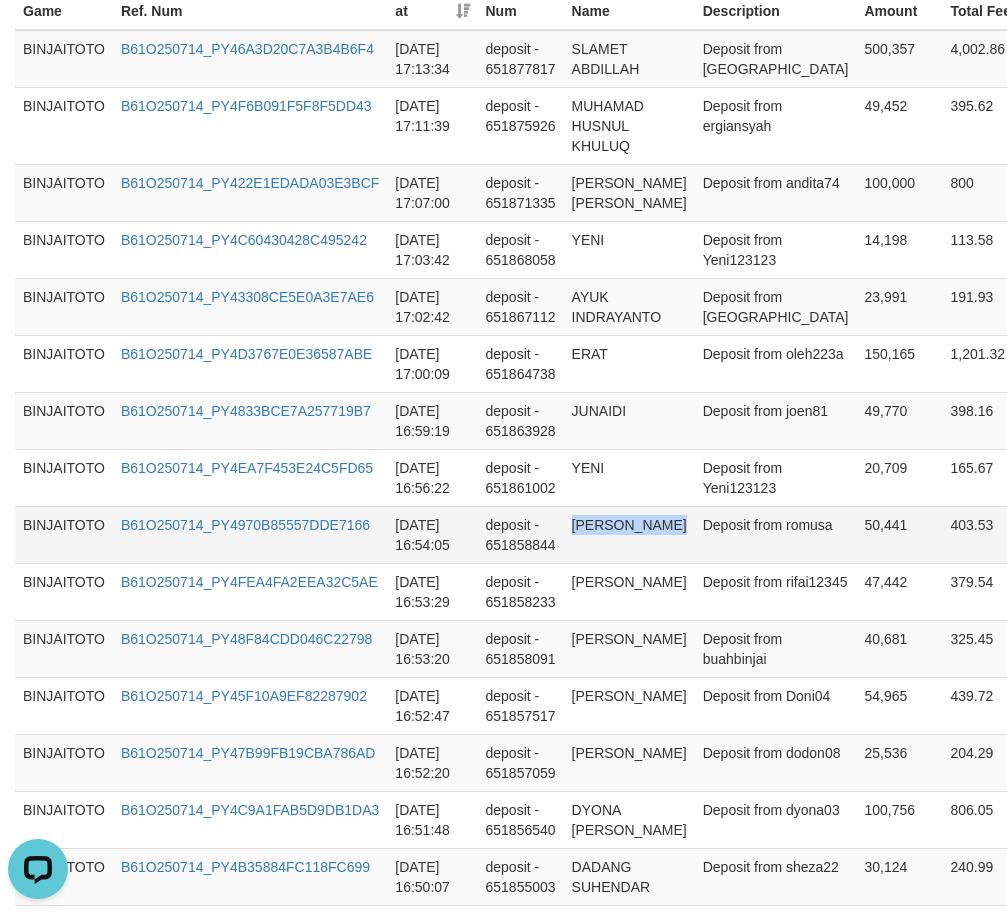 drag, startPoint x: 588, startPoint y: 571, endPoint x: 588, endPoint y: 586, distance: 15 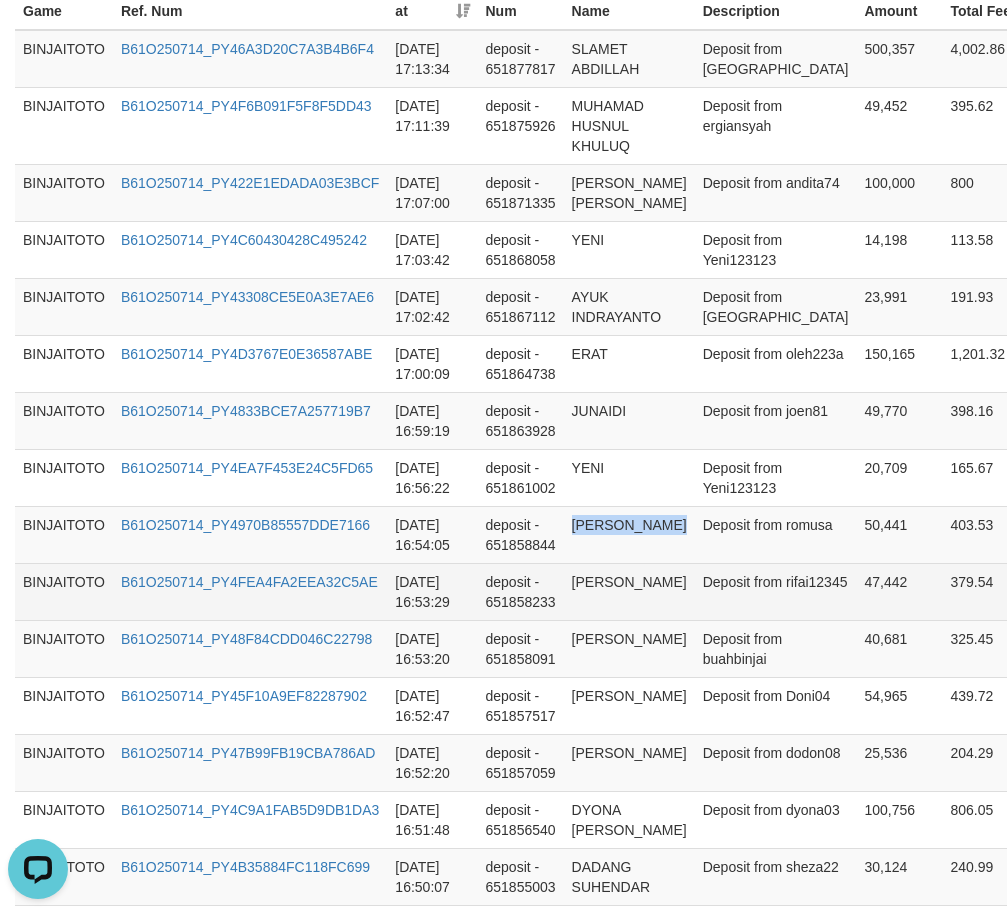 click on "[PERSON_NAME]" at bounding box center [629, 591] 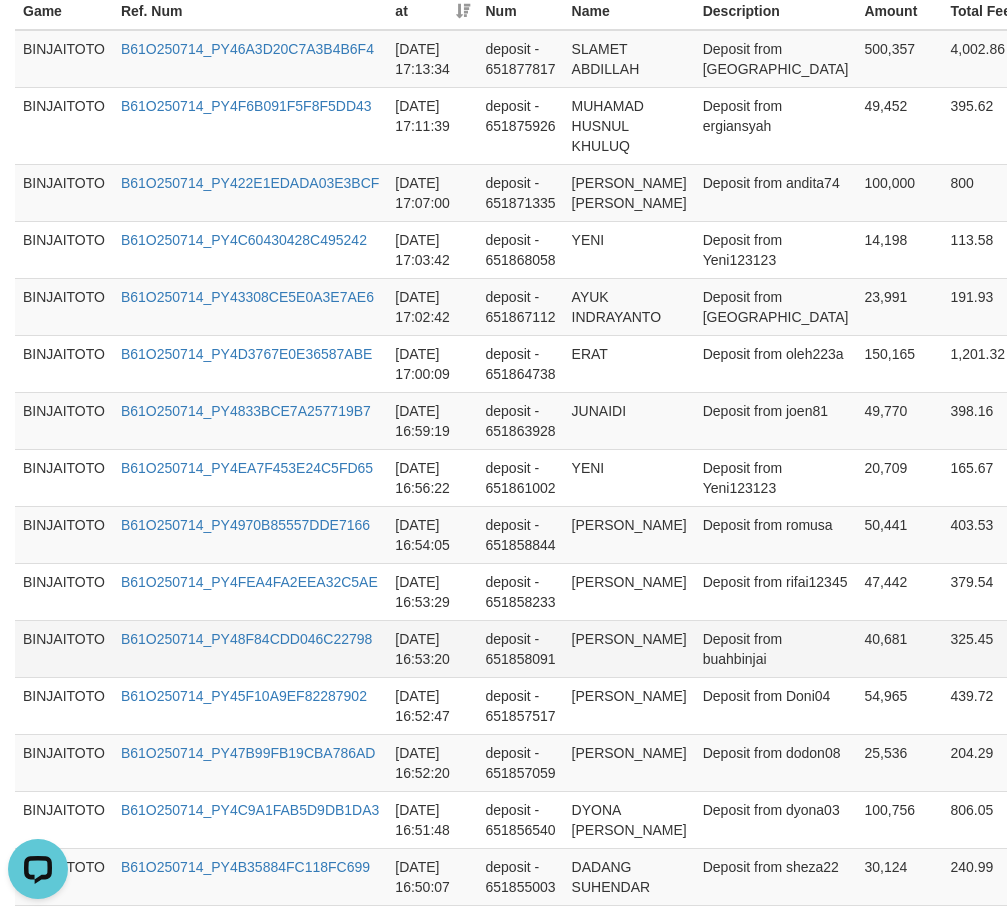 click on "[PERSON_NAME]" at bounding box center (629, 648) 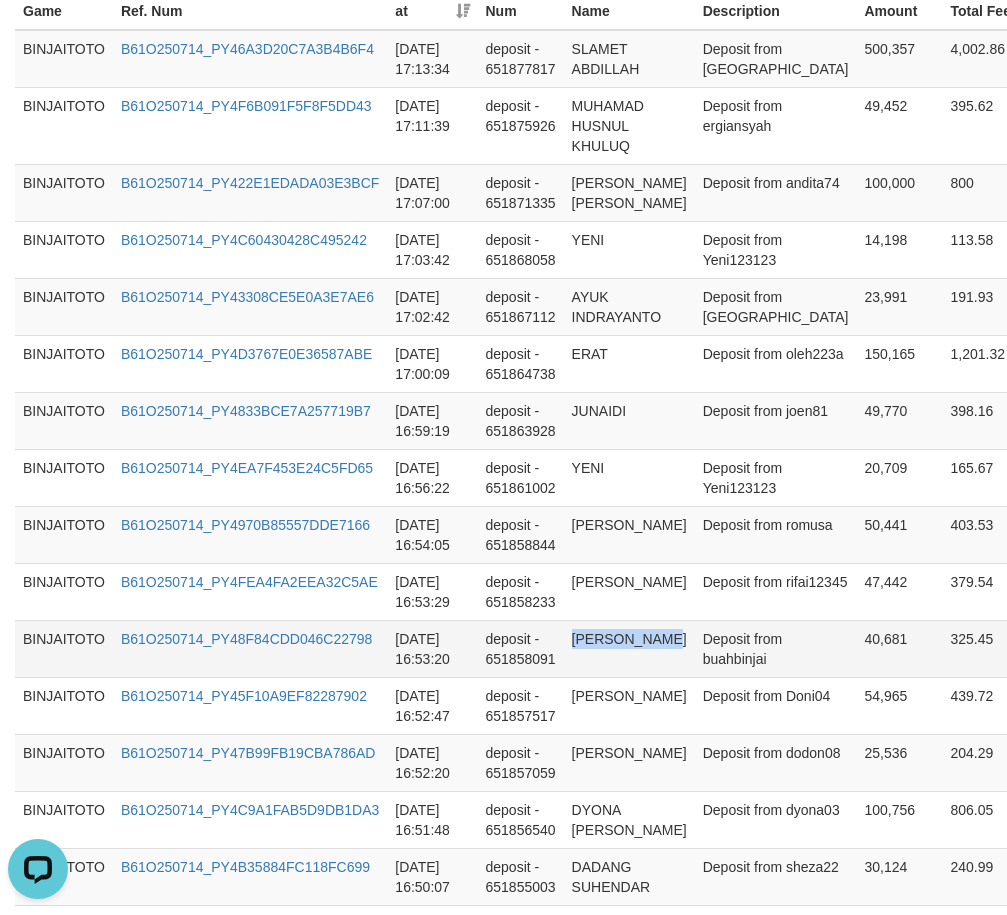 drag, startPoint x: 577, startPoint y: 683, endPoint x: 600, endPoint y: 698, distance: 27.45906 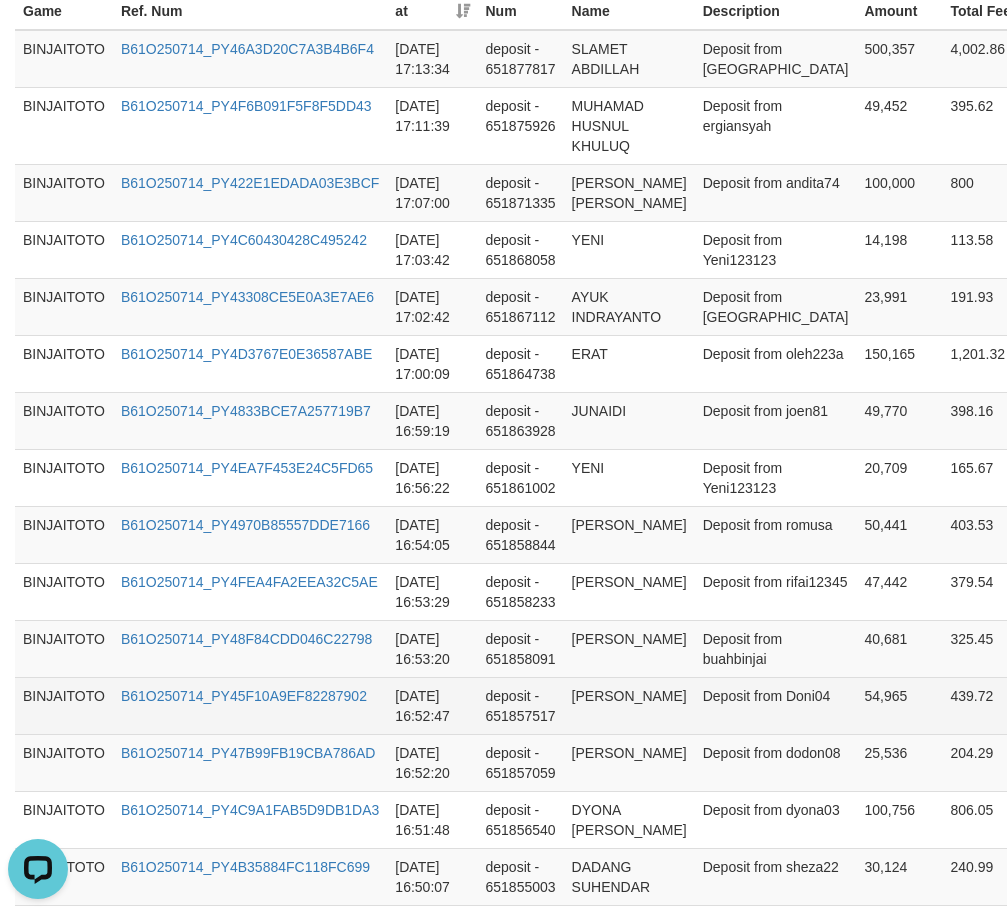 click on "[PERSON_NAME]" at bounding box center (629, 705) 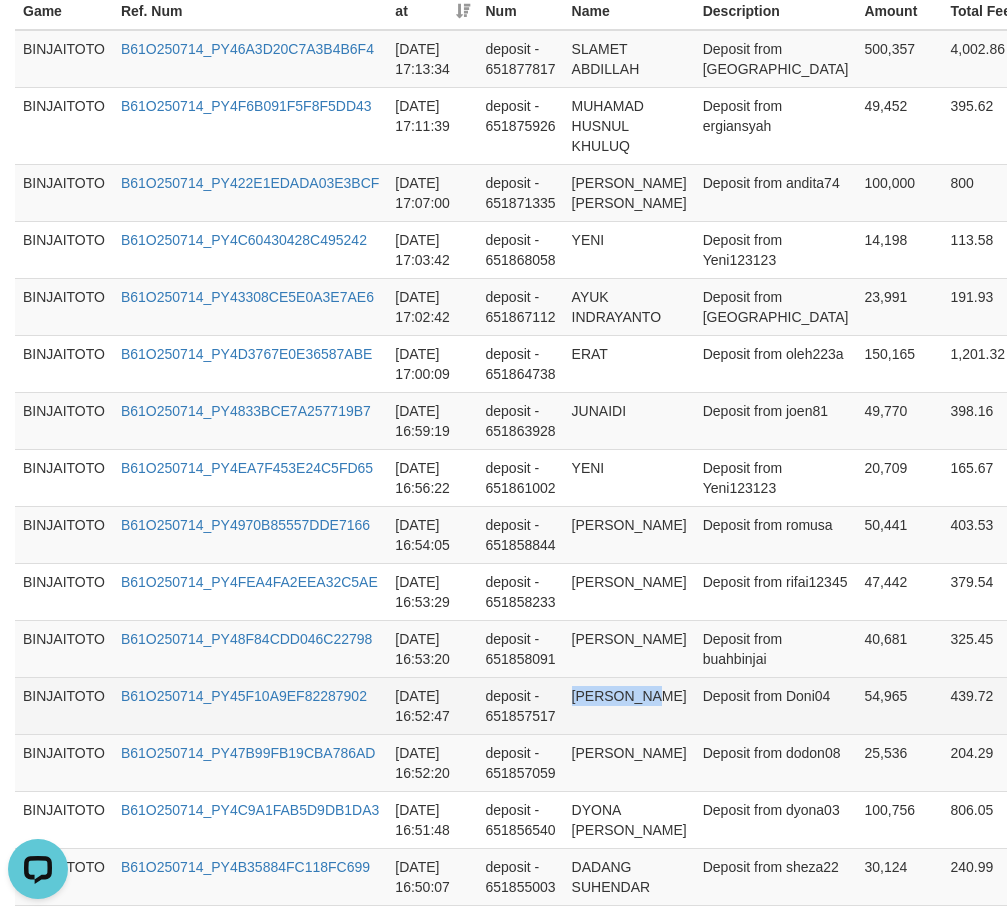 drag, startPoint x: 593, startPoint y: 737, endPoint x: 620, endPoint y: 734, distance: 27.166155 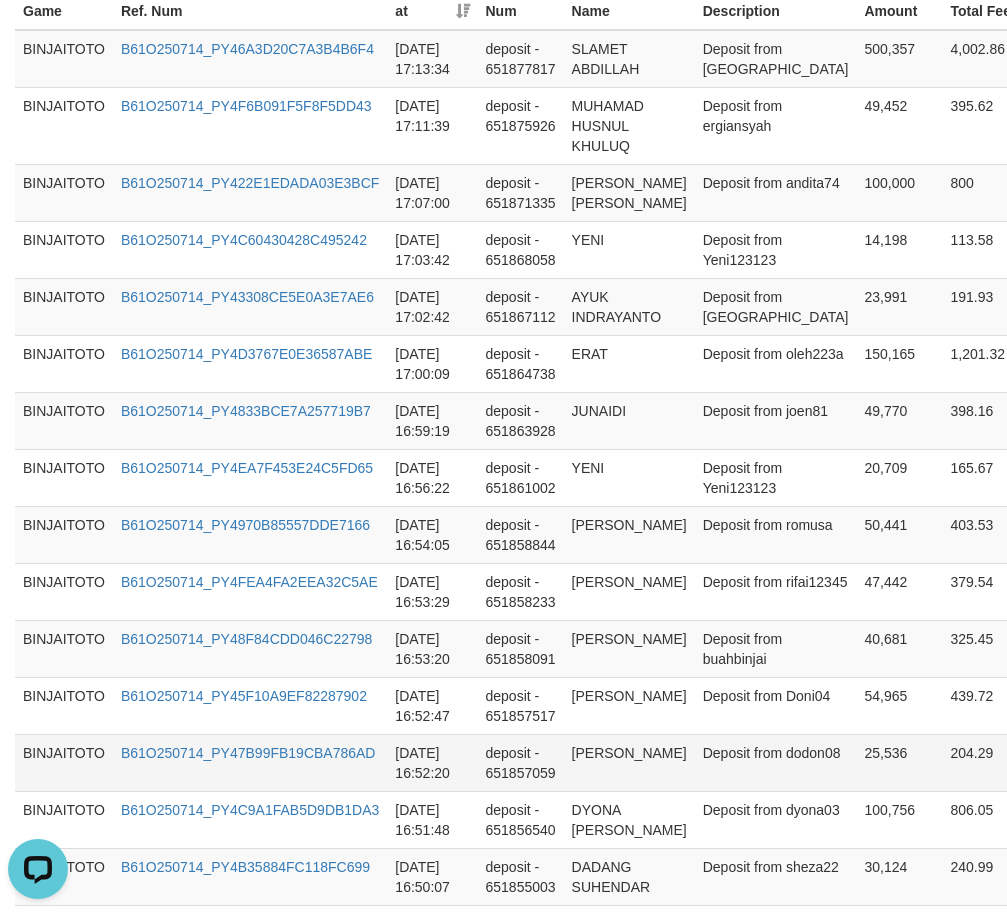 click on "[PERSON_NAME]" at bounding box center (629, 762) 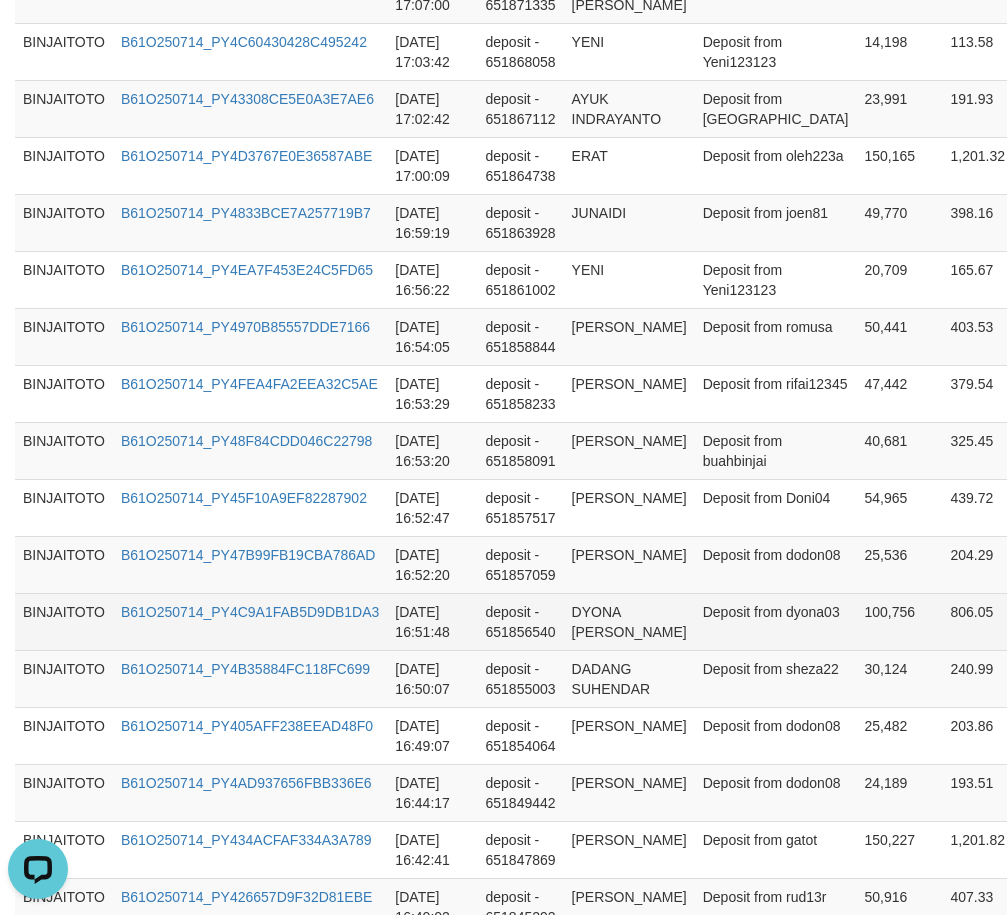 scroll, scrollTop: 1000, scrollLeft: 0, axis: vertical 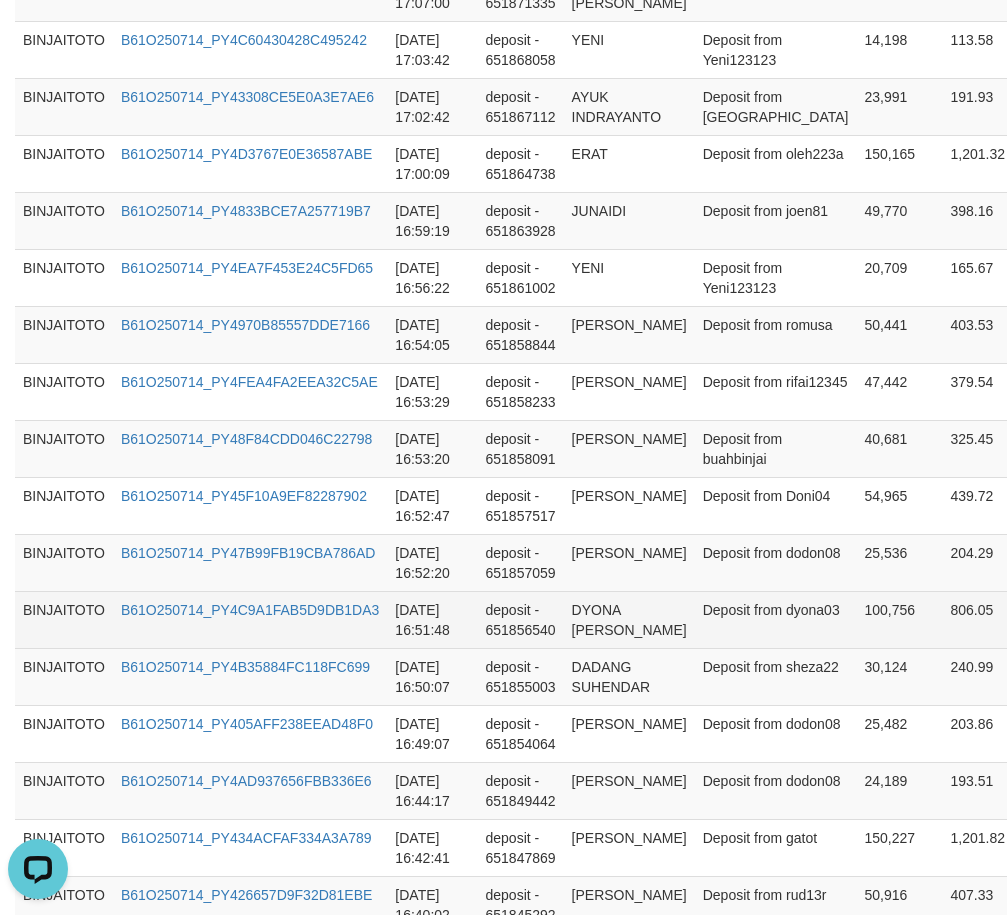 click on "DYONA [PERSON_NAME]" at bounding box center [629, 619] 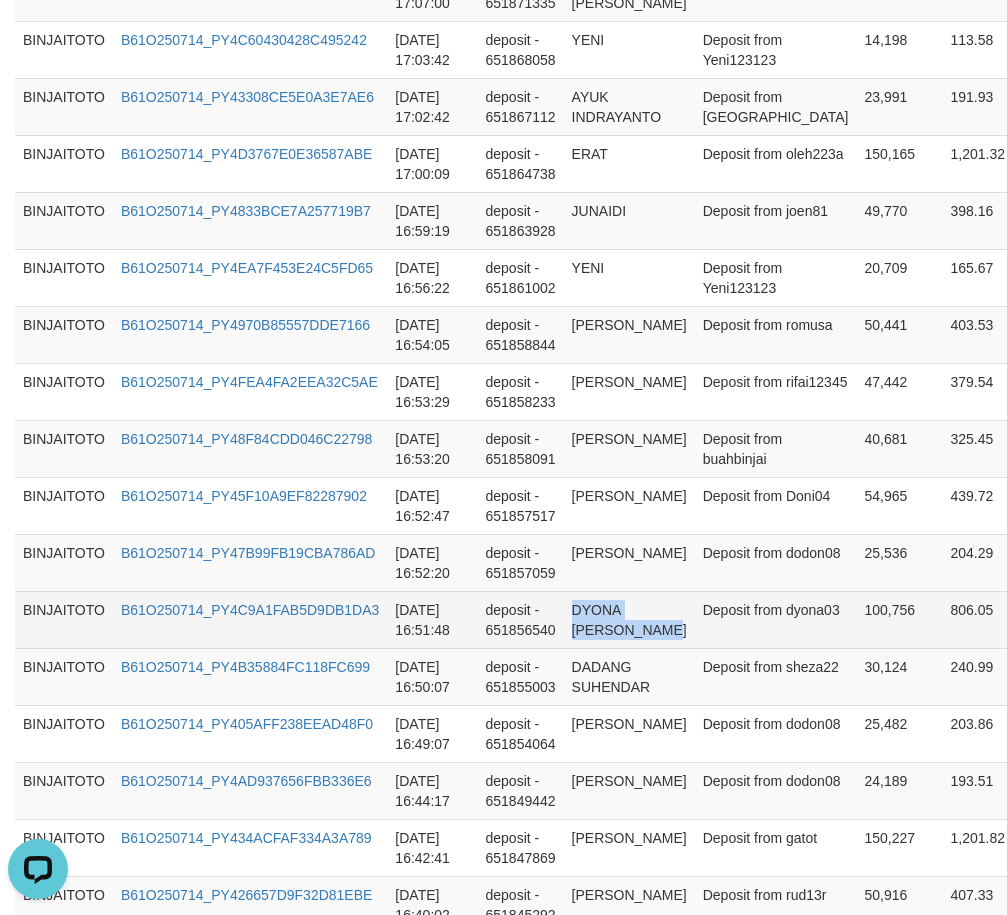 drag, startPoint x: 581, startPoint y: 649, endPoint x: 591, endPoint y: 694, distance: 46.09772 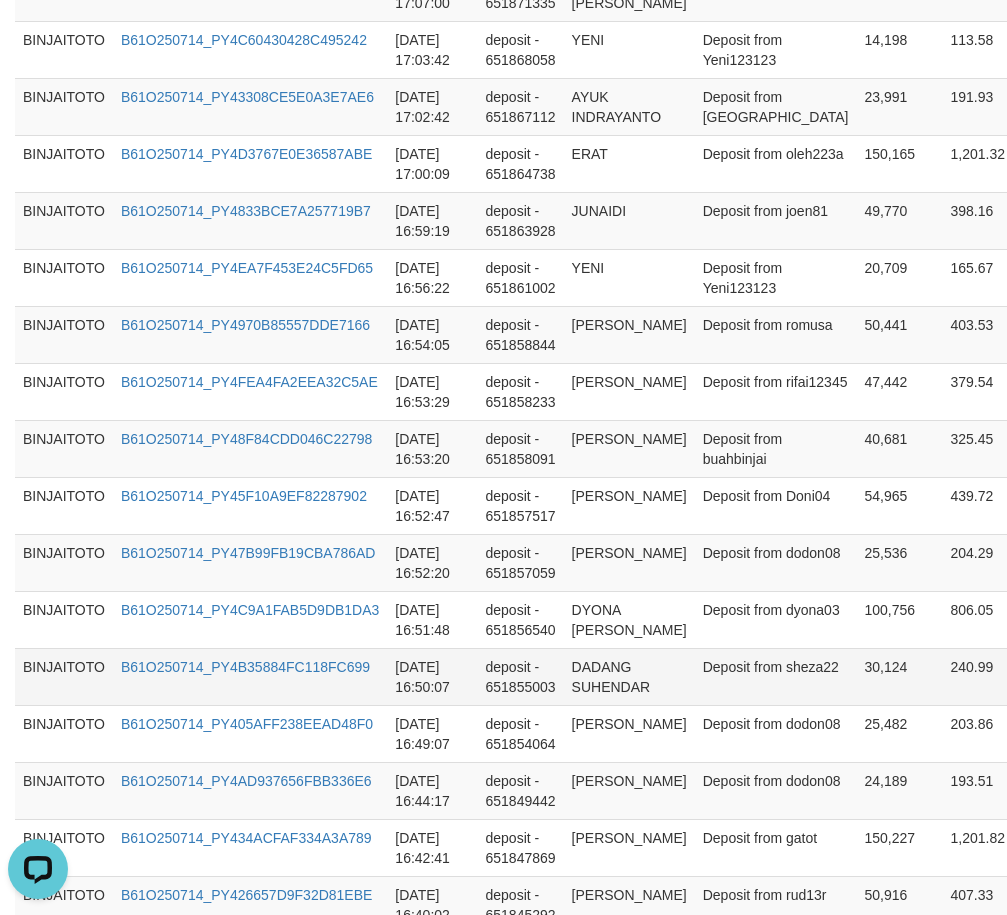 click on "DADANG SUHENDAR" at bounding box center (629, 676) 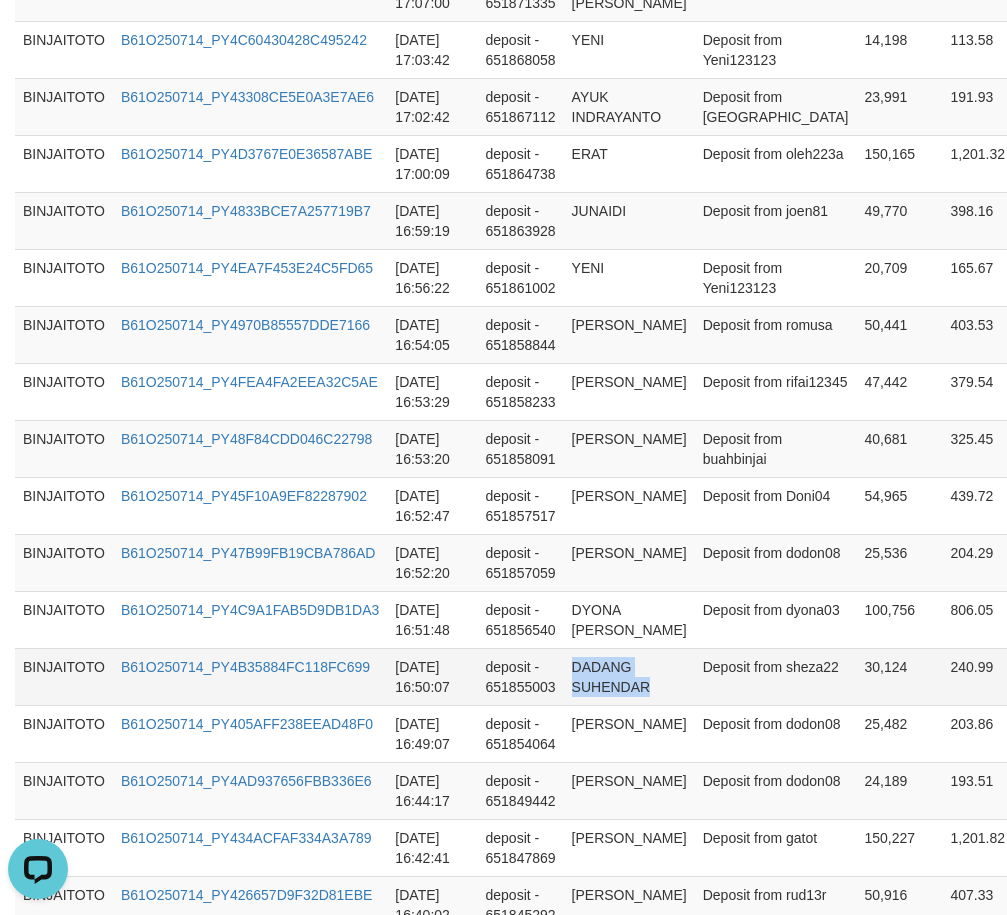 drag, startPoint x: 606, startPoint y: 724, endPoint x: 613, endPoint y: 751, distance: 27.89265 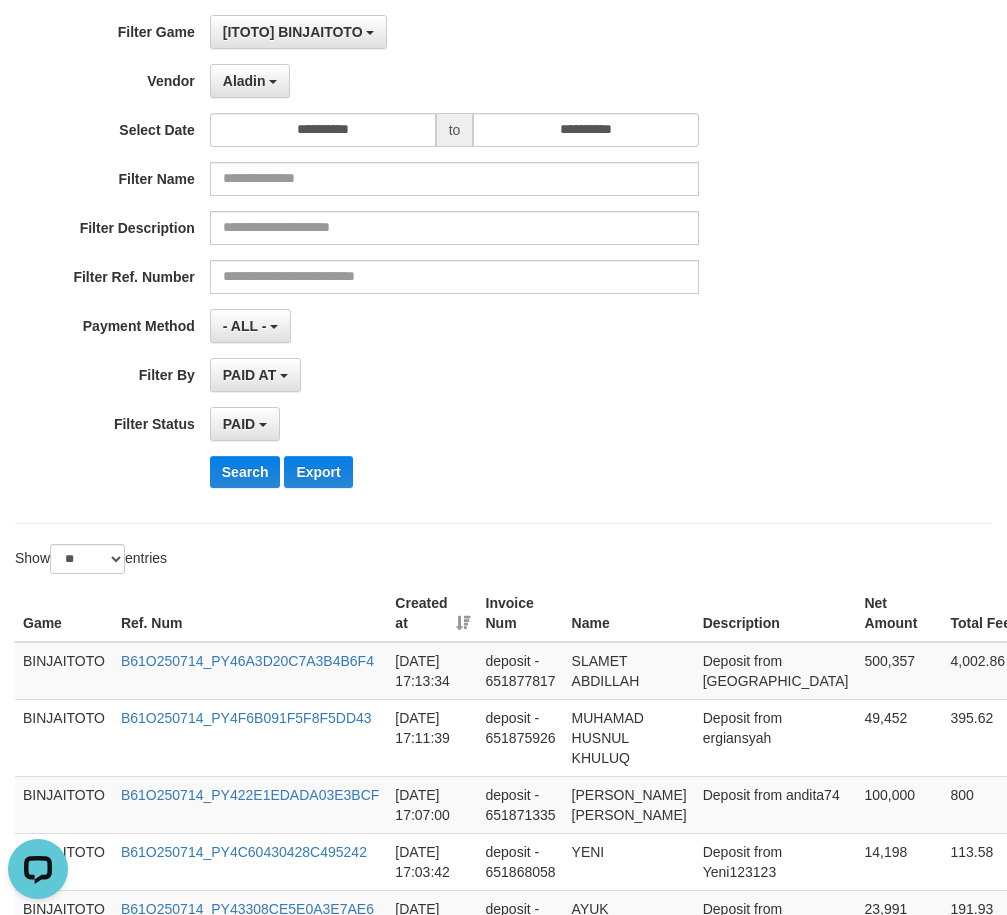 scroll, scrollTop: 0, scrollLeft: 0, axis: both 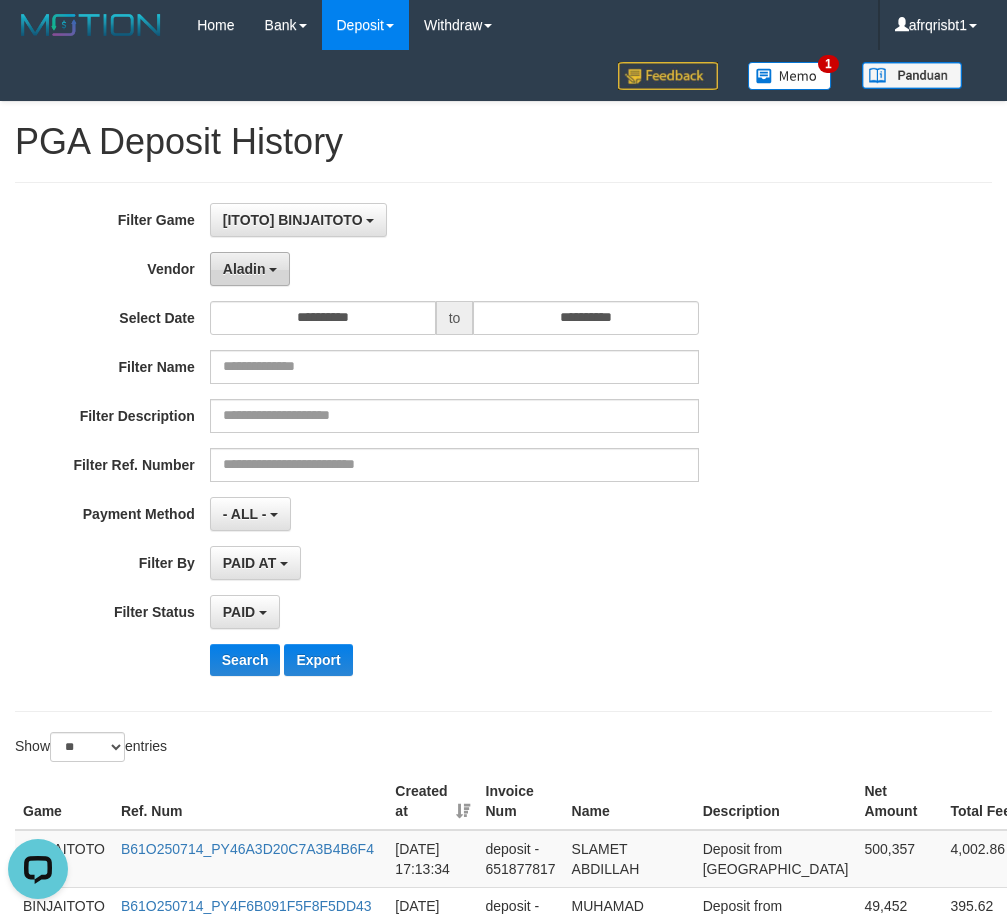 click on "Aladin" at bounding box center (250, 269) 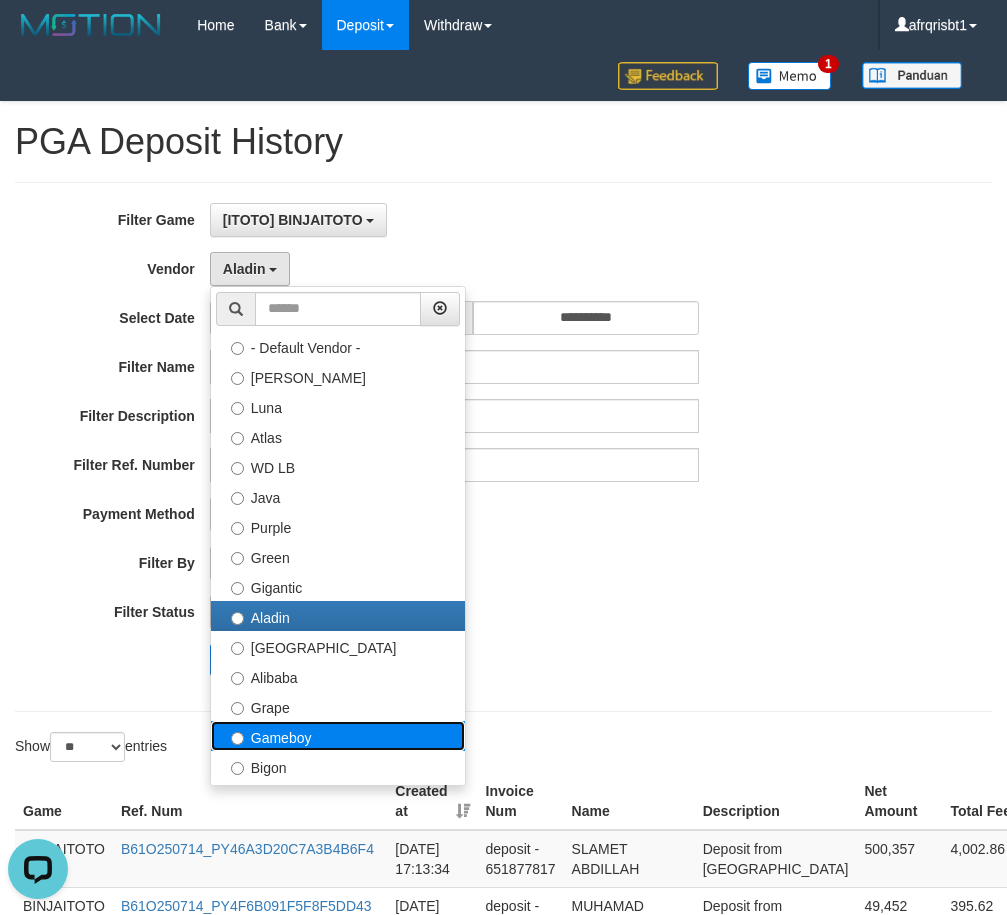 click on "Gameboy" at bounding box center [338, 736] 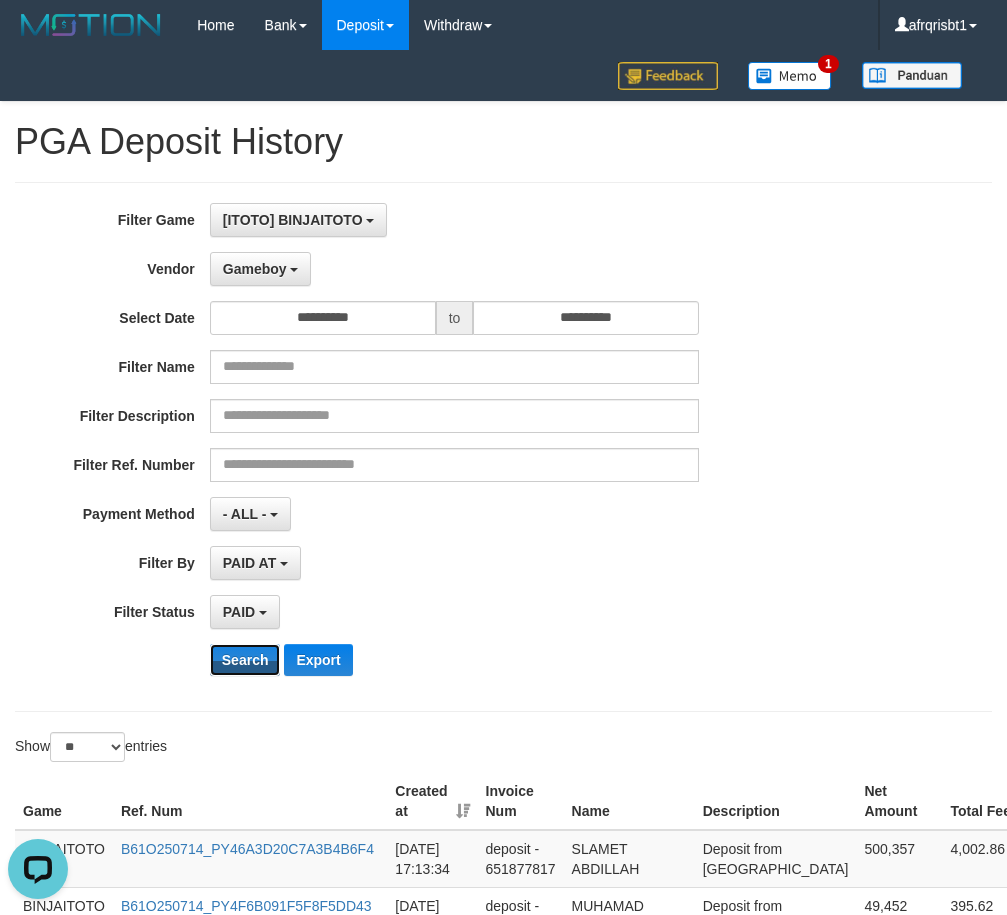 drag, startPoint x: 247, startPoint y: 646, endPoint x: 298, endPoint y: 459, distance: 193.82982 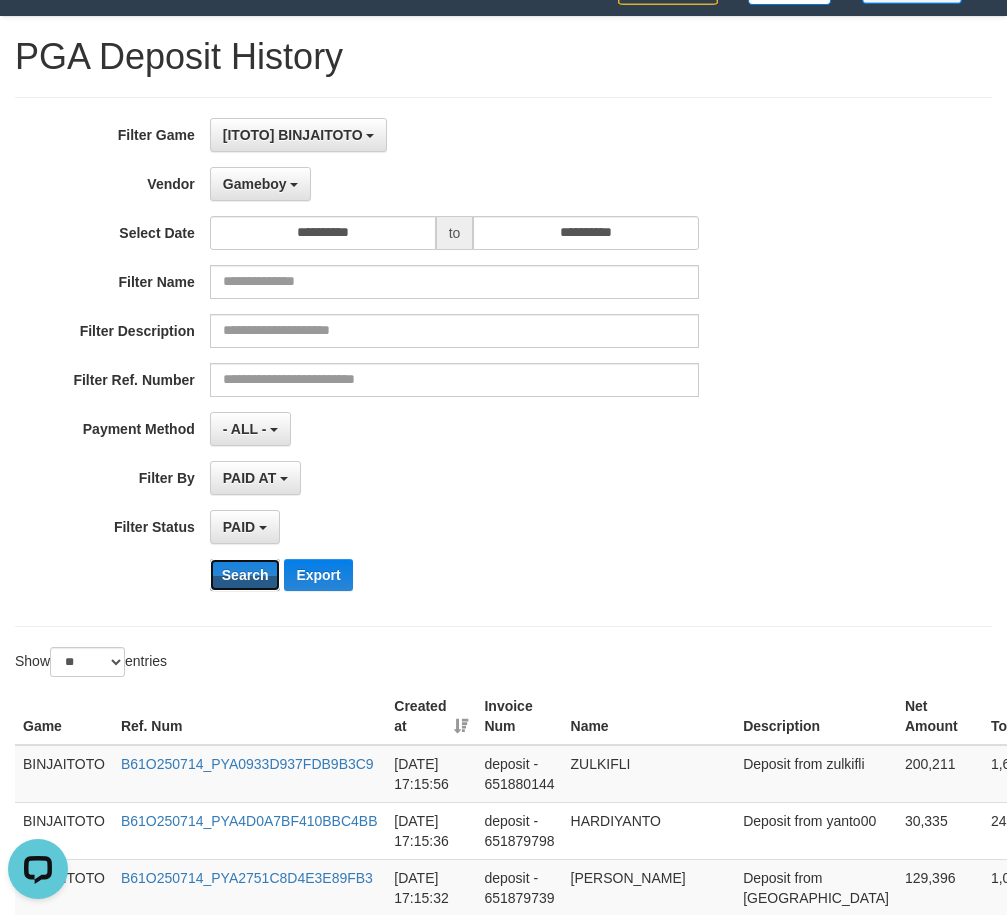 scroll, scrollTop: 200, scrollLeft: 0, axis: vertical 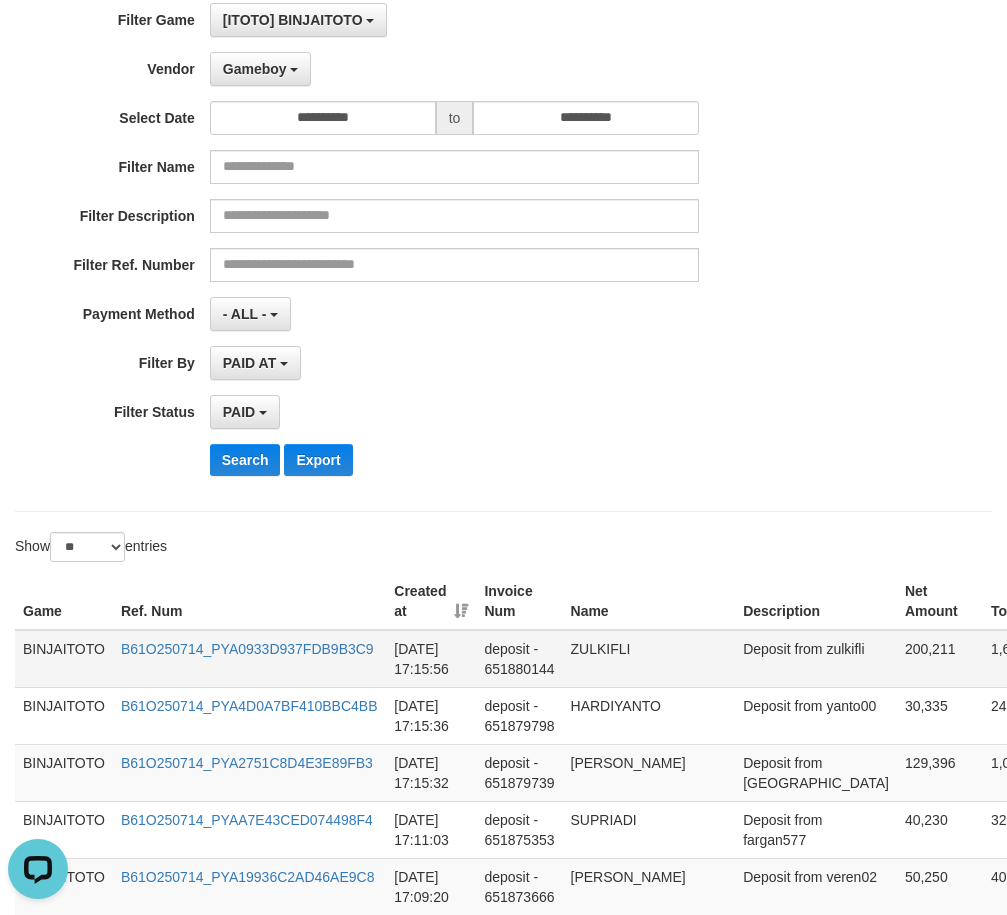 click on "ZULKIFLI" at bounding box center [649, 659] 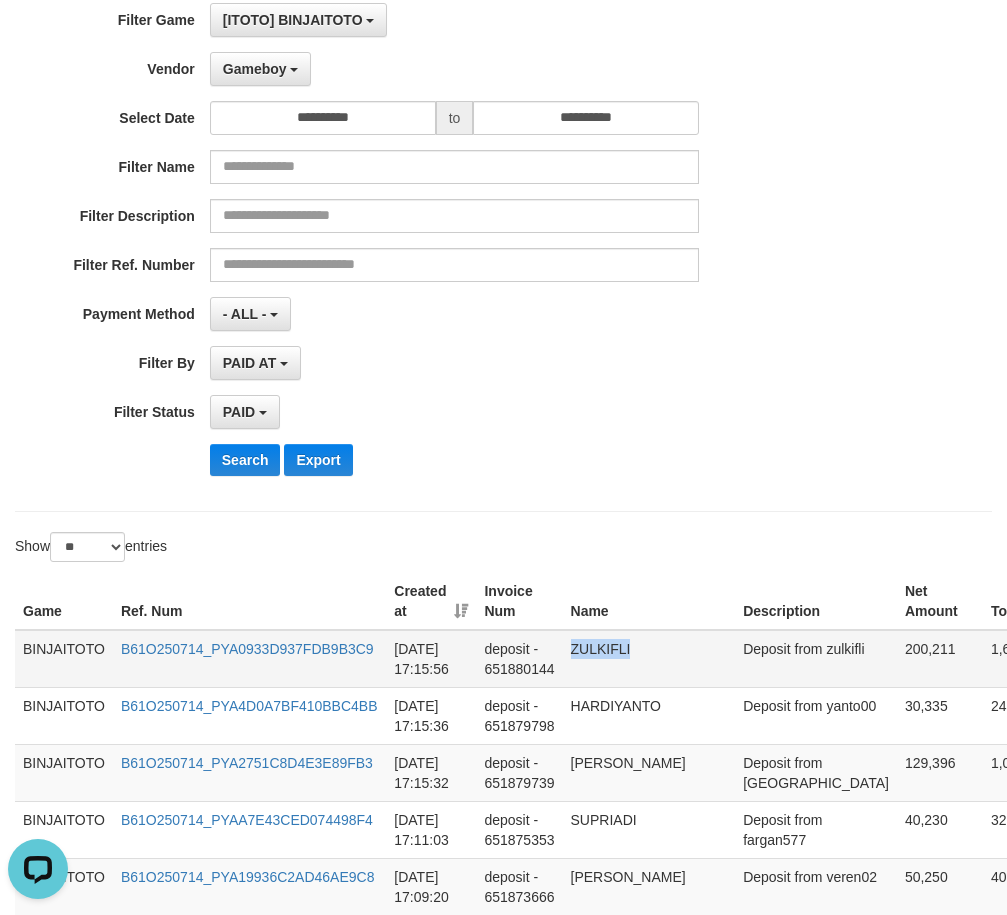 click on "ZULKIFLI" at bounding box center (649, 659) 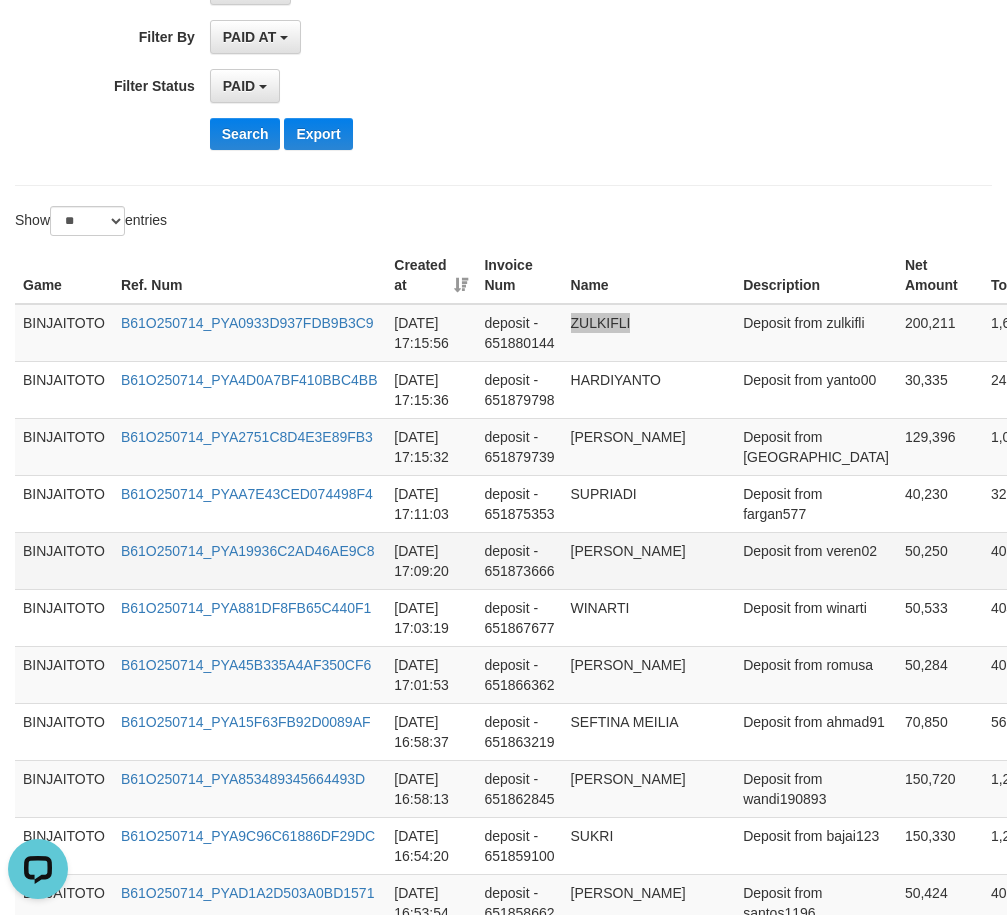 scroll, scrollTop: 500, scrollLeft: 0, axis: vertical 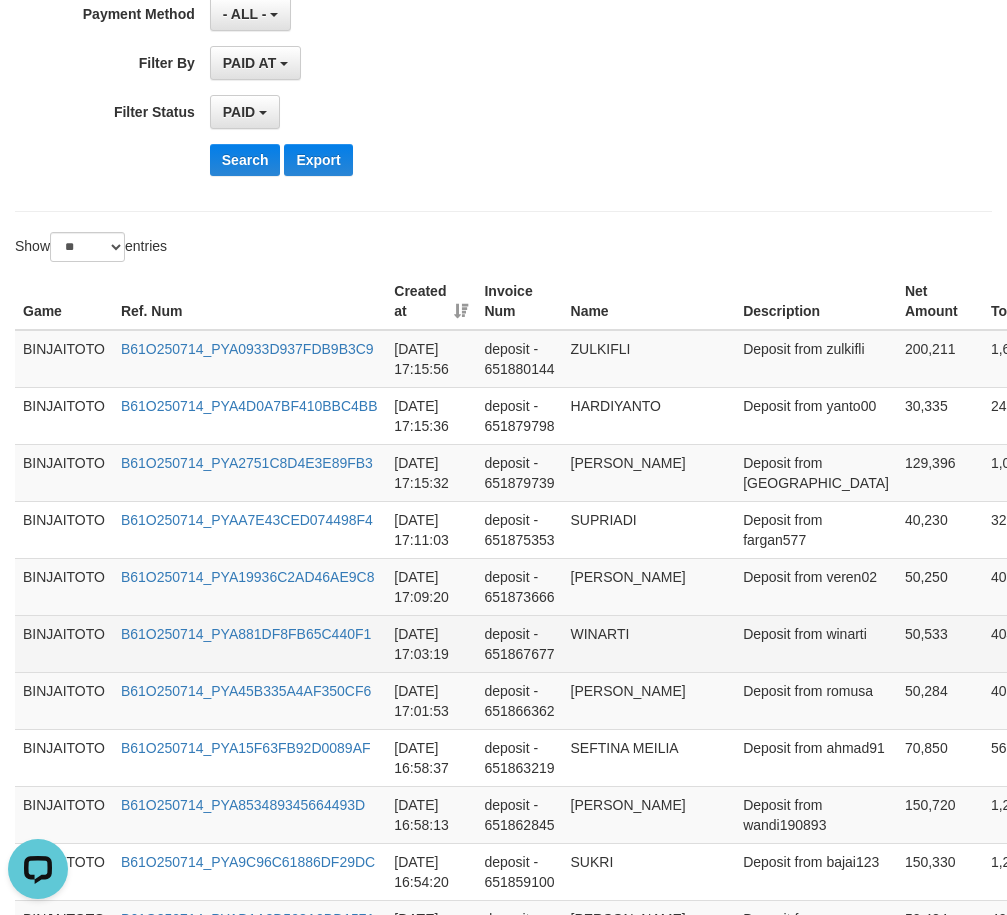 click on "WINARTI" at bounding box center [649, 643] 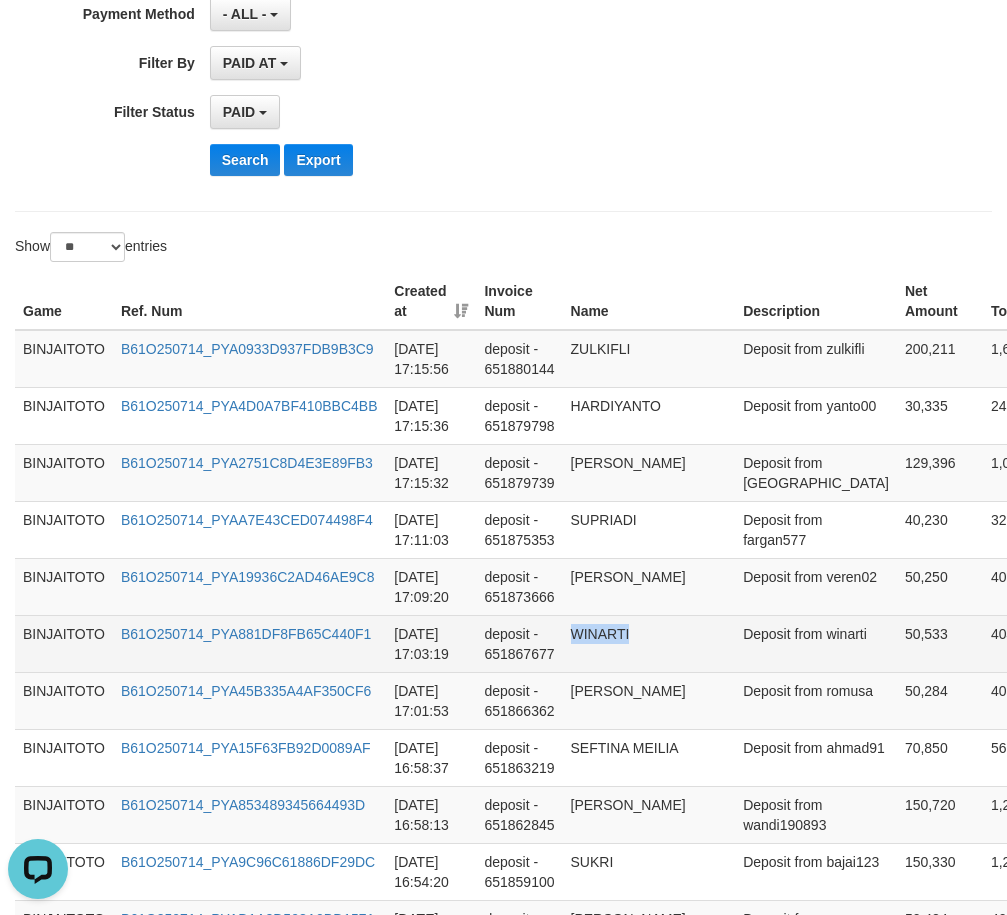 click on "WINARTI" at bounding box center [649, 643] 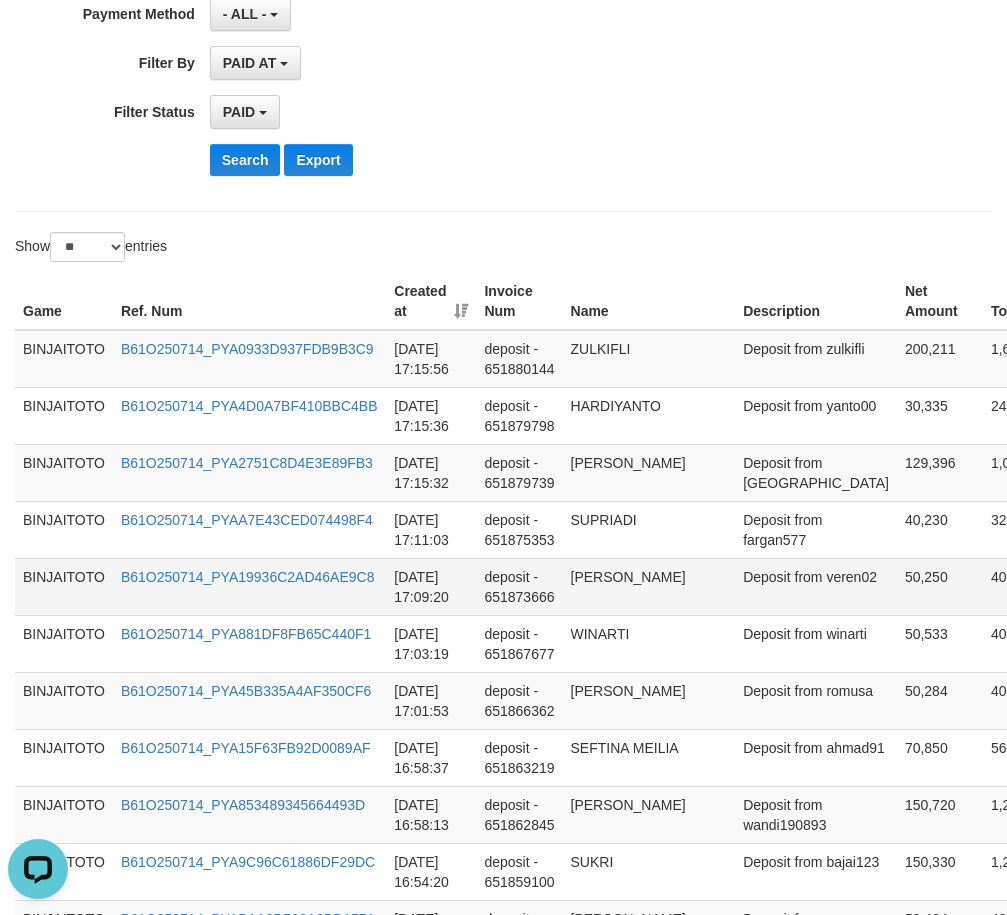 click on "[PERSON_NAME]" at bounding box center (649, 586) 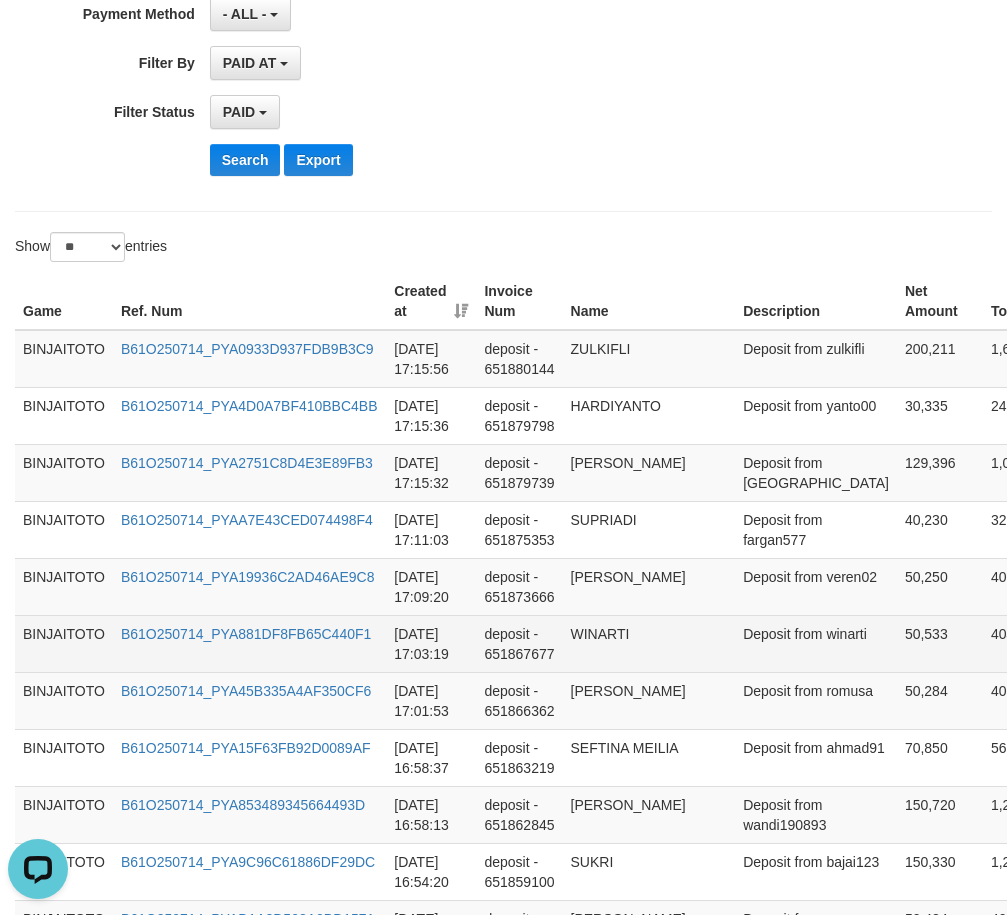 click on "WINARTI" at bounding box center (649, 643) 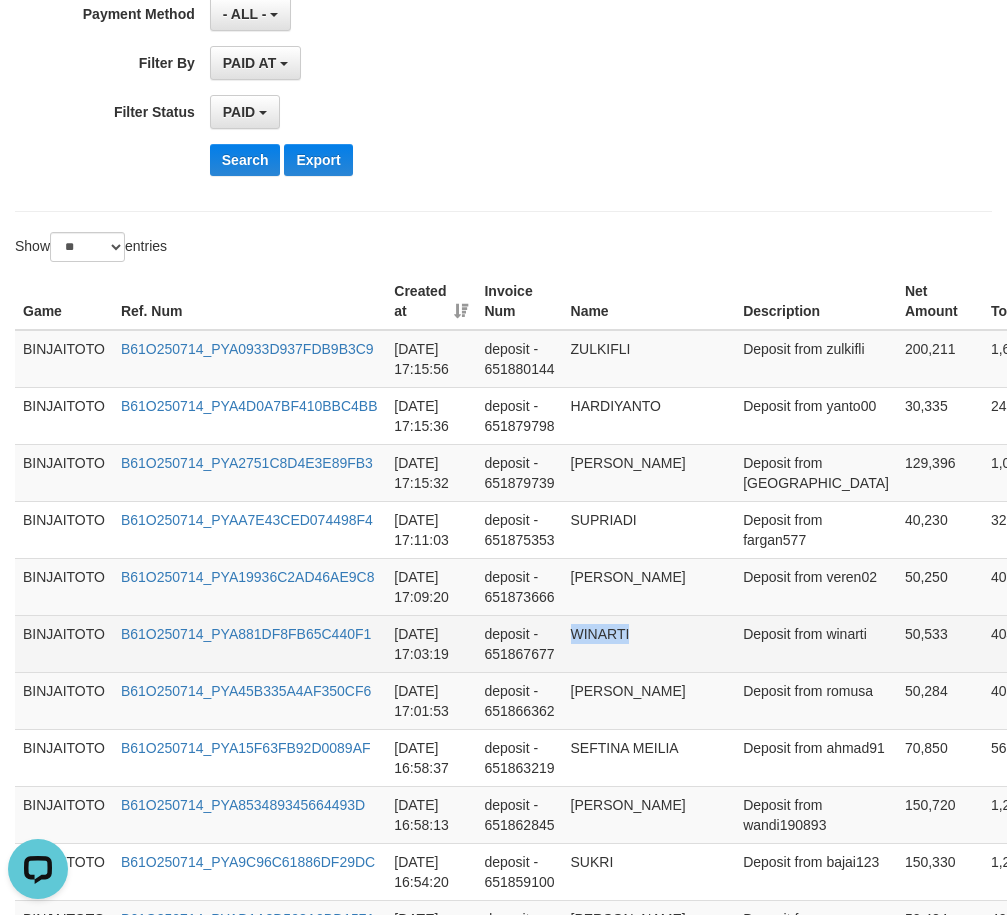 click on "WINARTI" at bounding box center [649, 643] 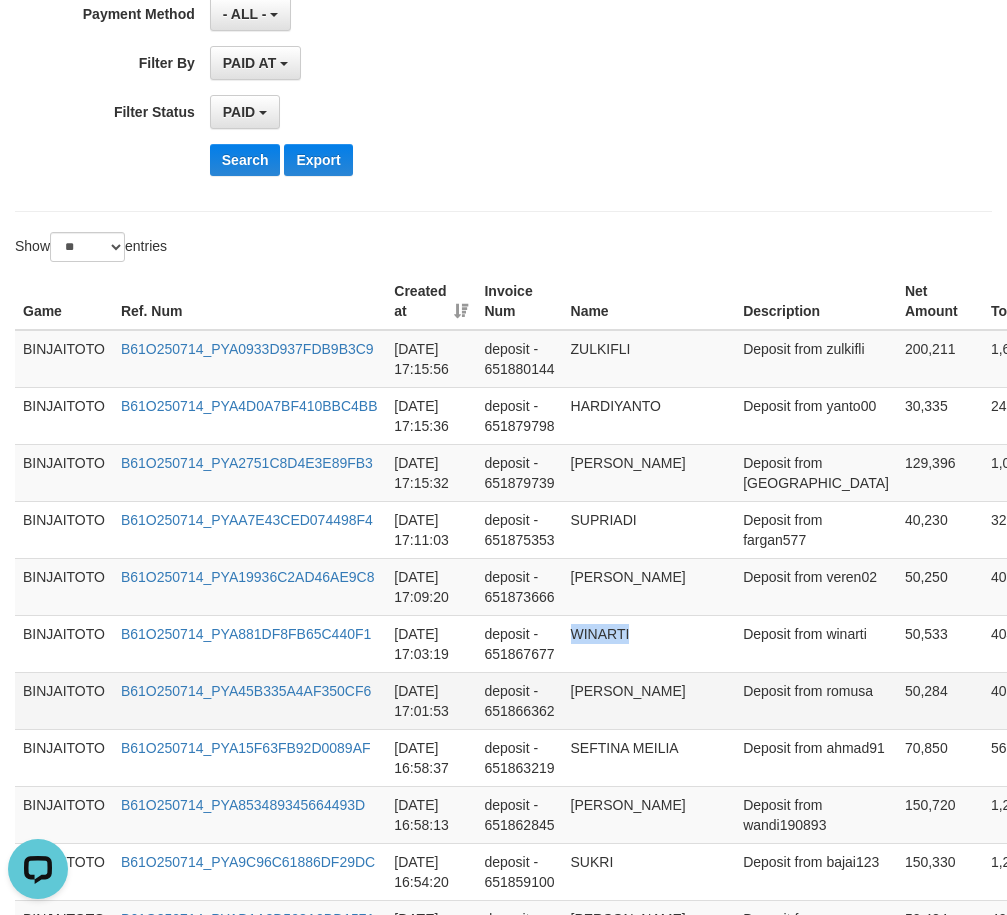 click on "[PERSON_NAME]" at bounding box center (649, 700) 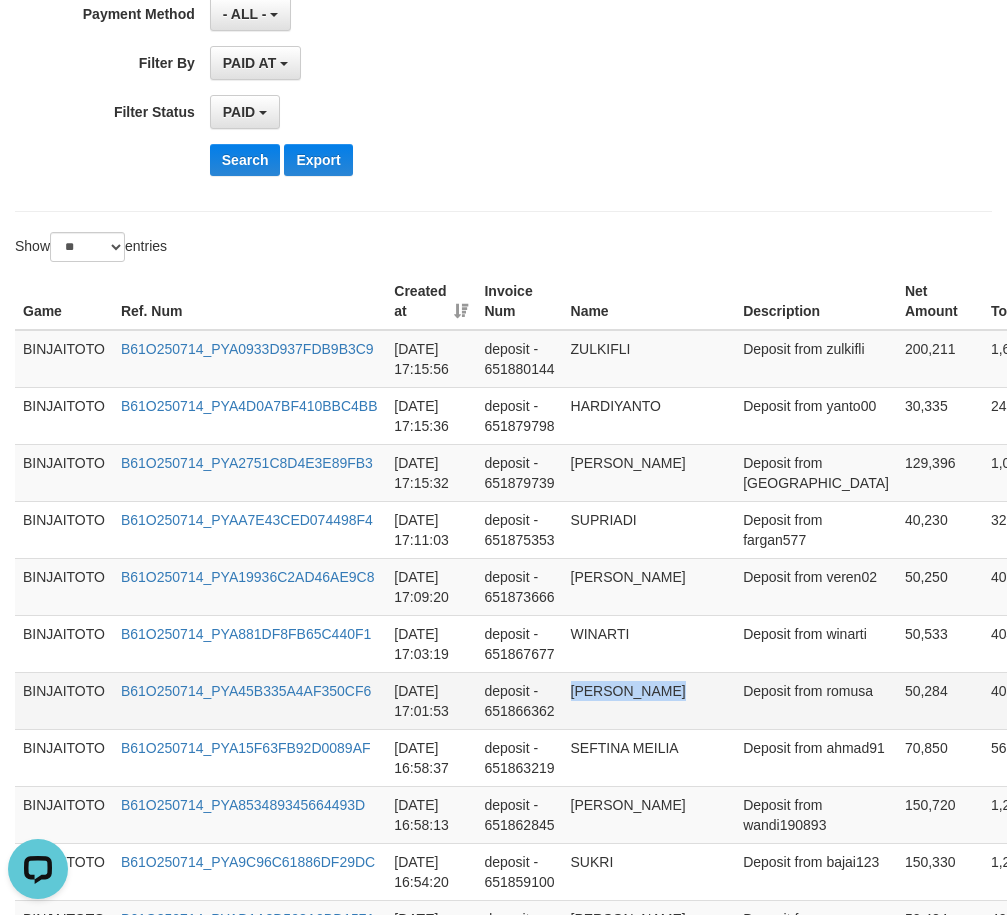 drag, startPoint x: 599, startPoint y: 697, endPoint x: 643, endPoint y: 697, distance: 44 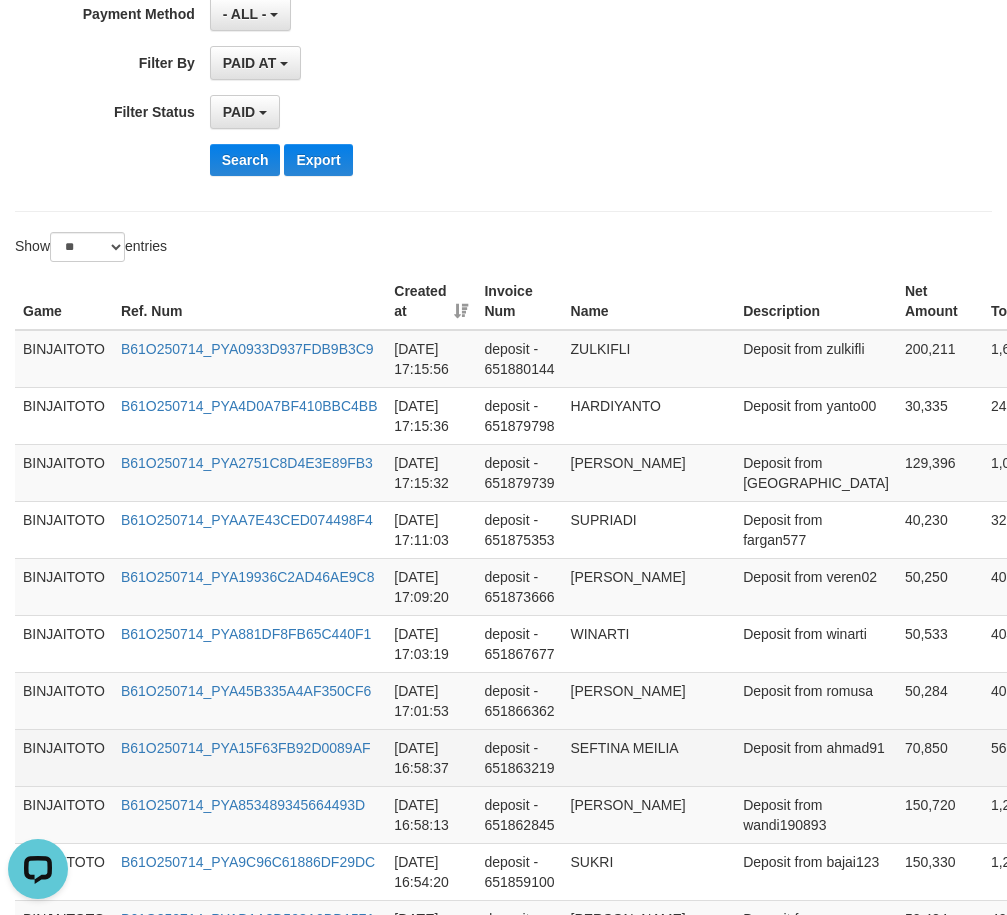 click on "SEFTINA MEILIA" at bounding box center [649, 757] 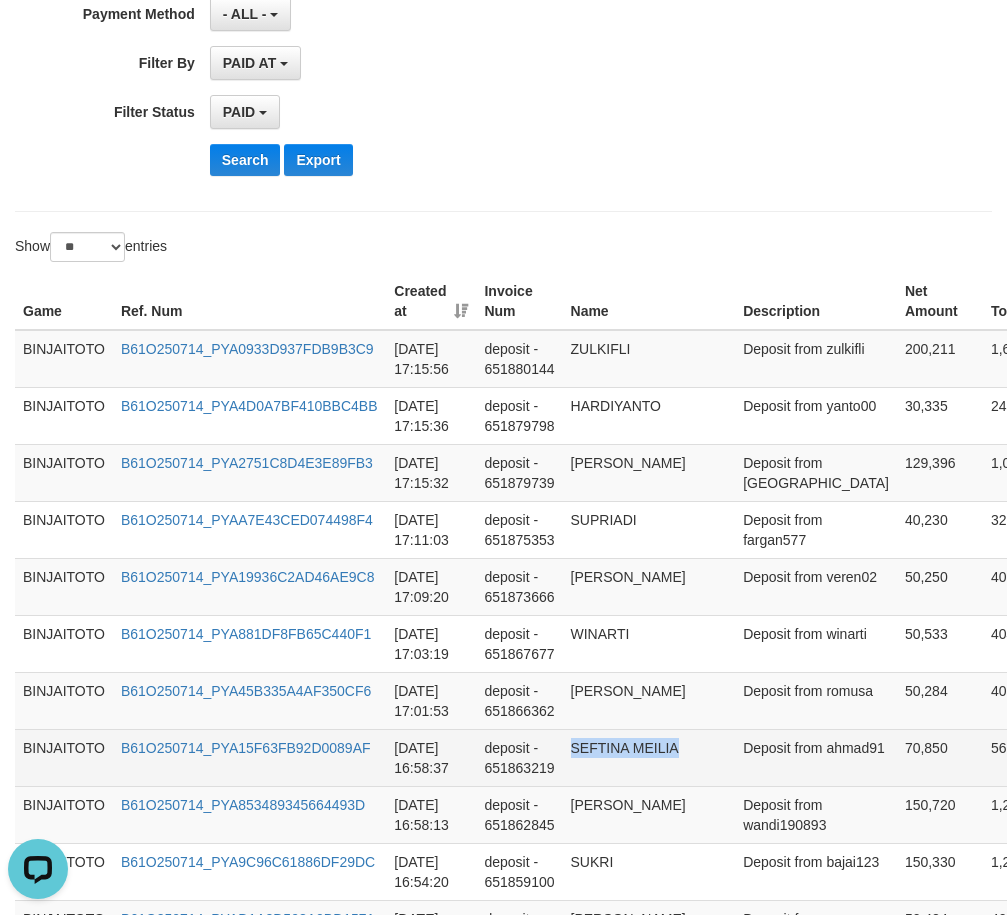 drag, startPoint x: 604, startPoint y: 747, endPoint x: 656, endPoint y: 748, distance: 52.009613 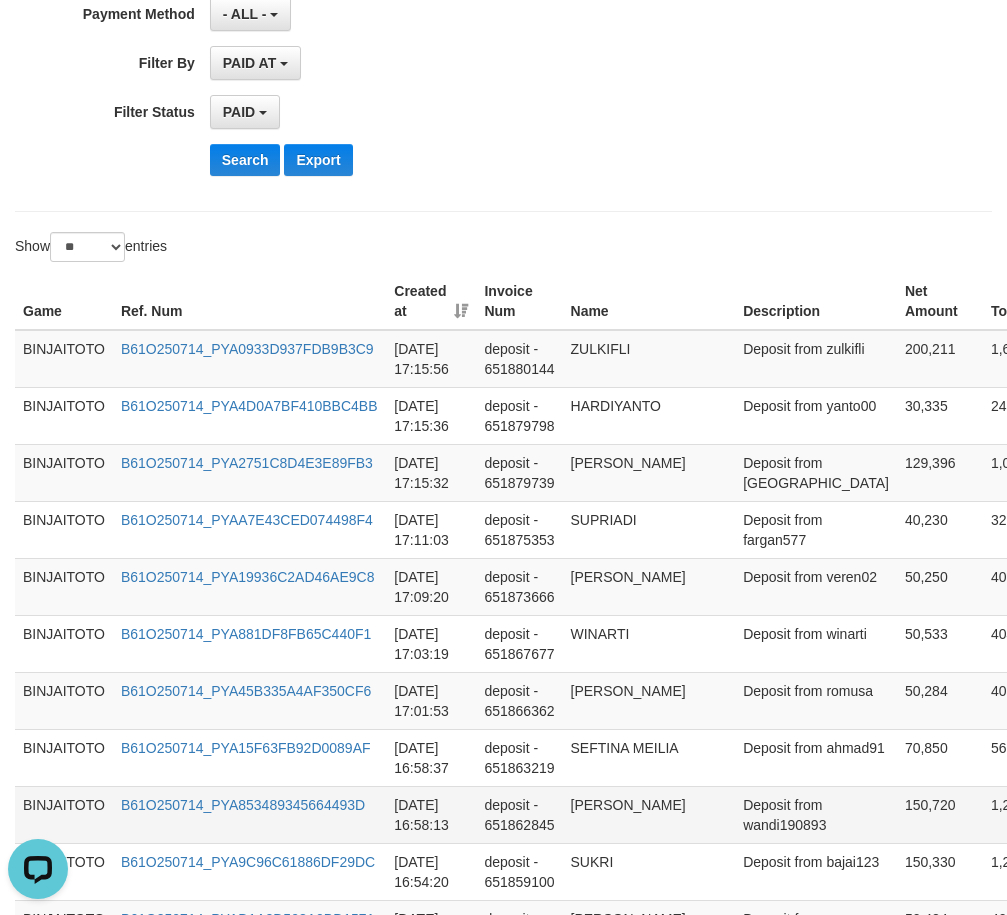 click on "[PERSON_NAME]" at bounding box center [649, 814] 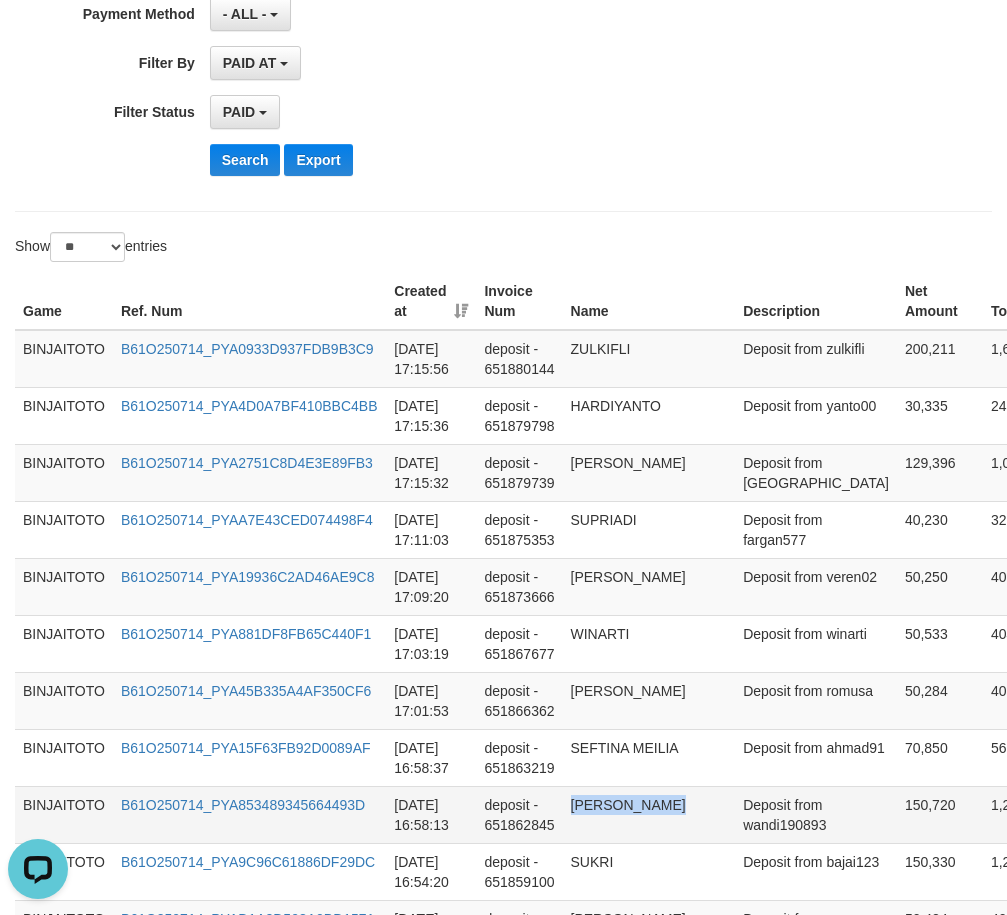 drag, startPoint x: 605, startPoint y: 805, endPoint x: 640, endPoint y: 806, distance: 35.014282 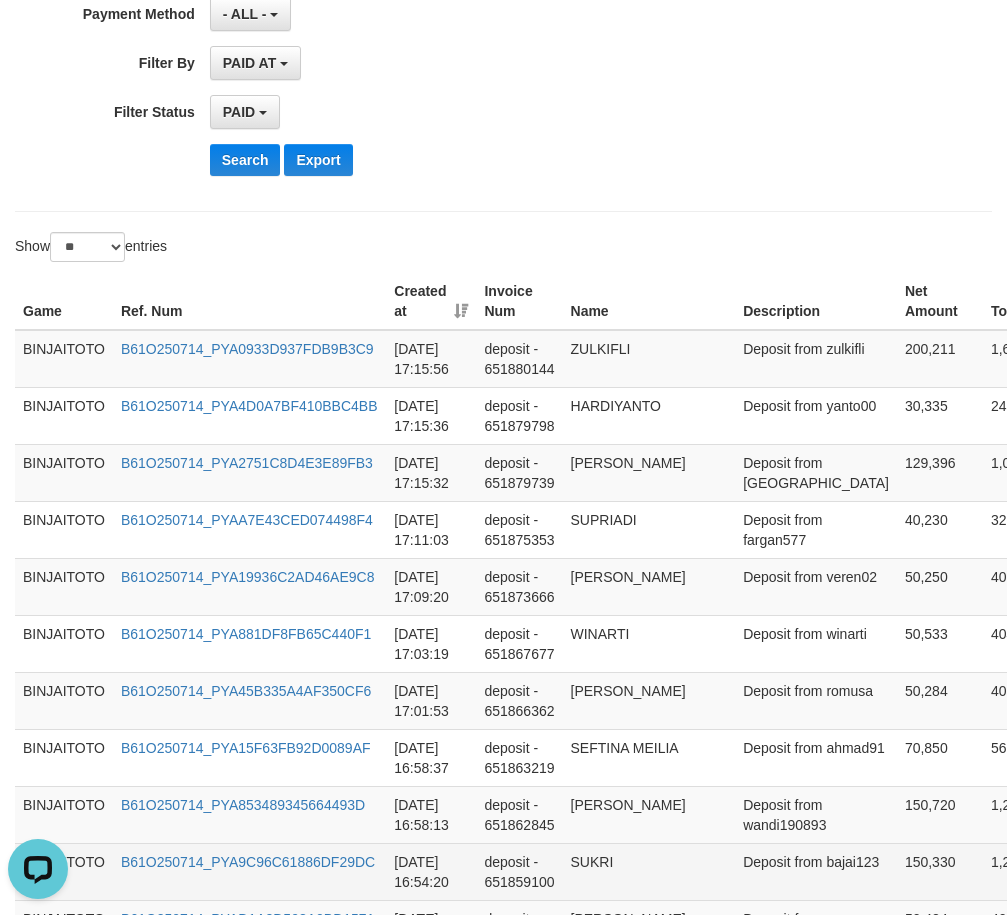 click on "SUKRI" at bounding box center [649, 871] 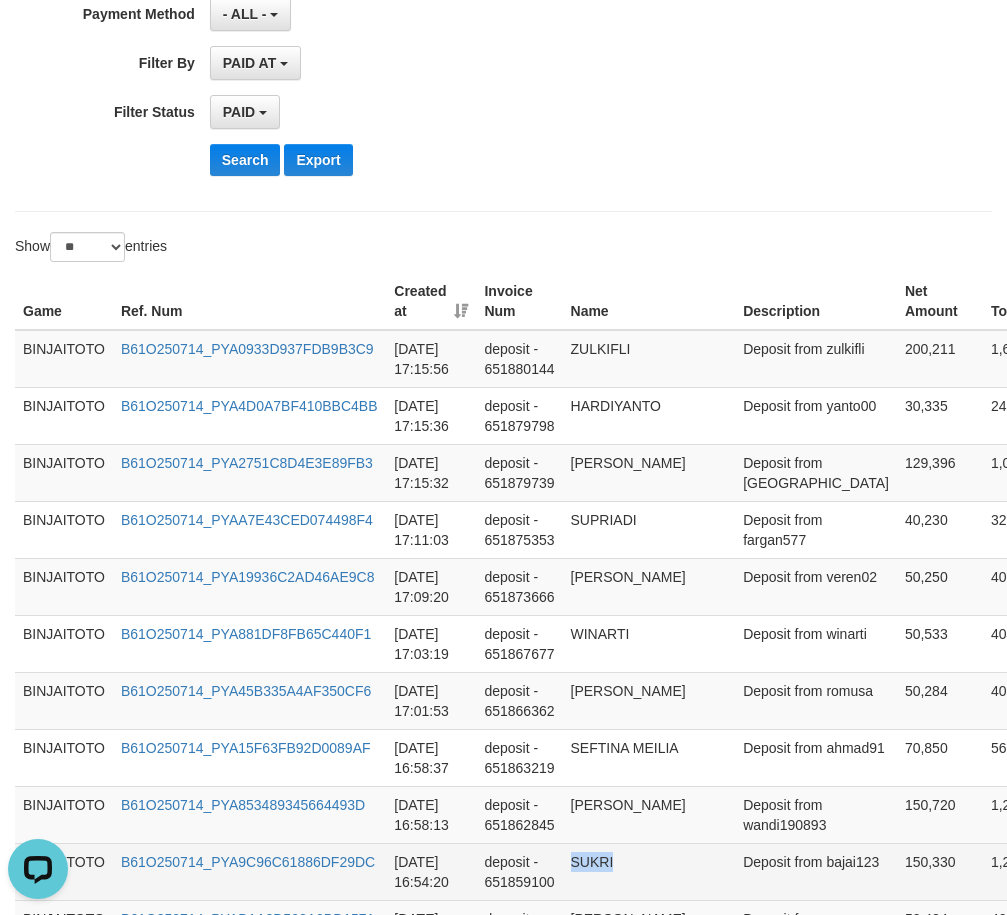 click on "SUKRI" at bounding box center (649, 871) 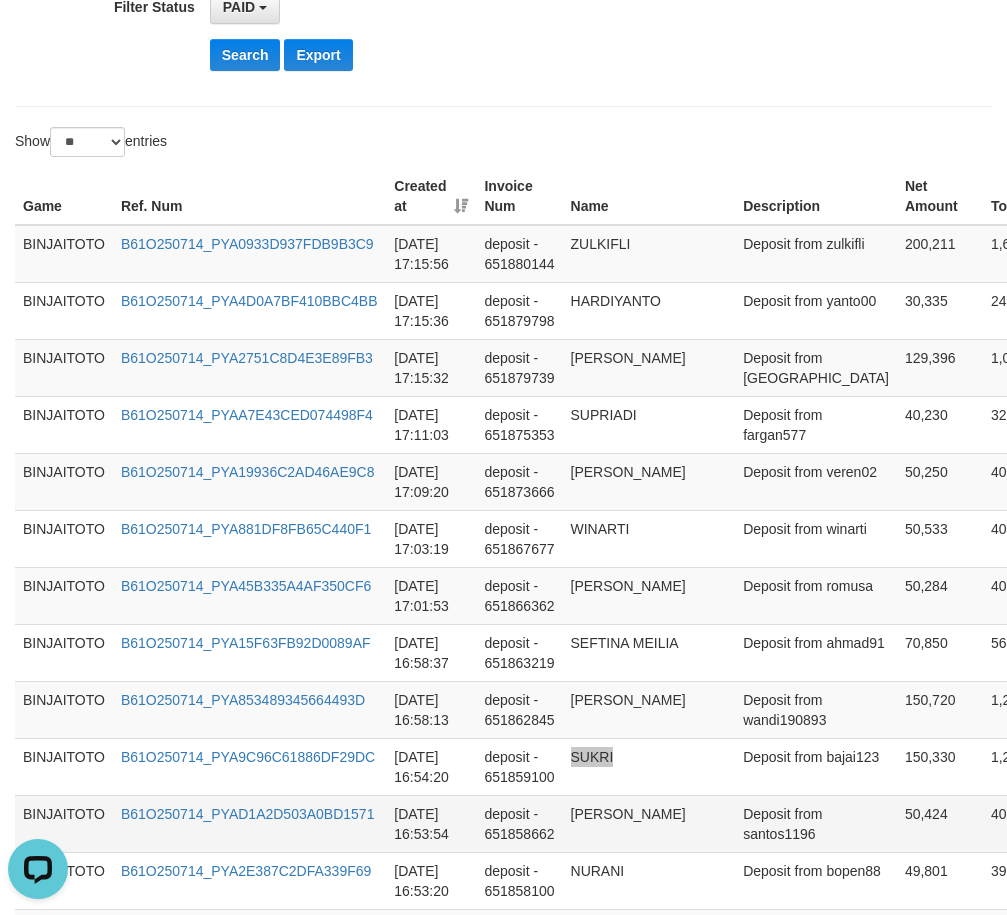 scroll, scrollTop: 700, scrollLeft: 0, axis: vertical 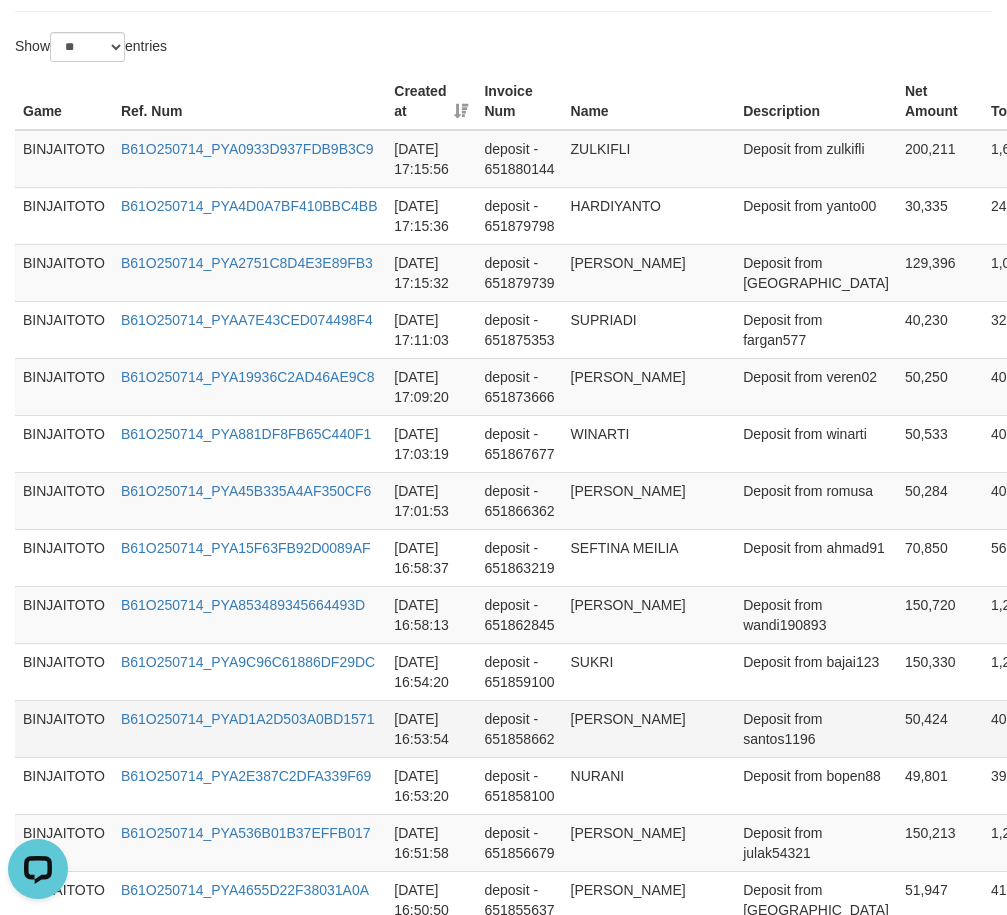 click on "[PERSON_NAME]" at bounding box center (649, 728) 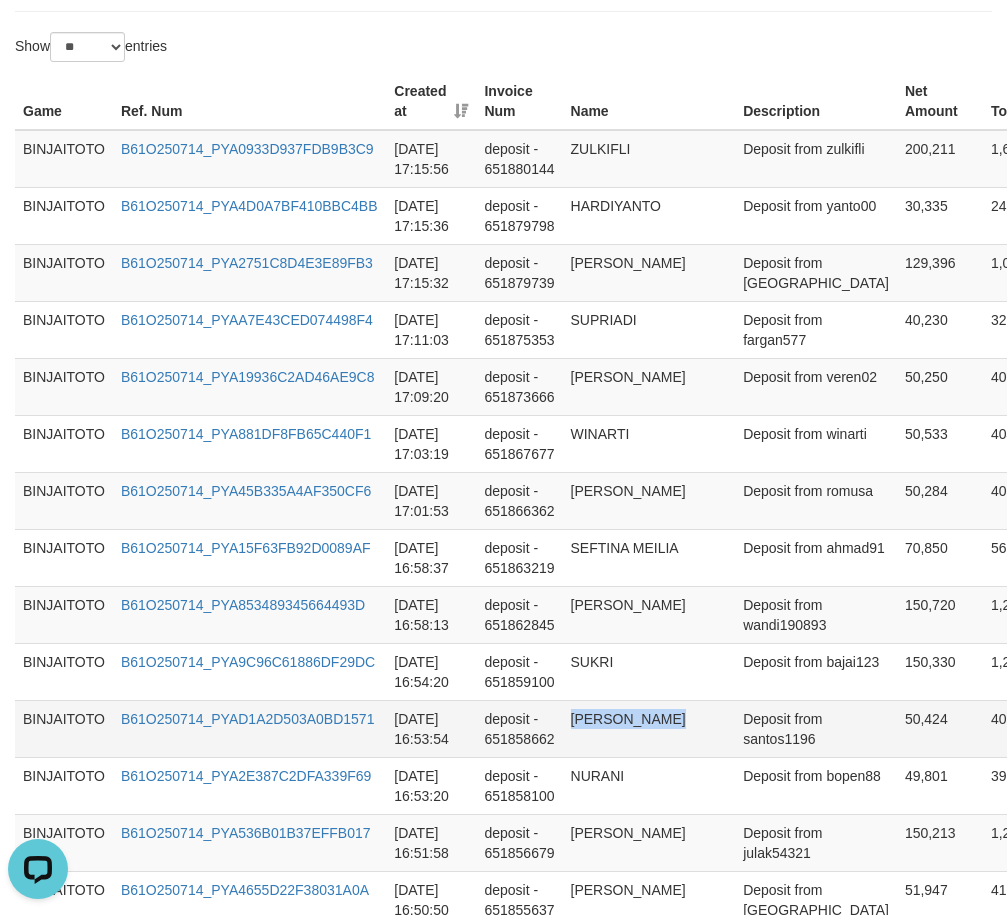 drag, startPoint x: 598, startPoint y: 721, endPoint x: 633, endPoint y: 708, distance: 37.336308 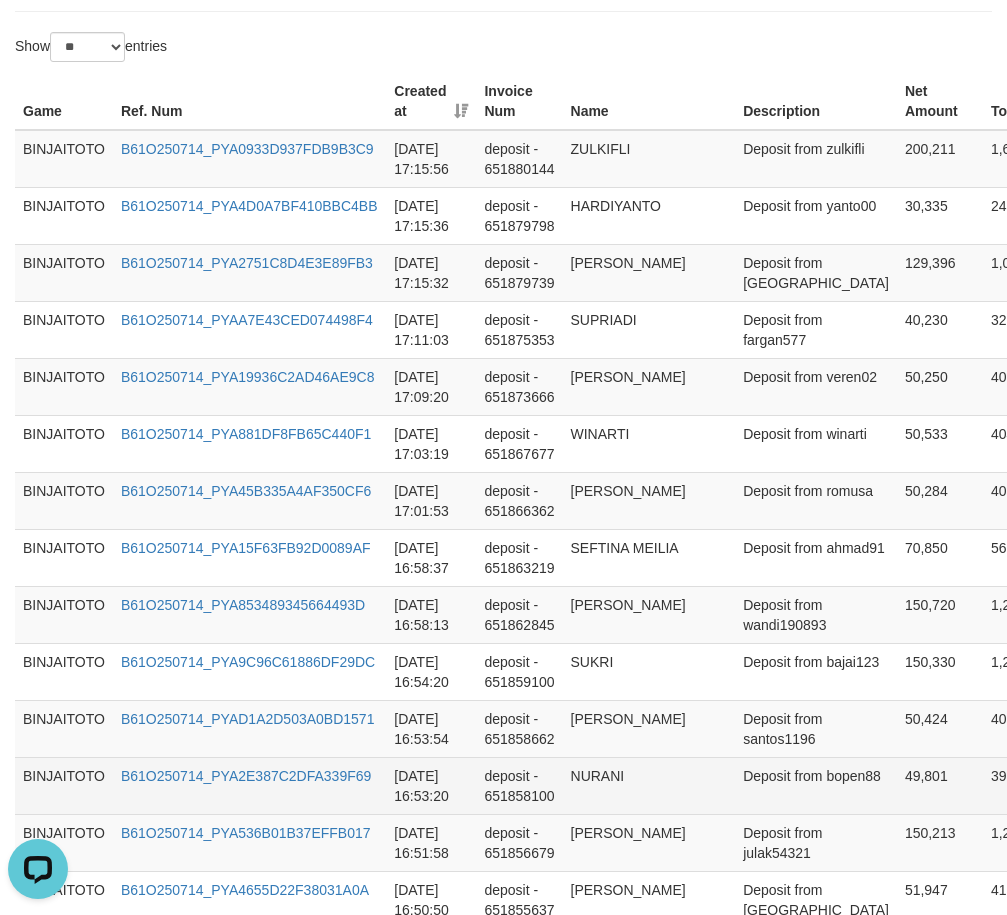 click on "NURANI" at bounding box center (649, 785) 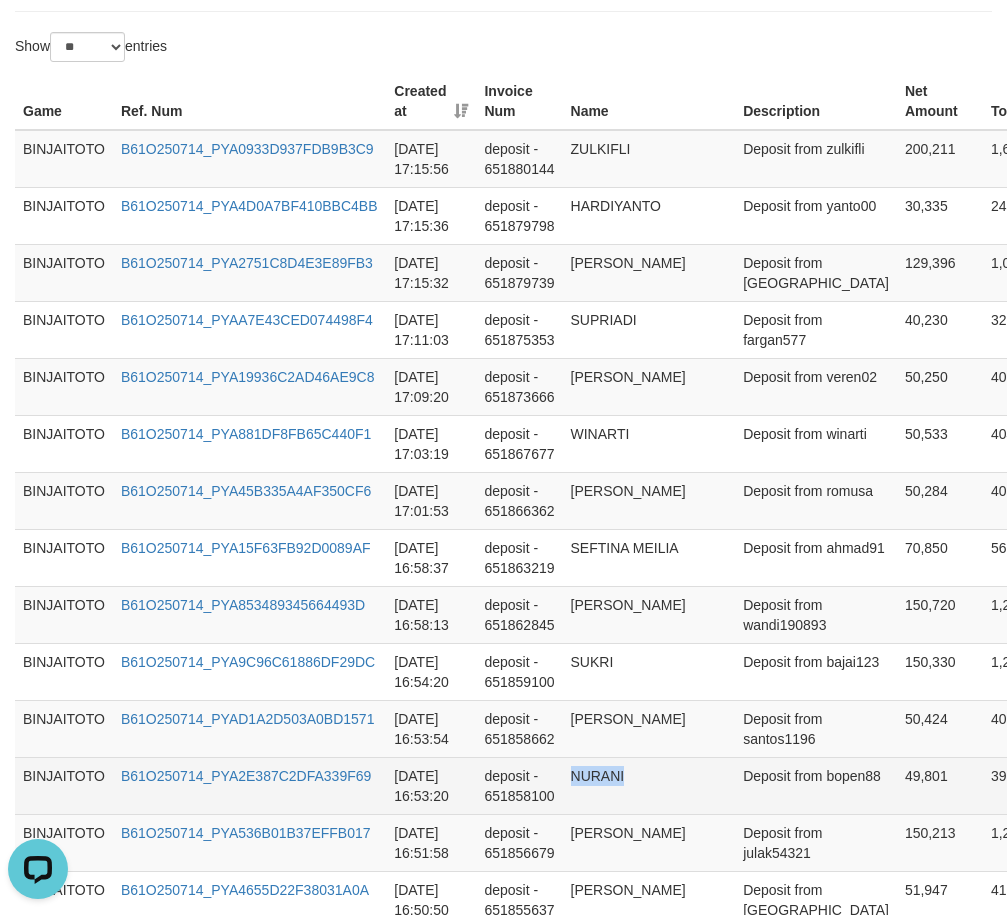 click on "NURANI" at bounding box center (649, 785) 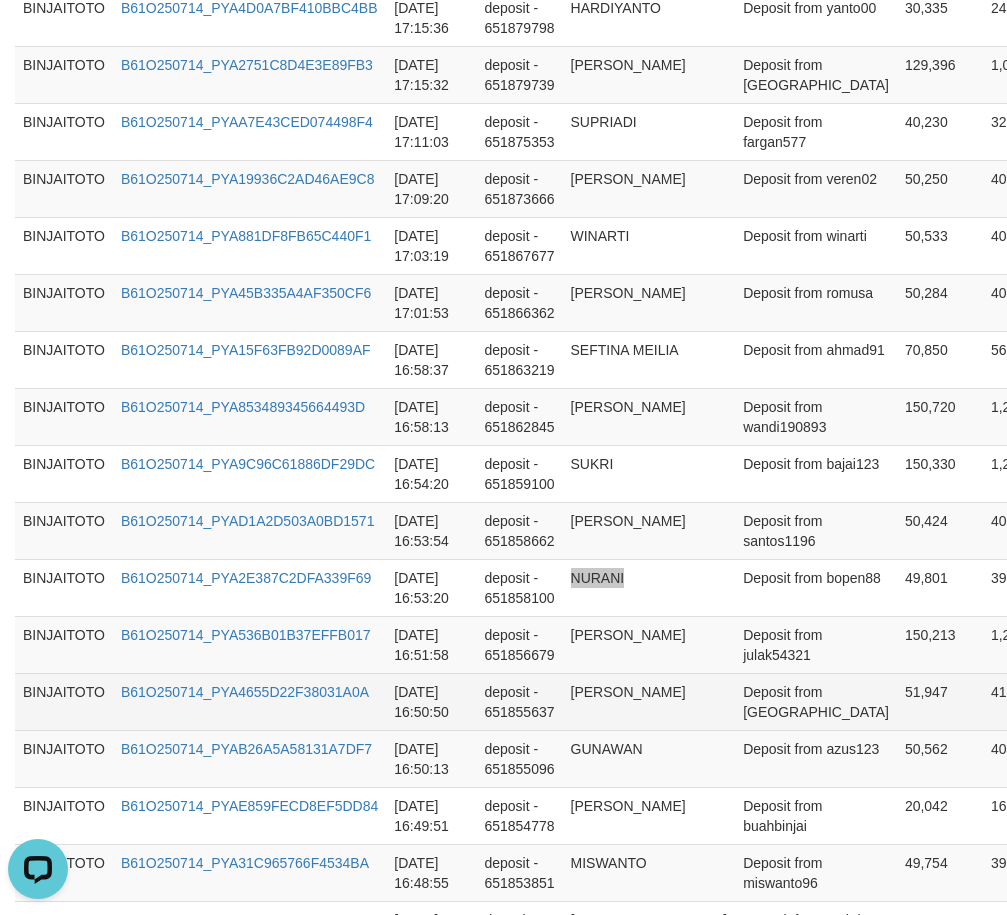 scroll, scrollTop: 900, scrollLeft: 0, axis: vertical 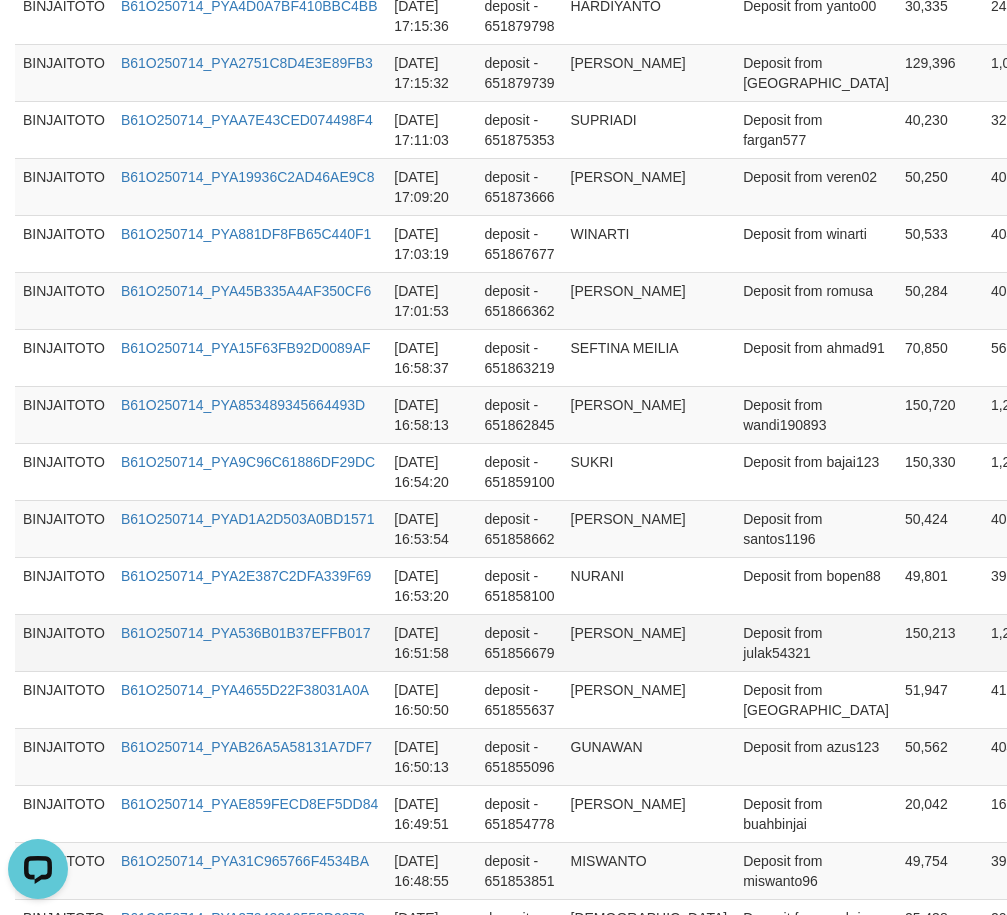 click on "[PERSON_NAME]" at bounding box center (649, 642) 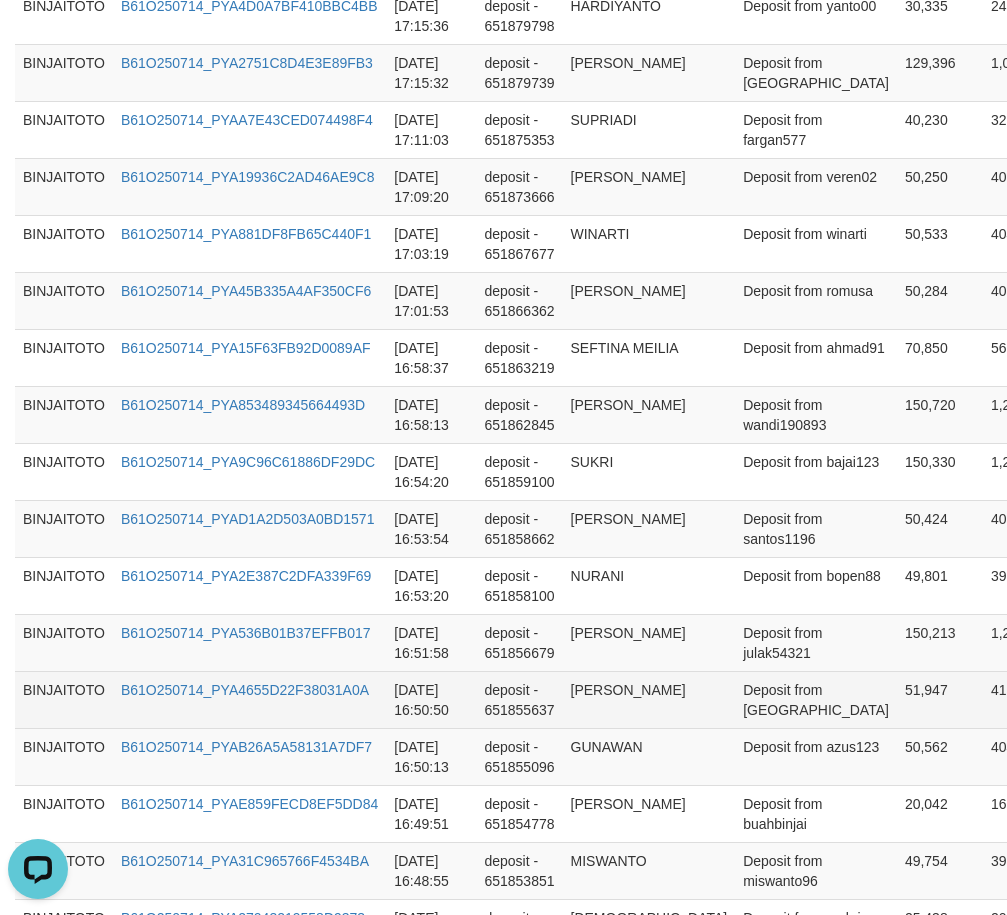 click on "[PERSON_NAME]" at bounding box center (649, 699) 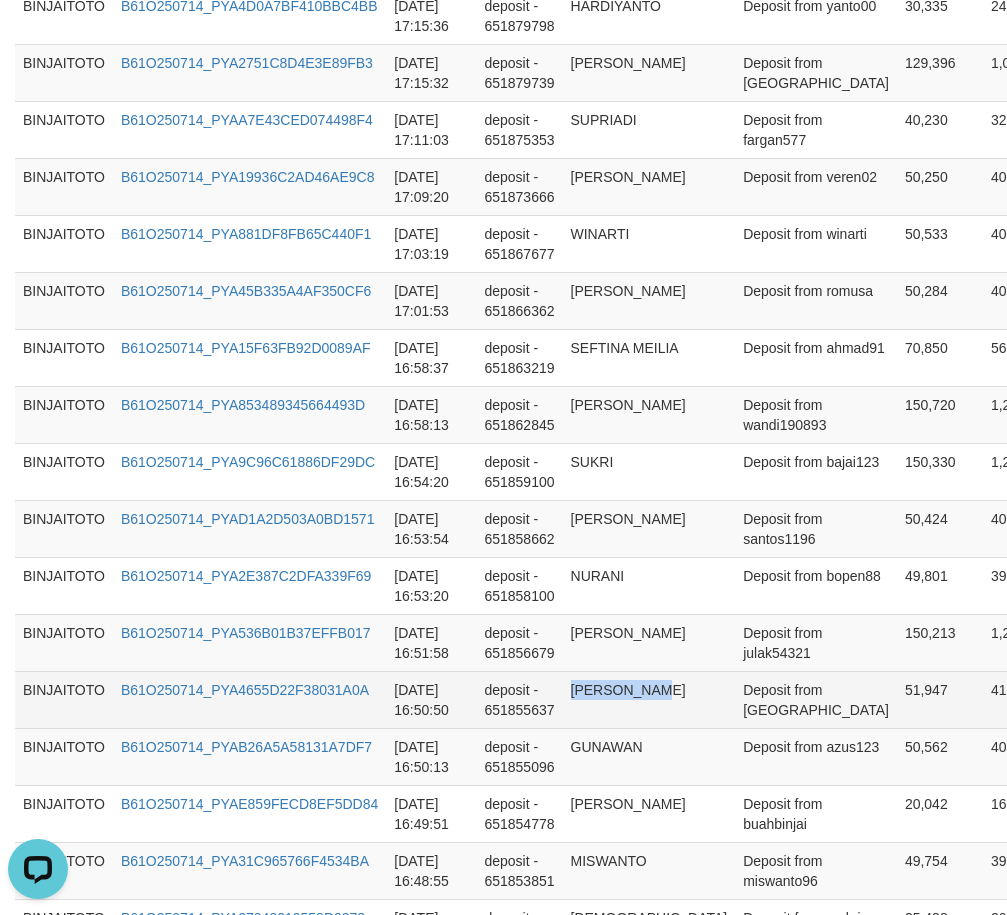 drag, startPoint x: 600, startPoint y: 691, endPoint x: 625, endPoint y: 691, distance: 25 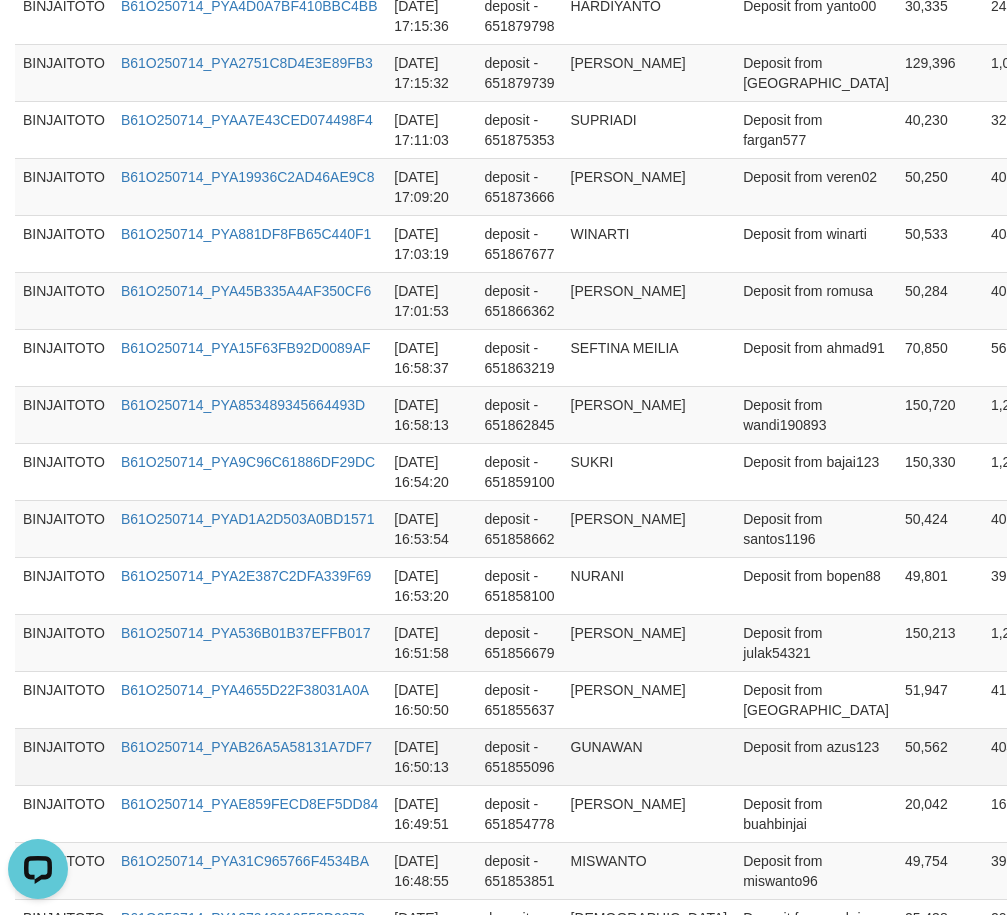 click on "GUNAWAN" at bounding box center [649, 756] 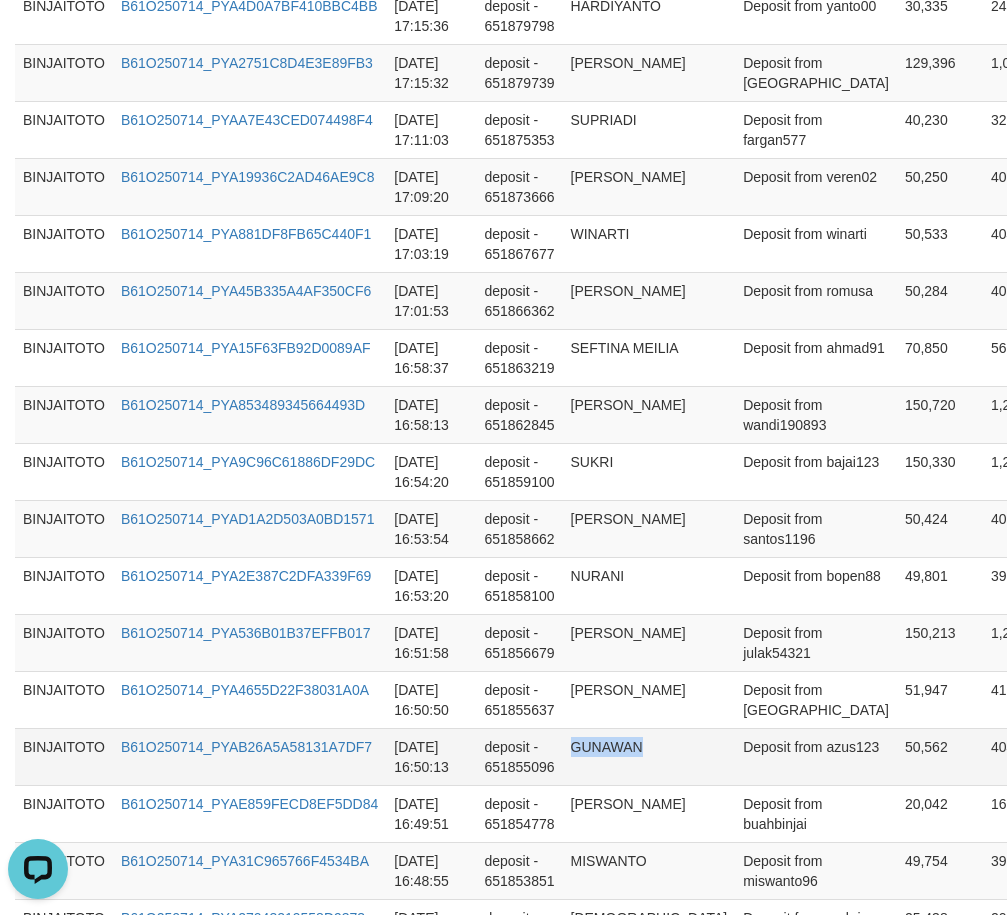 click on "GUNAWAN" at bounding box center (649, 756) 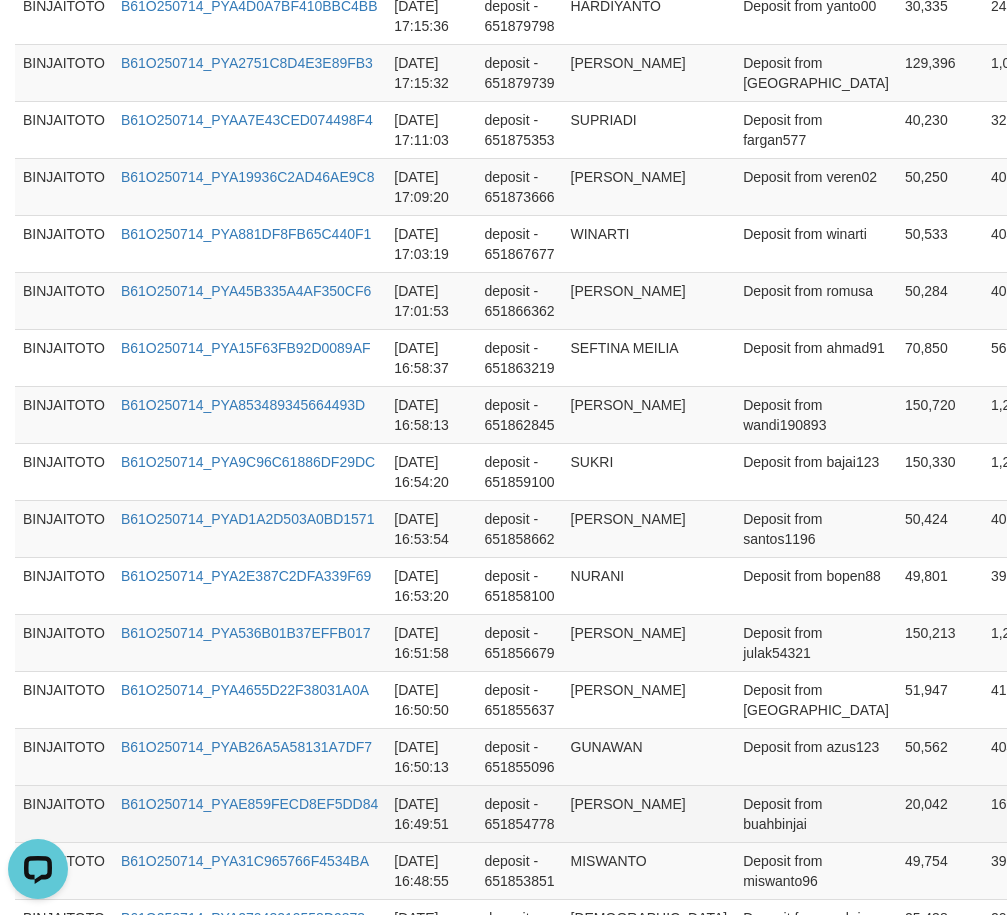 click on "[PERSON_NAME]" at bounding box center (649, 813) 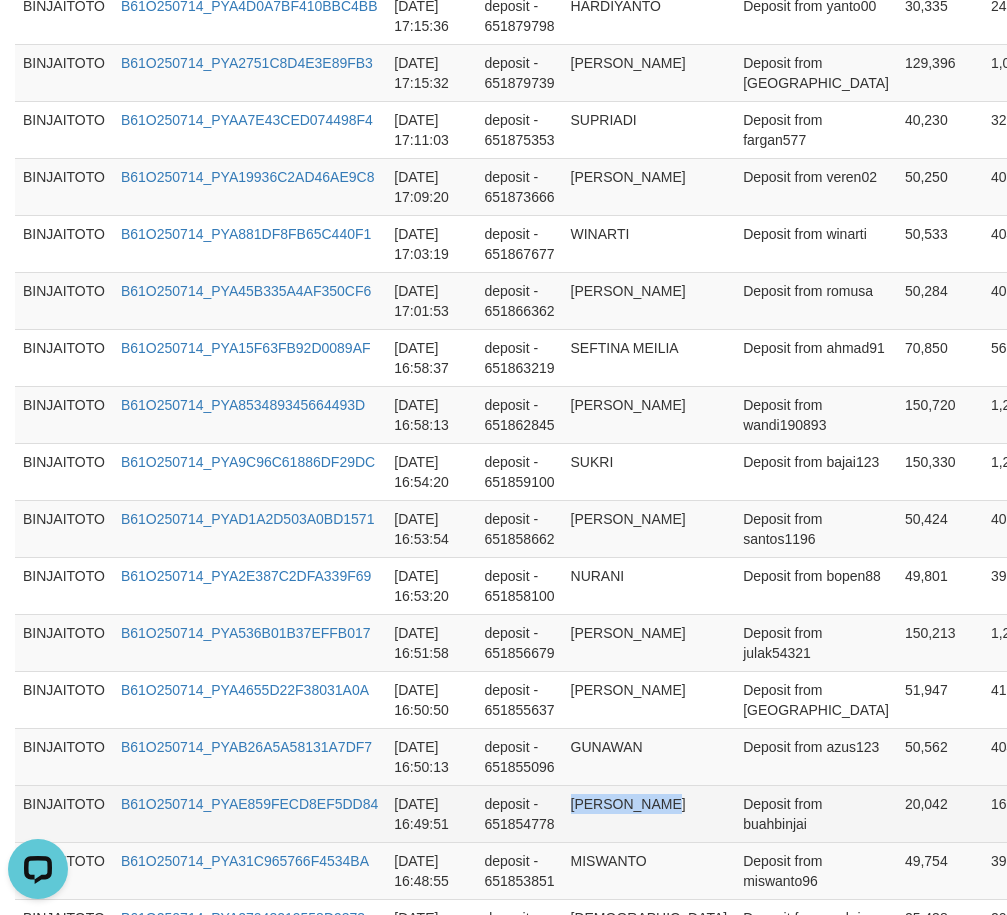 drag, startPoint x: 597, startPoint y: 811, endPoint x: 640, endPoint y: 803, distance: 43.737854 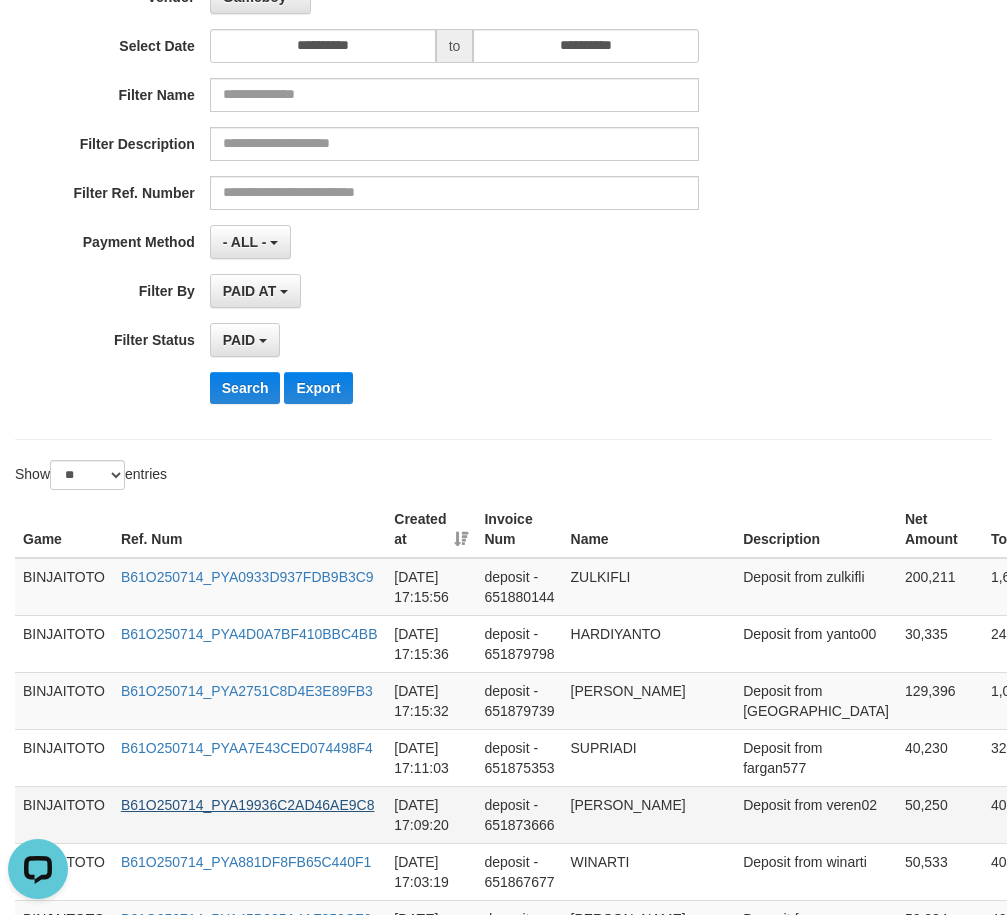scroll, scrollTop: 0, scrollLeft: 0, axis: both 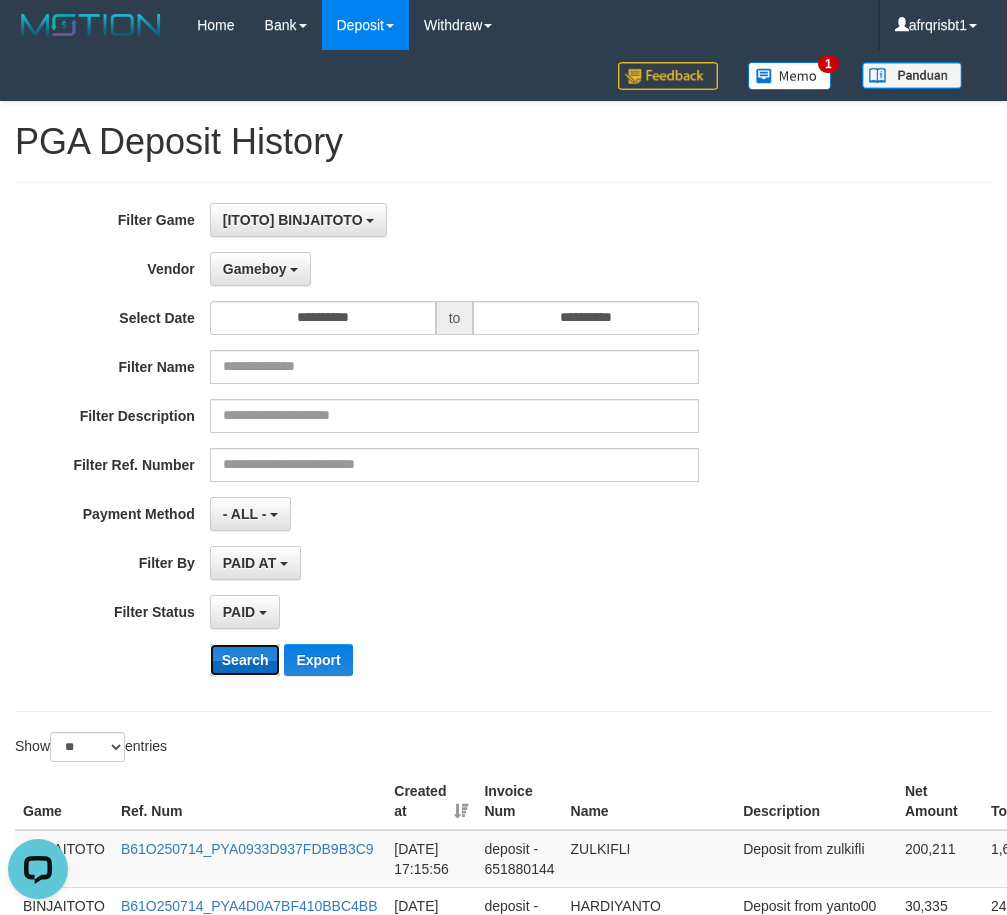 click on "Search" at bounding box center [245, 660] 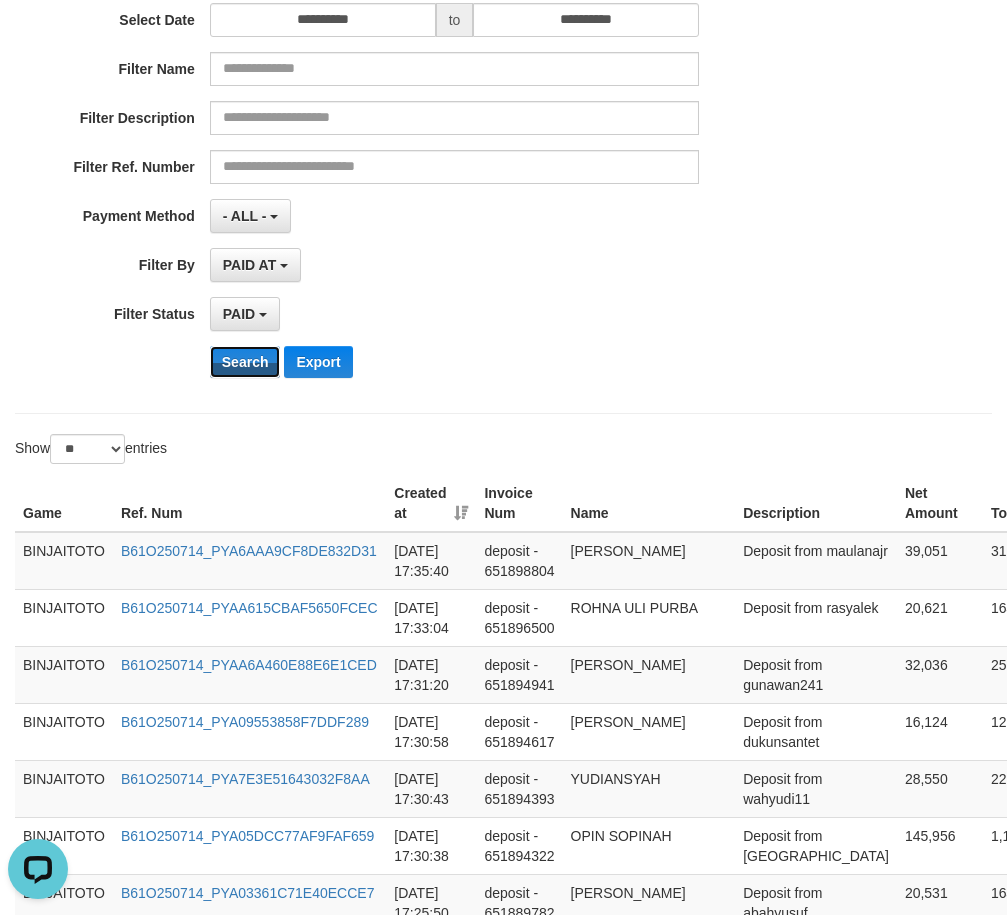 scroll, scrollTop: 300, scrollLeft: 0, axis: vertical 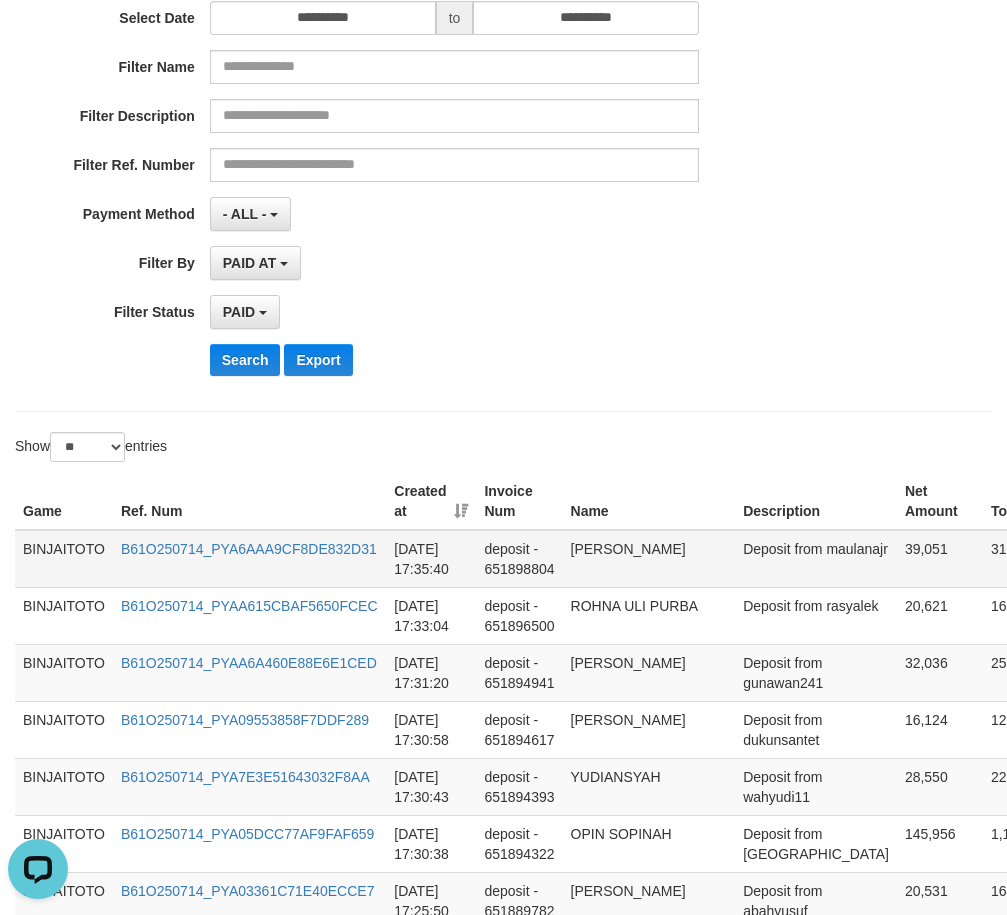 click on "[PERSON_NAME]" at bounding box center (649, 559) 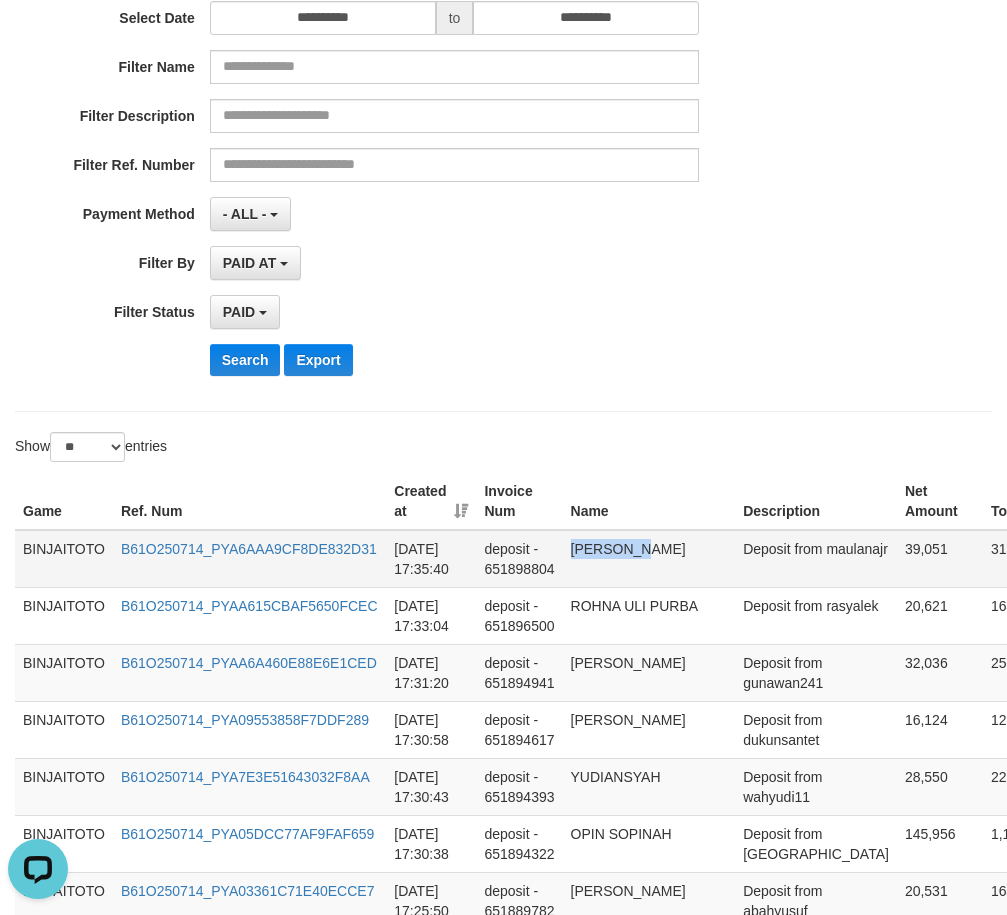 drag, startPoint x: 587, startPoint y: 548, endPoint x: 622, endPoint y: 542, distance: 35.510563 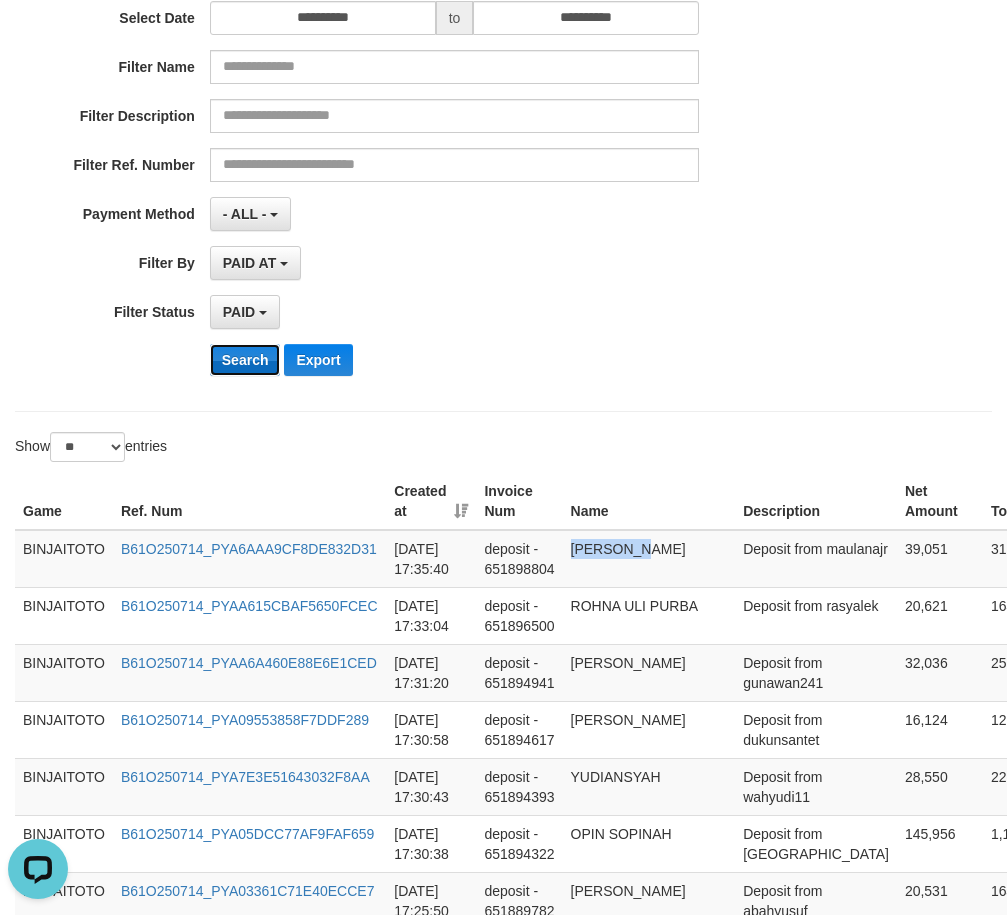click on "Search" at bounding box center (245, 360) 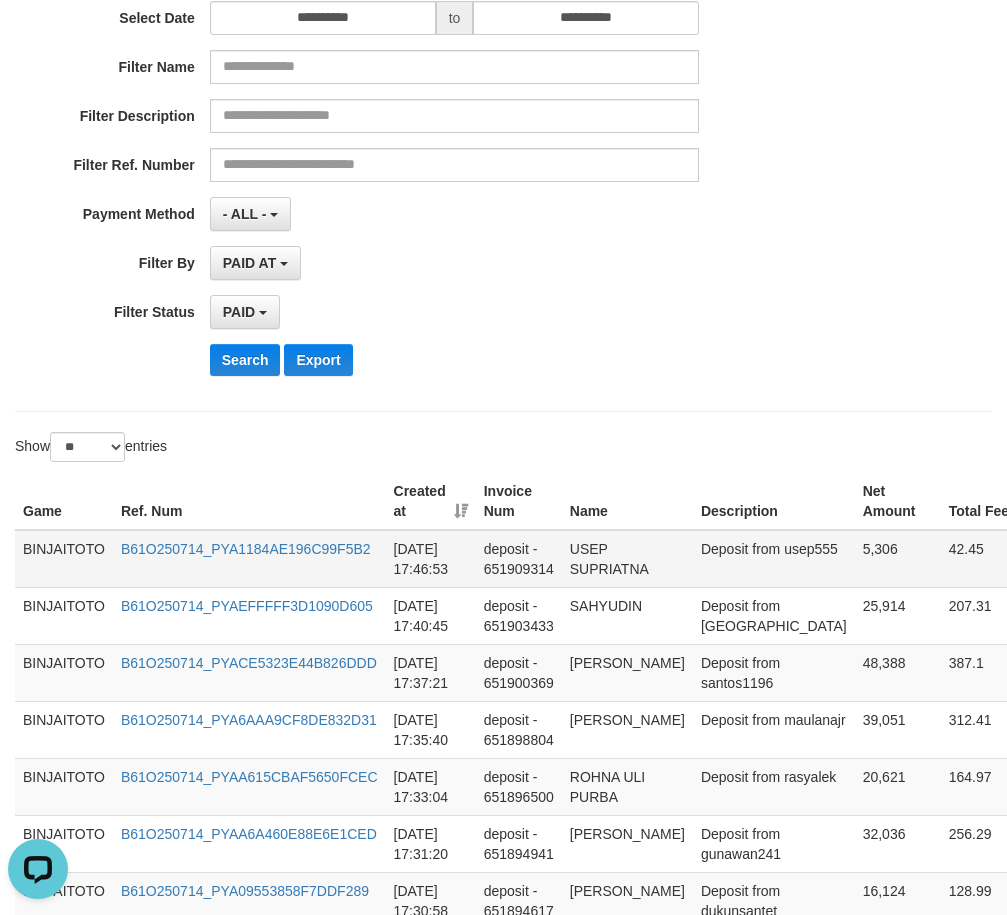 click on "USEP SUPRIATNA" at bounding box center [627, 559] 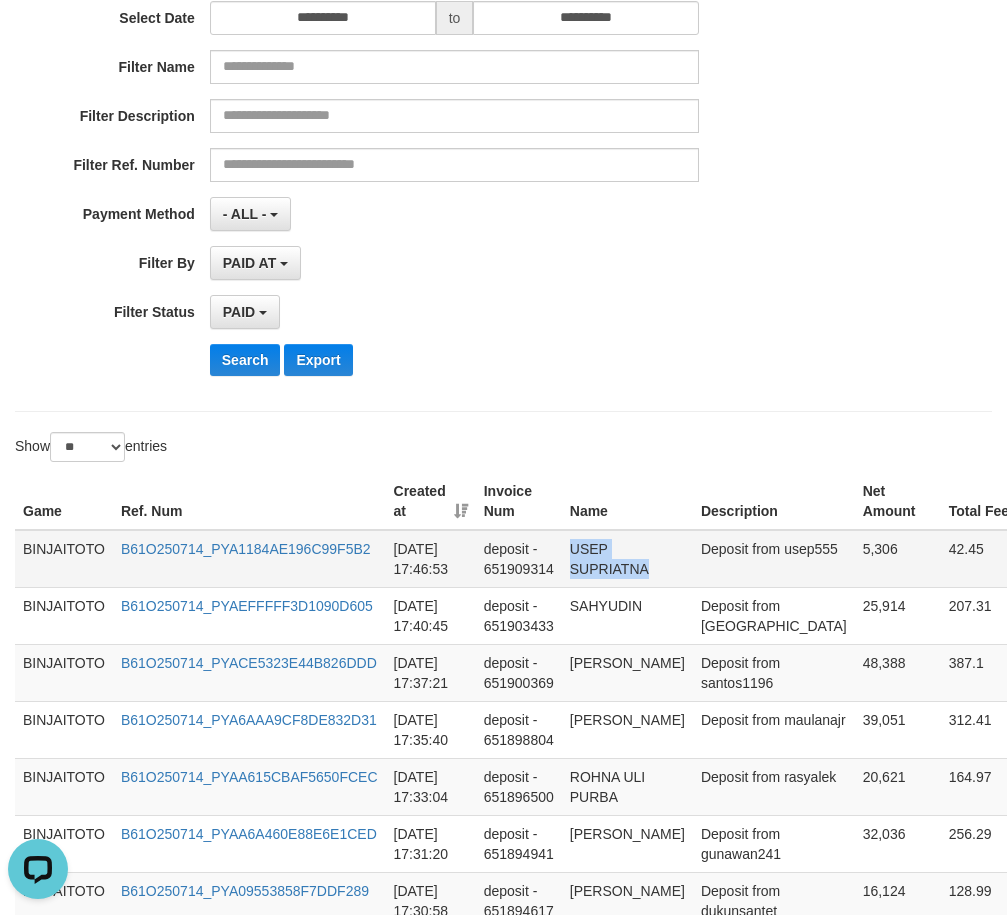 drag, startPoint x: 592, startPoint y: 548, endPoint x: 620, endPoint y: 567, distance: 33.83785 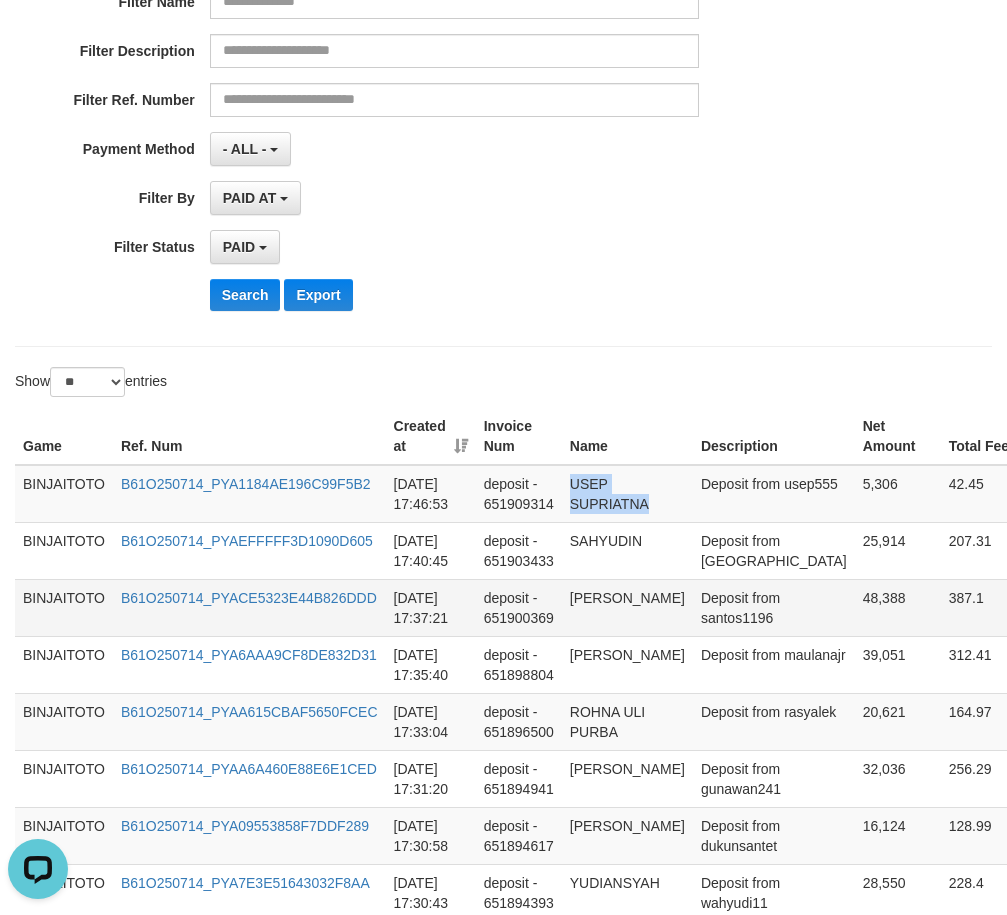 scroll, scrollTop: 400, scrollLeft: 0, axis: vertical 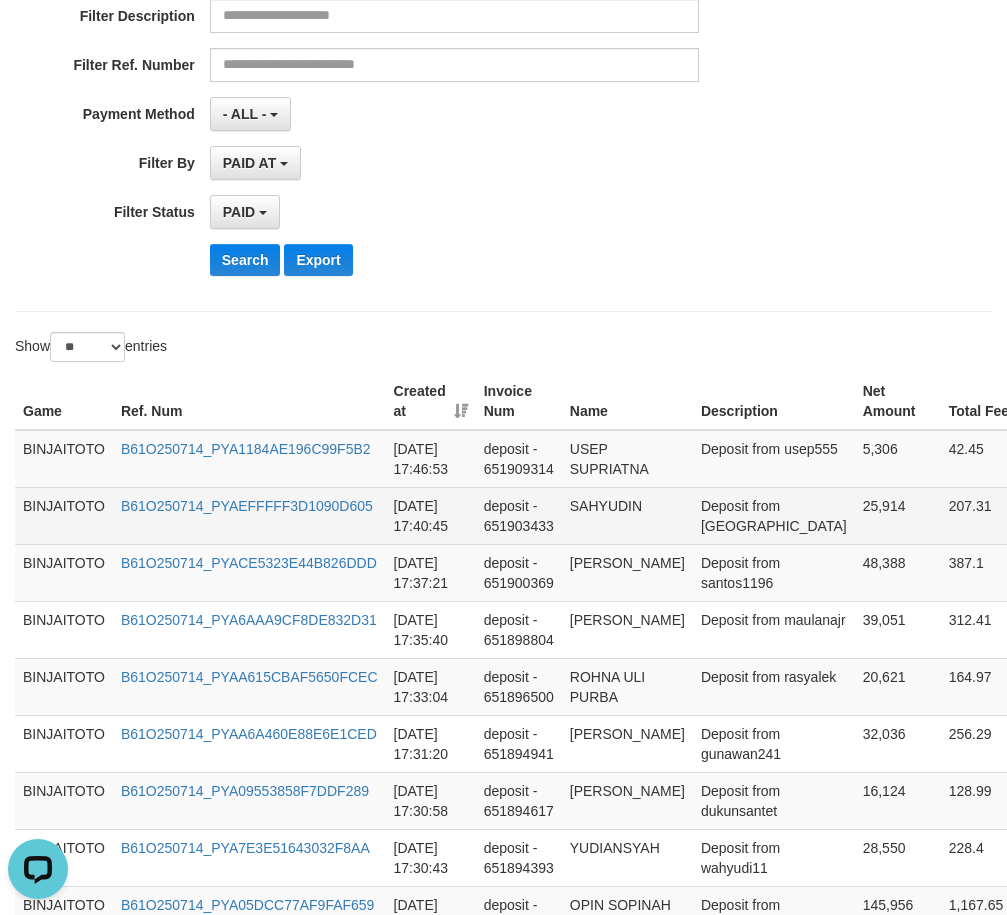 click on "SAHYUDIN" at bounding box center (627, 515) 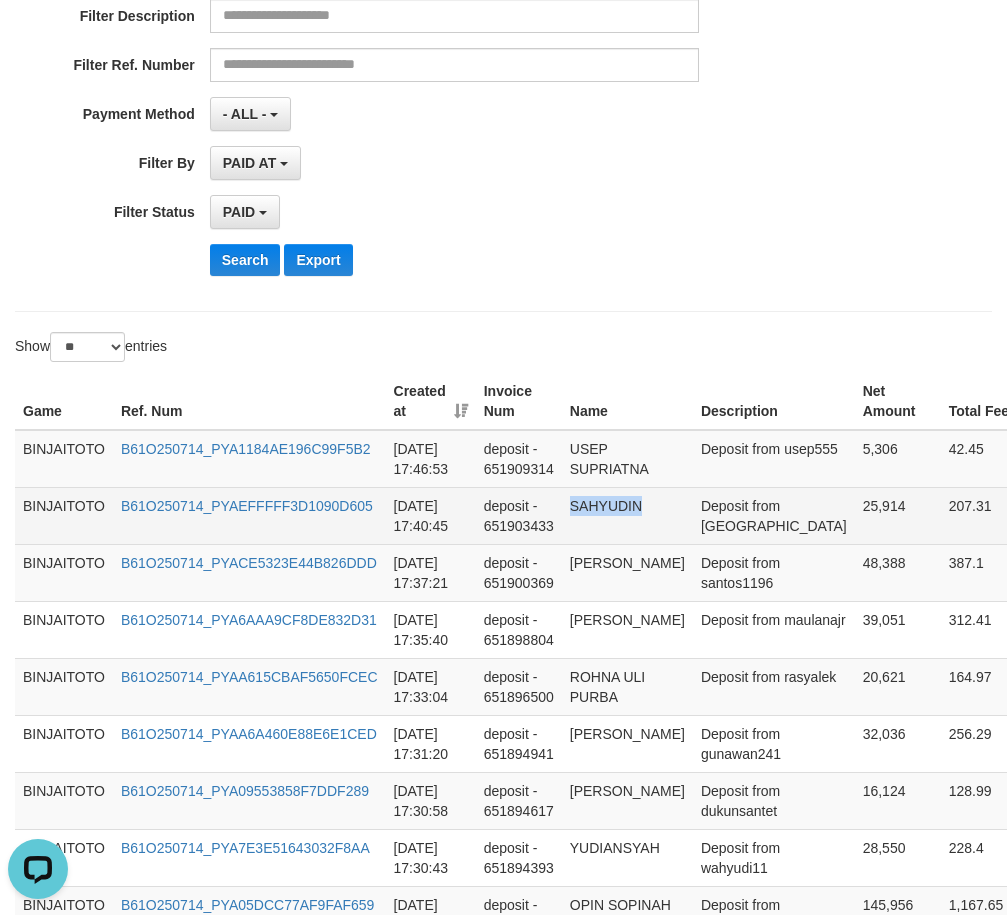 click on "SAHYUDIN" at bounding box center (627, 515) 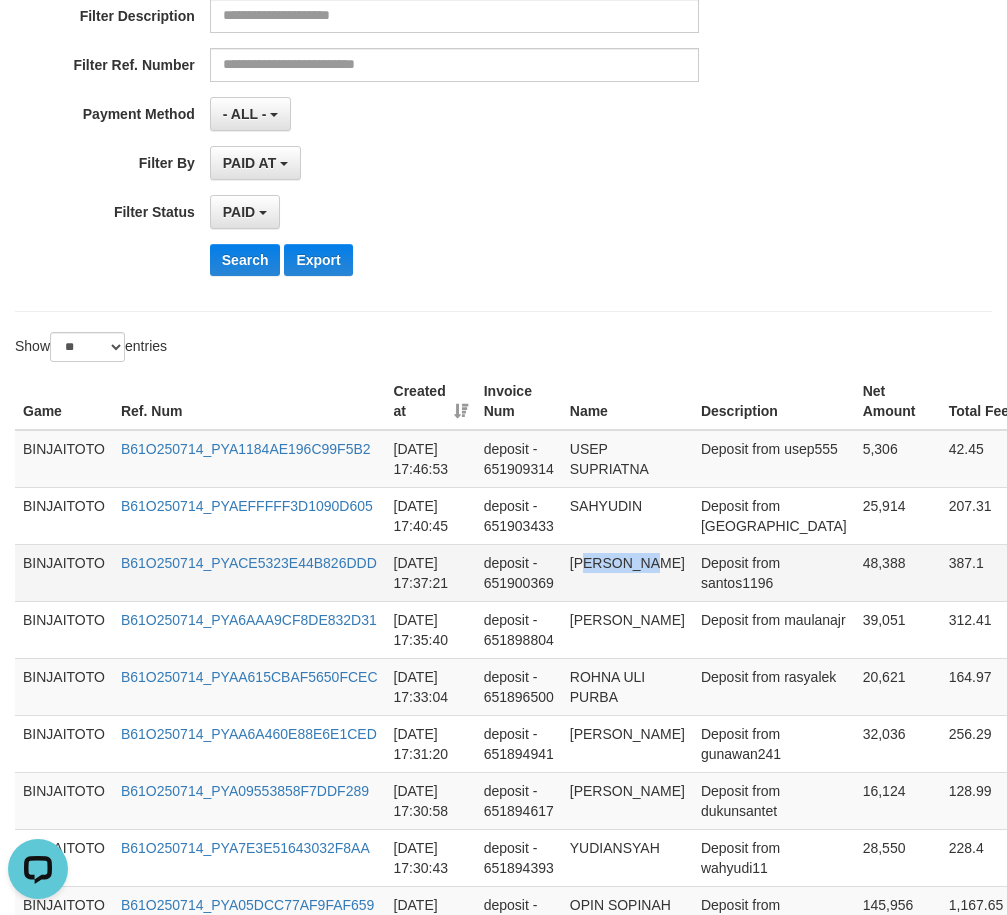 drag, startPoint x: 583, startPoint y: 562, endPoint x: 610, endPoint y: 585, distance: 35.468296 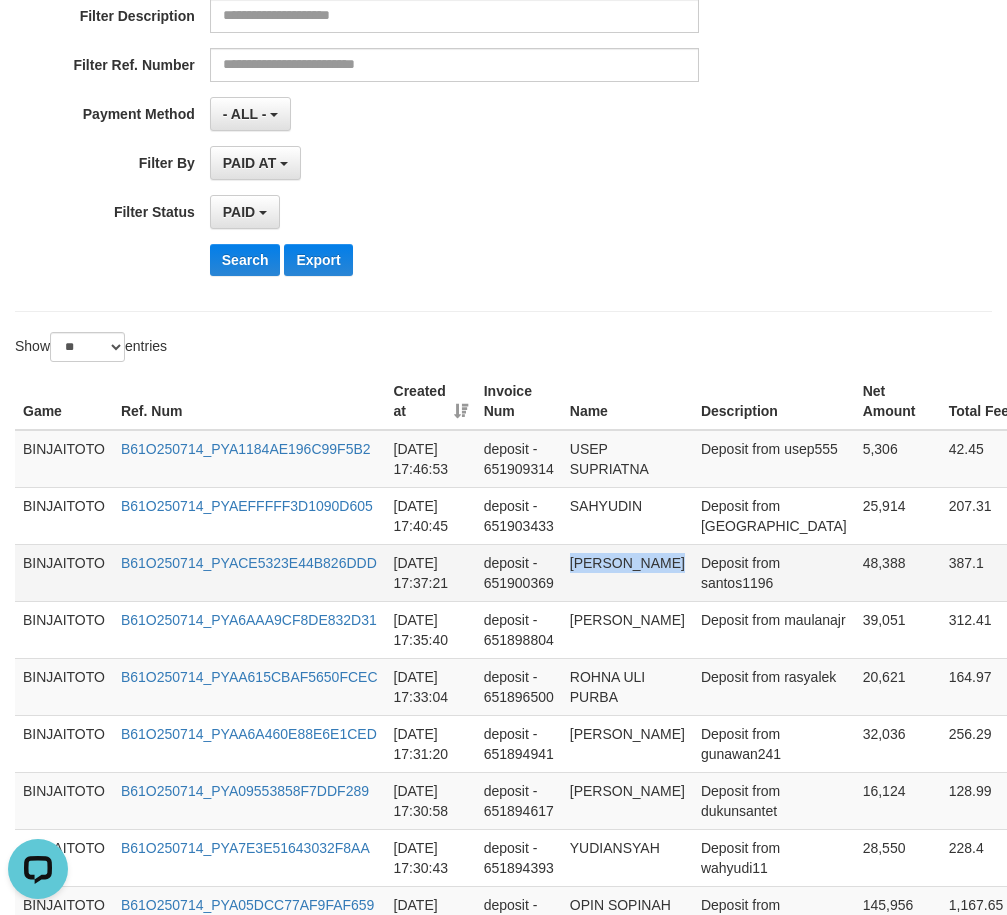 drag, startPoint x: 601, startPoint y: 571, endPoint x: 613, endPoint y: 584, distance: 17.691807 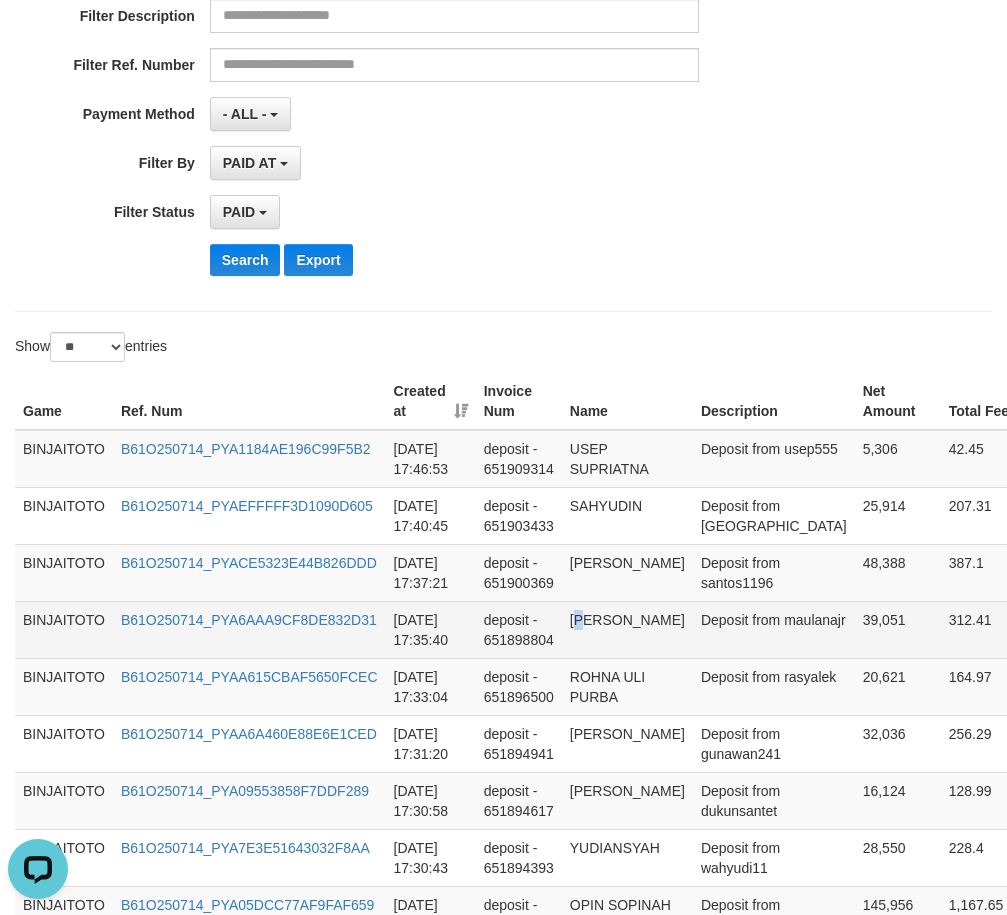 click on "[PERSON_NAME]" at bounding box center [627, 629] 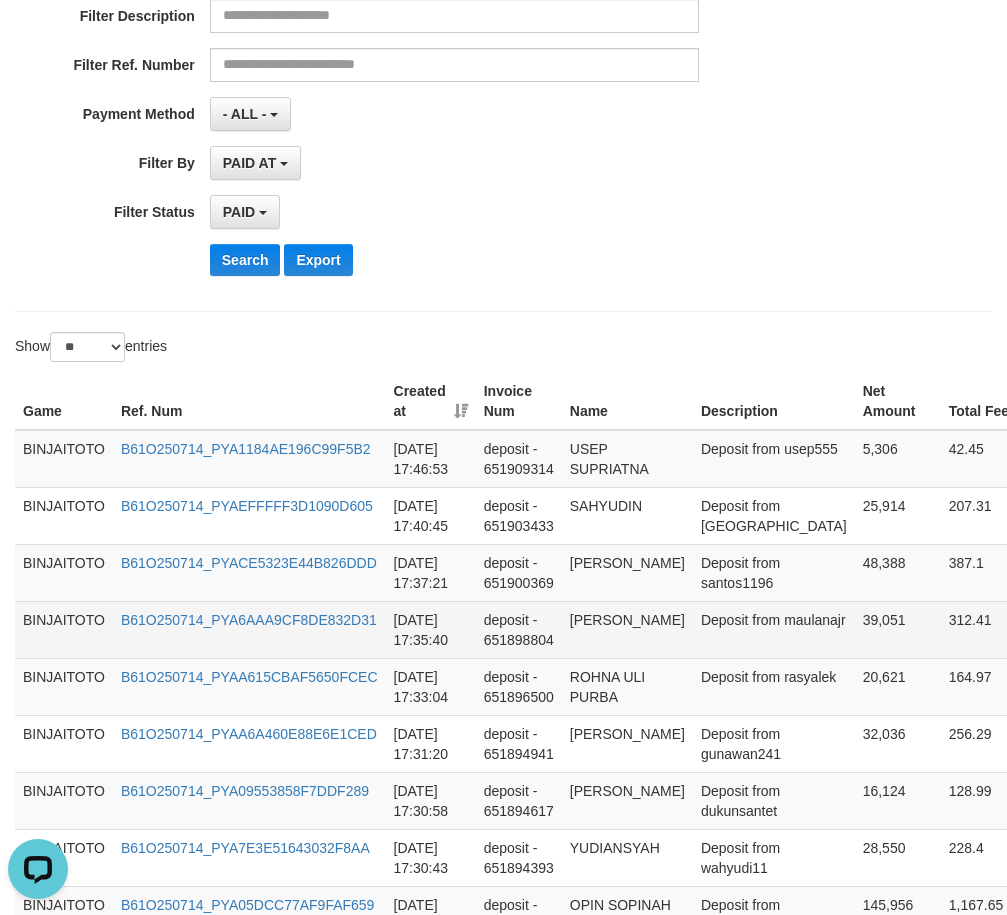 drag, startPoint x: 589, startPoint y: 622, endPoint x: 604, endPoint y: 620, distance: 15.132746 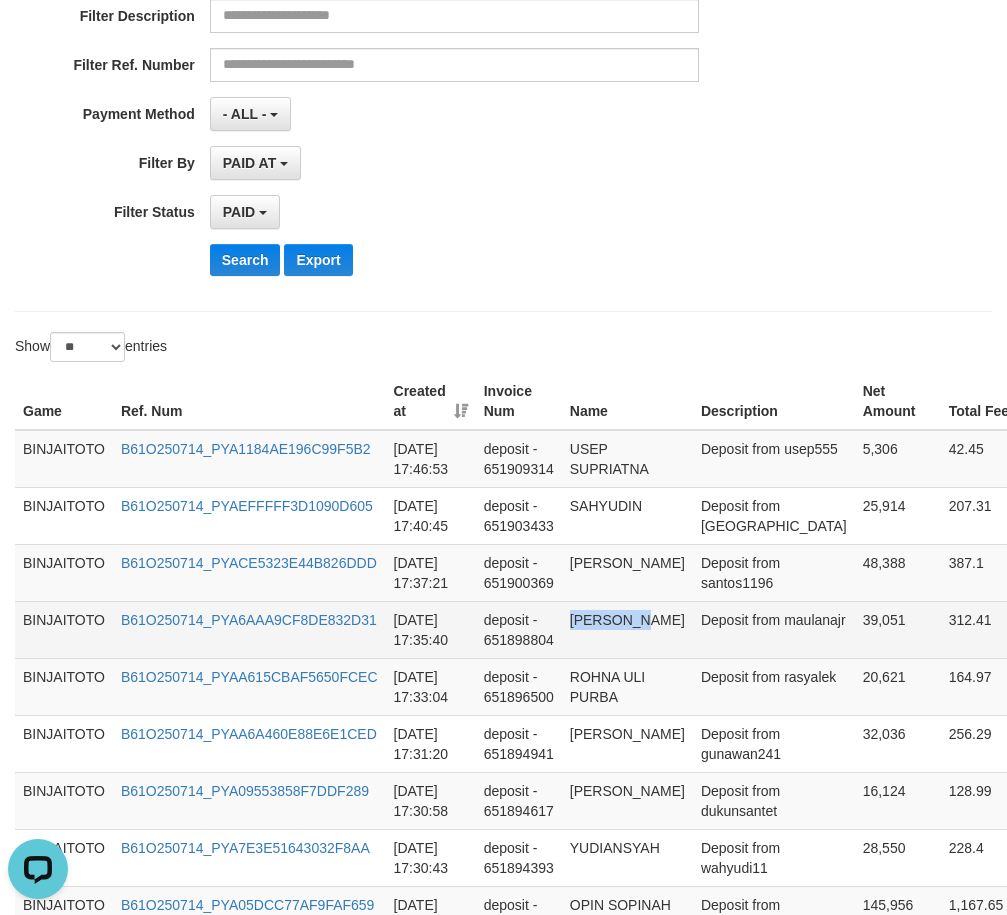 drag, startPoint x: 584, startPoint y: 620, endPoint x: 618, endPoint y: 617, distance: 34.132095 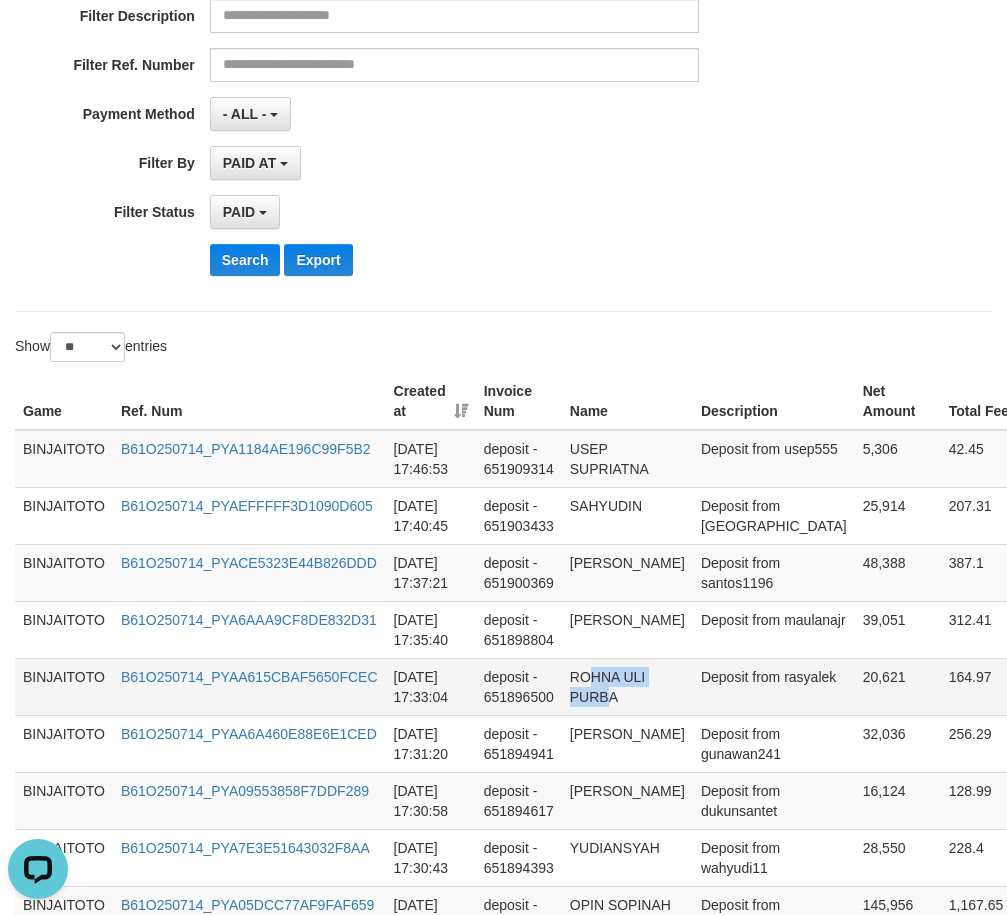 drag, startPoint x: 590, startPoint y: 678, endPoint x: 606, endPoint y: 713, distance: 38.483765 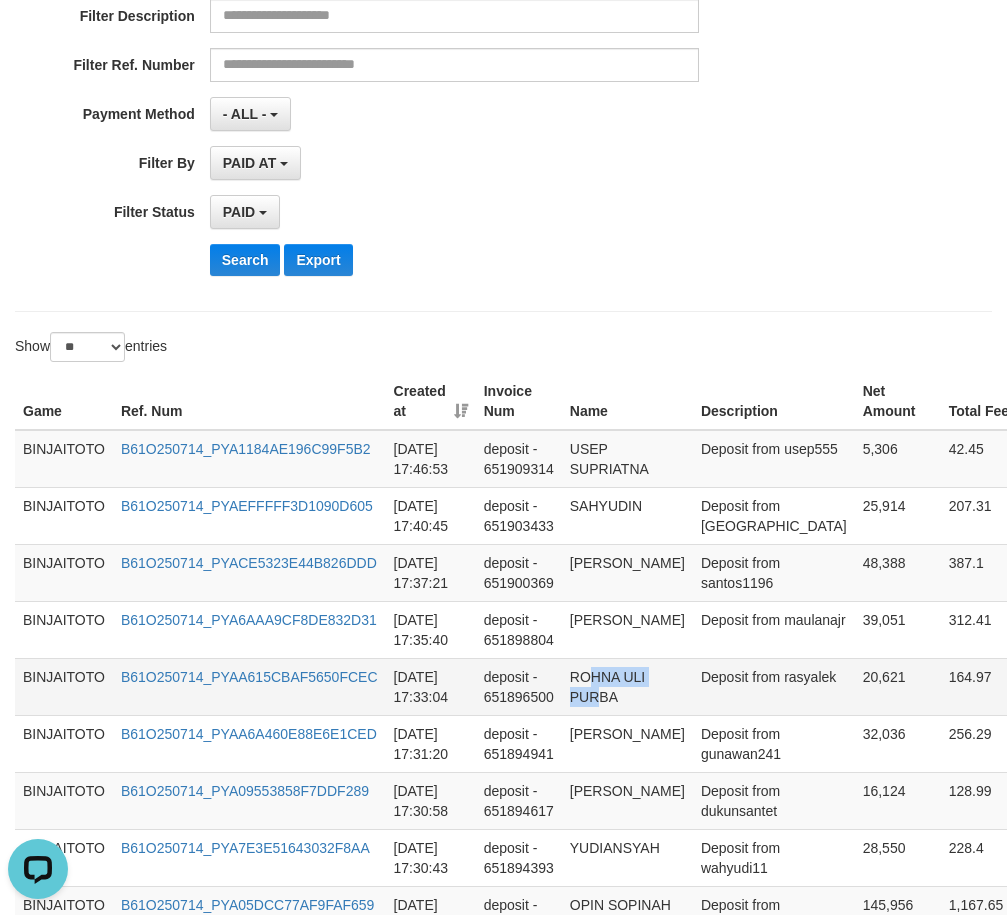 drag, startPoint x: 589, startPoint y: 680, endPoint x: 597, endPoint y: 690, distance: 12.806249 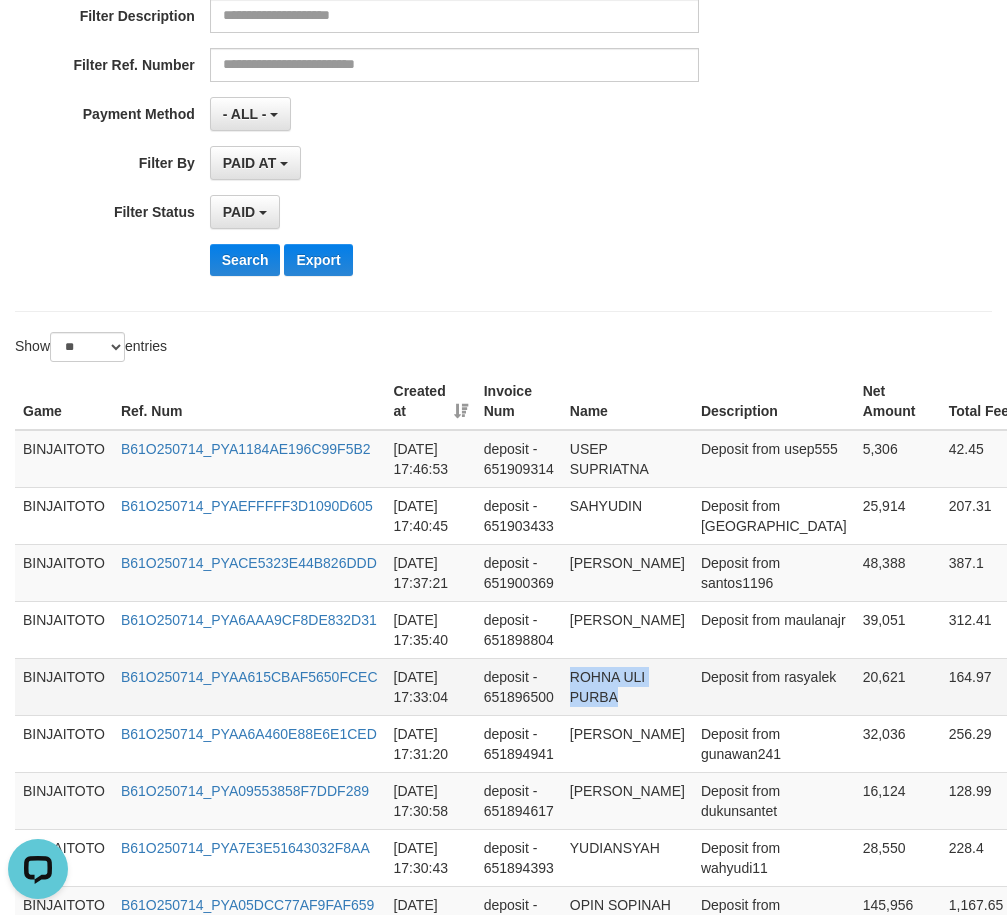 drag, startPoint x: 625, startPoint y: 698, endPoint x: 561, endPoint y: 684, distance: 65.51336 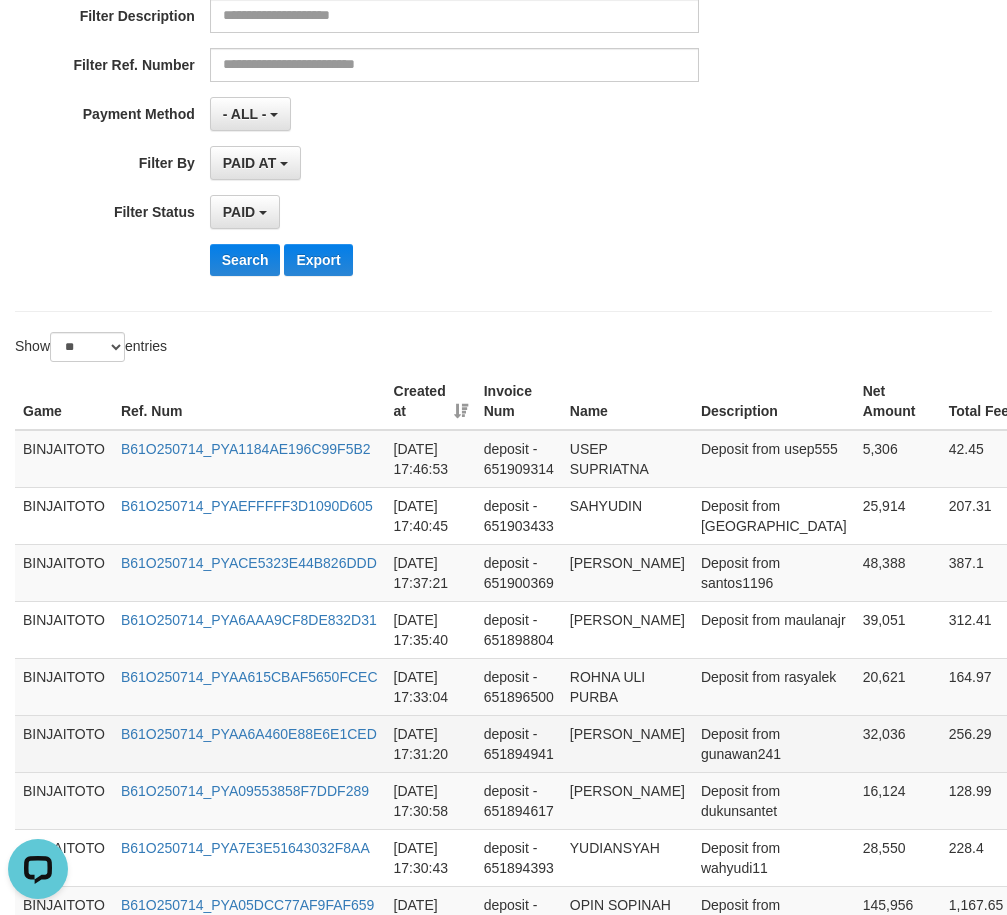 click on "[PERSON_NAME]" at bounding box center [627, 743] 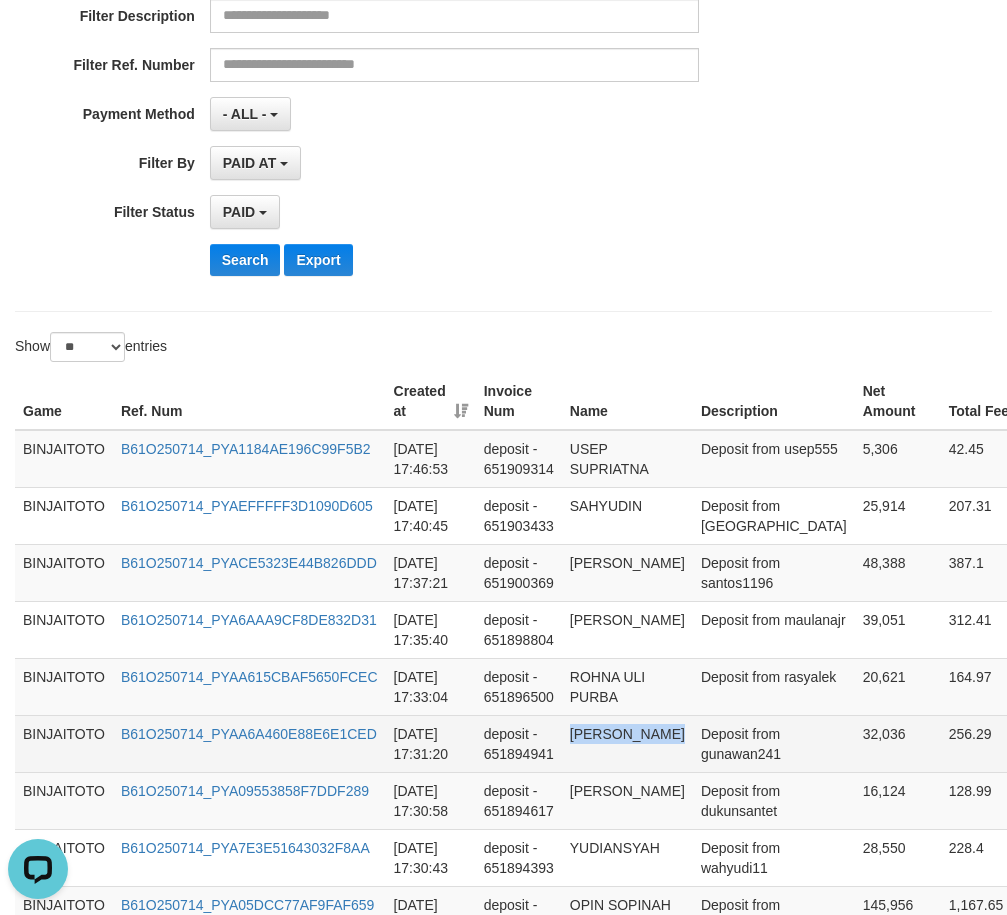 drag, startPoint x: 601, startPoint y: 731, endPoint x: 612, endPoint y: 746, distance: 18.601076 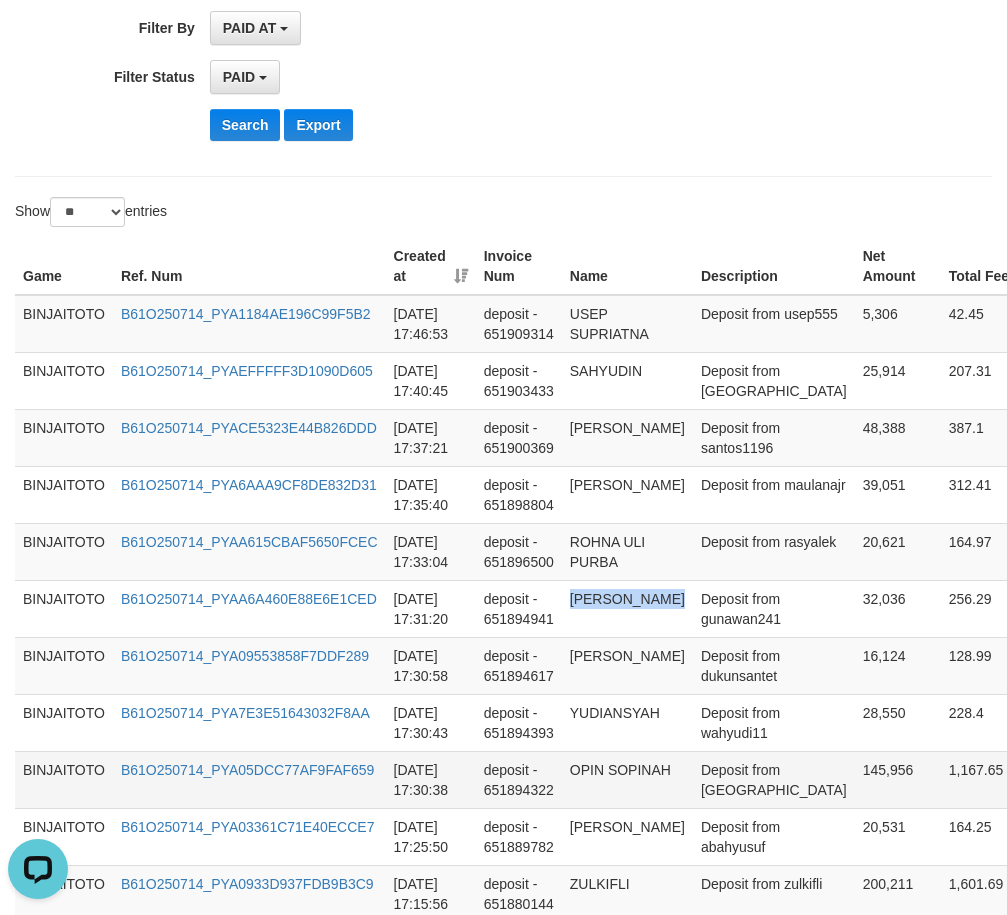 scroll, scrollTop: 700, scrollLeft: 0, axis: vertical 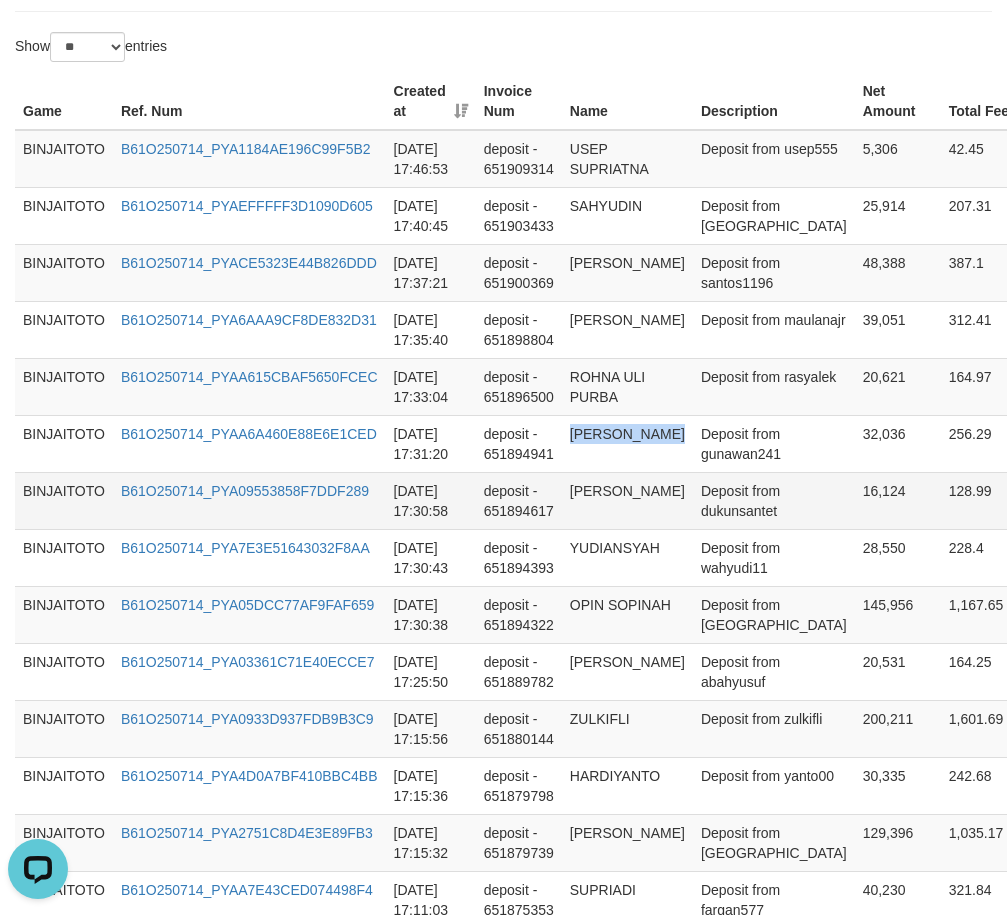 click on "[PERSON_NAME]" at bounding box center [627, 500] 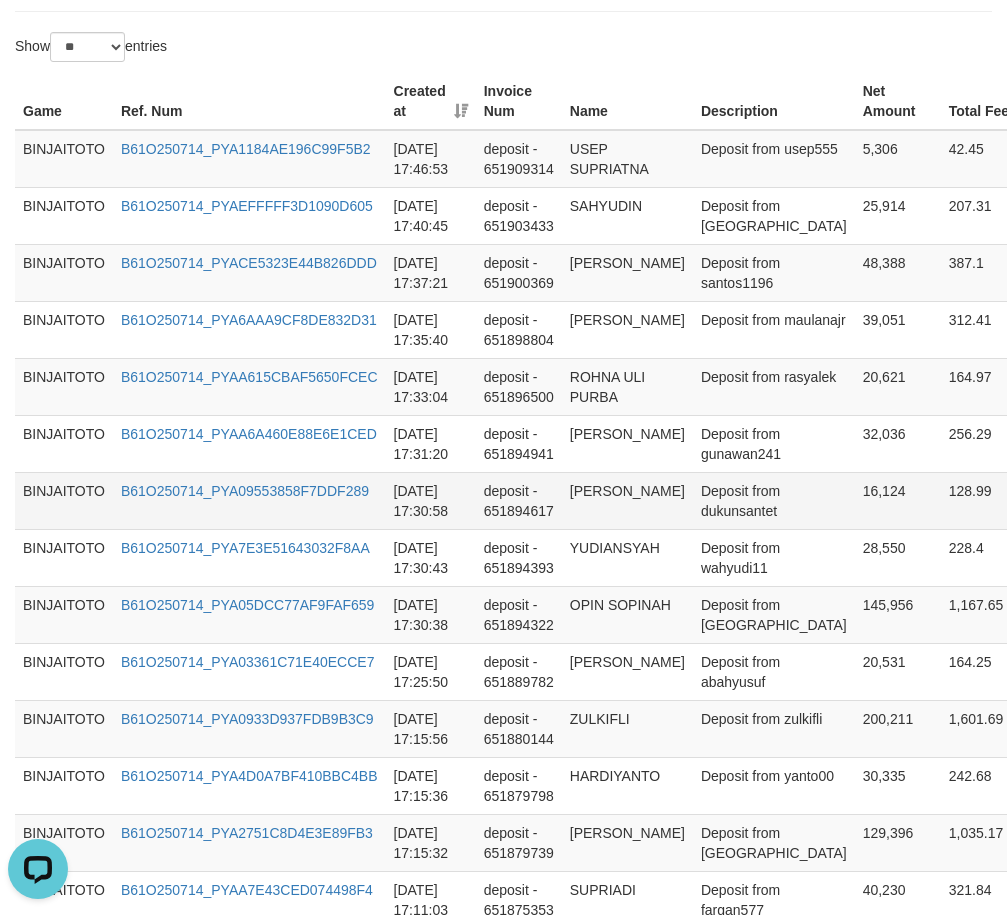 click on "[PERSON_NAME]" at bounding box center [627, 500] 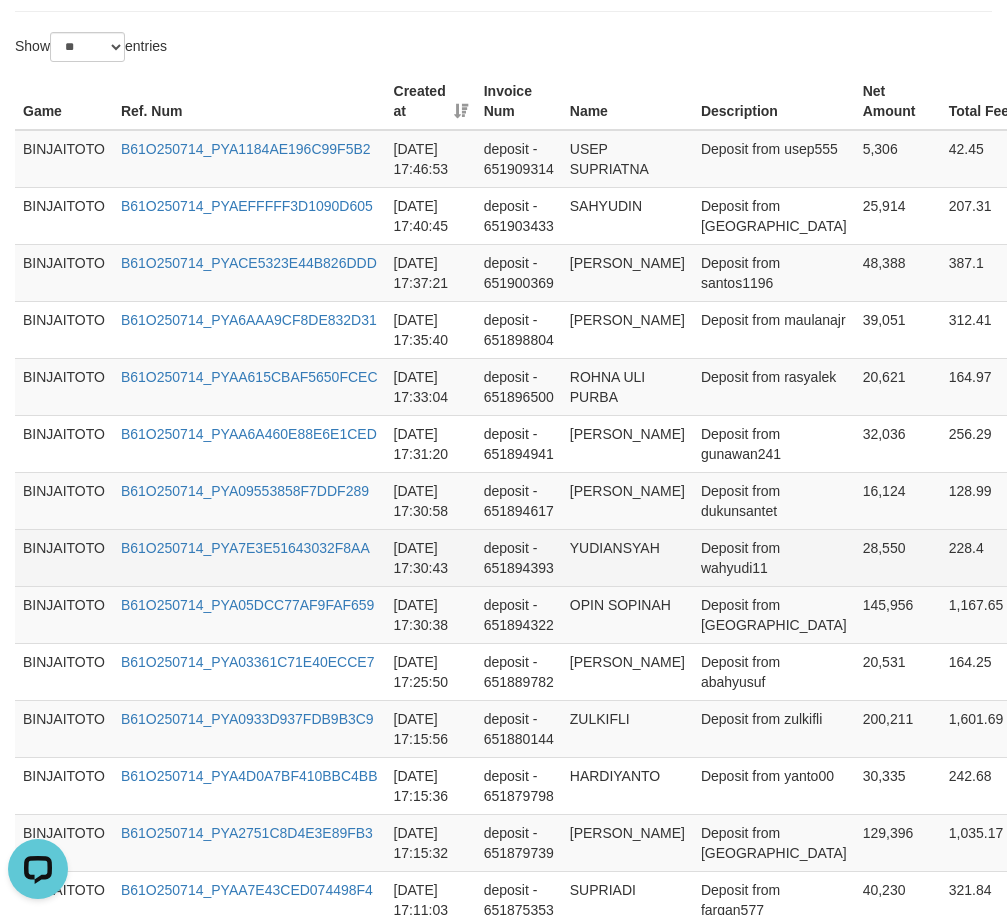 click on "YUDIANSYAH" at bounding box center [627, 557] 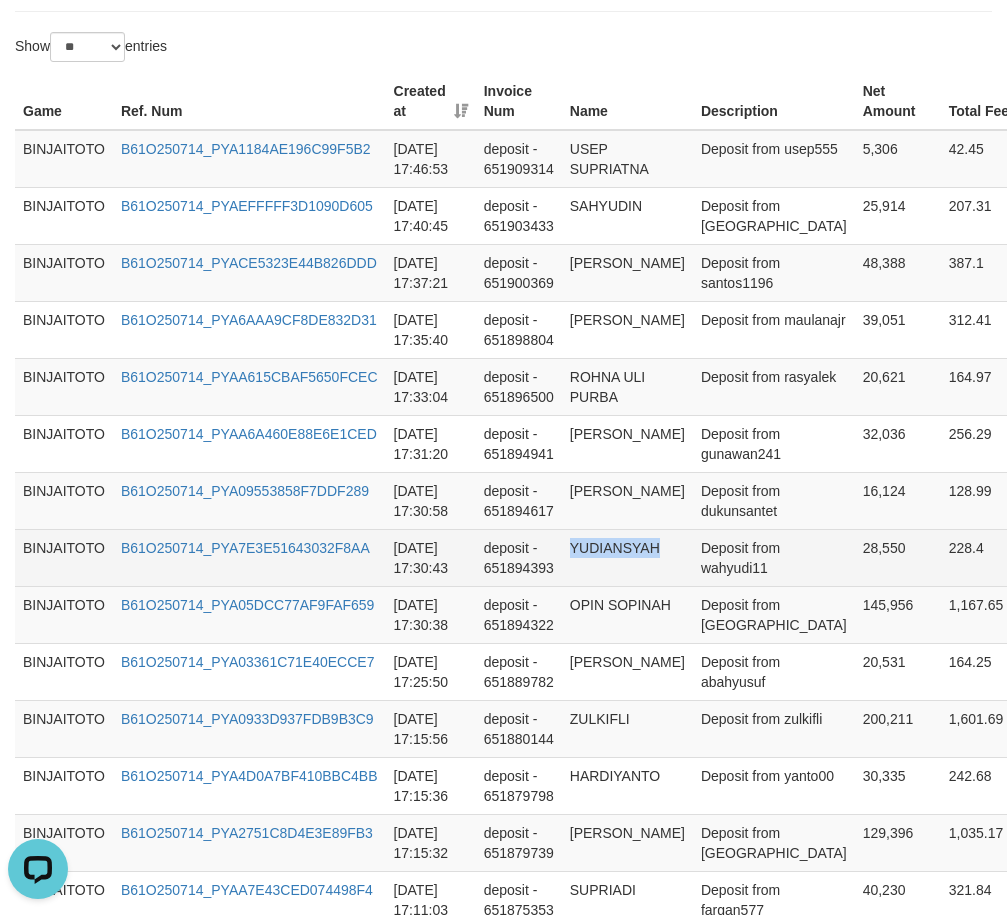 click on "YUDIANSYAH" at bounding box center (627, 557) 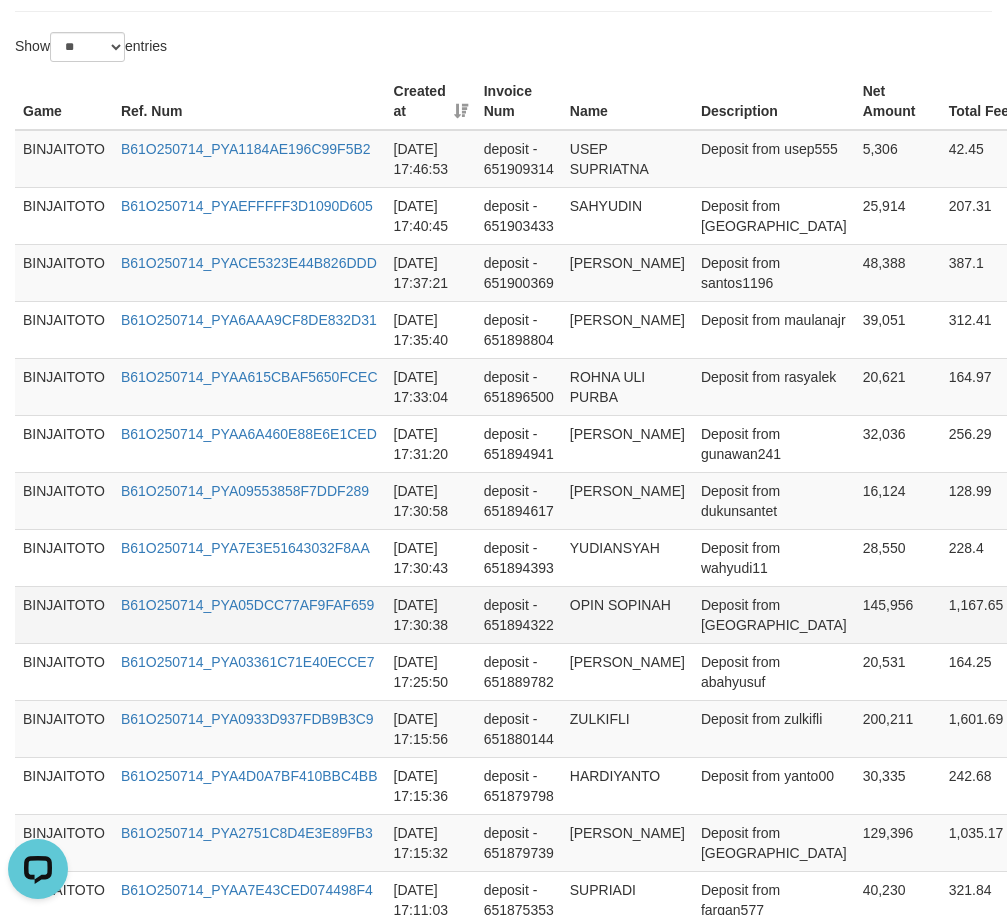 click on "OPIN SOPINAH" at bounding box center (627, 614) 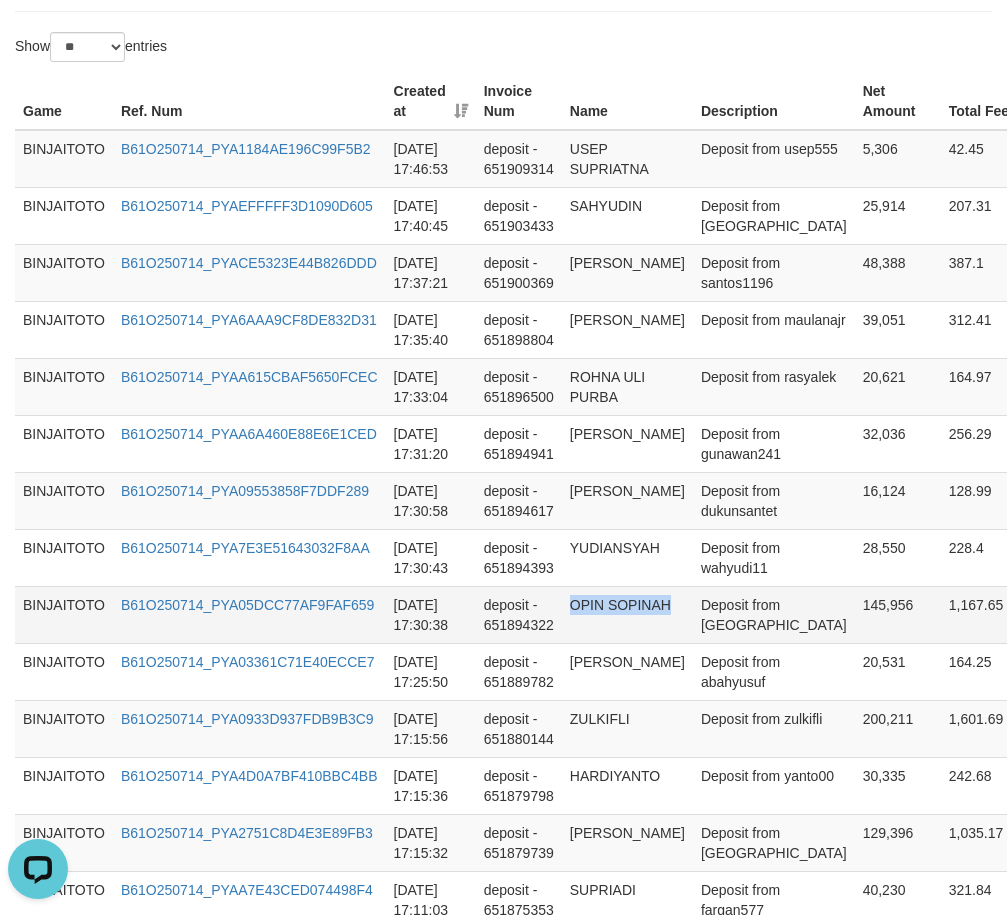 drag, startPoint x: 580, startPoint y: 607, endPoint x: 593, endPoint y: 628, distance: 24.698177 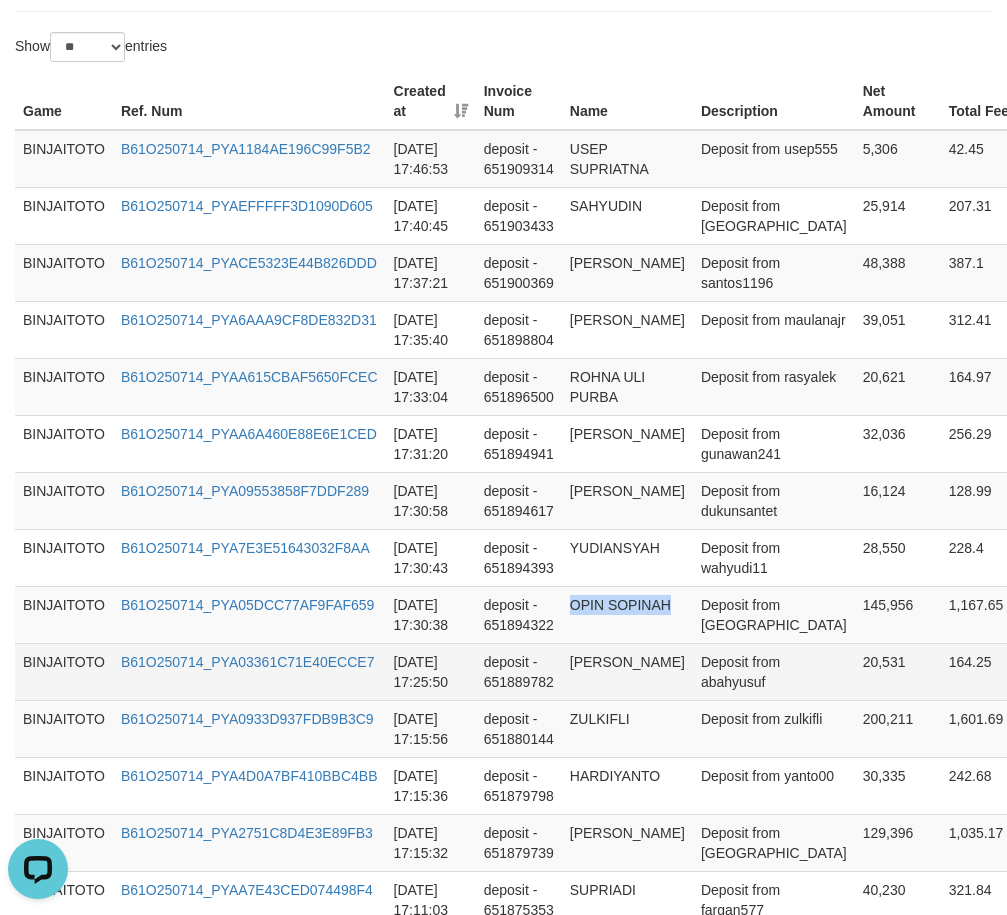 click on "[PERSON_NAME]" at bounding box center (627, 671) 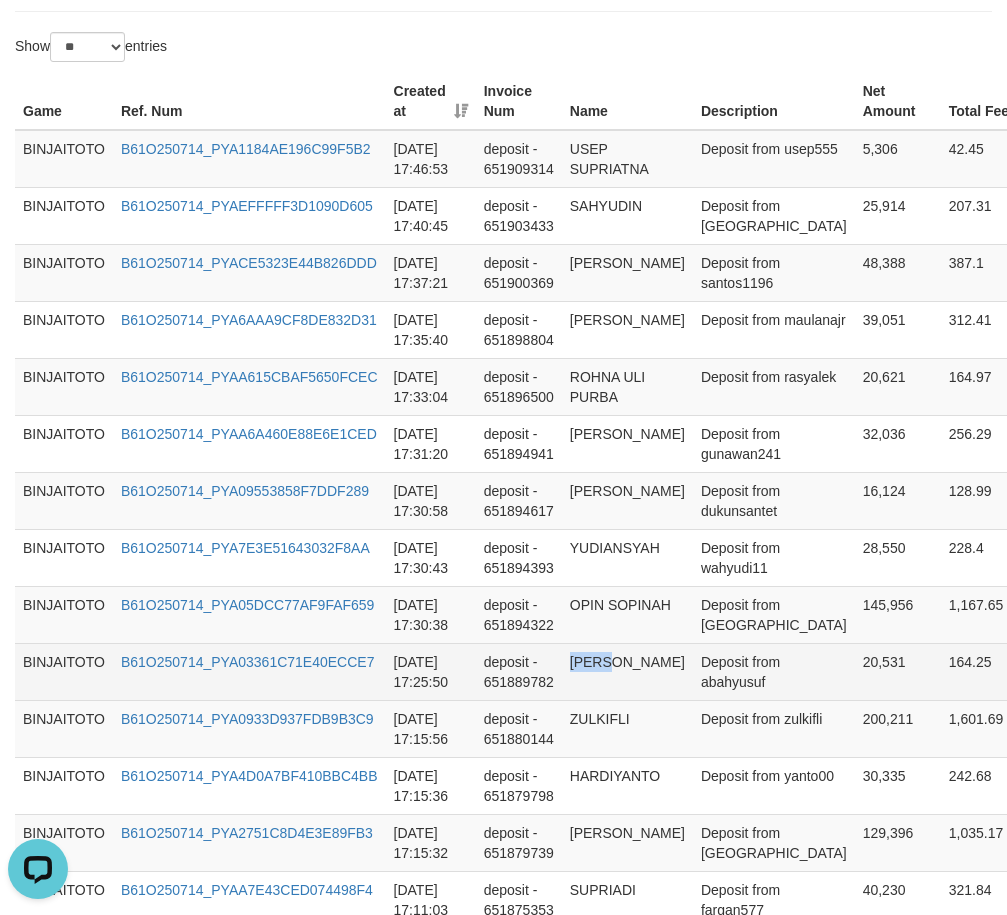 click on "[PERSON_NAME]" at bounding box center (627, 671) 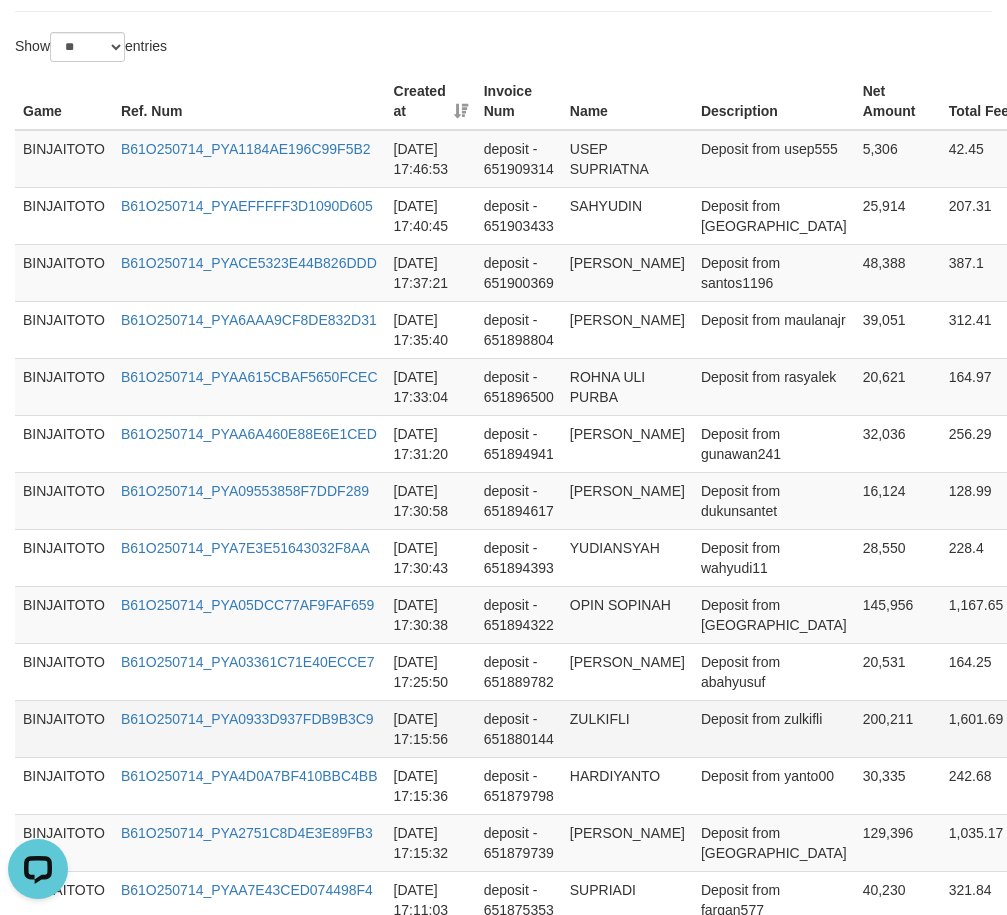 click on "ZULKIFLI" at bounding box center (627, 728) 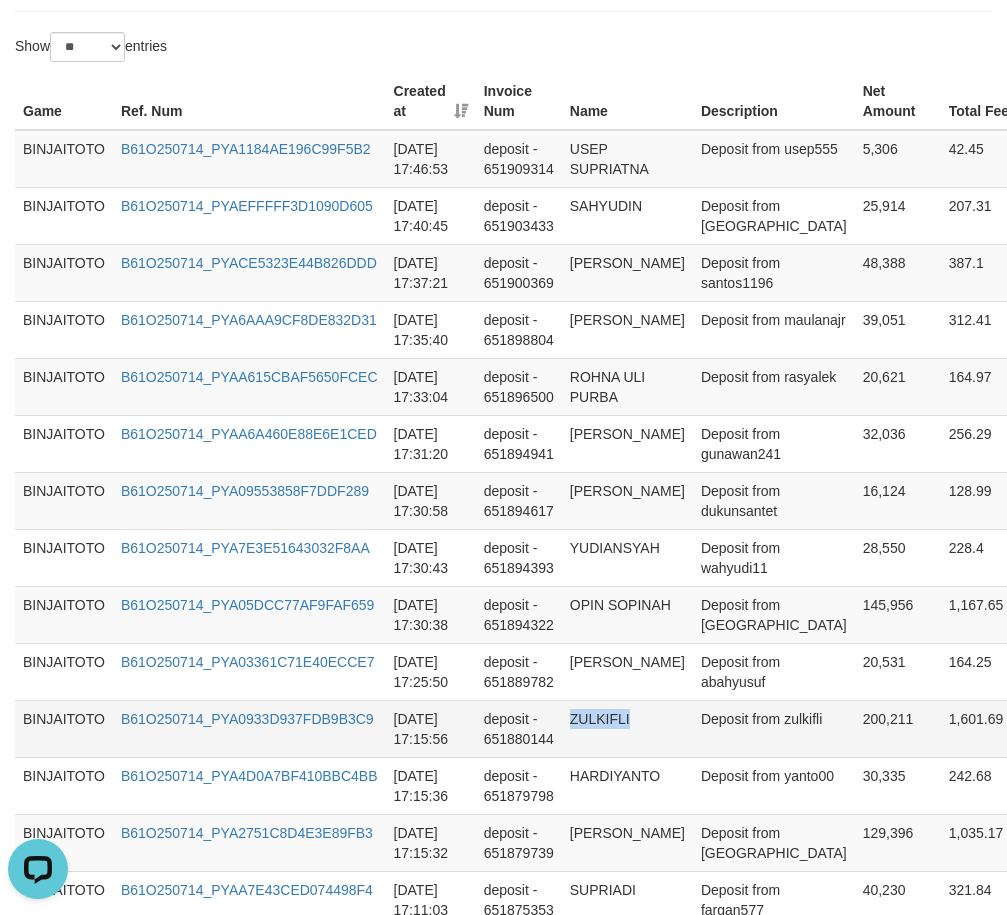 click on "ZULKIFLI" at bounding box center (627, 728) 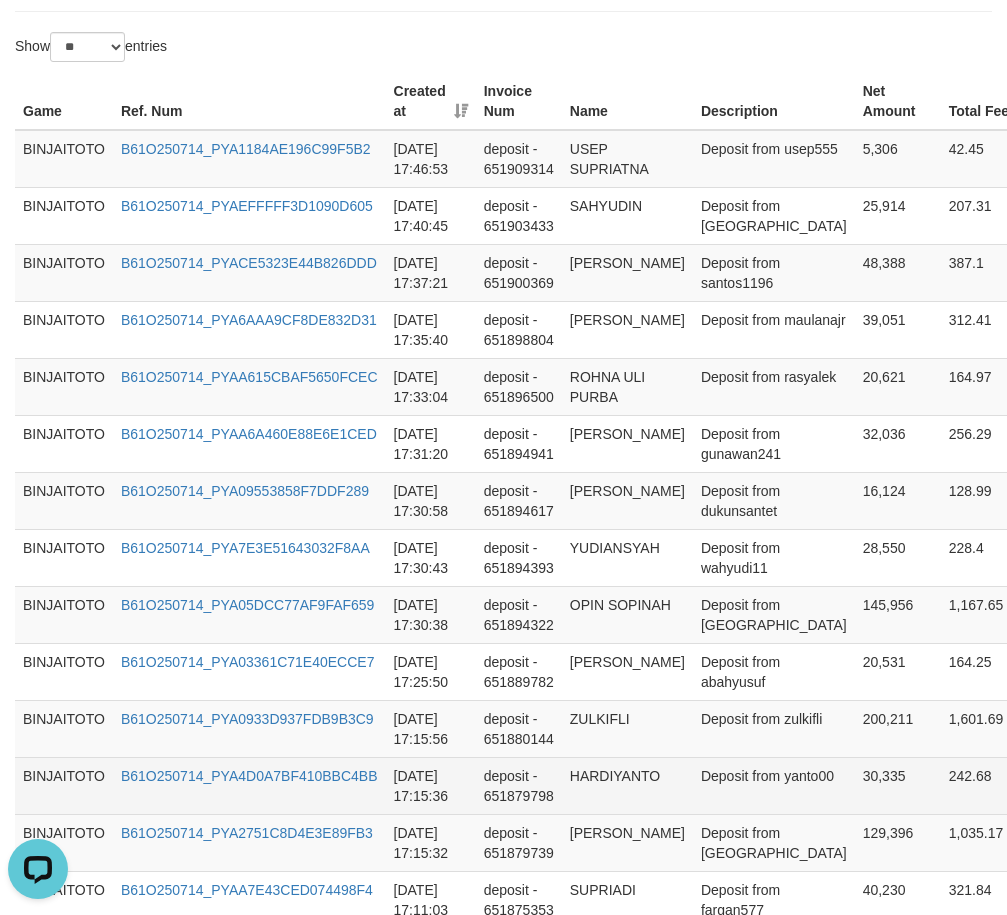 click on "HARDIYANTO" at bounding box center (627, 785) 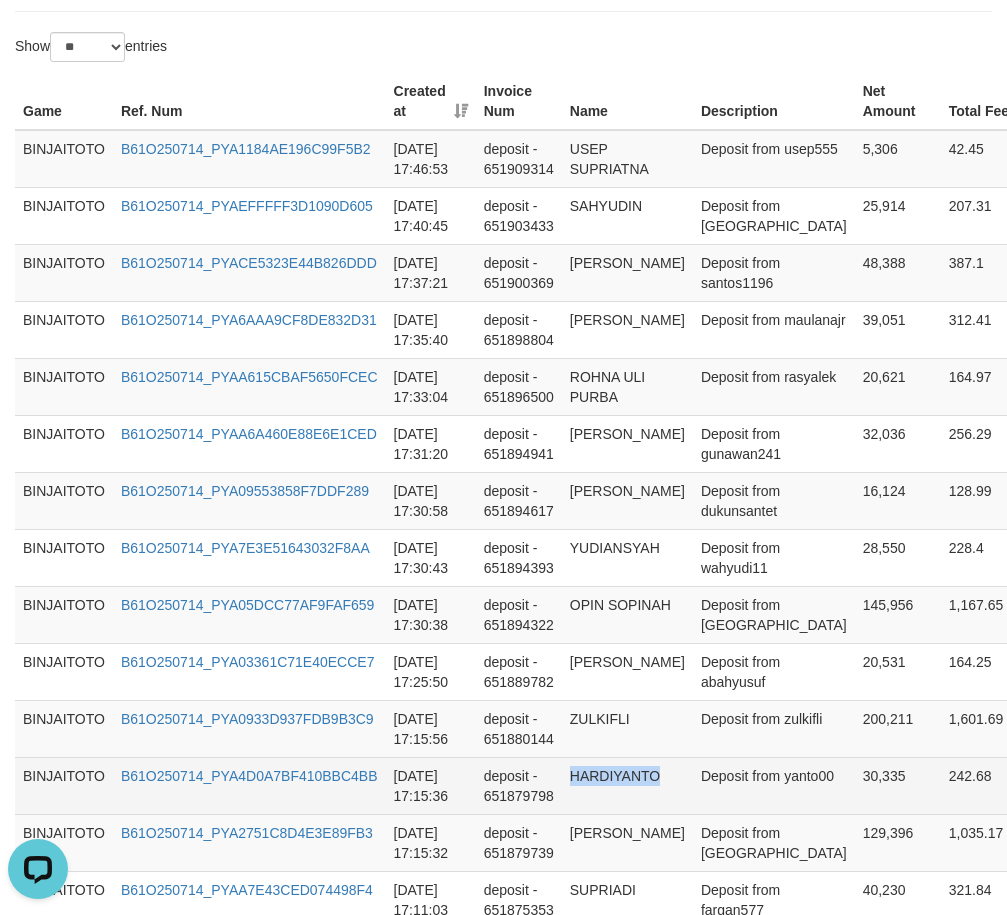 click on "HARDIYANTO" at bounding box center (627, 785) 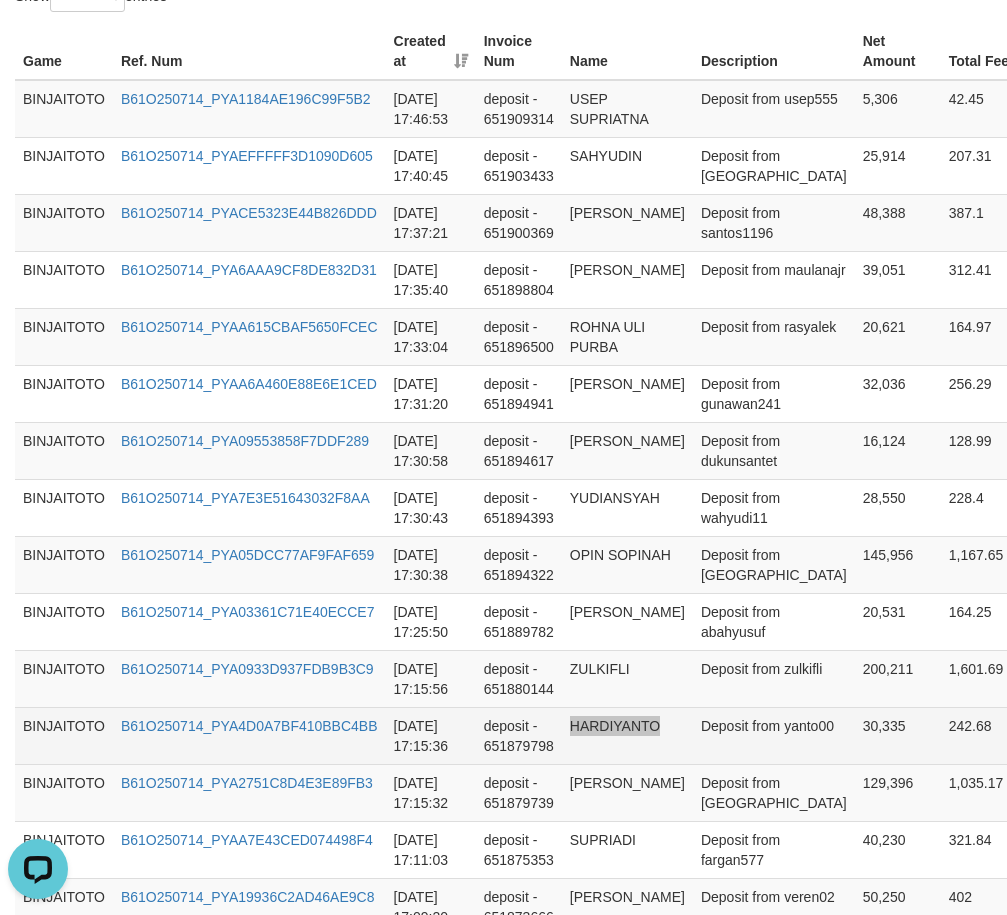 scroll, scrollTop: 800, scrollLeft: 0, axis: vertical 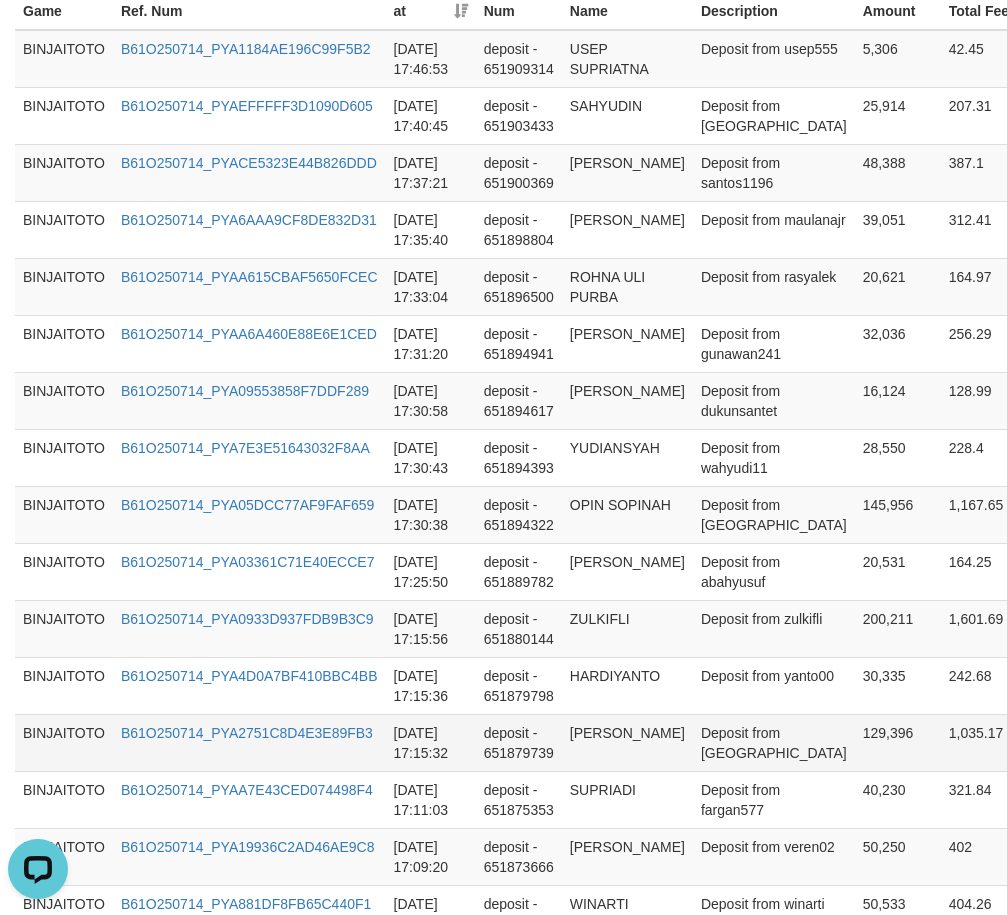 click on "[PERSON_NAME]" at bounding box center [627, 742] 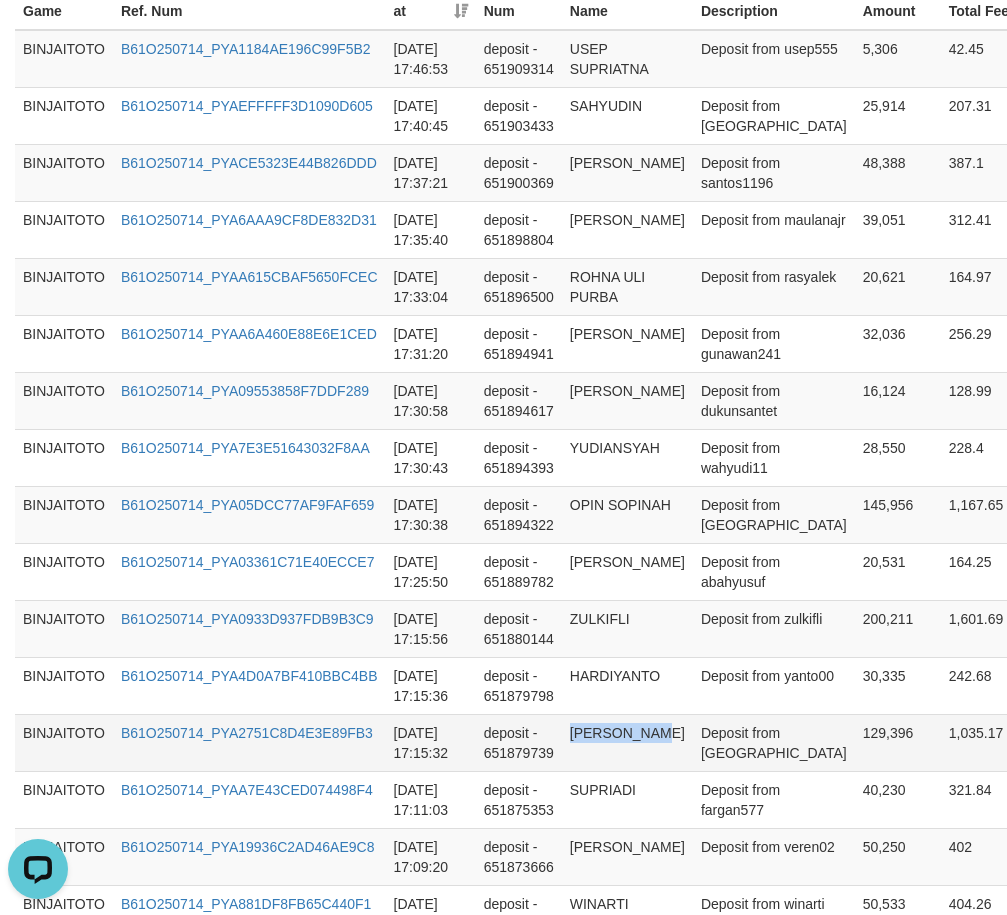 drag, startPoint x: 580, startPoint y: 738, endPoint x: 589, endPoint y: 755, distance: 19.235384 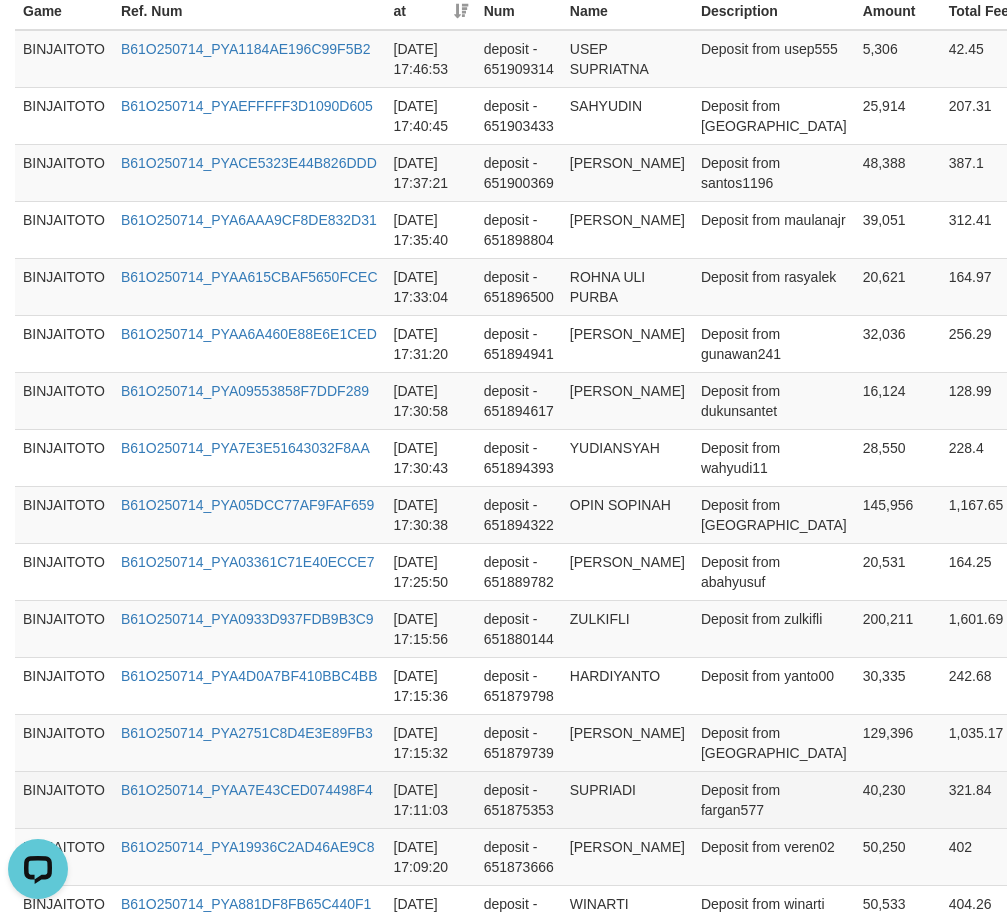 click on "SUPRIADI" at bounding box center (627, 799) 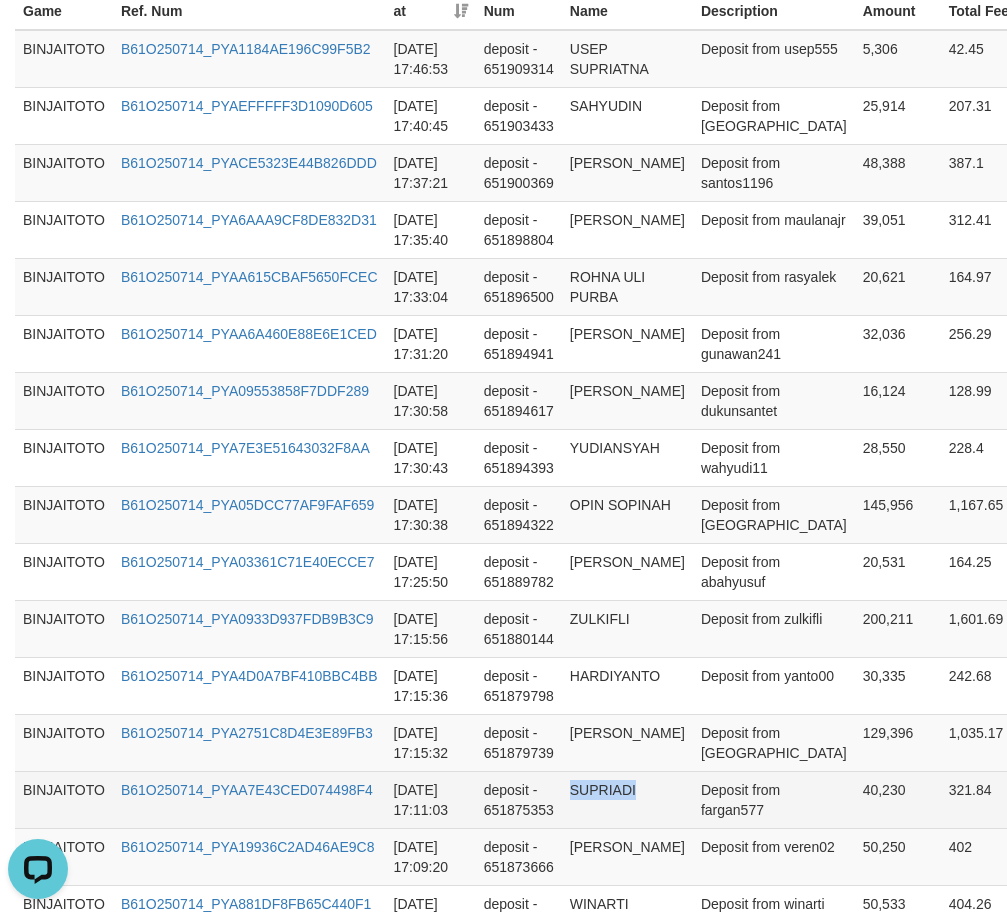 click on "SUPRIADI" at bounding box center [627, 799] 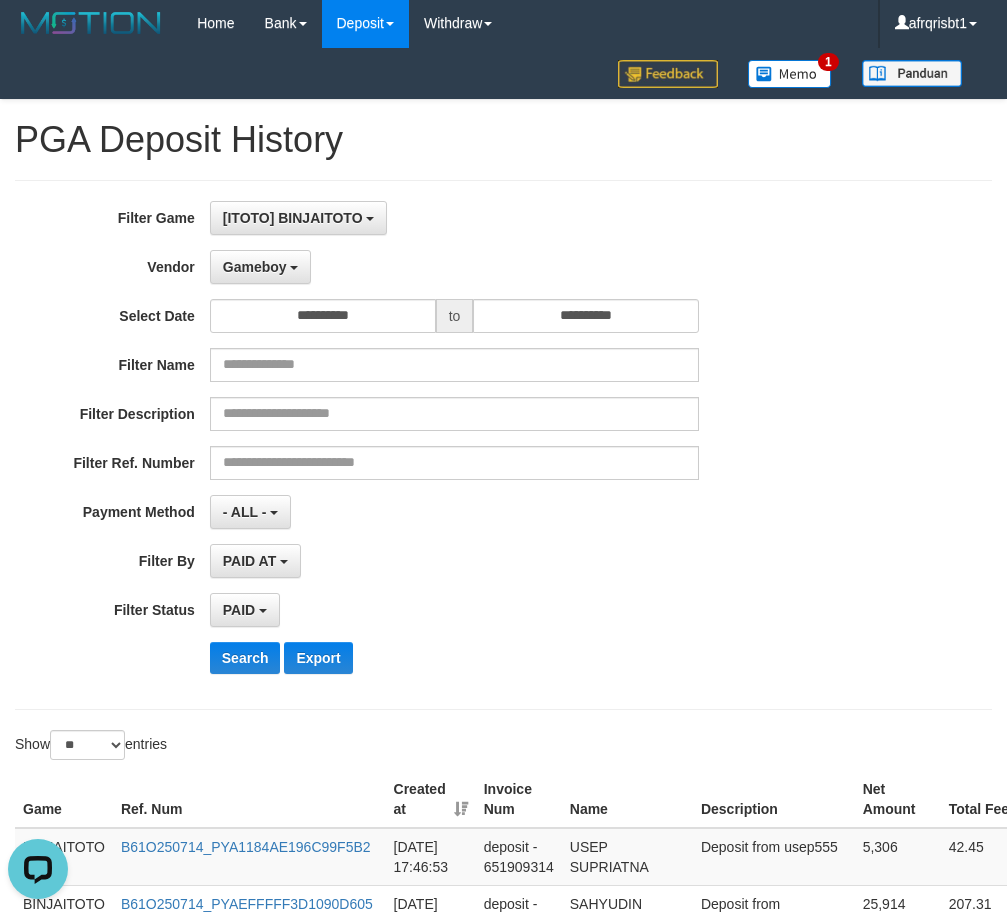 scroll, scrollTop: 0, scrollLeft: 0, axis: both 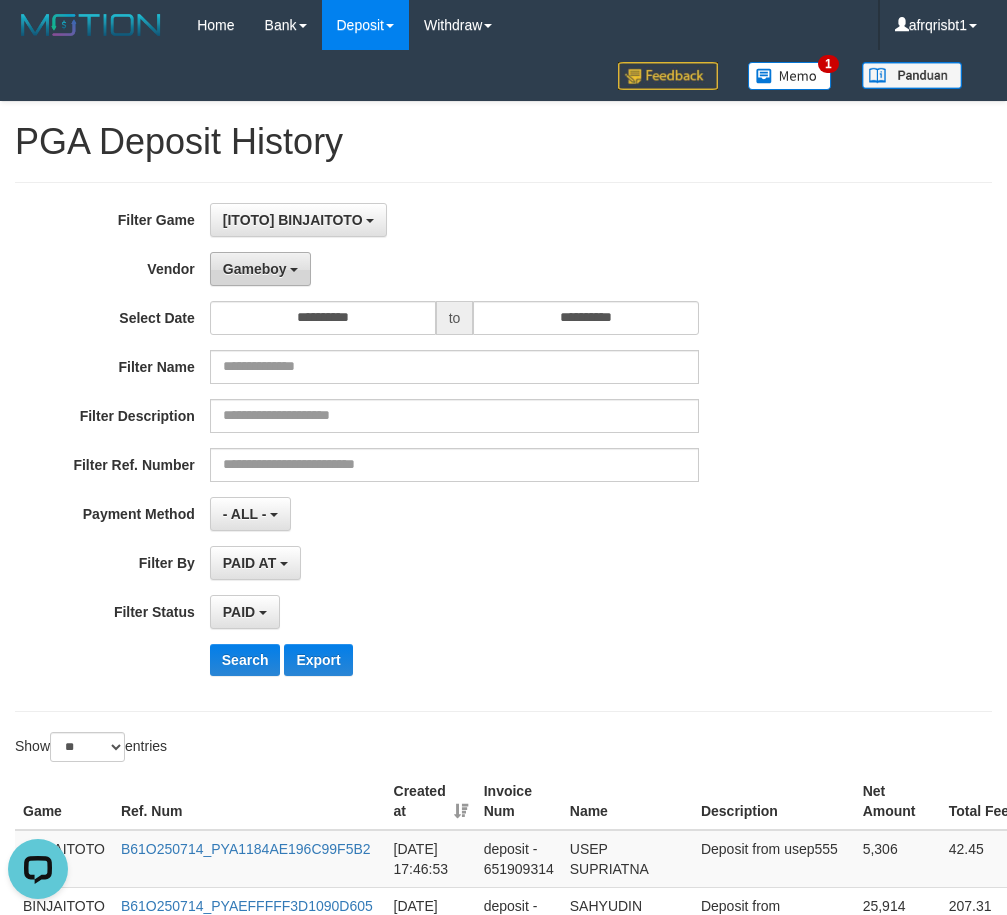 click on "Gameboy" at bounding box center (261, 269) 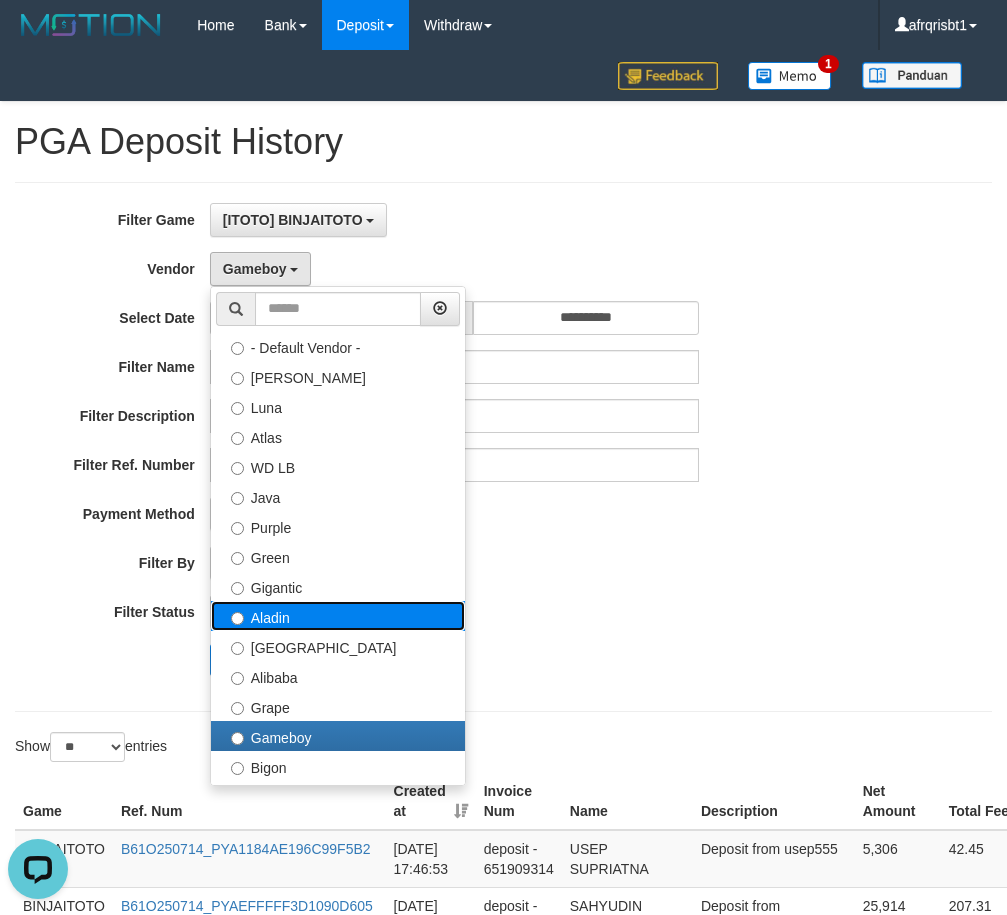 click on "Aladin" at bounding box center [338, 616] 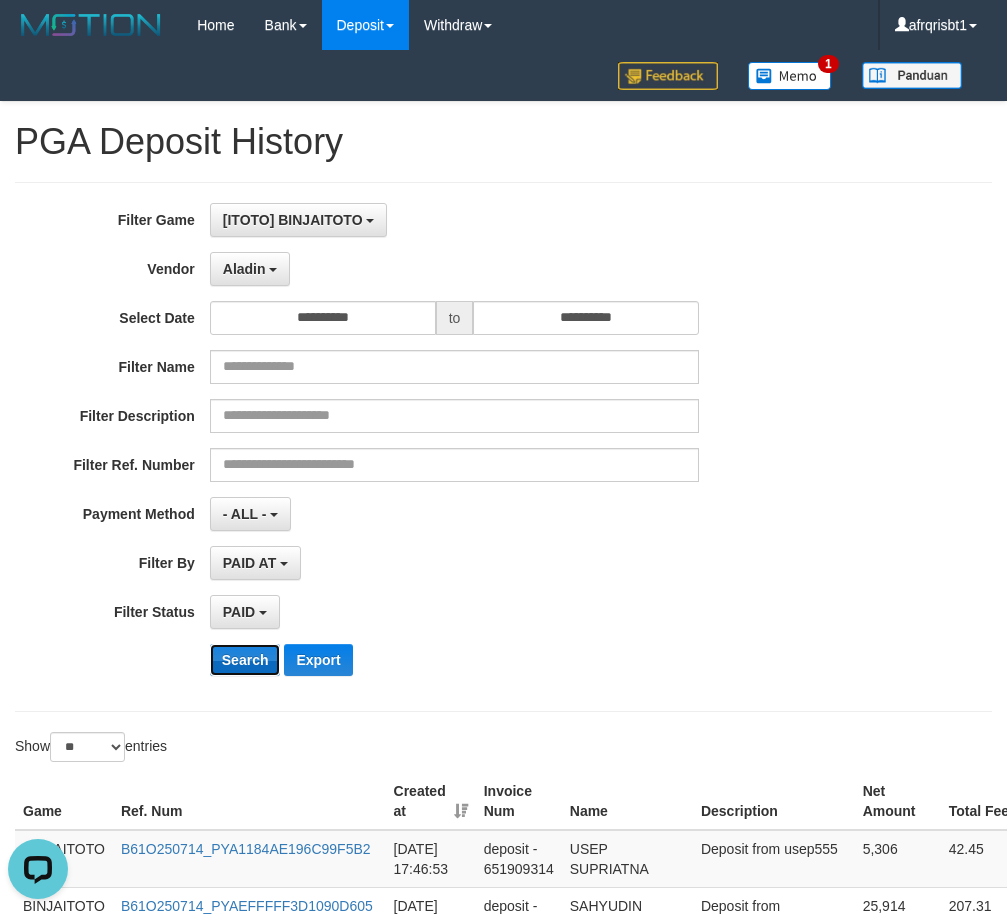 click on "Search" at bounding box center (245, 660) 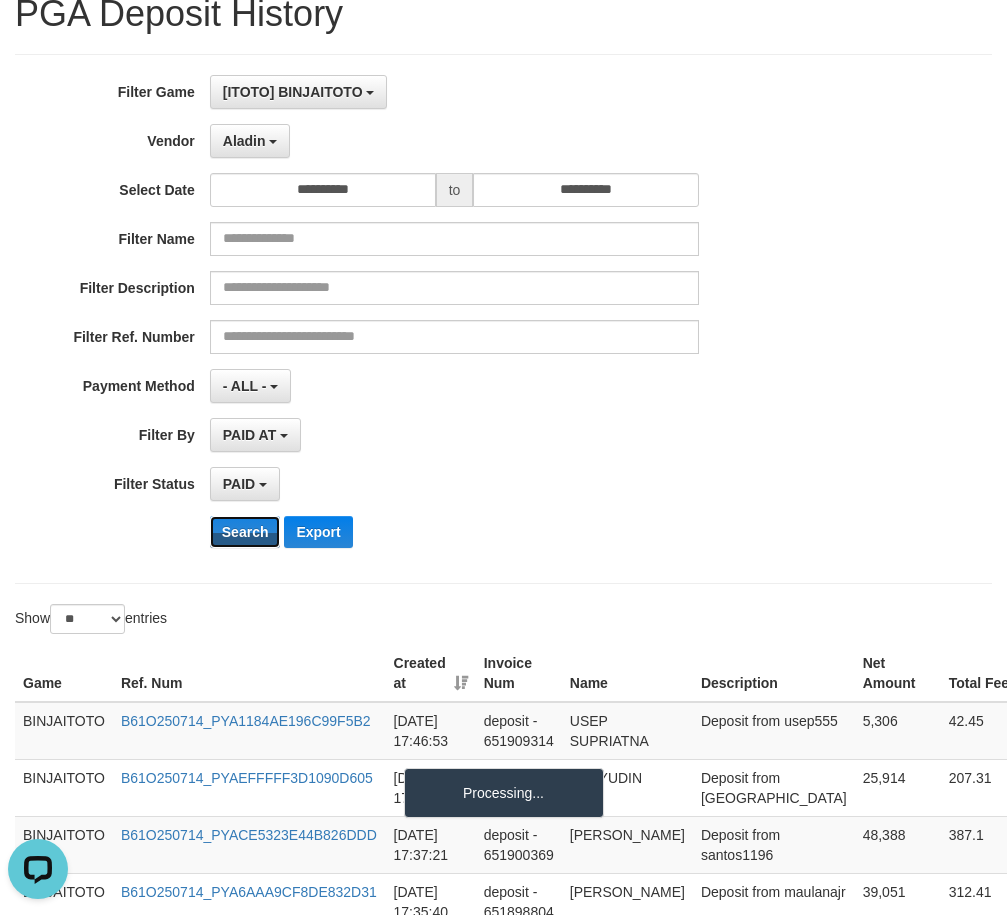 scroll, scrollTop: 300, scrollLeft: 0, axis: vertical 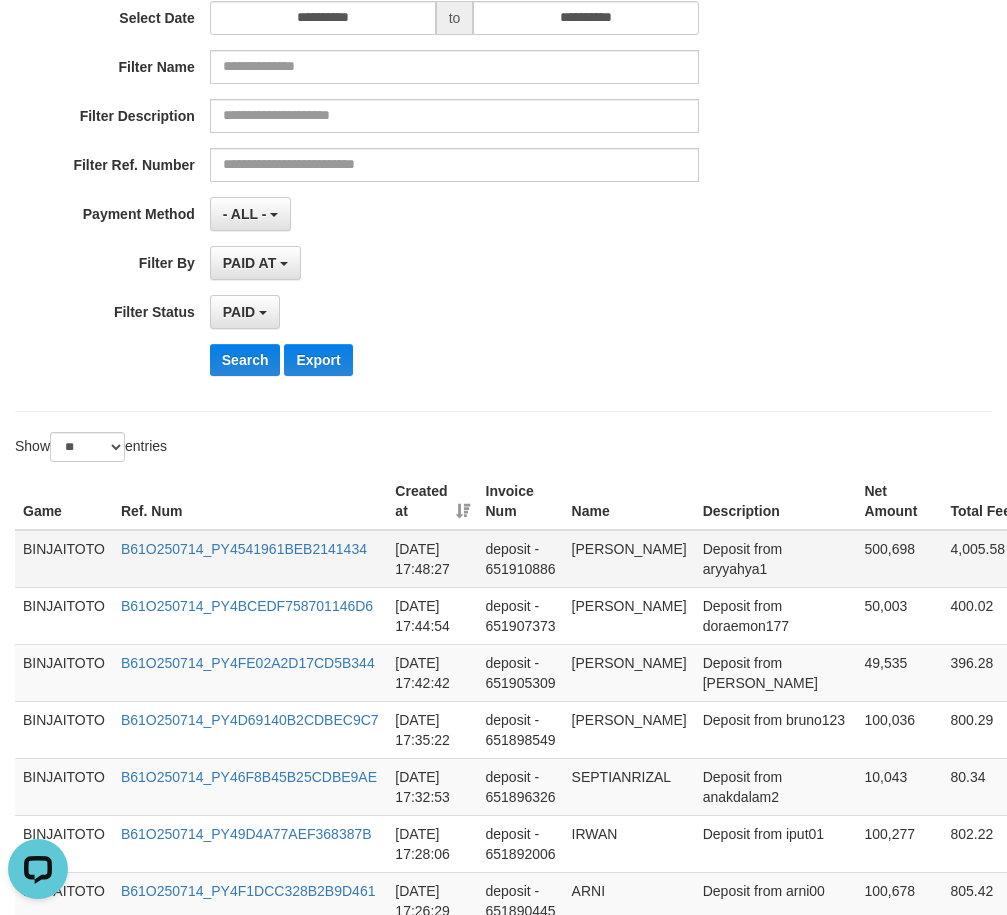 click on "[PERSON_NAME]" at bounding box center (629, 559) 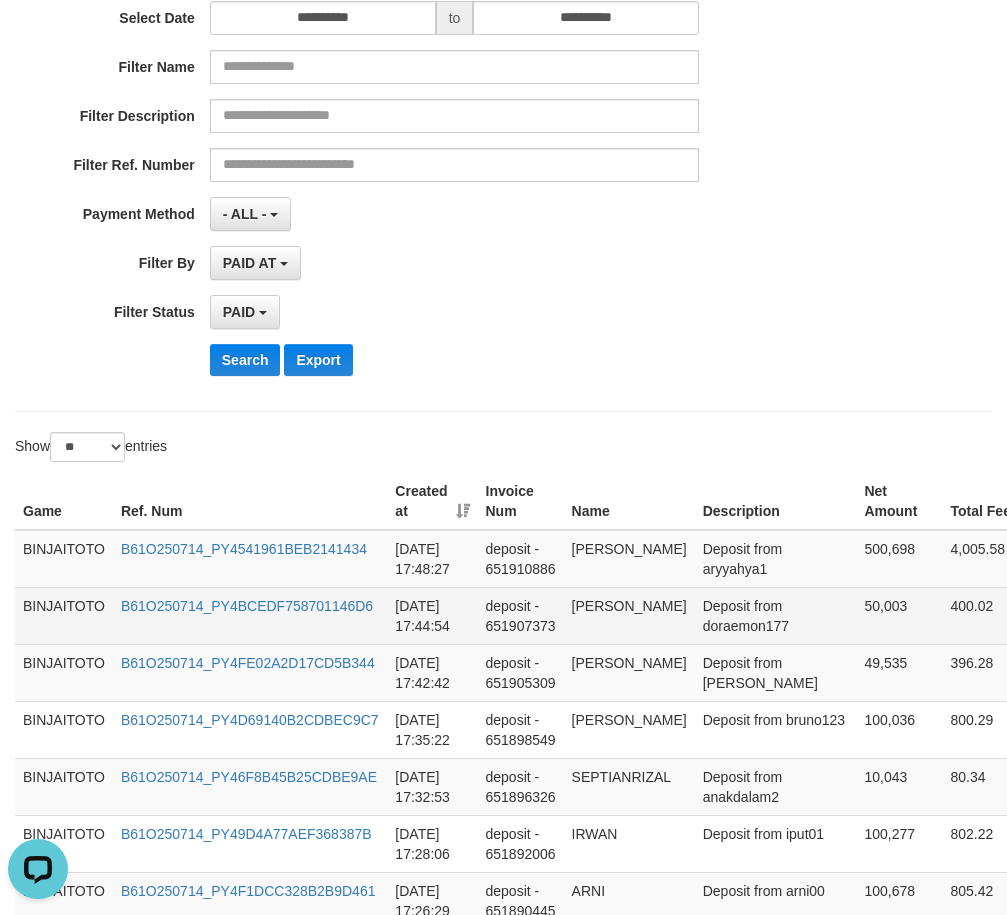 click on "[PERSON_NAME]" at bounding box center [629, 615] 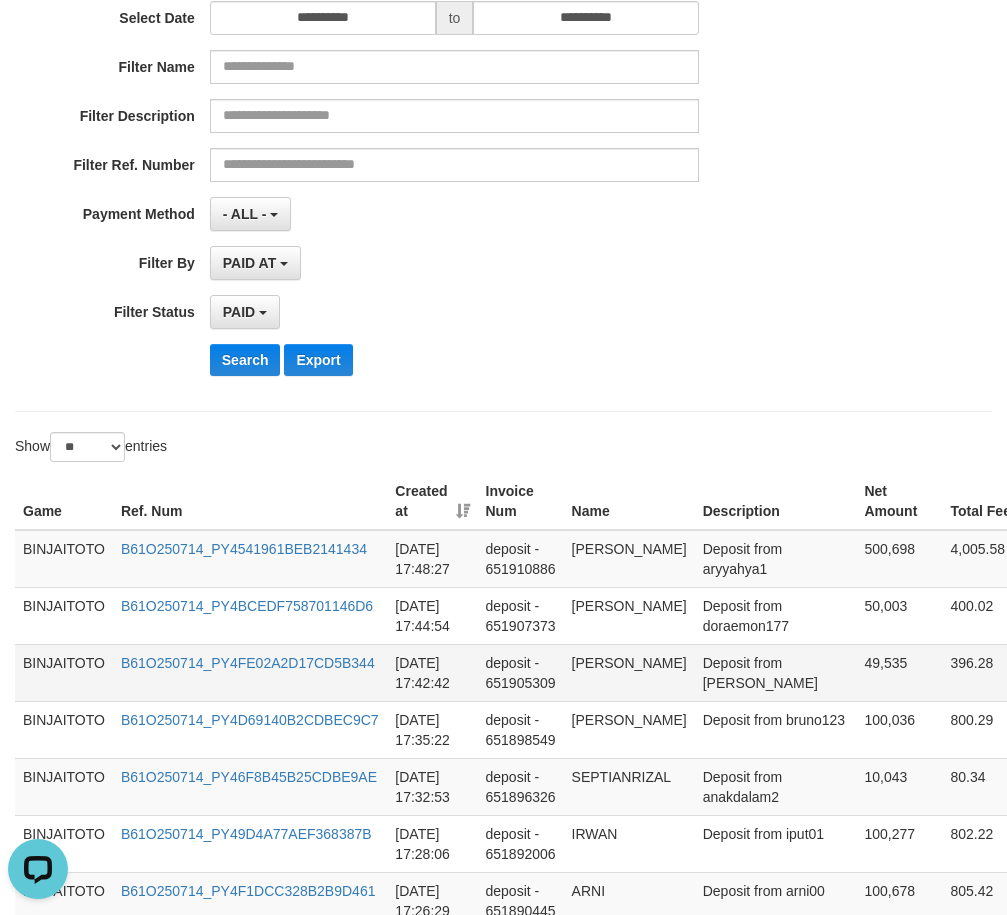 click on "[PERSON_NAME]" at bounding box center (629, 672) 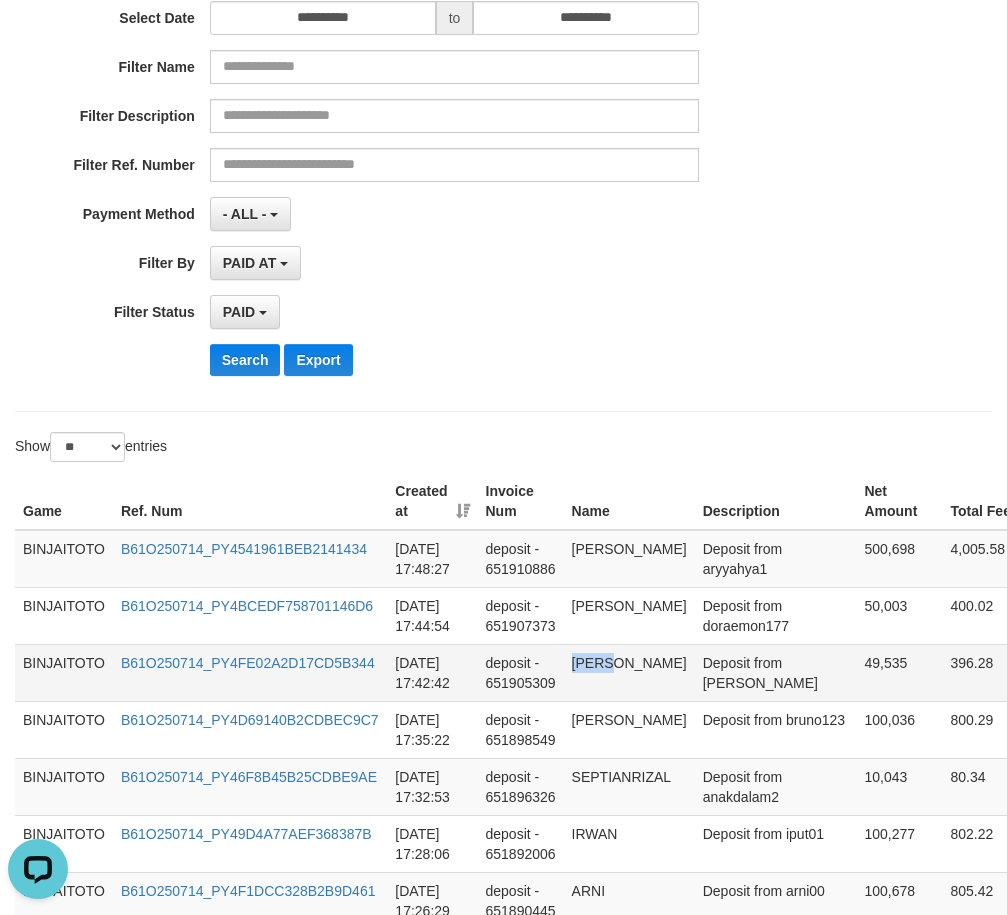 click on "[PERSON_NAME]" at bounding box center [629, 672] 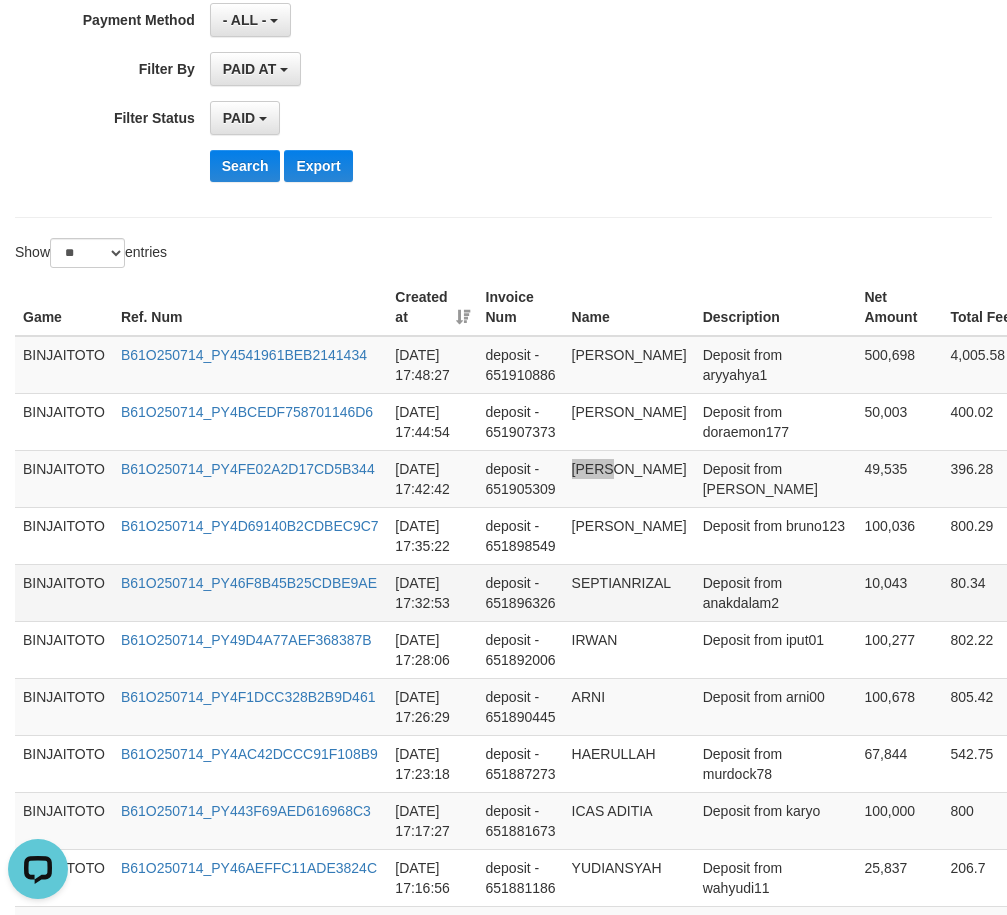 scroll, scrollTop: 500, scrollLeft: 0, axis: vertical 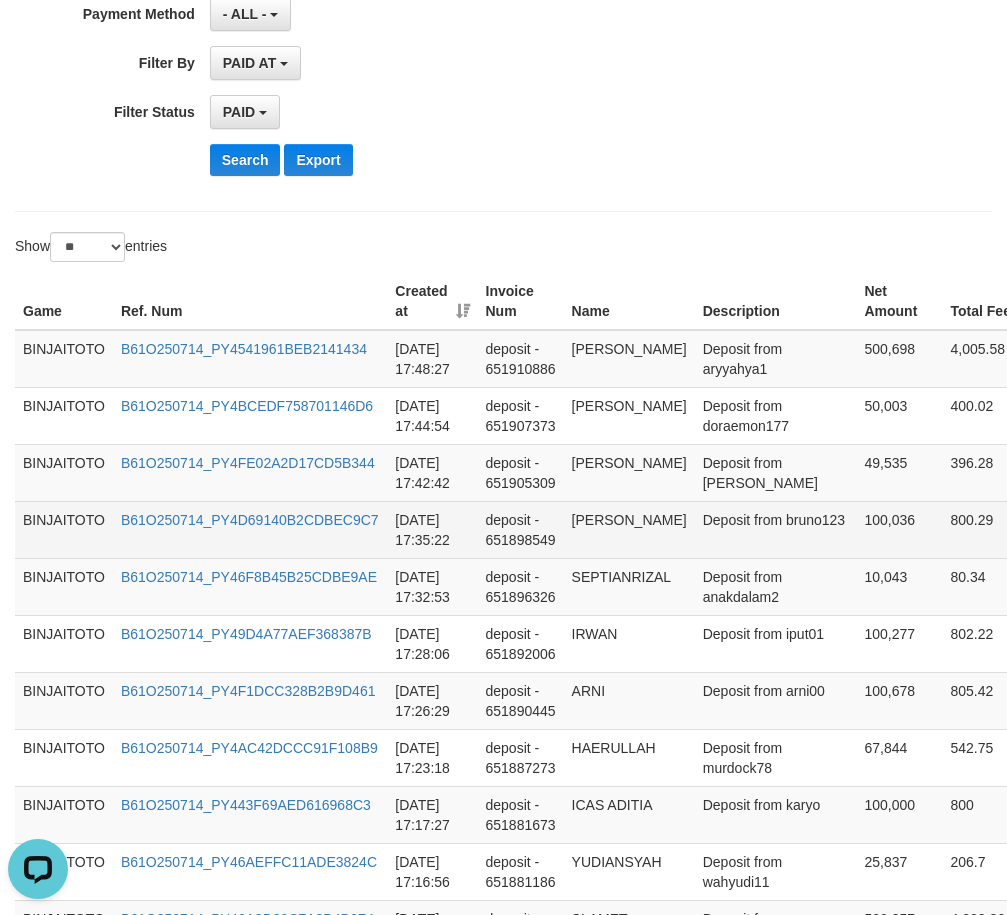 click on "[PERSON_NAME]" at bounding box center [629, 529] 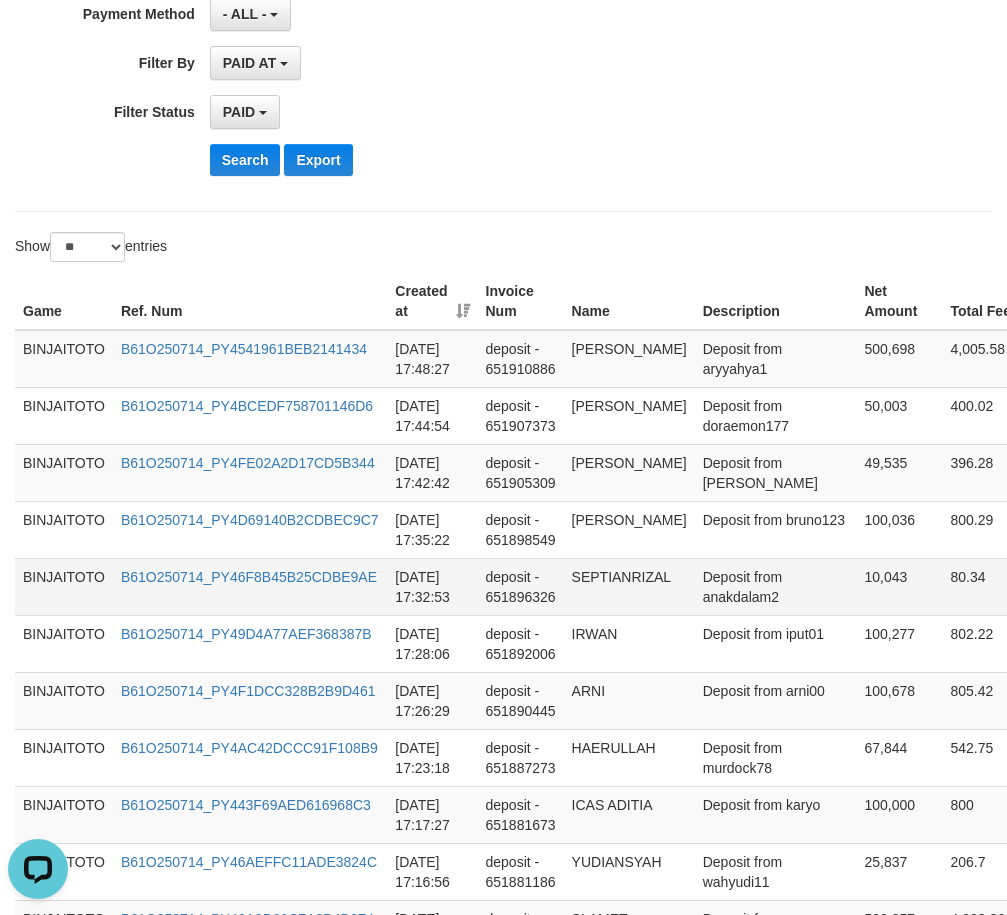 click on "SEPTIANRIZAL" at bounding box center (629, 586) 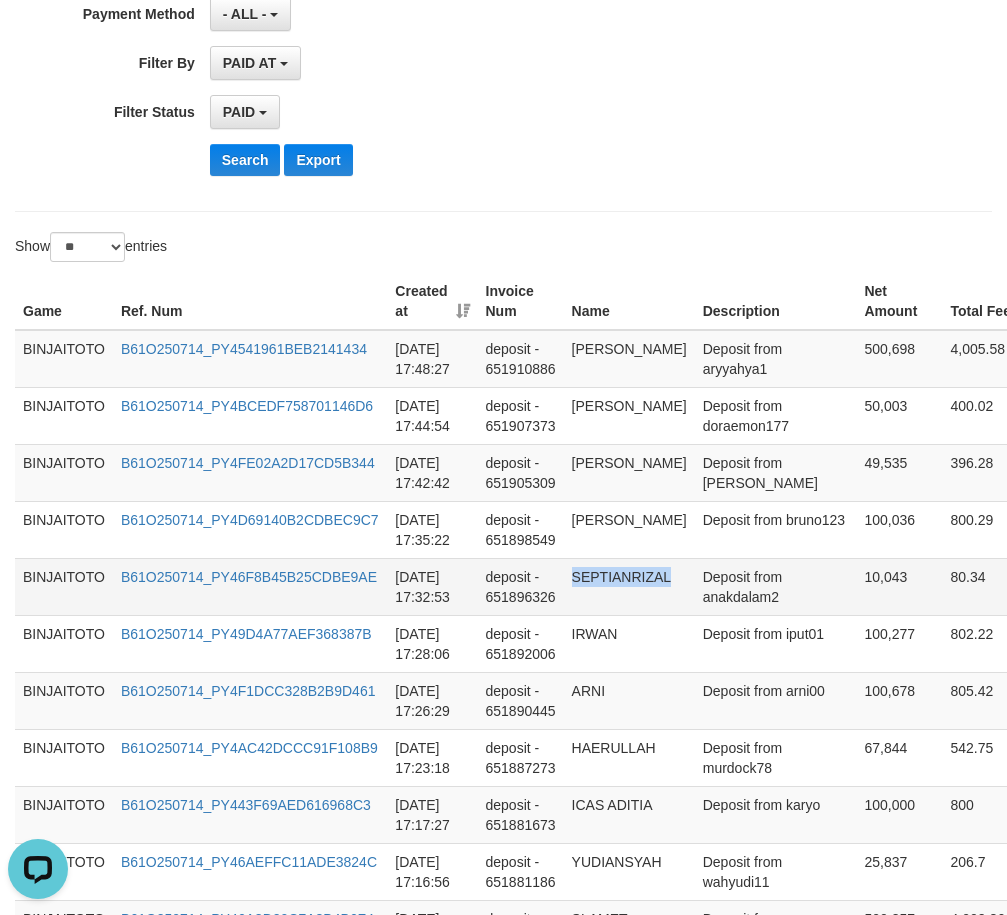 click on "SEPTIANRIZAL" at bounding box center (629, 586) 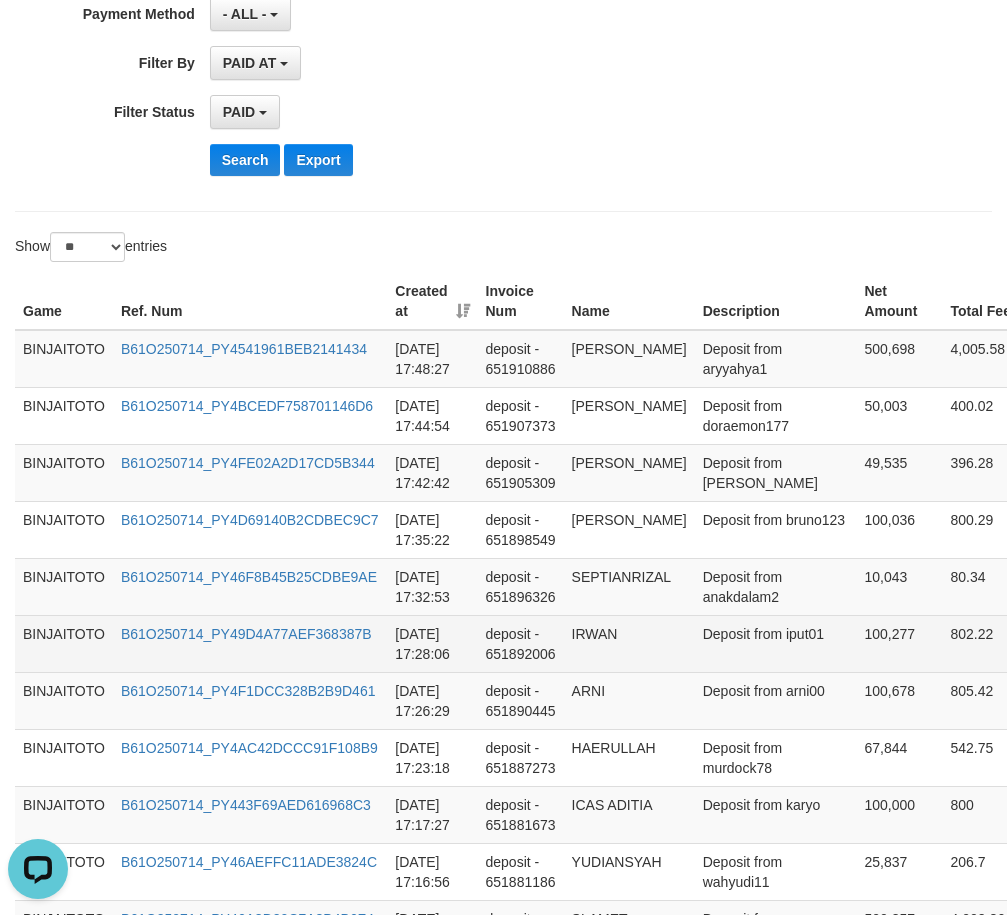 click on "IRWAN" at bounding box center (629, 643) 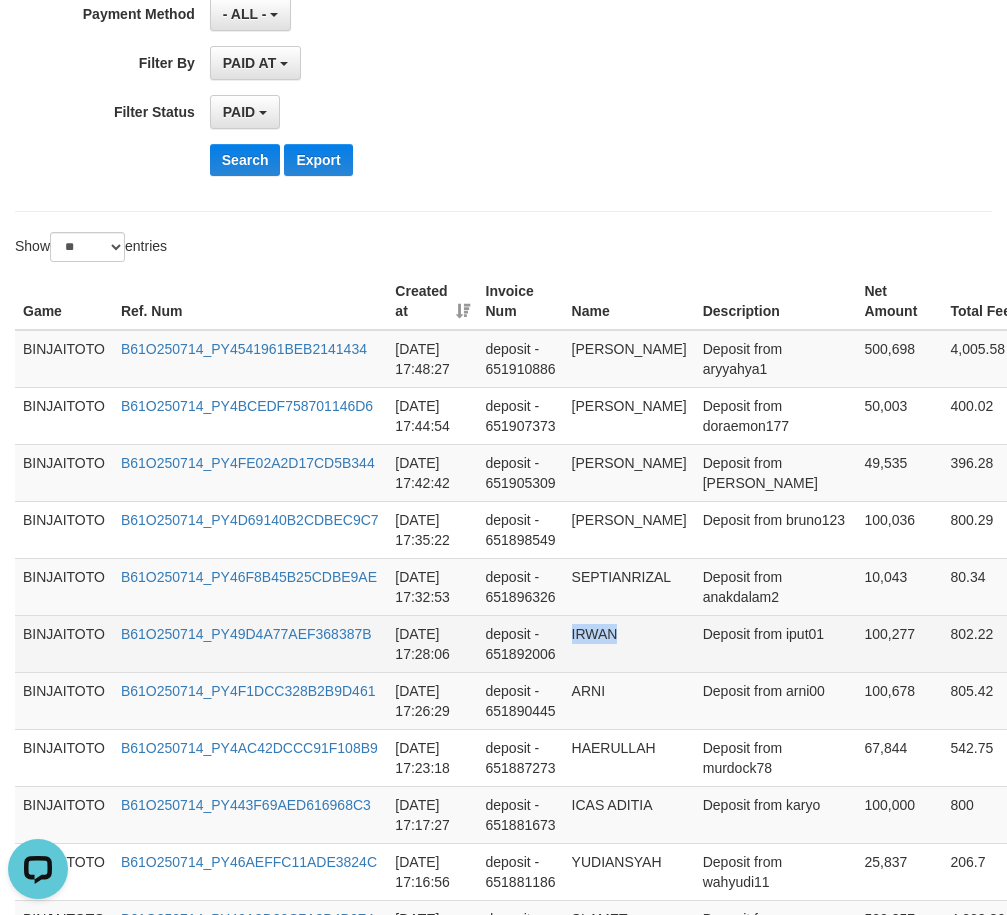 click on "IRWAN" at bounding box center (629, 643) 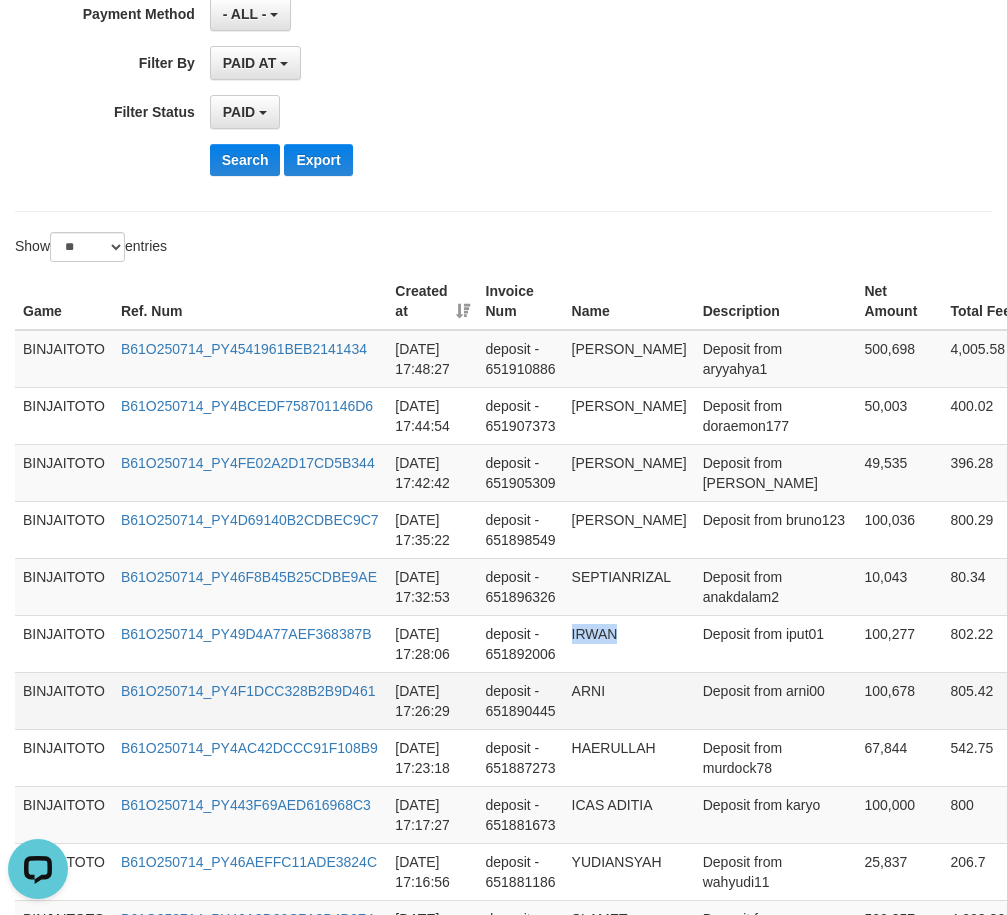 click on "ARNI" at bounding box center [629, 700] 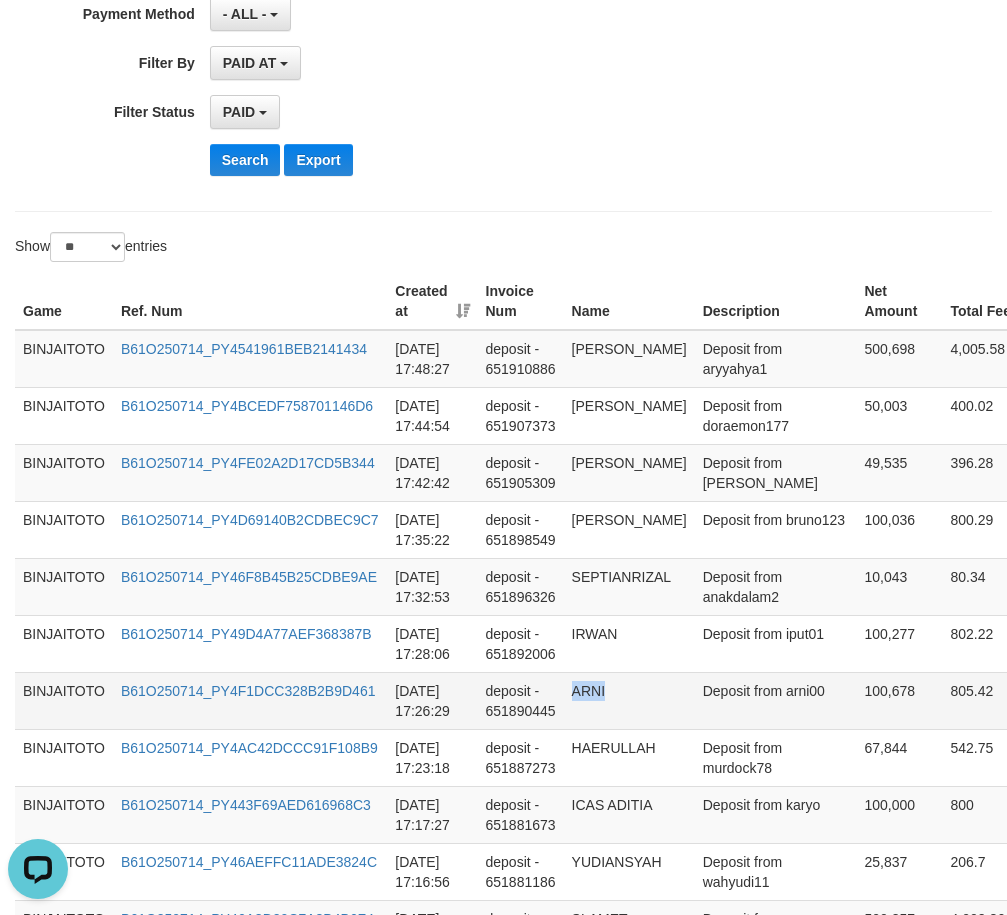 click on "ARNI" at bounding box center (629, 700) 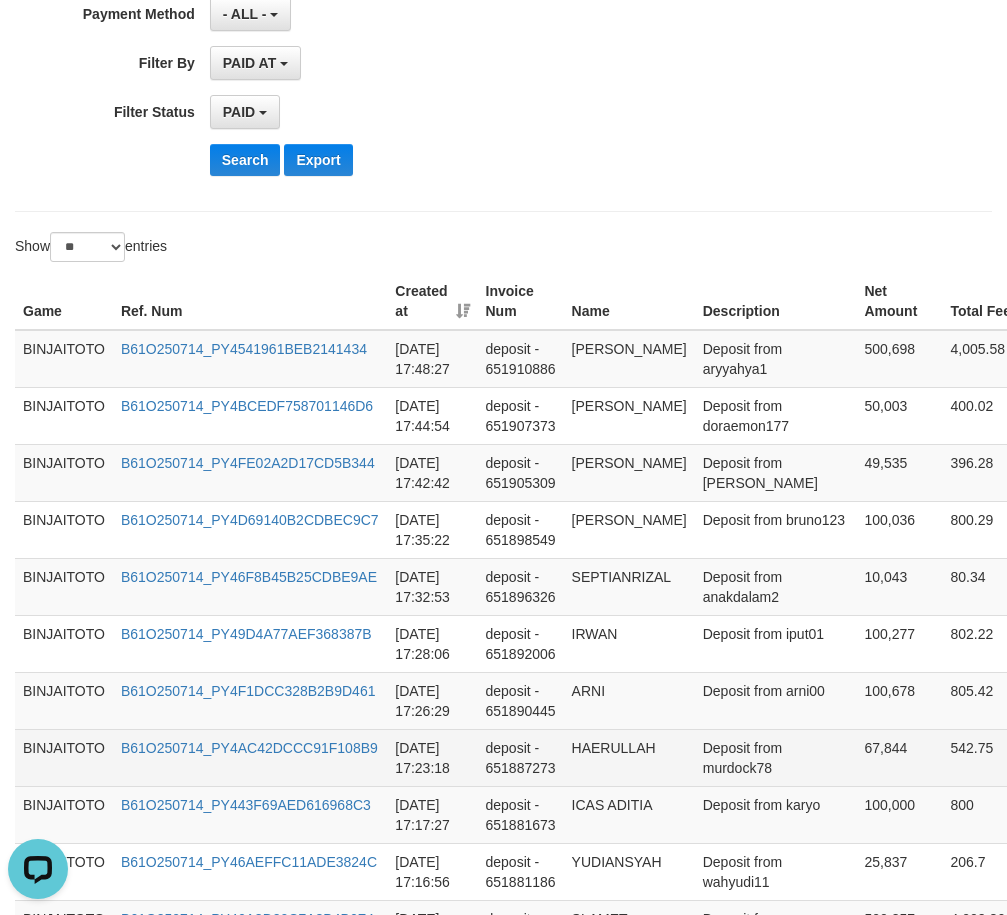 click on "HAERULLAH" at bounding box center [629, 757] 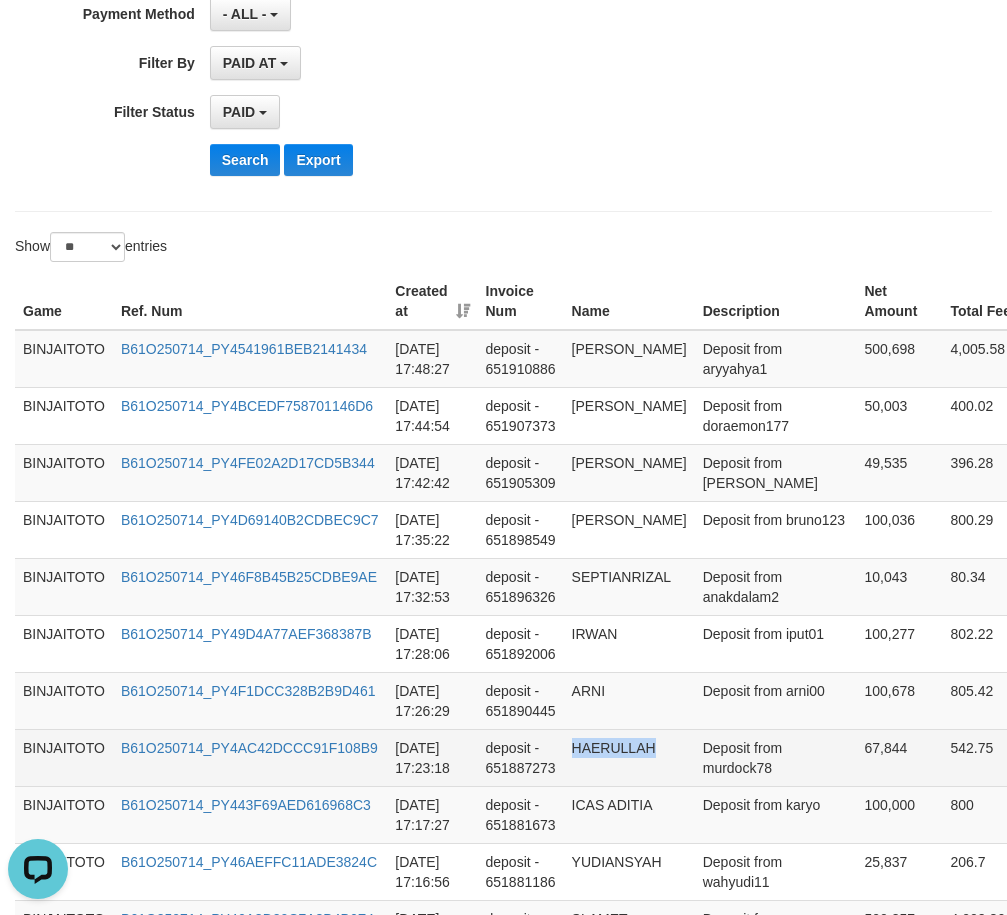 click on "HAERULLAH" at bounding box center [629, 757] 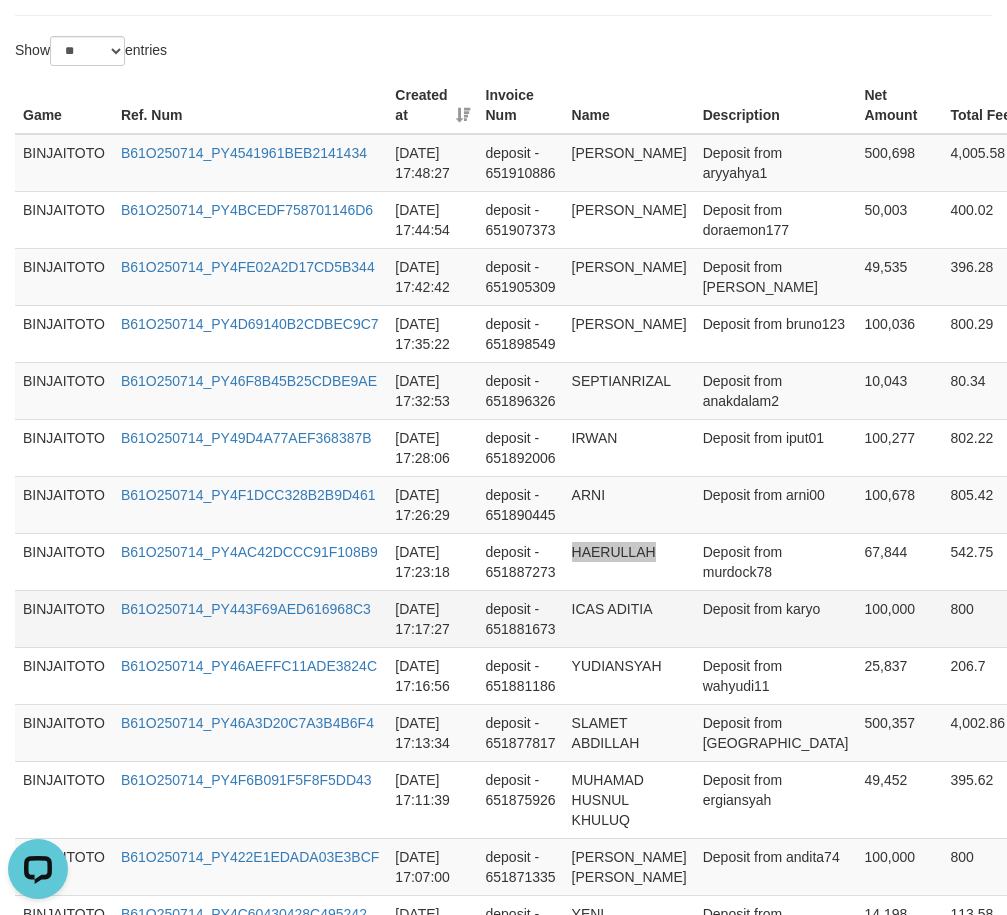 scroll, scrollTop: 700, scrollLeft: 0, axis: vertical 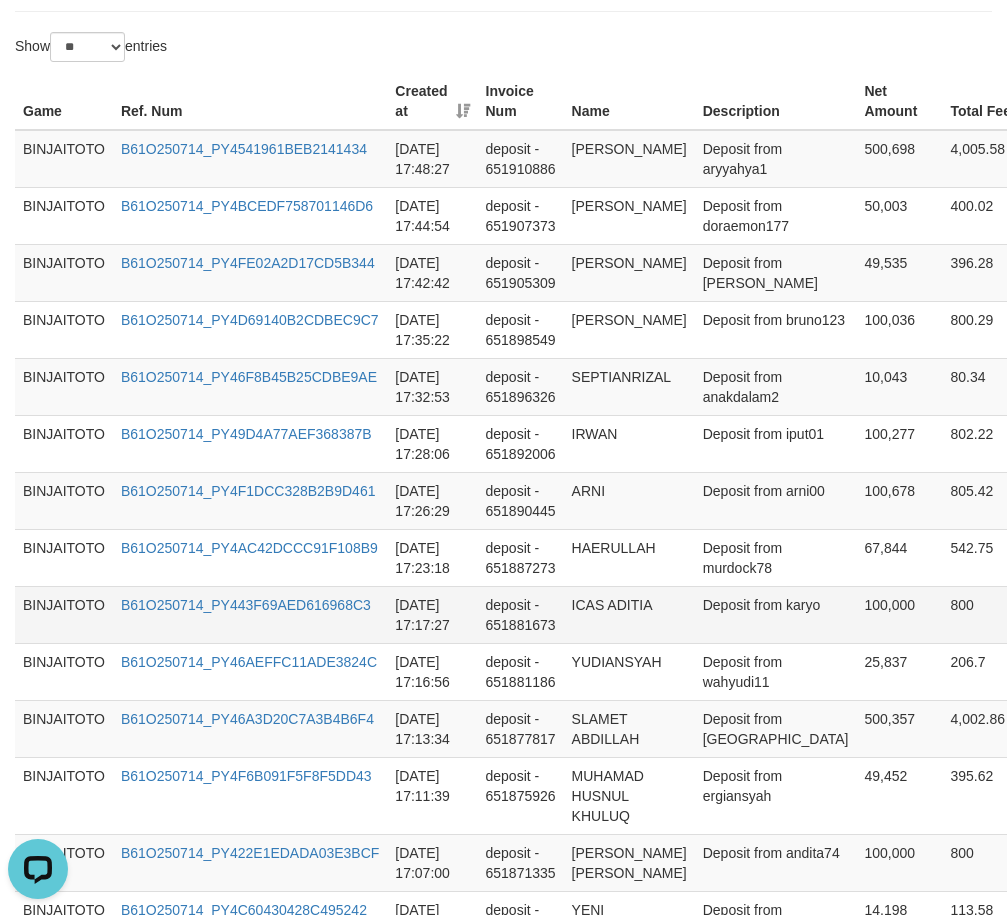click on "ICAS ADITIA" at bounding box center (629, 614) 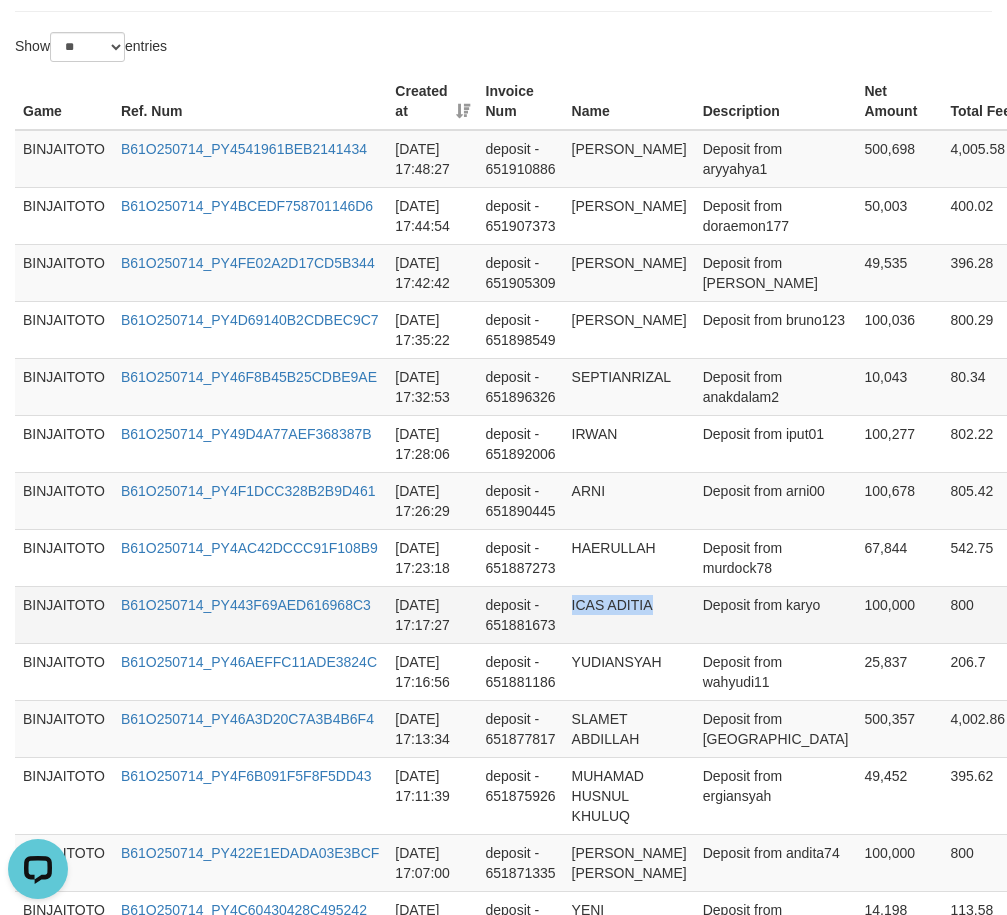 drag, startPoint x: 594, startPoint y: 627, endPoint x: 617, endPoint y: 622, distance: 23.537205 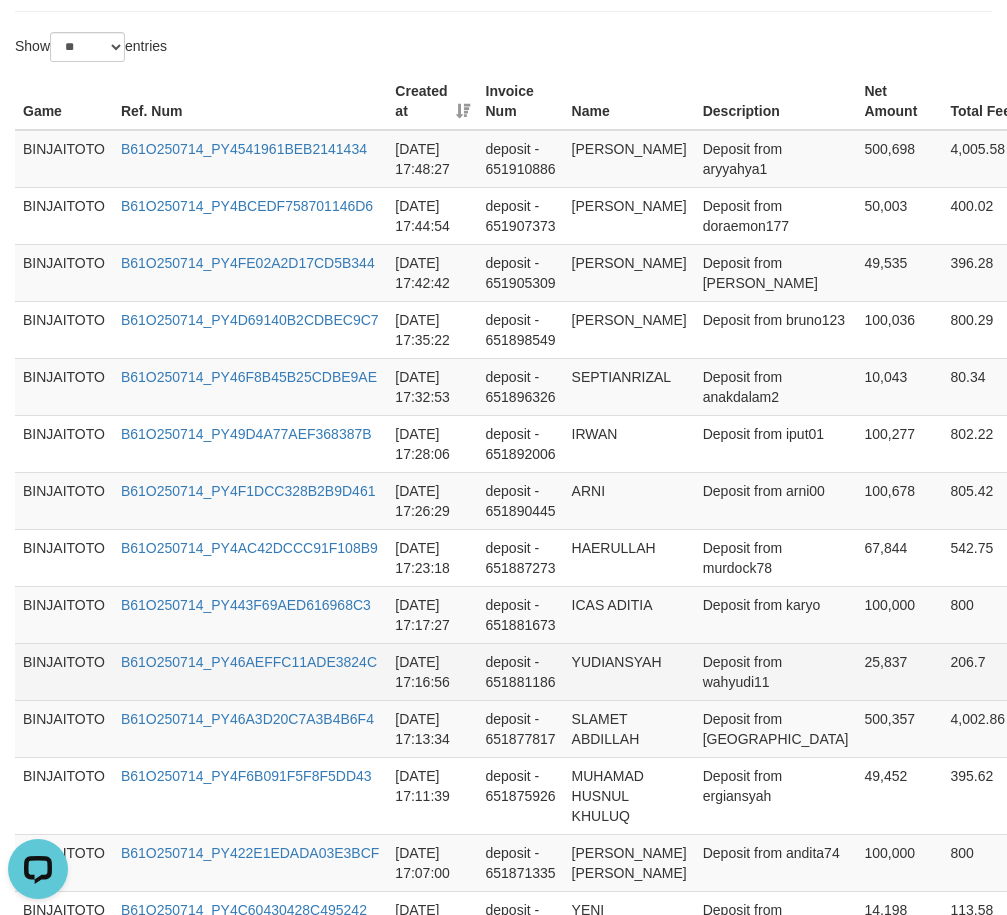 click on "YUDIANSYAH" at bounding box center [629, 671] 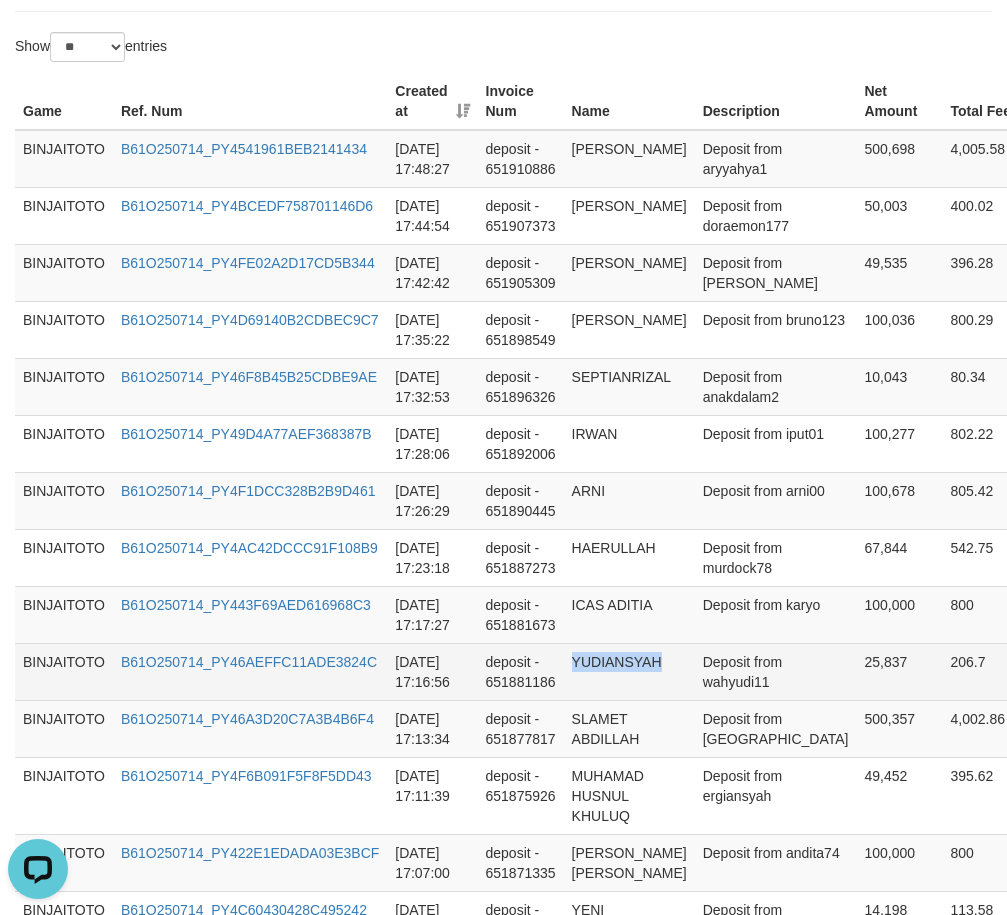 click on "YUDIANSYAH" at bounding box center (629, 671) 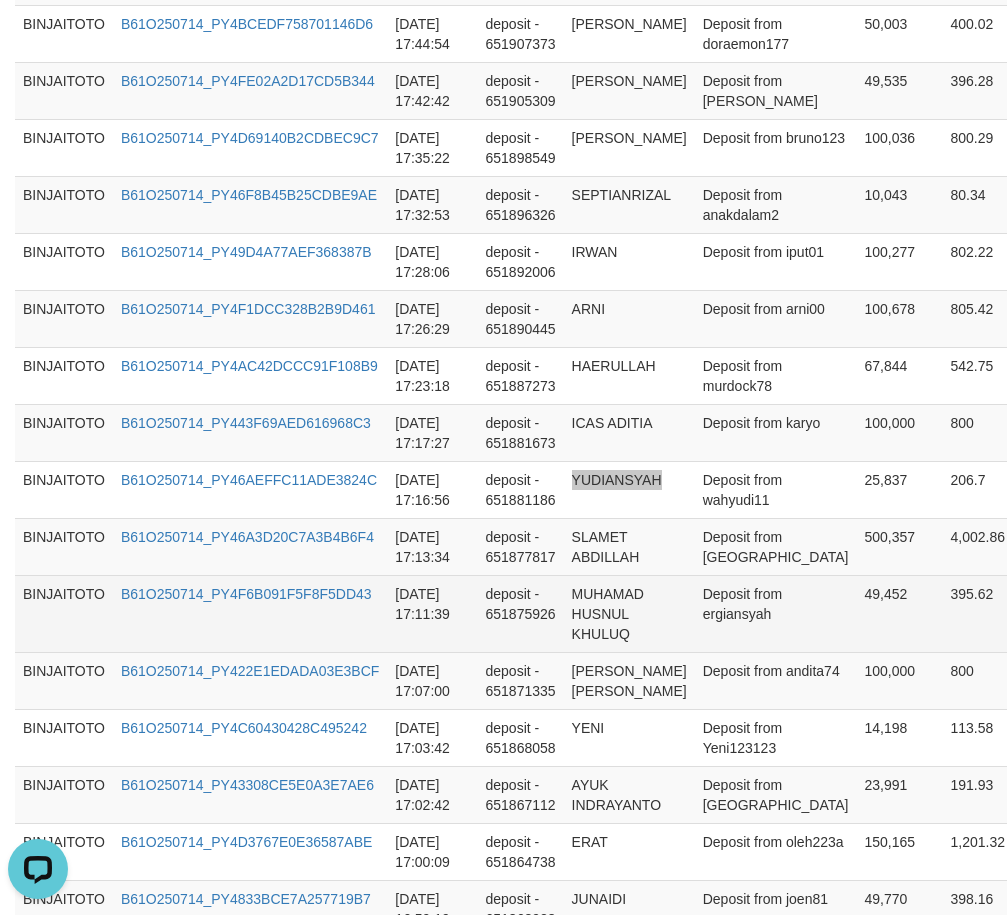 scroll, scrollTop: 900, scrollLeft: 0, axis: vertical 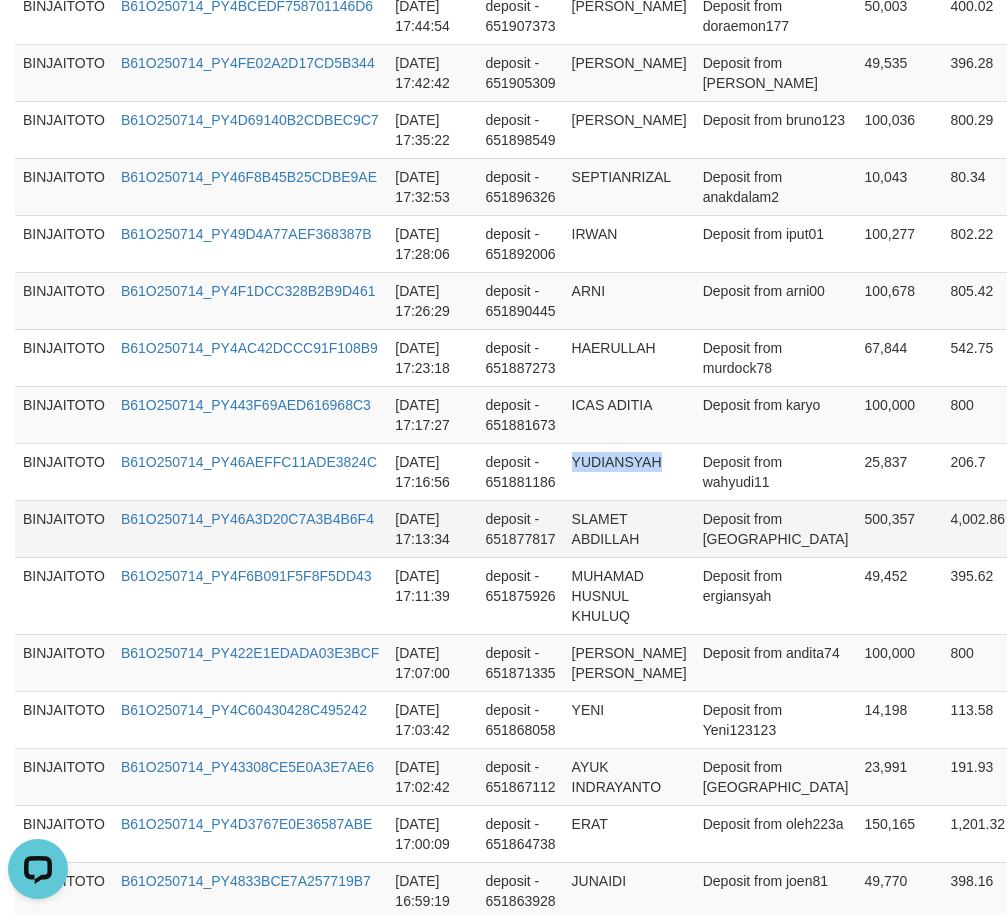 click on "SLAMET ABDILLAH" at bounding box center (629, 528) 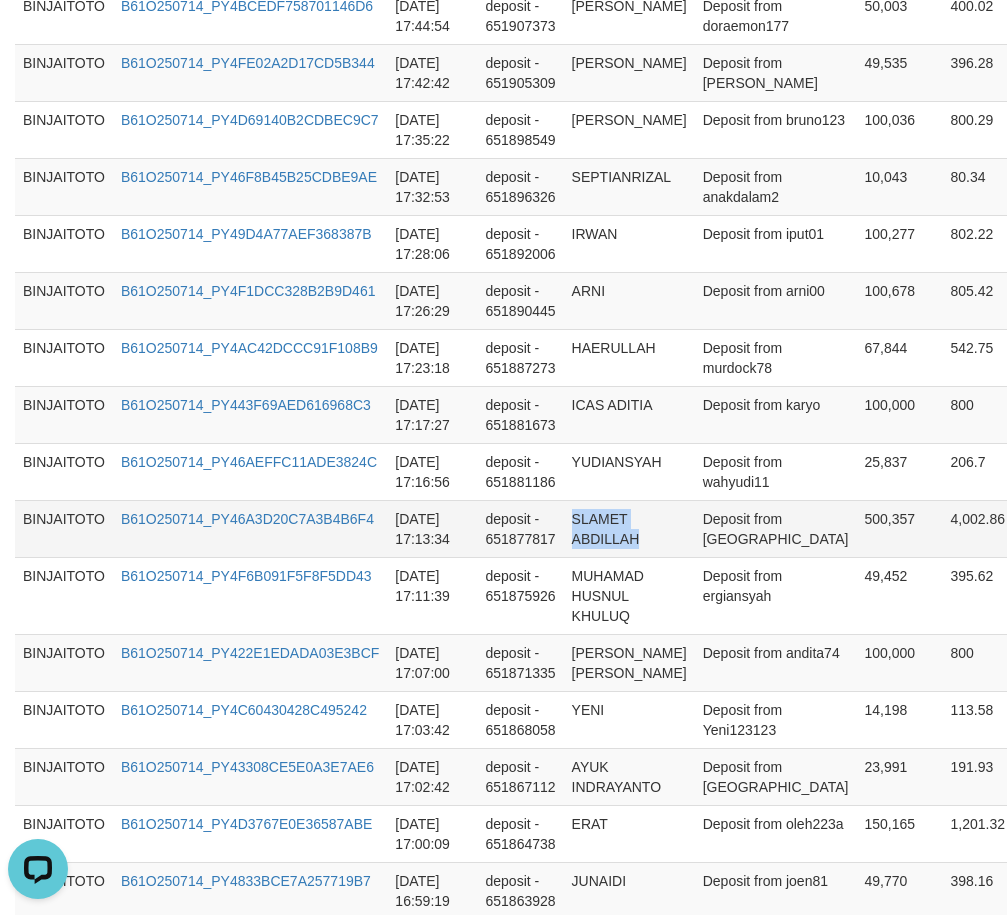 drag, startPoint x: 589, startPoint y: 541, endPoint x: 602, endPoint y: 555, distance: 19.104973 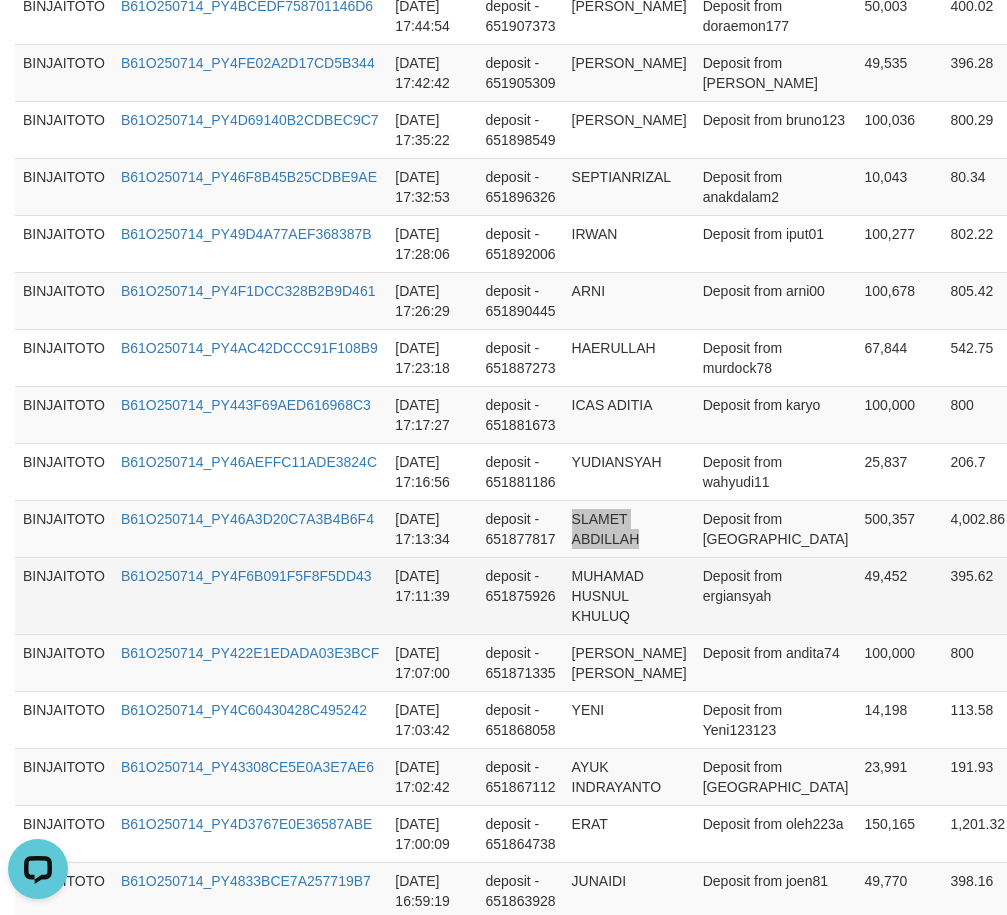 scroll, scrollTop: 1000, scrollLeft: 0, axis: vertical 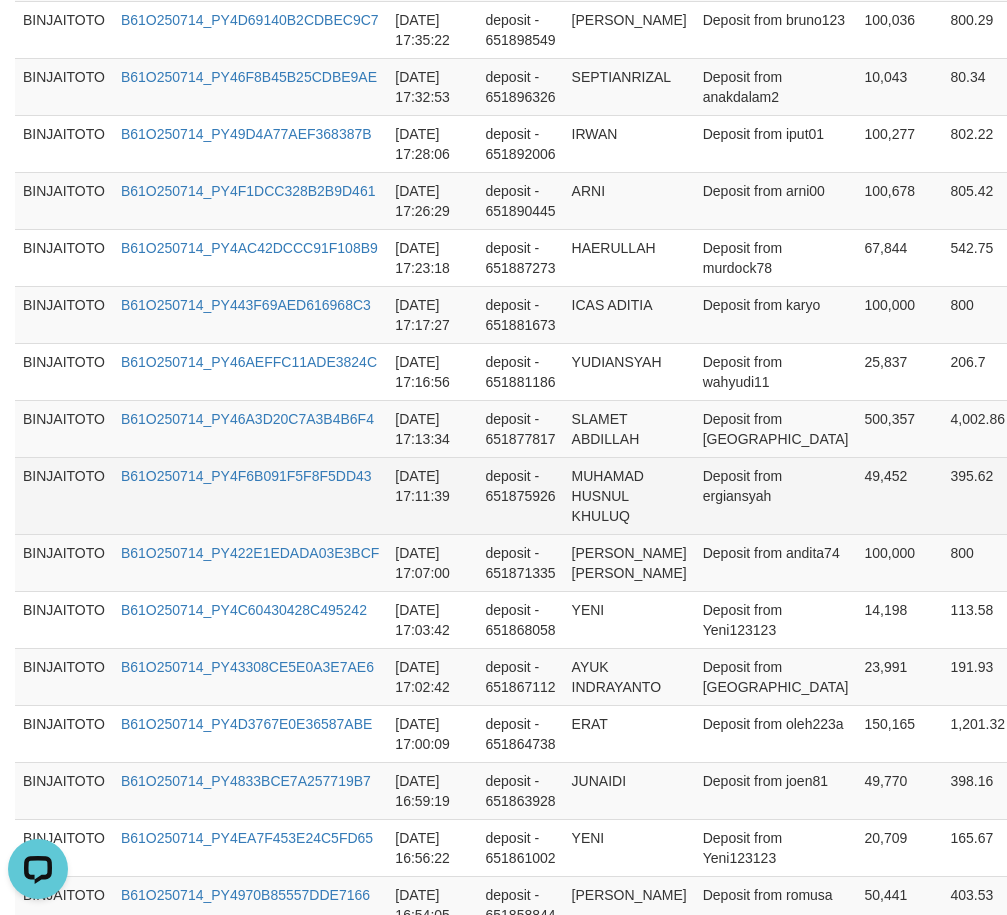 click on "MUHAMAD HUSNUL KHULUQ" at bounding box center (629, 495) 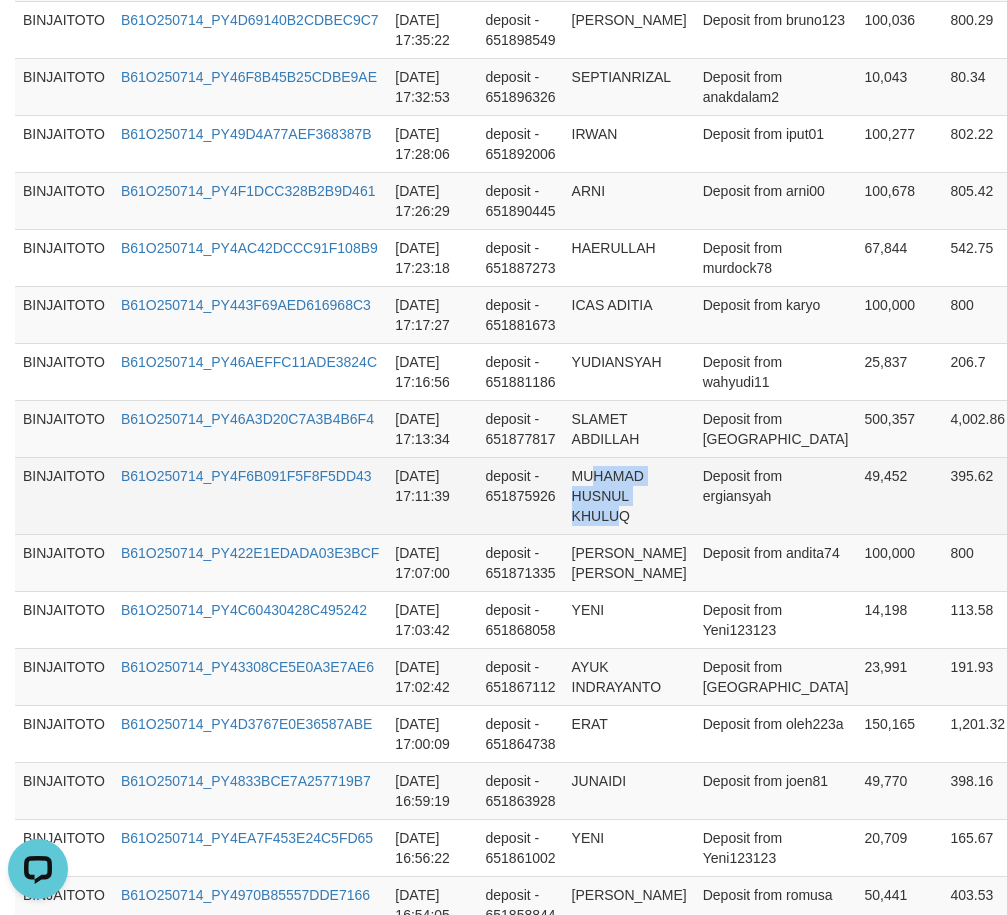 drag, startPoint x: 597, startPoint y: 502, endPoint x: 614, endPoint y: 529, distance: 31.906113 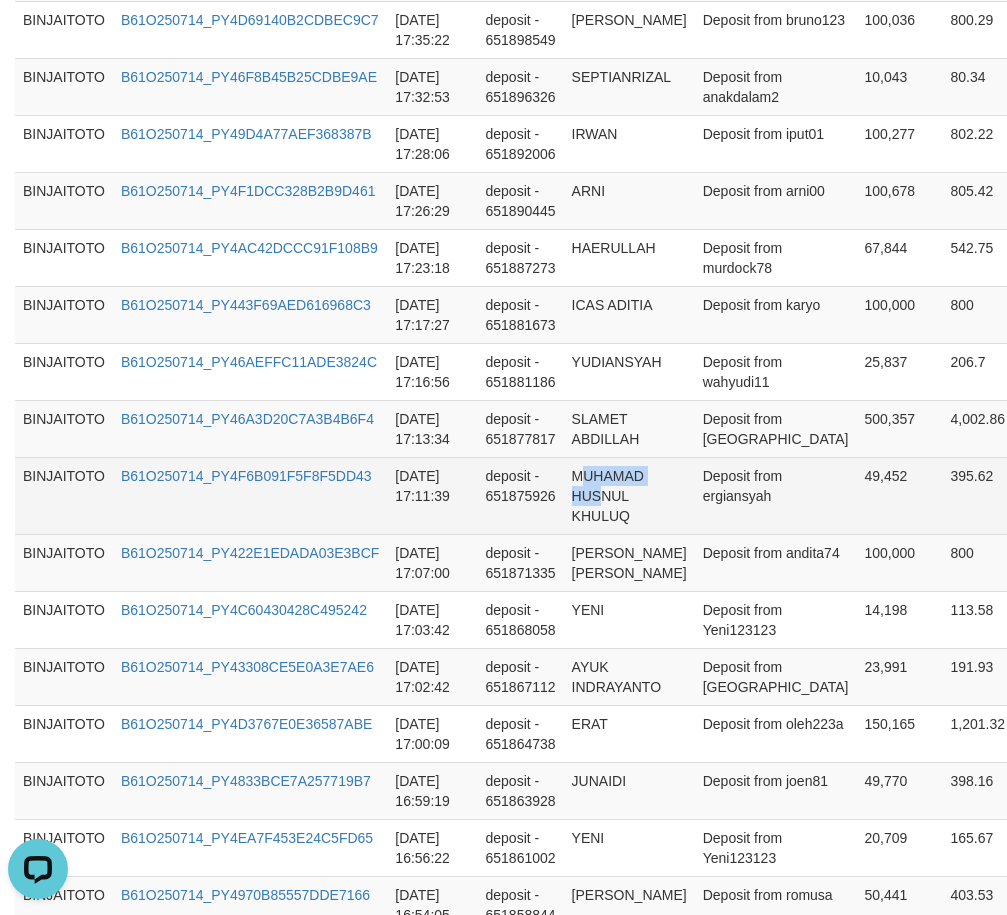 drag, startPoint x: 588, startPoint y: 502, endPoint x: 605, endPoint y: 511, distance: 19.235384 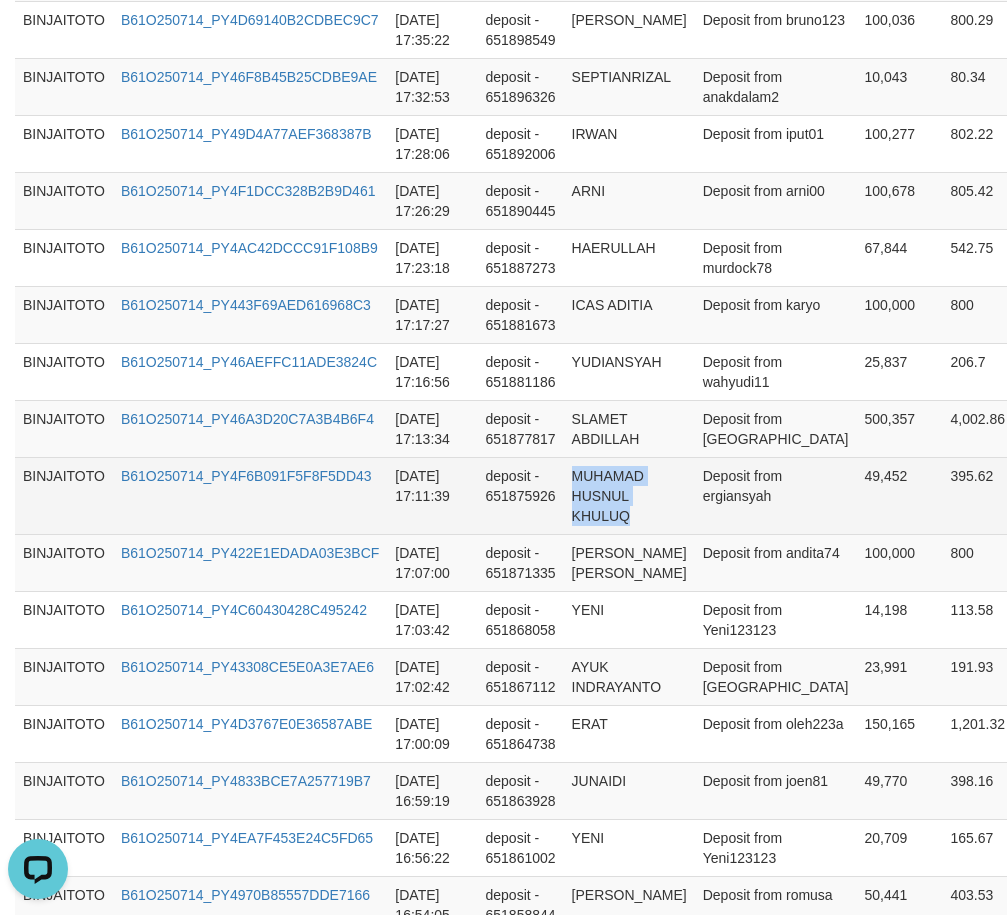 drag, startPoint x: 573, startPoint y: 497, endPoint x: 633, endPoint y: 534, distance: 70.491135 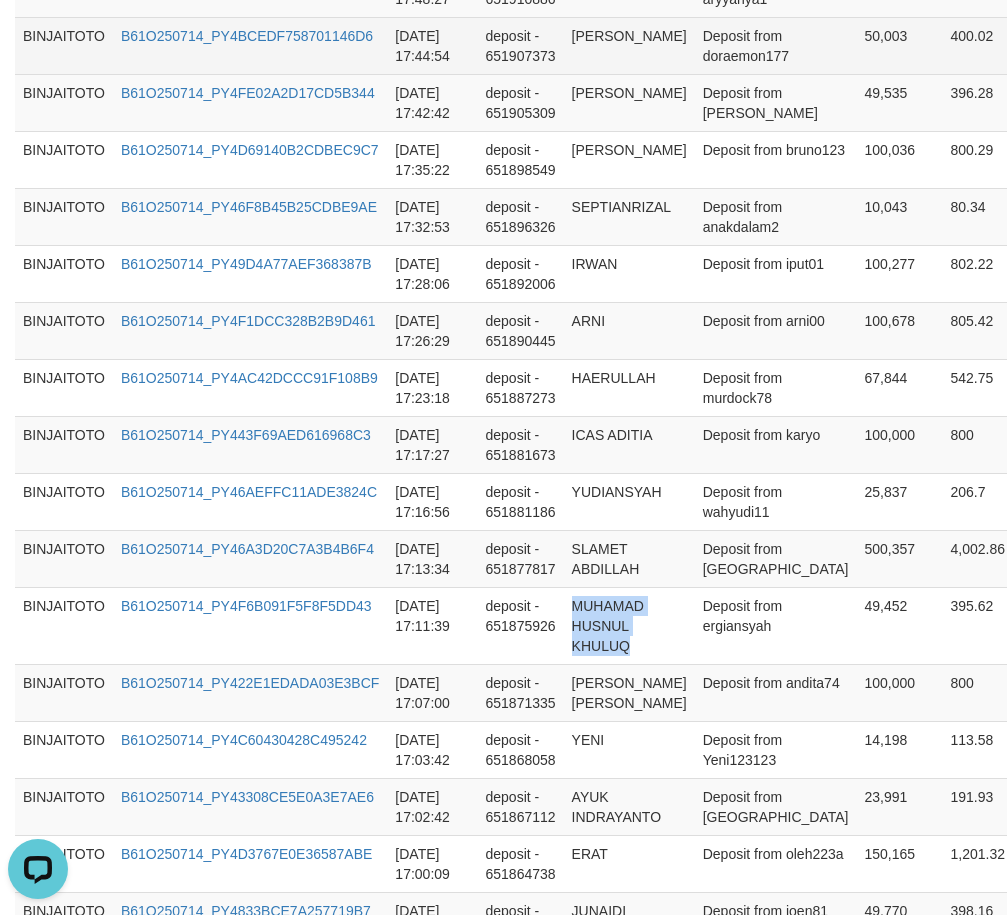 scroll, scrollTop: 600, scrollLeft: 0, axis: vertical 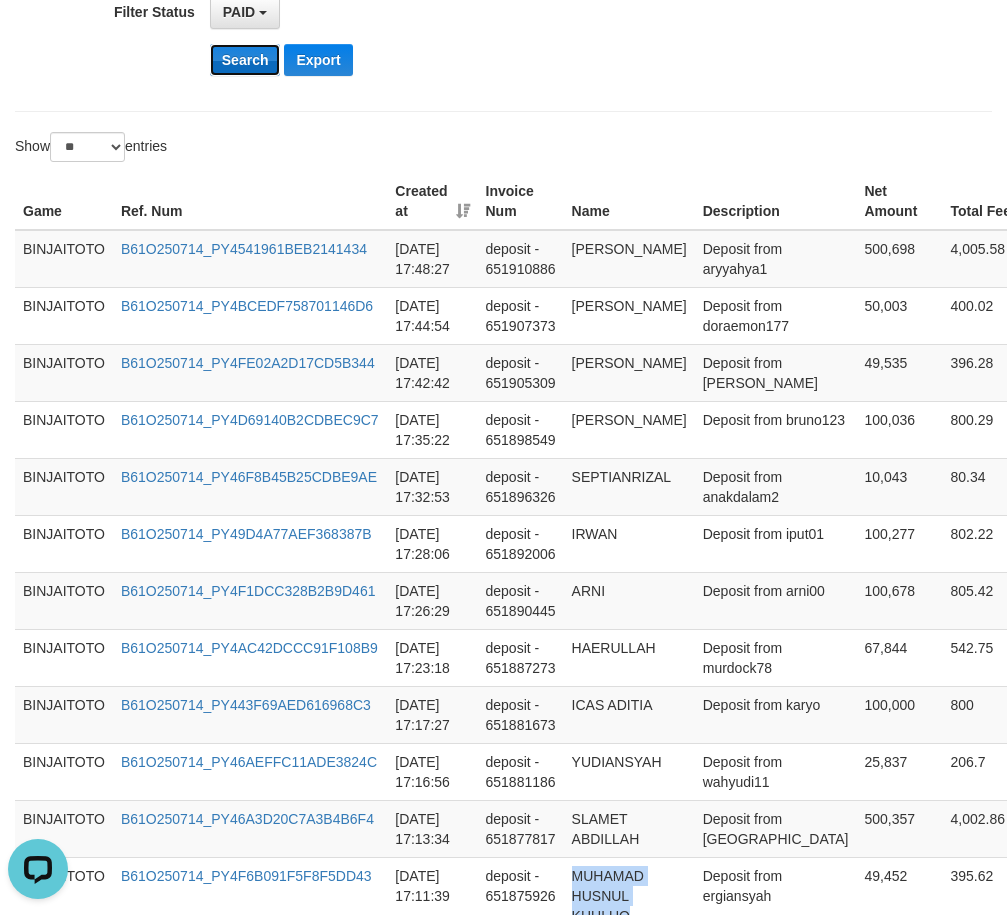 click on "Search" at bounding box center (245, 60) 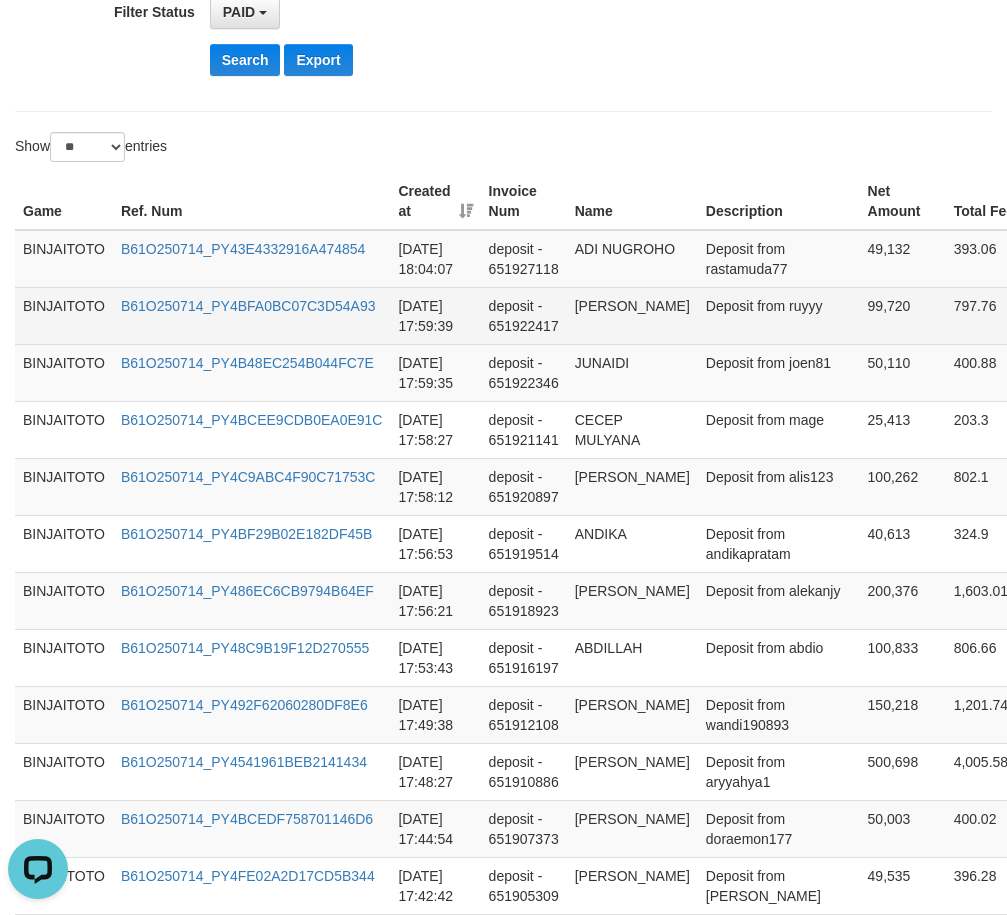 click on "[PERSON_NAME]" at bounding box center [632, 315] 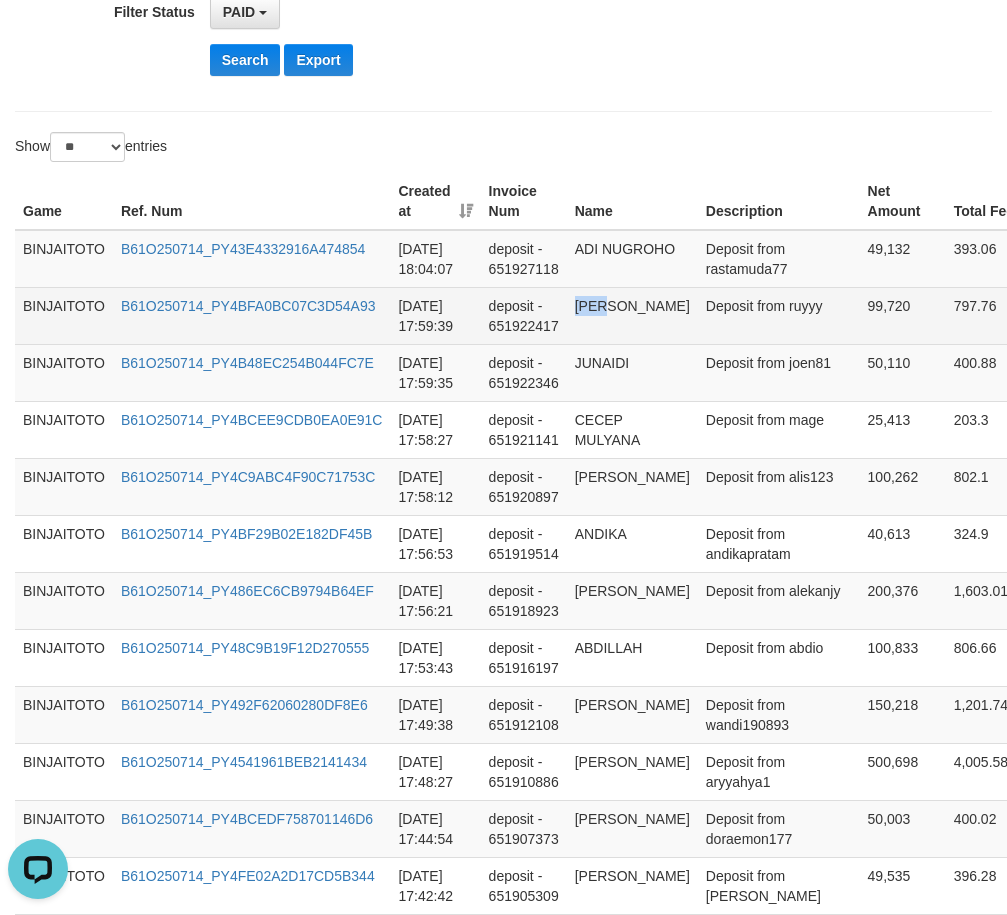 click on "[PERSON_NAME]" at bounding box center (632, 315) 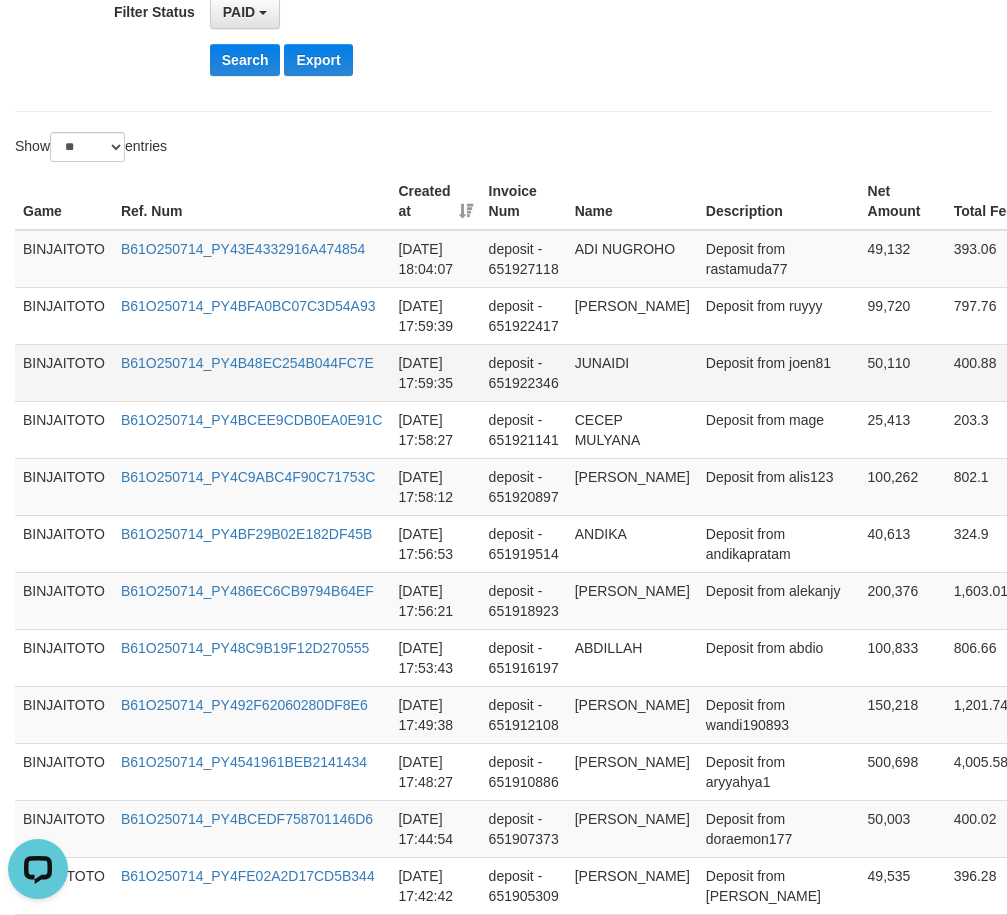 click on "JUNAIDI" at bounding box center [632, 372] 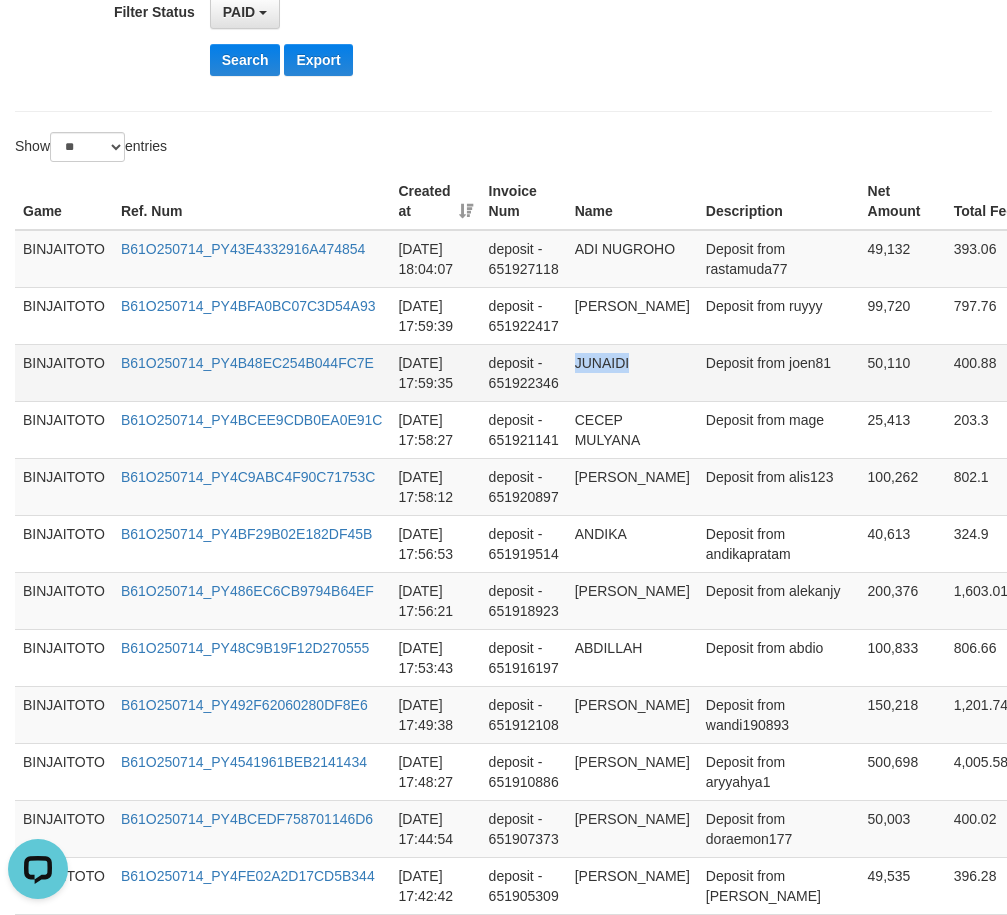 click on "JUNAIDI" at bounding box center [632, 372] 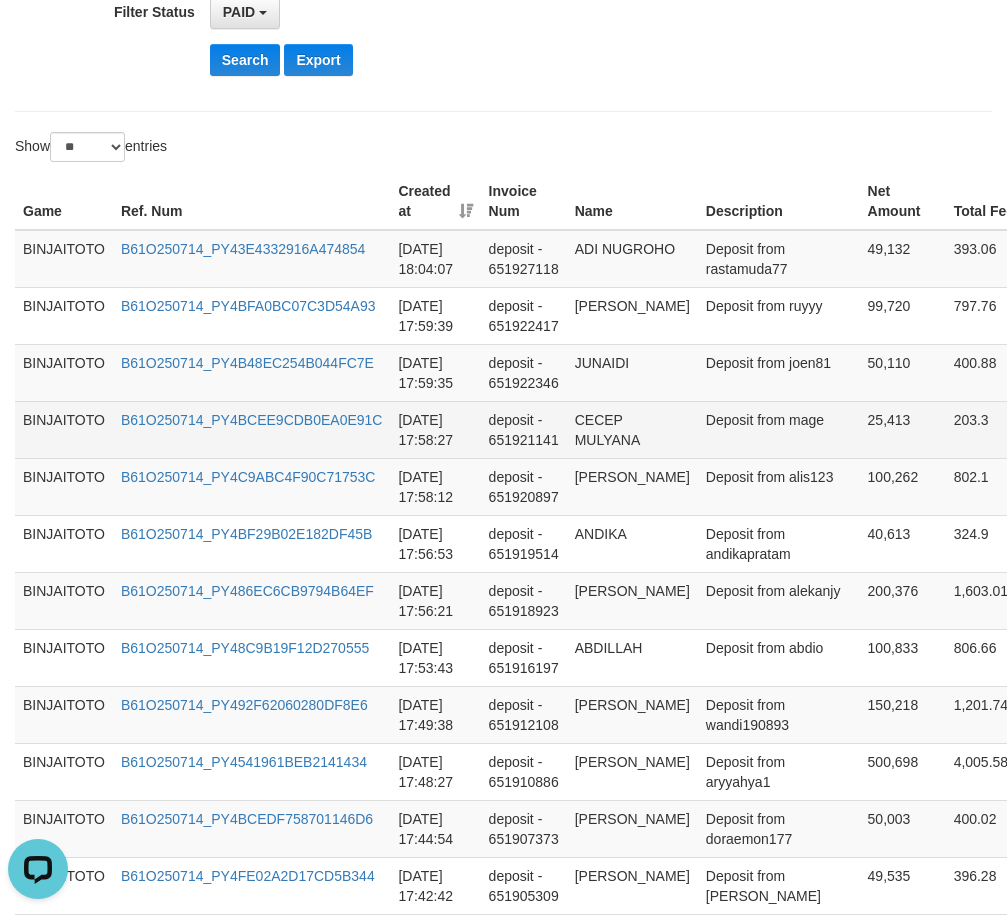 click on "CECEP MULYANA" at bounding box center [632, 429] 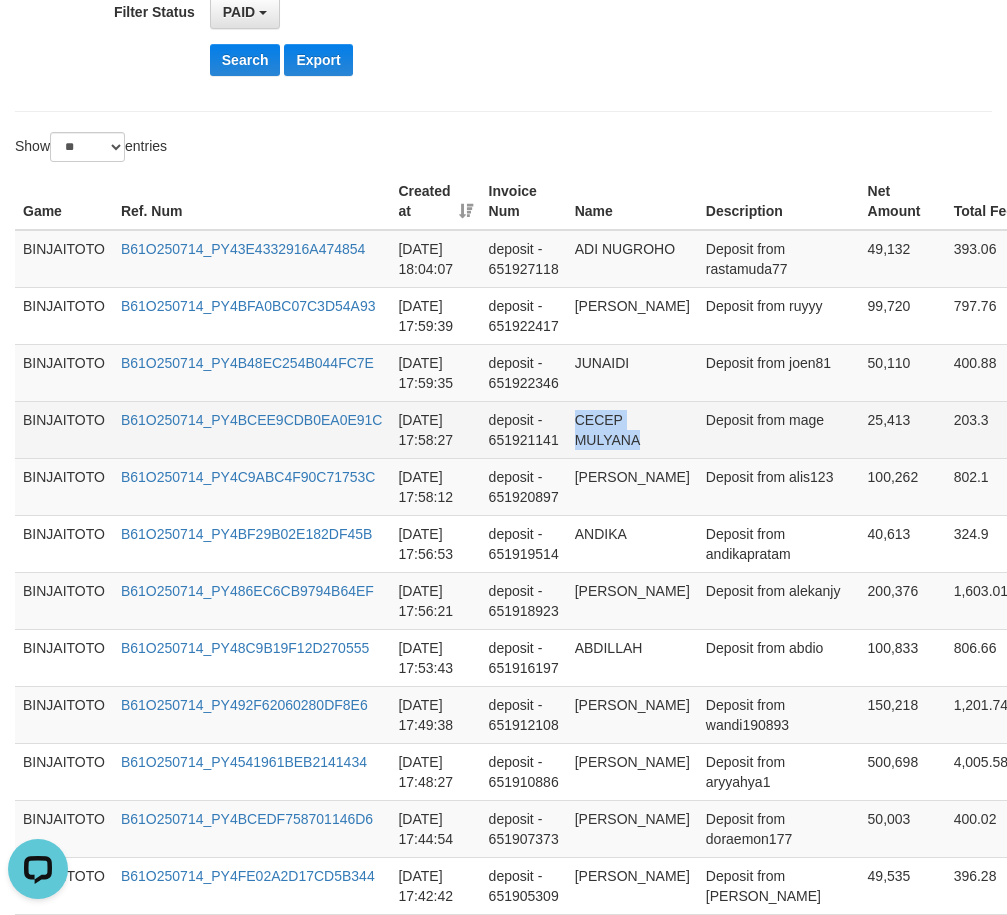 drag, startPoint x: 590, startPoint y: 425, endPoint x: 613, endPoint y: 449, distance: 33.24154 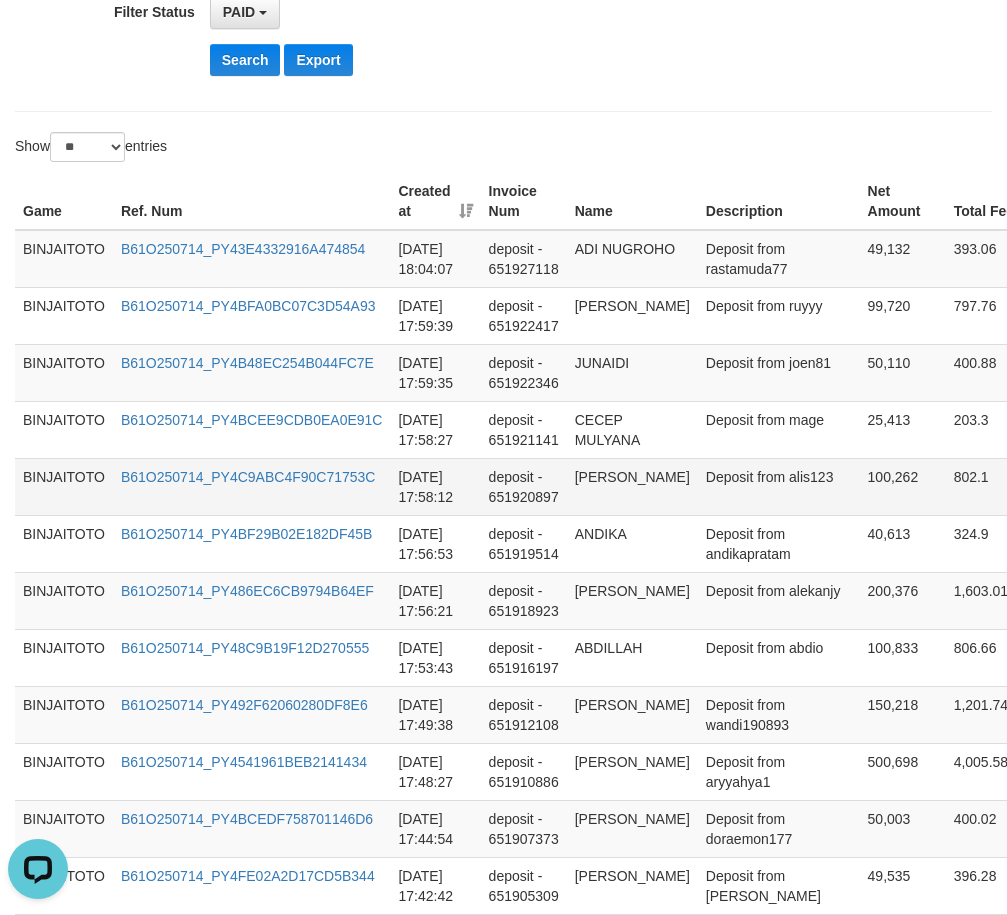 click on "[PERSON_NAME]" at bounding box center (632, 486) 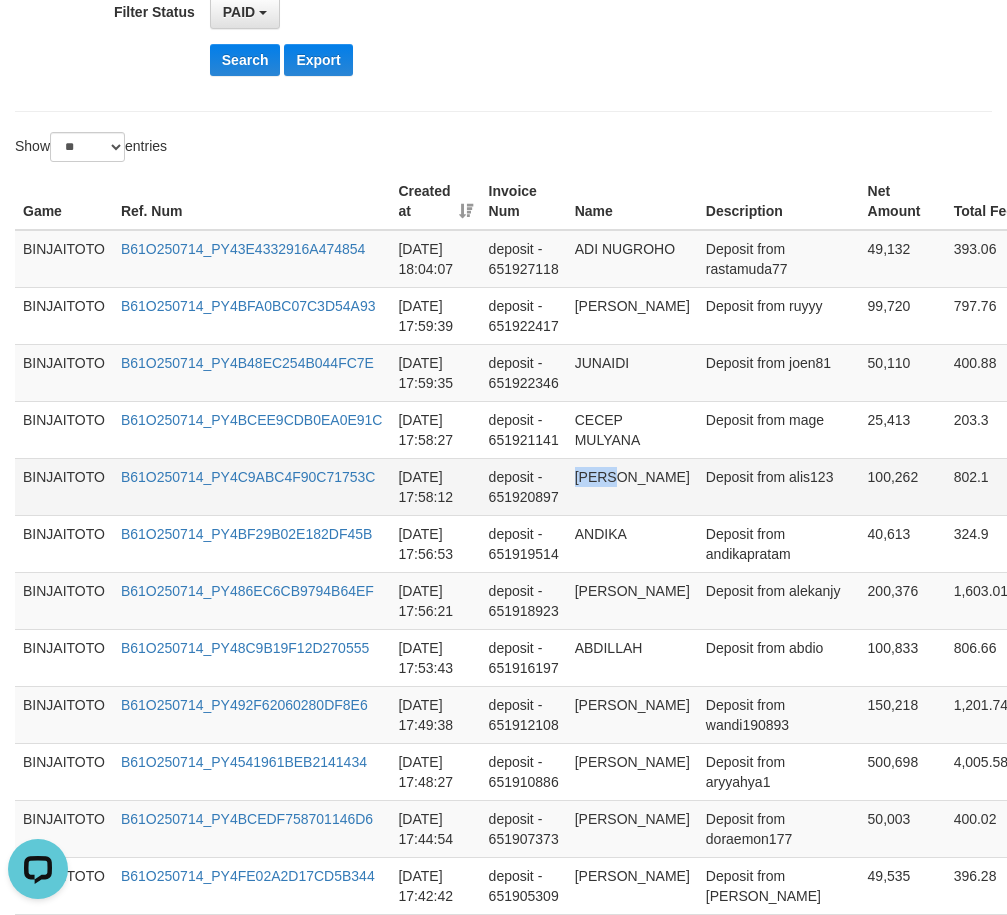 click on "[PERSON_NAME]" at bounding box center (632, 486) 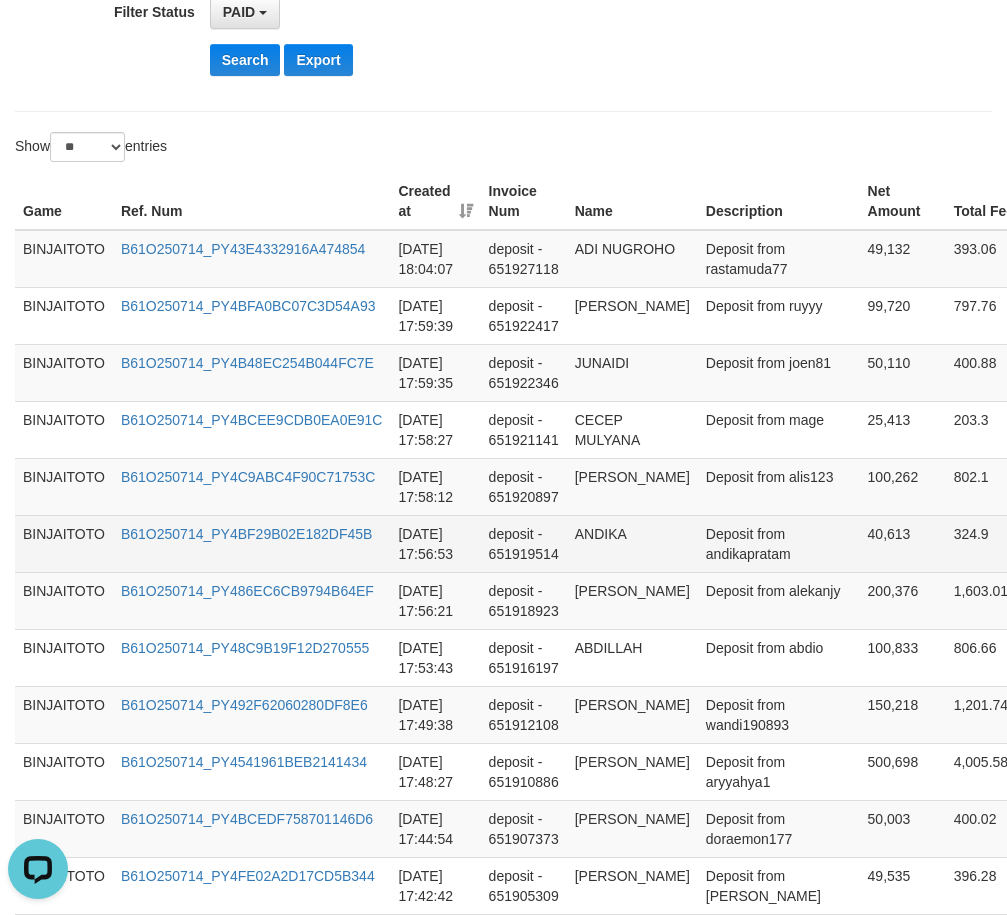 click on "ANDIKA" at bounding box center (632, 543) 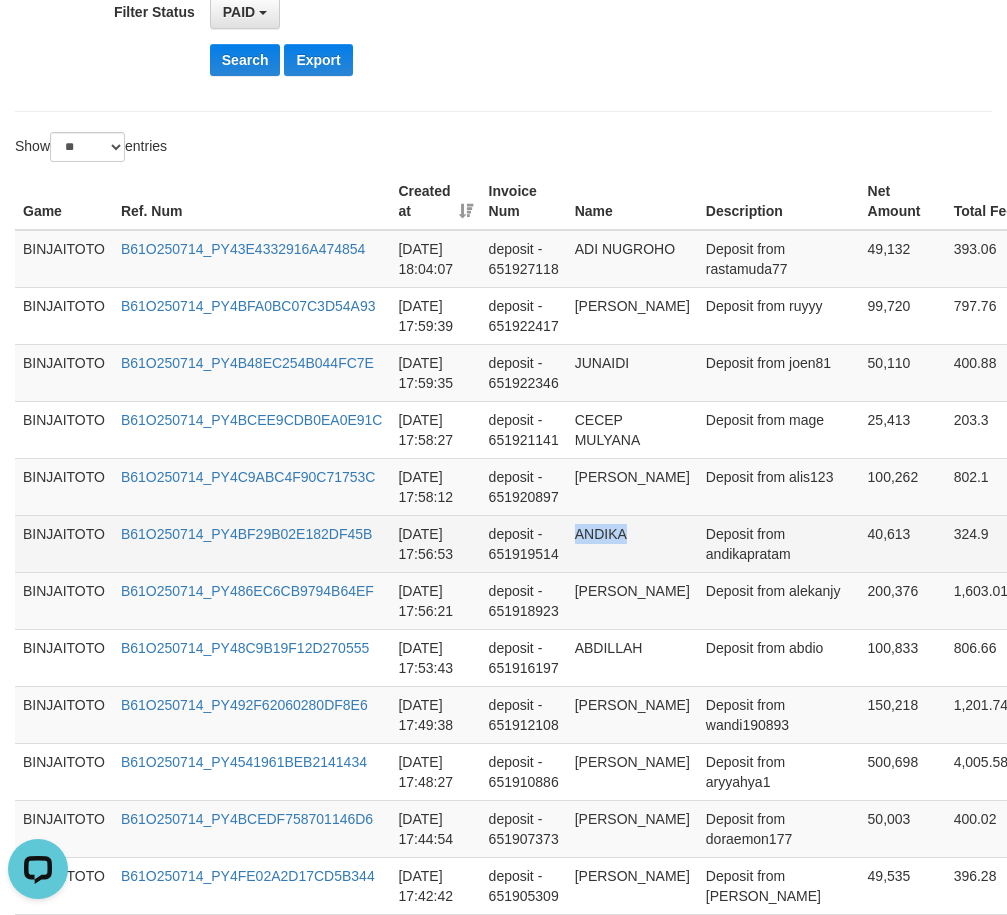 click on "ANDIKA" at bounding box center (632, 543) 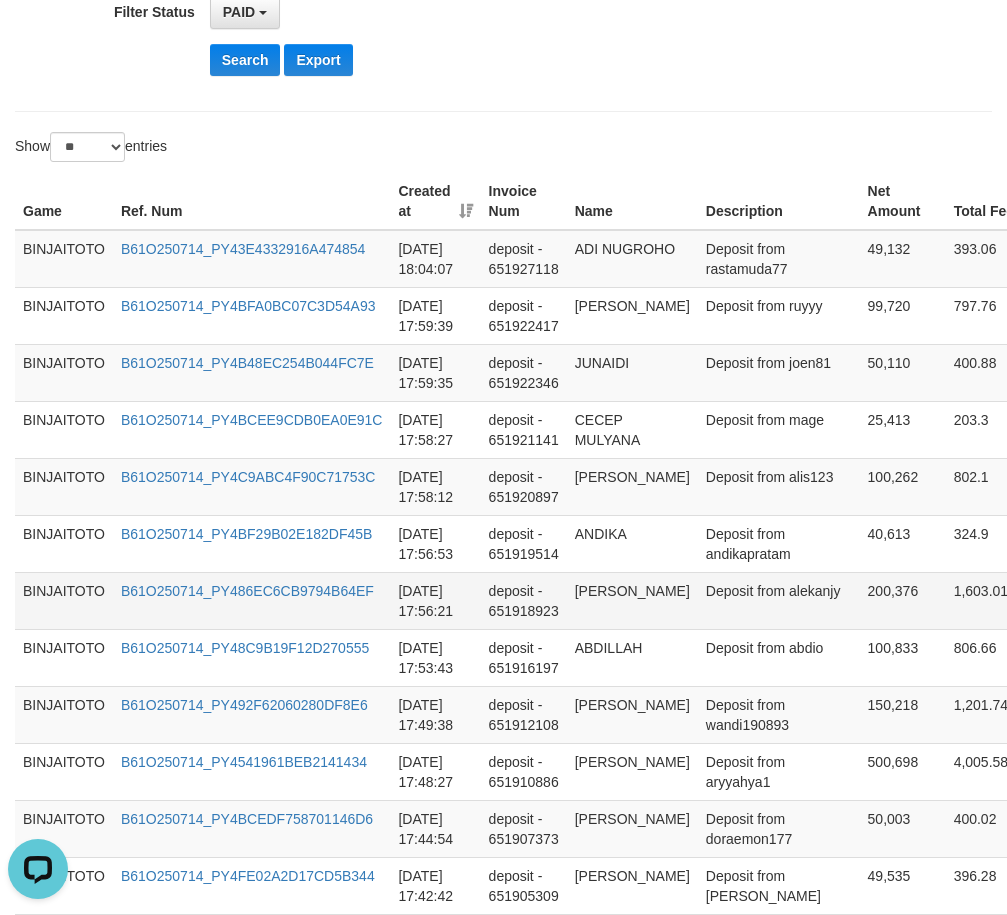 click on "[PERSON_NAME]" at bounding box center (632, 600) 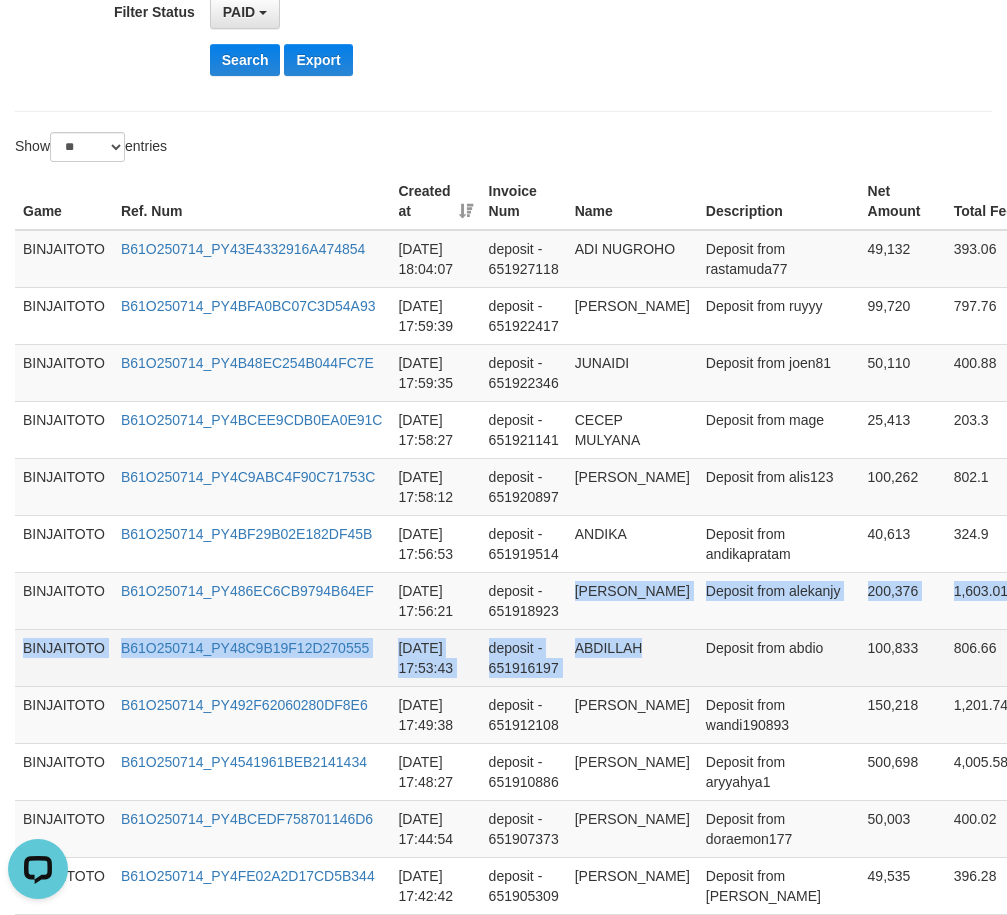 drag, startPoint x: 594, startPoint y: 597, endPoint x: 618, endPoint y: 630, distance: 40.804413 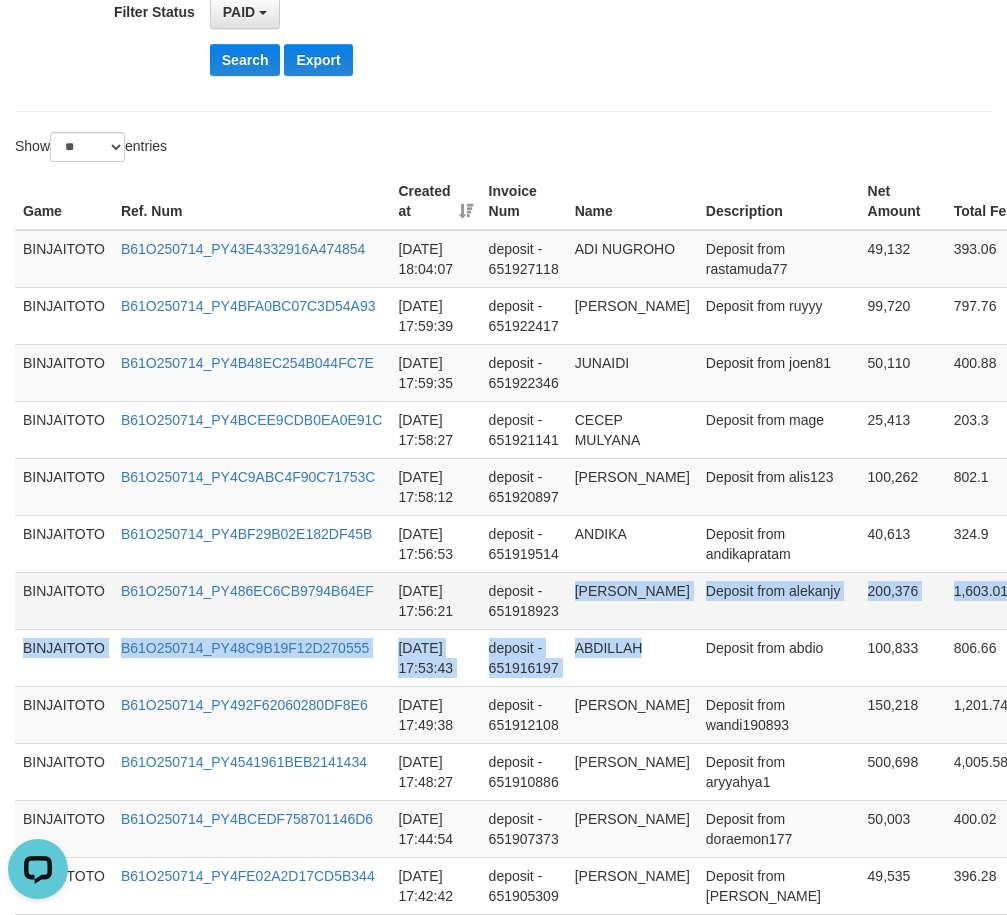 click on "[PERSON_NAME]" at bounding box center [632, 600] 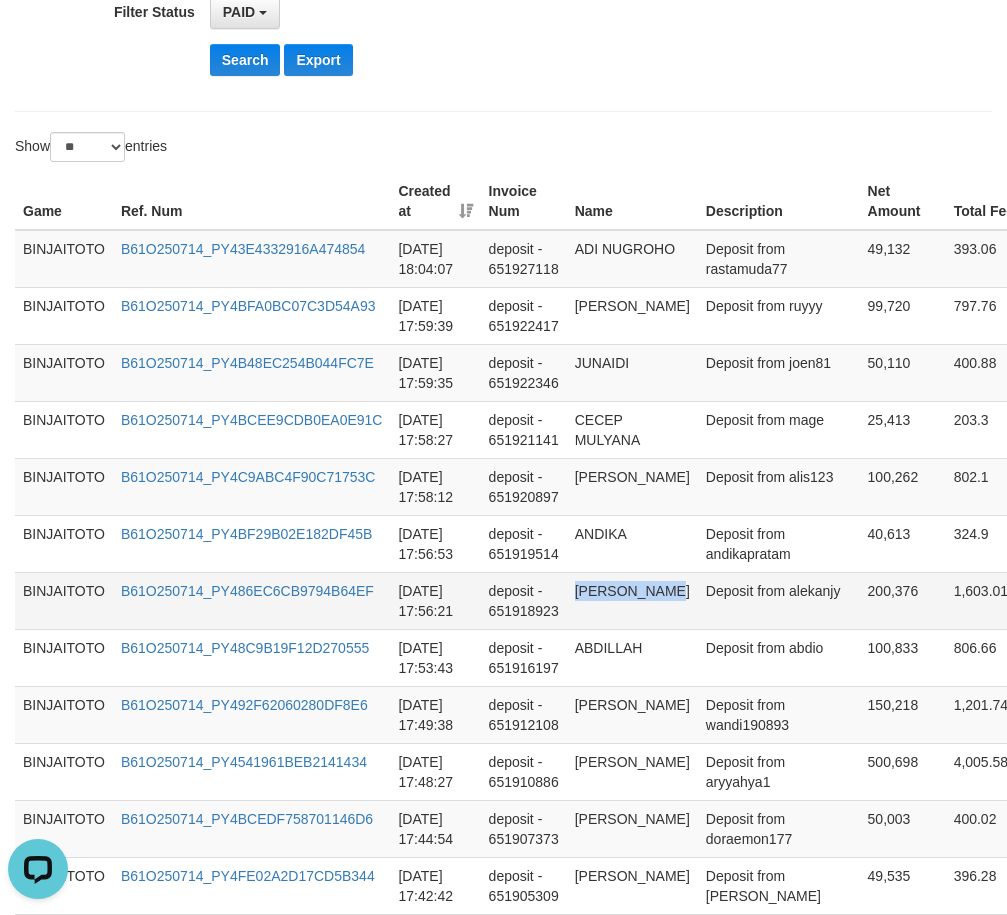 drag, startPoint x: 600, startPoint y: 598, endPoint x: 608, endPoint y: 607, distance: 12.0415945 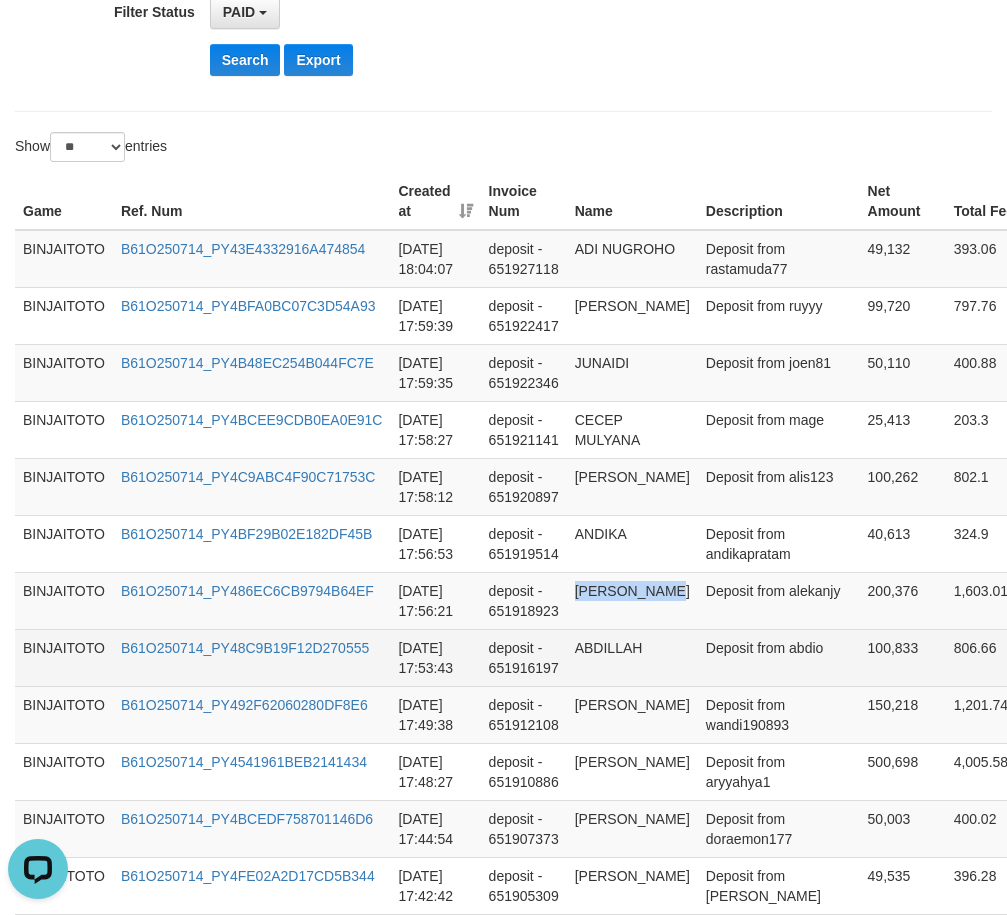 click on "ABDILLAH" at bounding box center (632, 657) 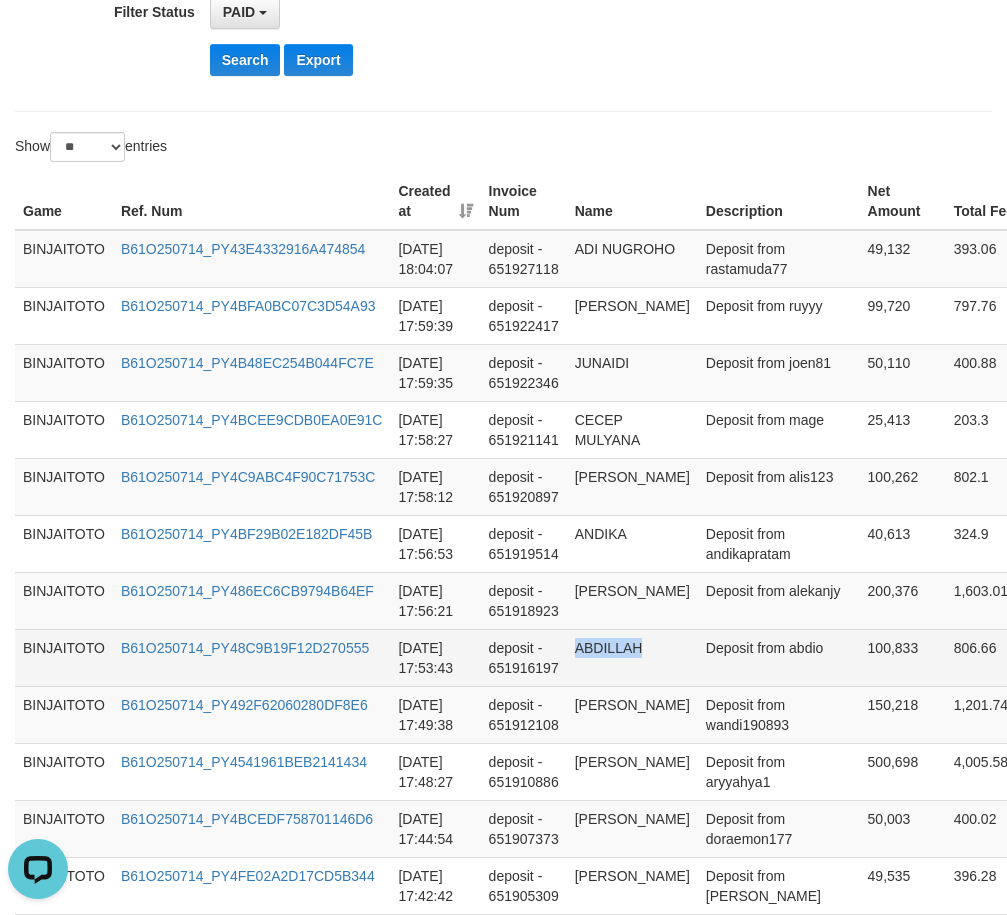 click on "ABDILLAH" at bounding box center (632, 657) 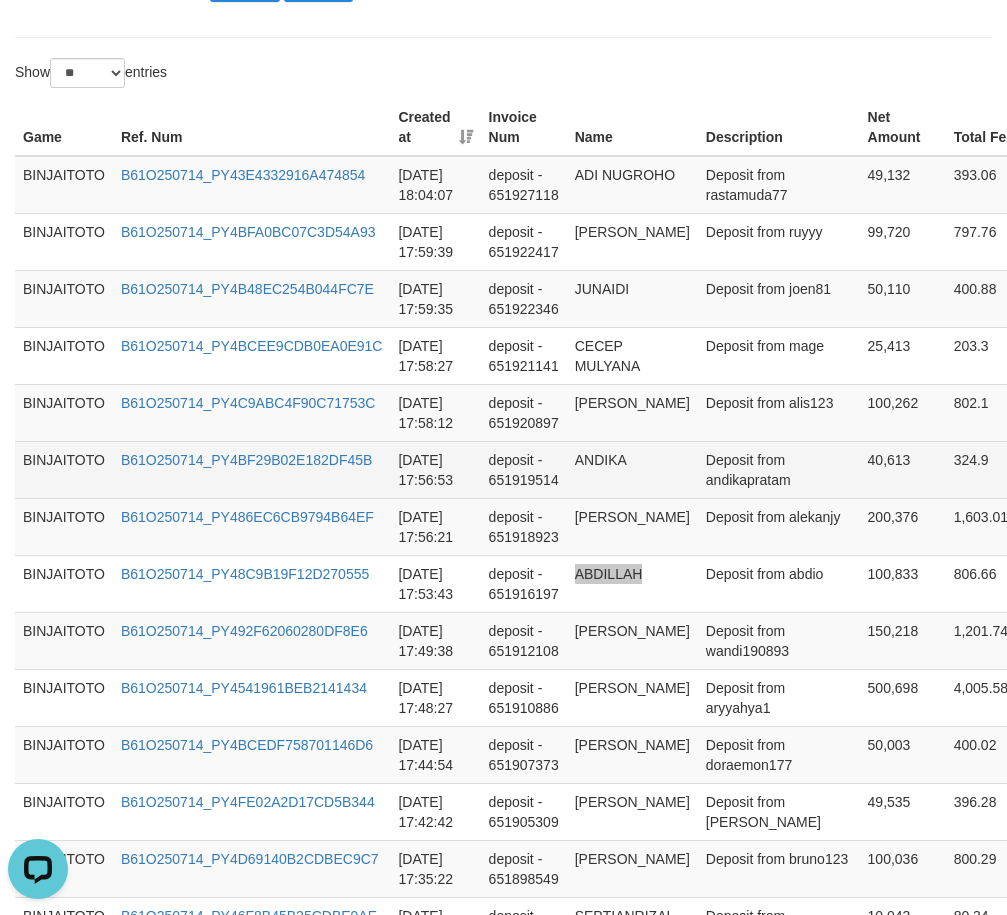 scroll, scrollTop: 800, scrollLeft: 0, axis: vertical 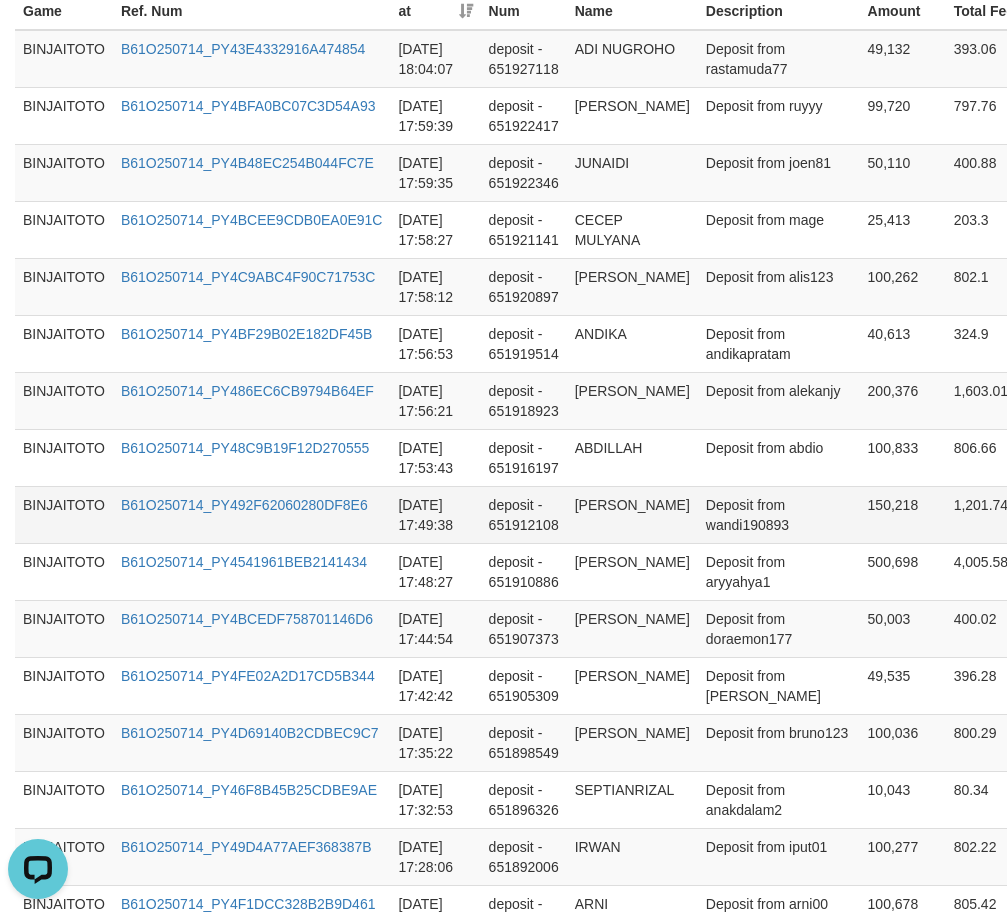 click on "[PERSON_NAME]" at bounding box center [632, 514] 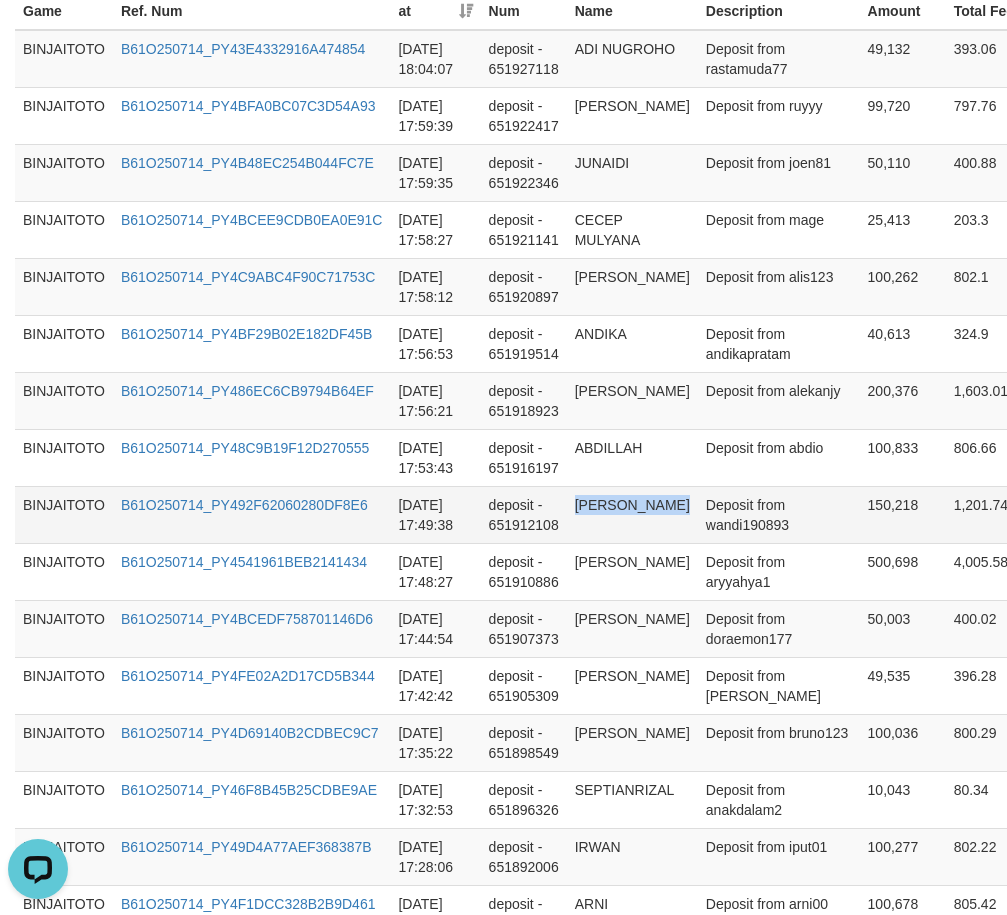 click on "[PERSON_NAME]" at bounding box center [632, 514] 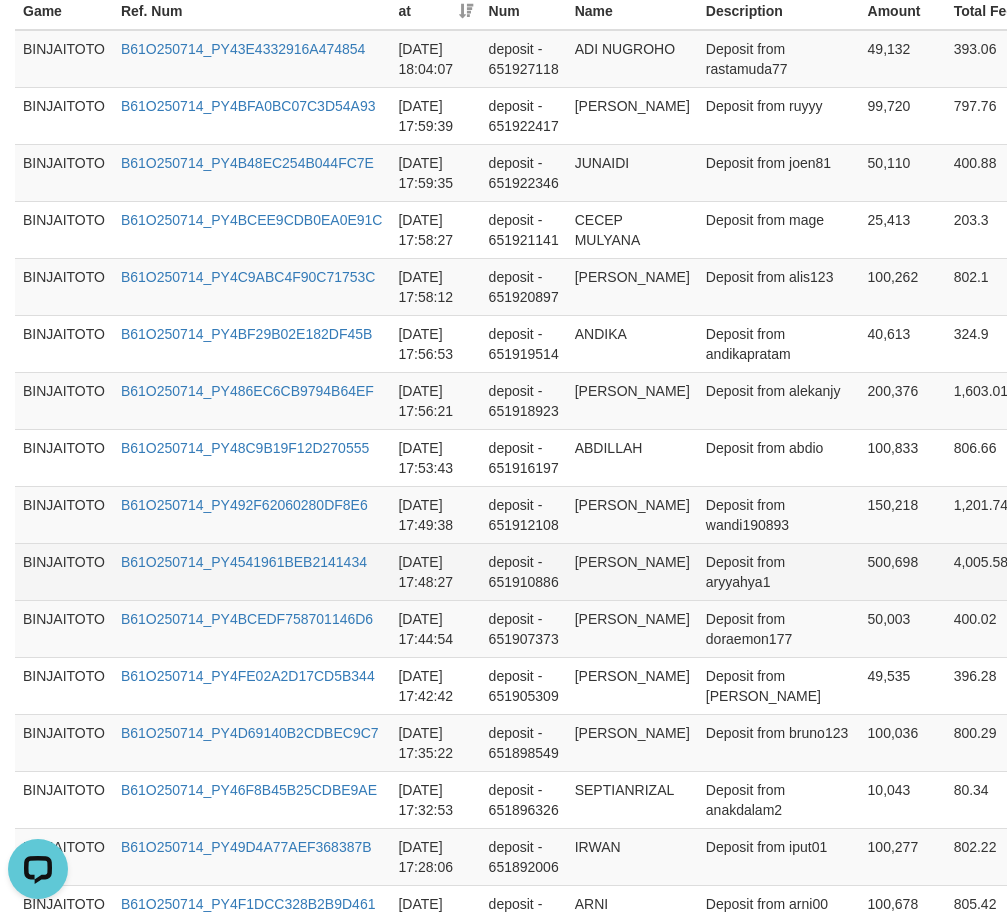 click on "[PERSON_NAME]" at bounding box center [632, 571] 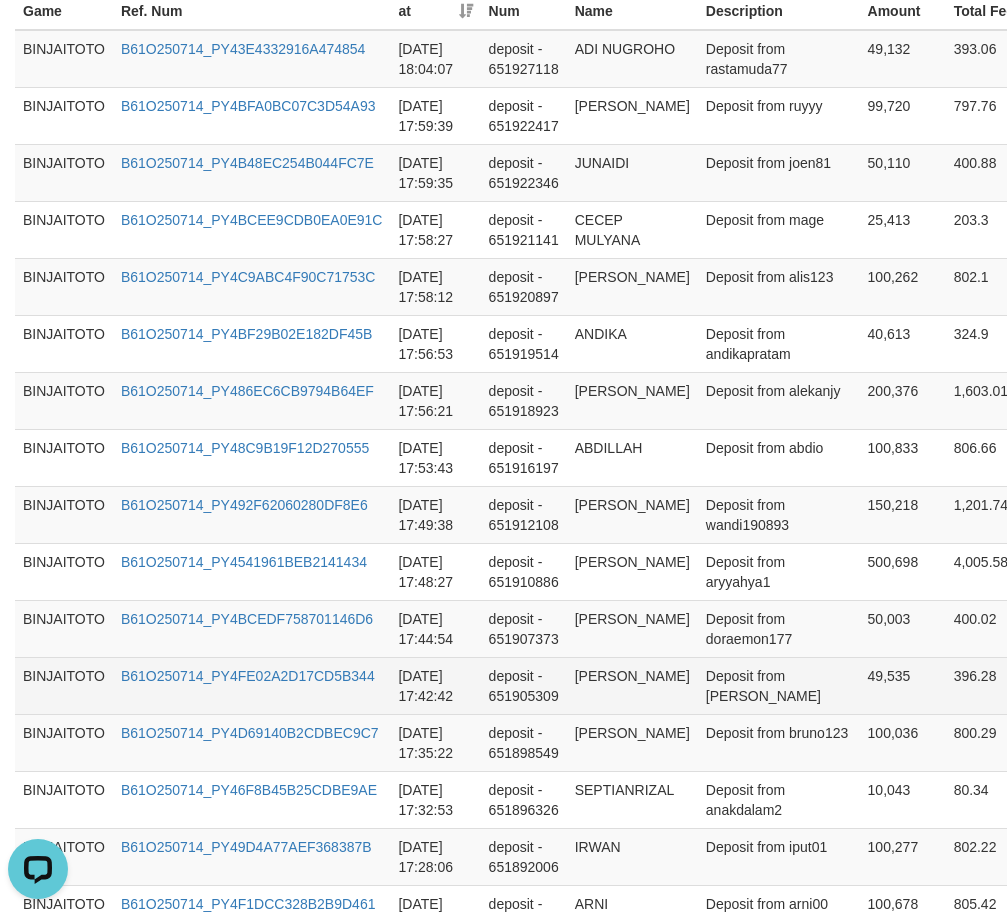 click on "[PERSON_NAME]" at bounding box center (632, 685) 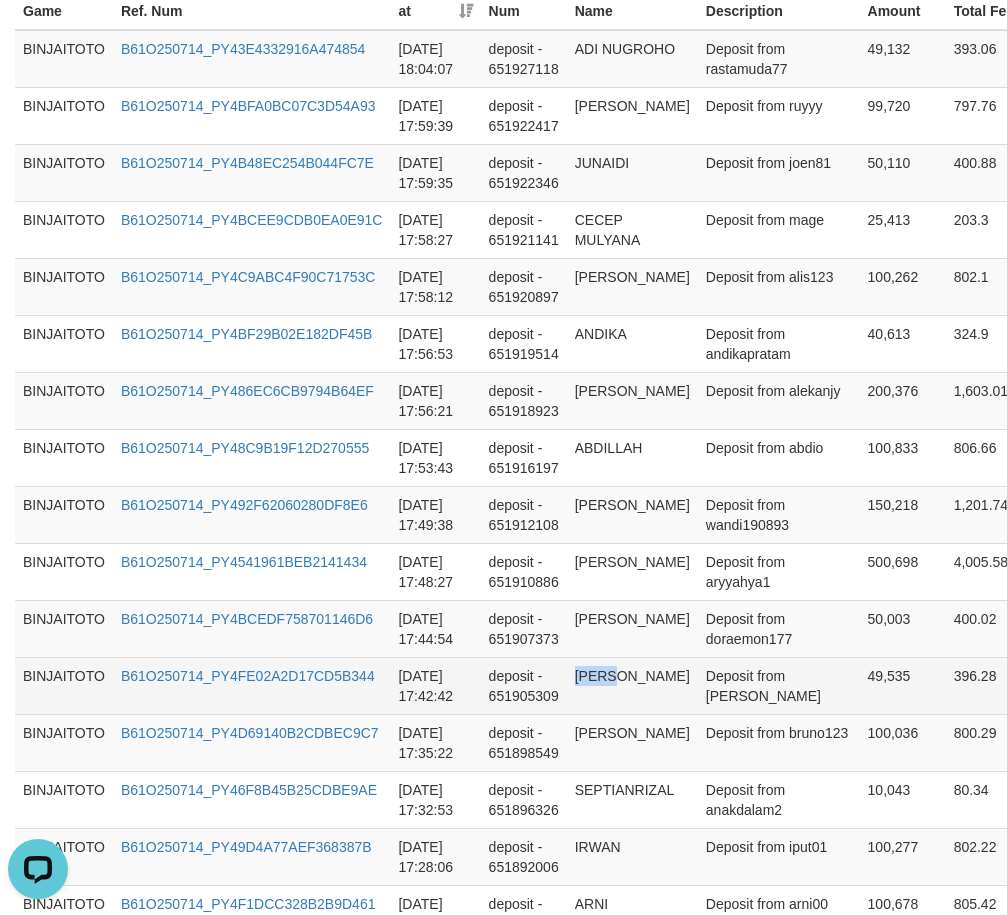 click on "[PERSON_NAME]" at bounding box center (632, 685) 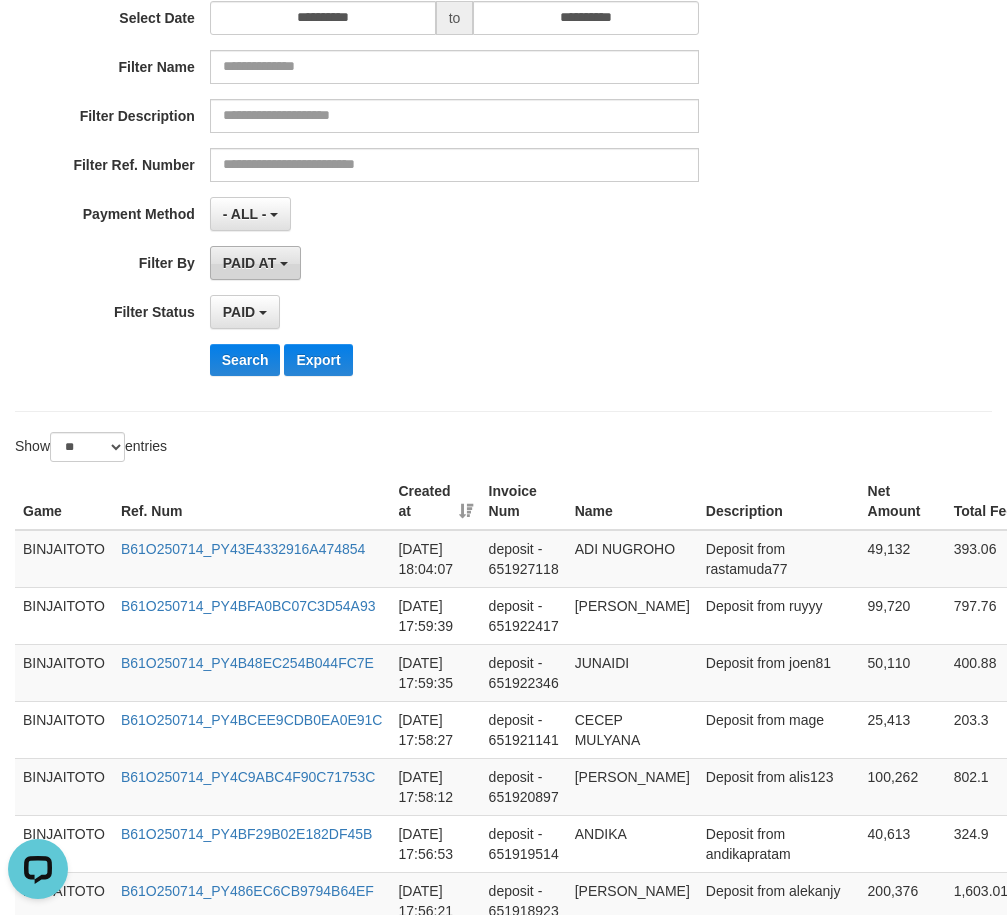 scroll, scrollTop: 200, scrollLeft: 0, axis: vertical 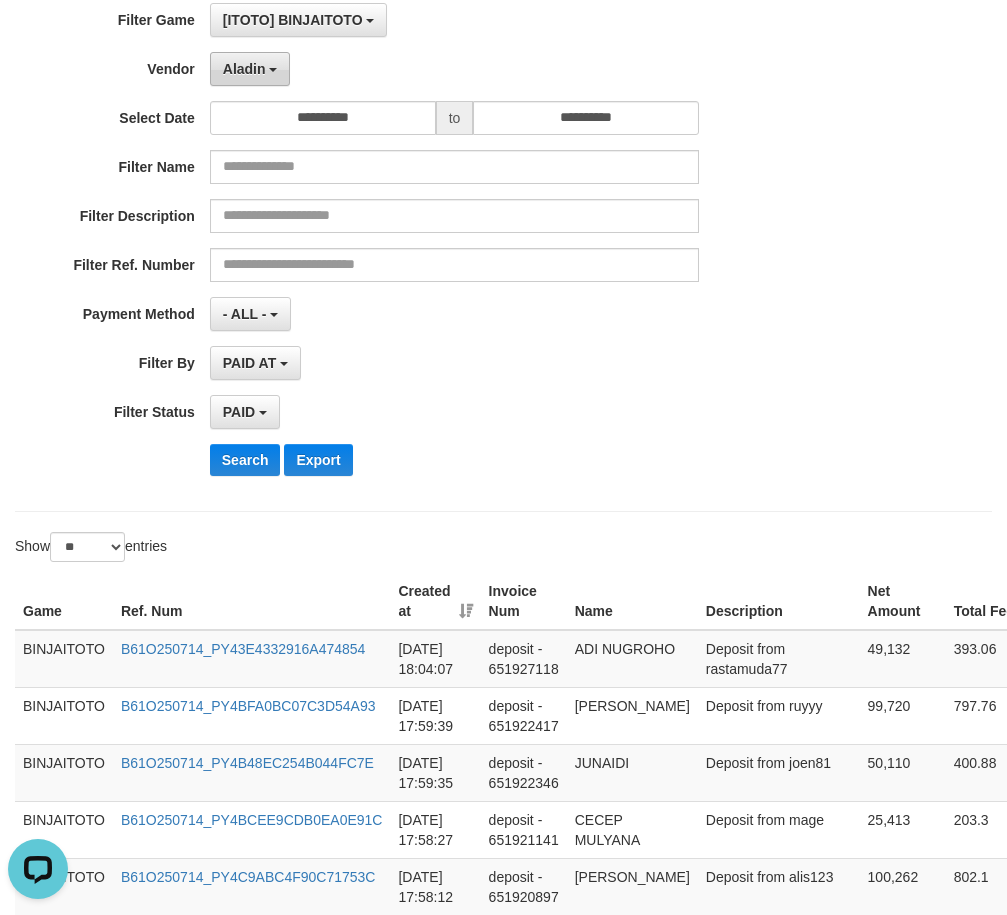 click on "Aladin" at bounding box center (250, 69) 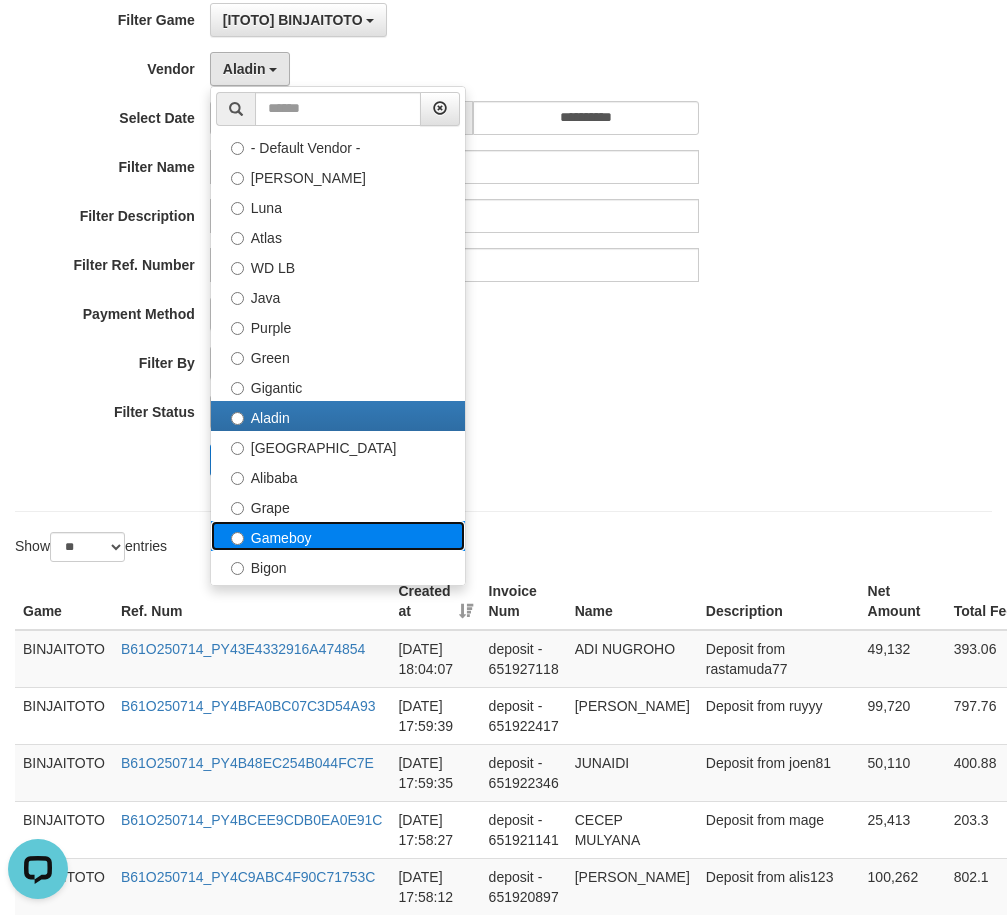 click on "Gameboy" at bounding box center (338, 536) 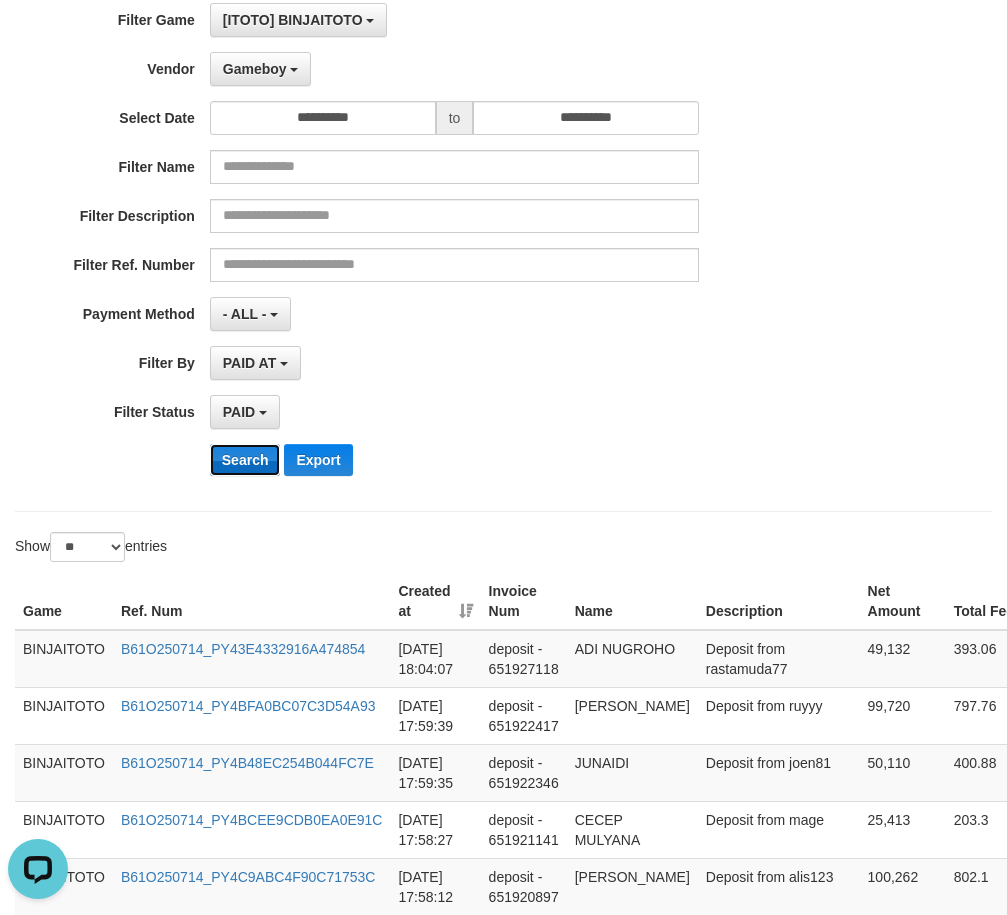 click on "Search" at bounding box center [245, 460] 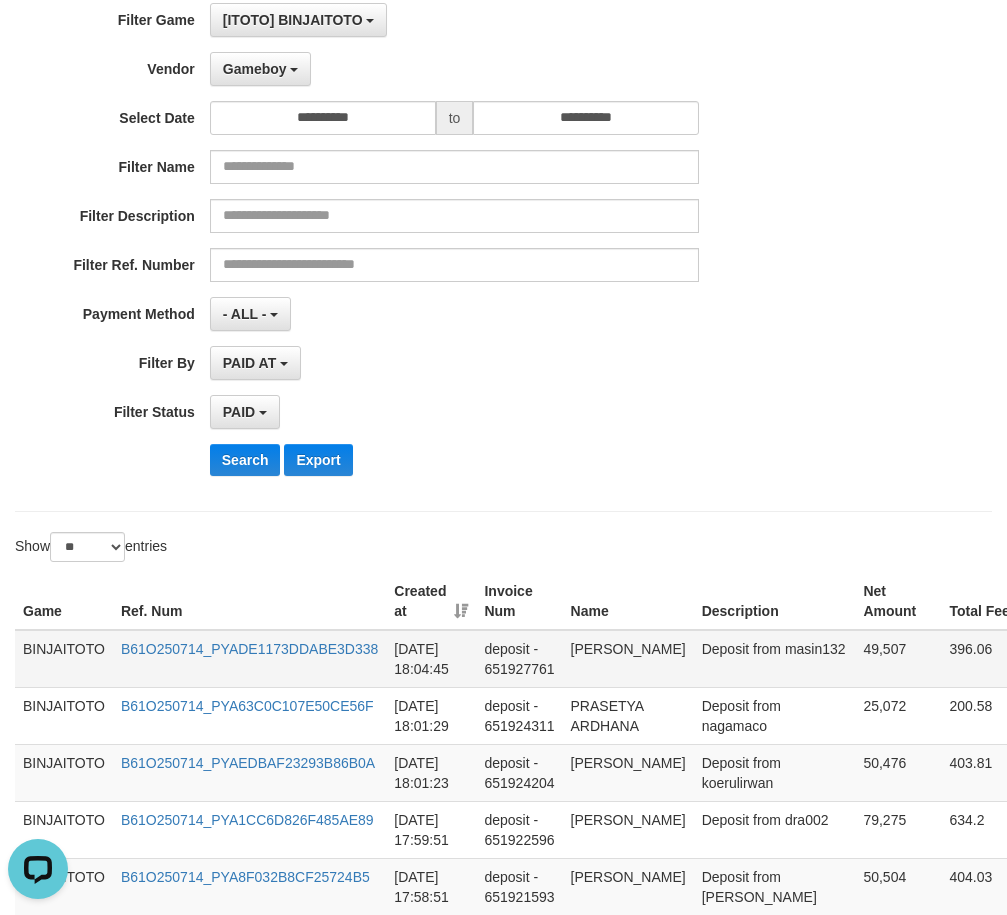 click on "[PERSON_NAME]" at bounding box center (628, 659) 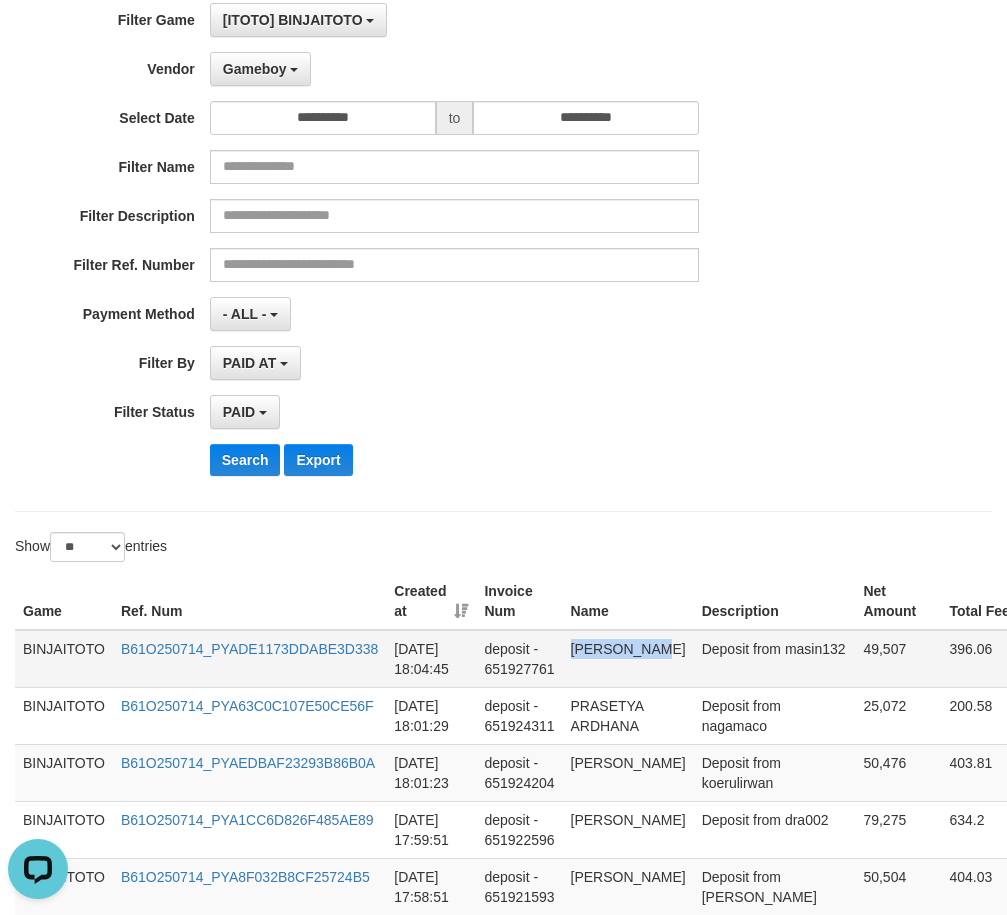 drag, startPoint x: 580, startPoint y: 651, endPoint x: 622, endPoint y: 643, distance: 42.755116 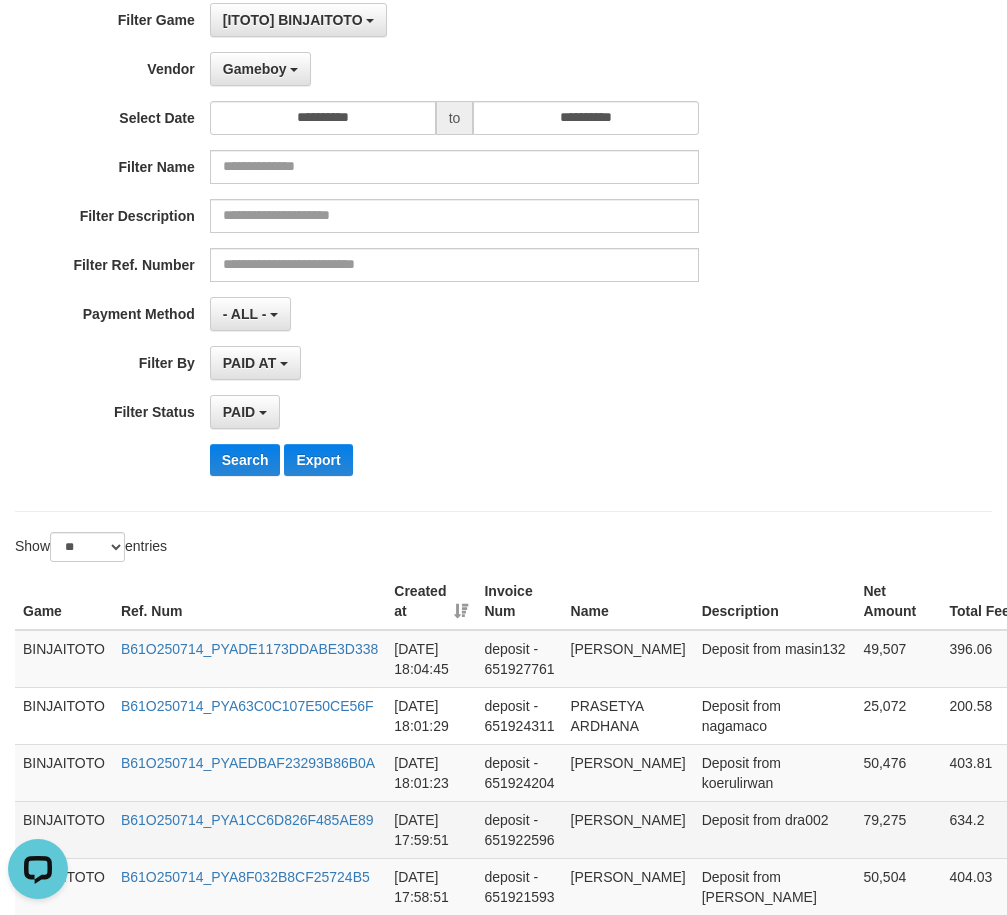 click on "[PERSON_NAME]" at bounding box center (628, 829) 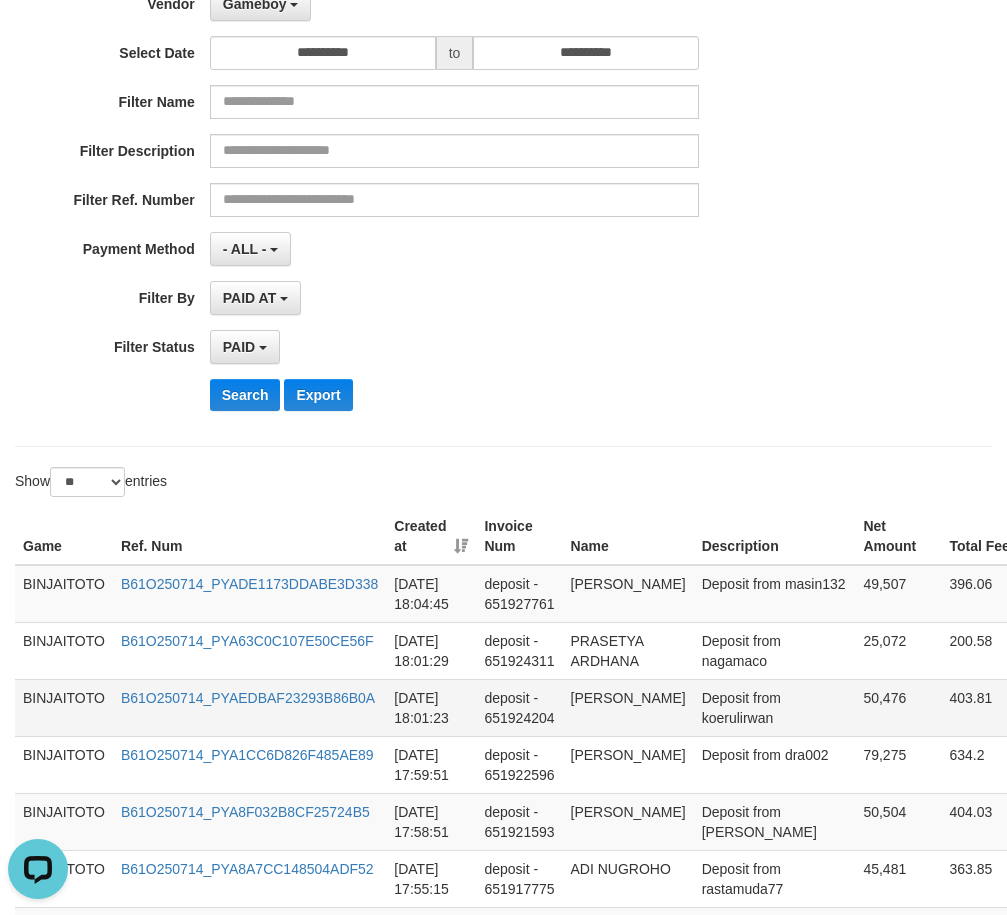 scroll, scrollTop: 300, scrollLeft: 0, axis: vertical 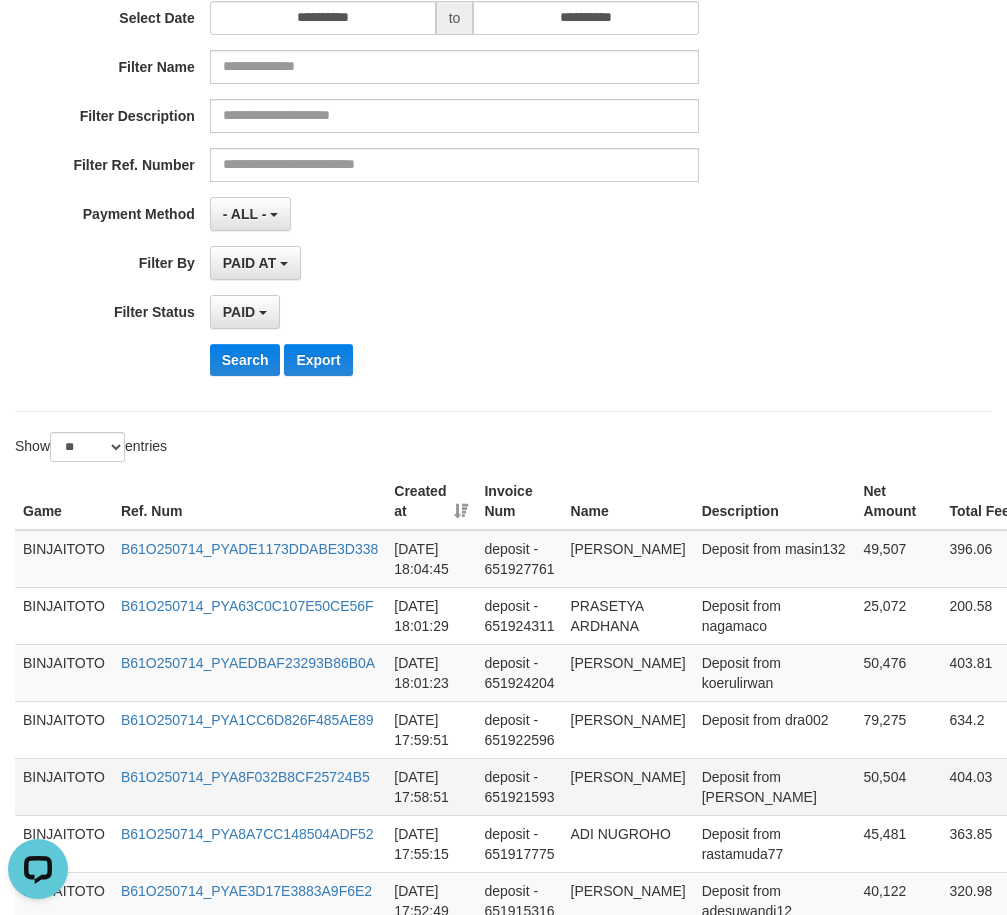 click on "[PERSON_NAME]" at bounding box center [628, 786] 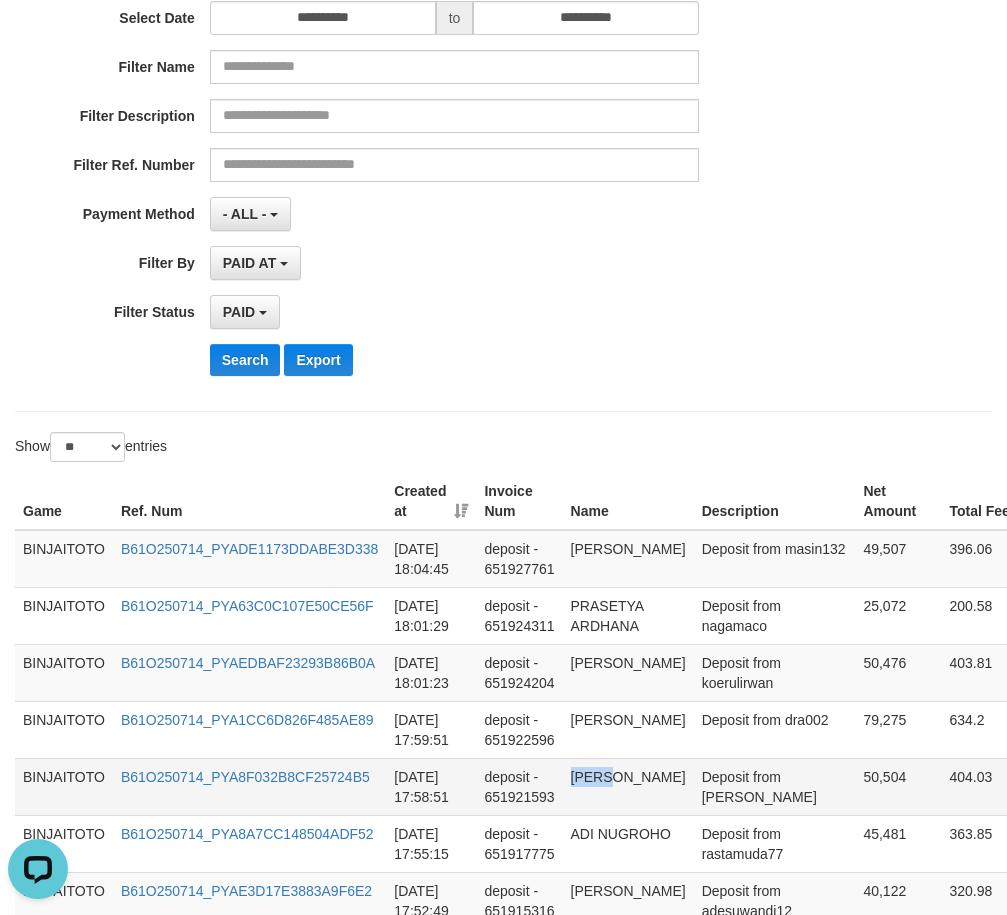 click on "[PERSON_NAME]" at bounding box center [628, 786] 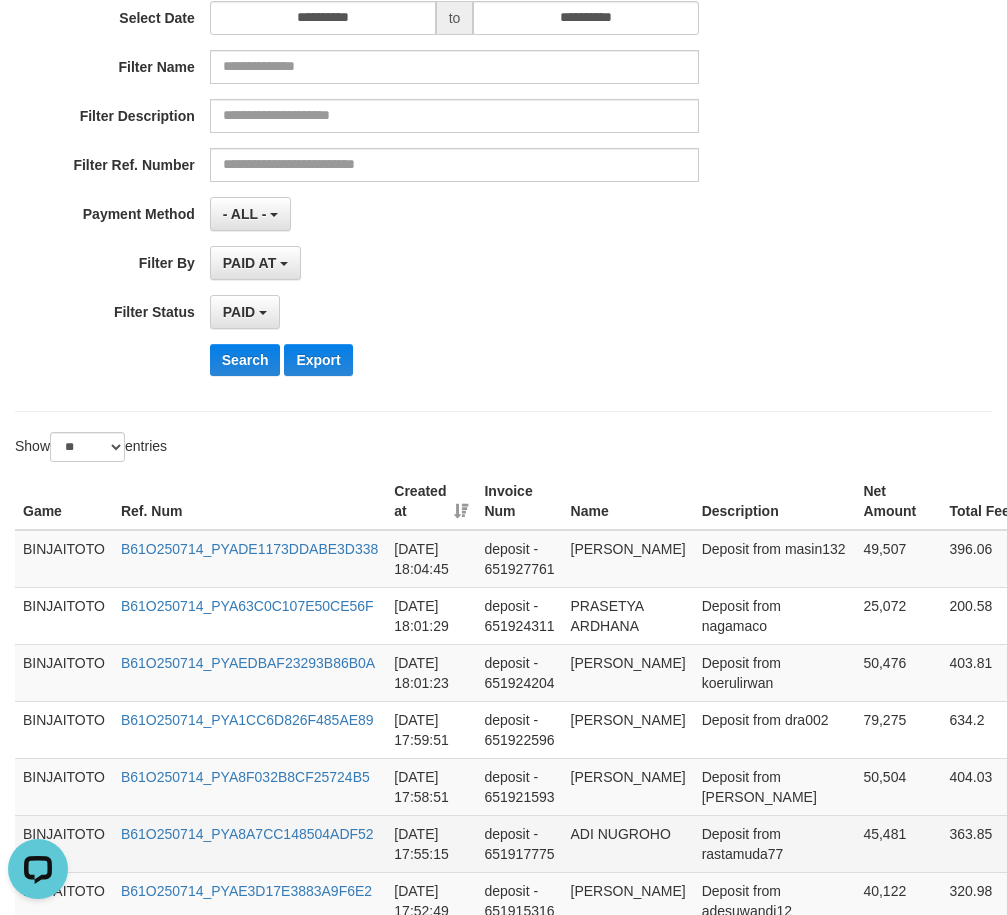 click on "ADI NUGROHO" at bounding box center (628, 843) 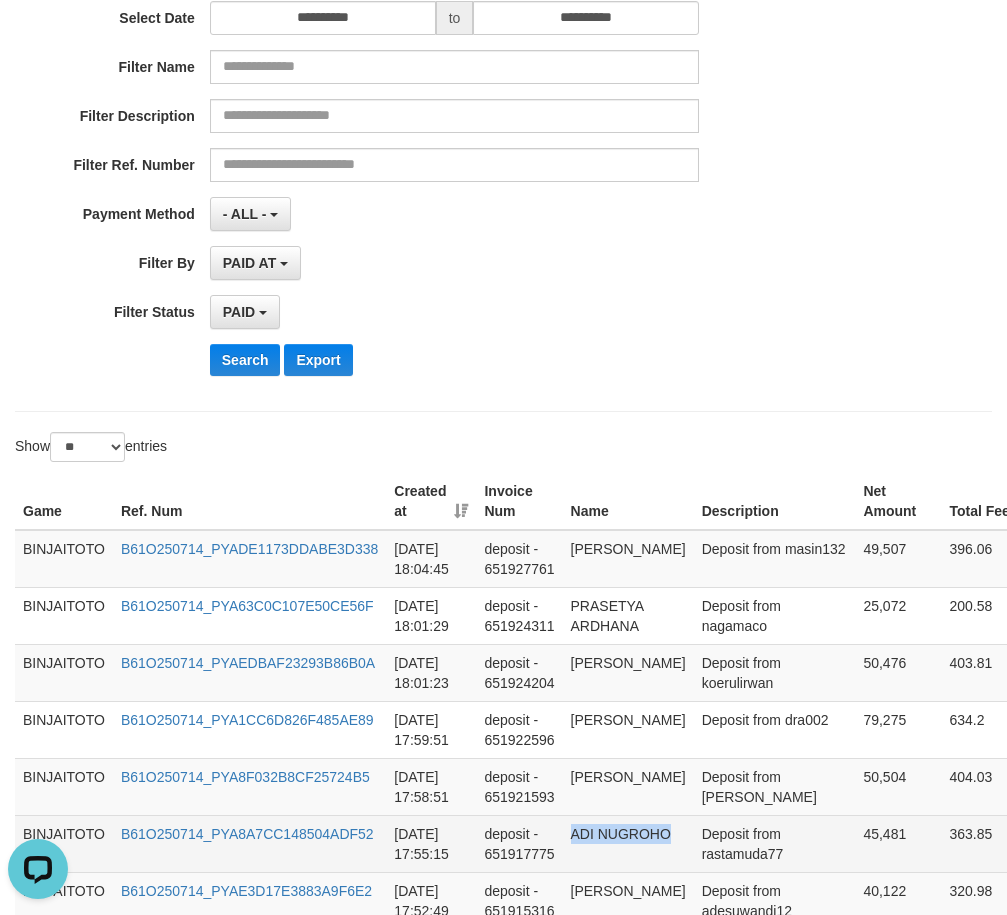 drag, startPoint x: 574, startPoint y: 841, endPoint x: 607, endPoint y: 868, distance: 42.638012 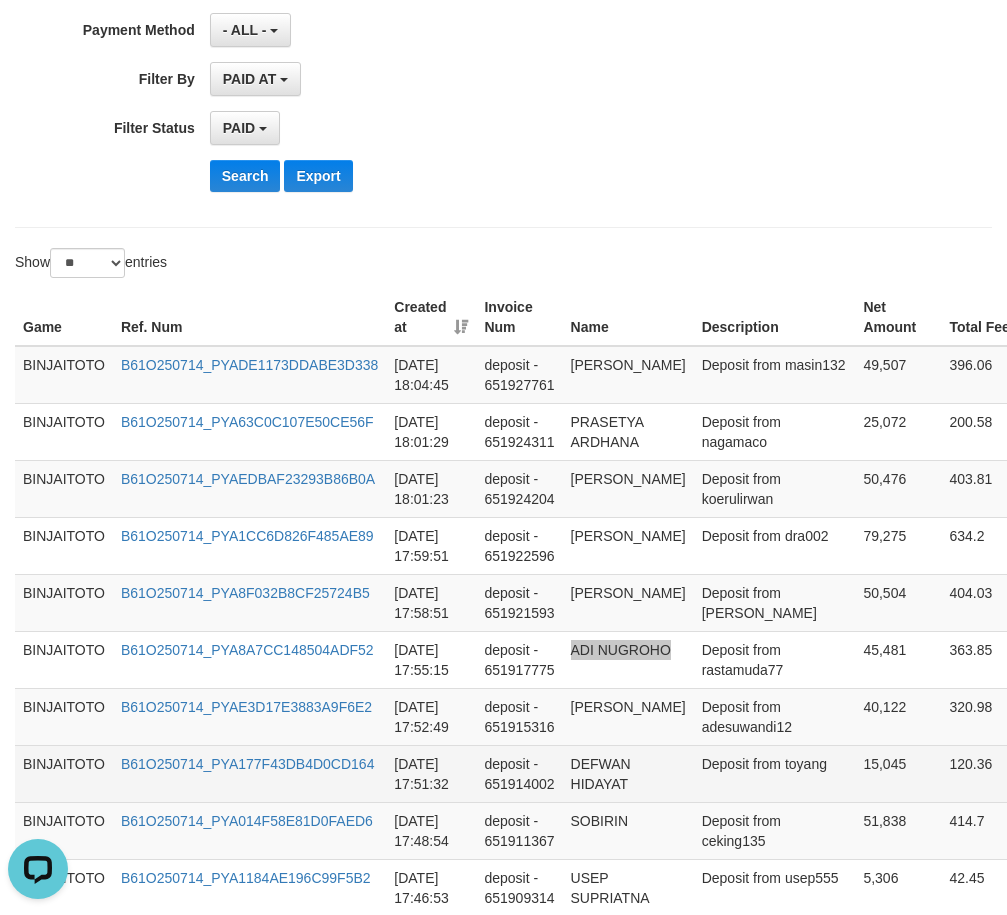 scroll, scrollTop: 500, scrollLeft: 0, axis: vertical 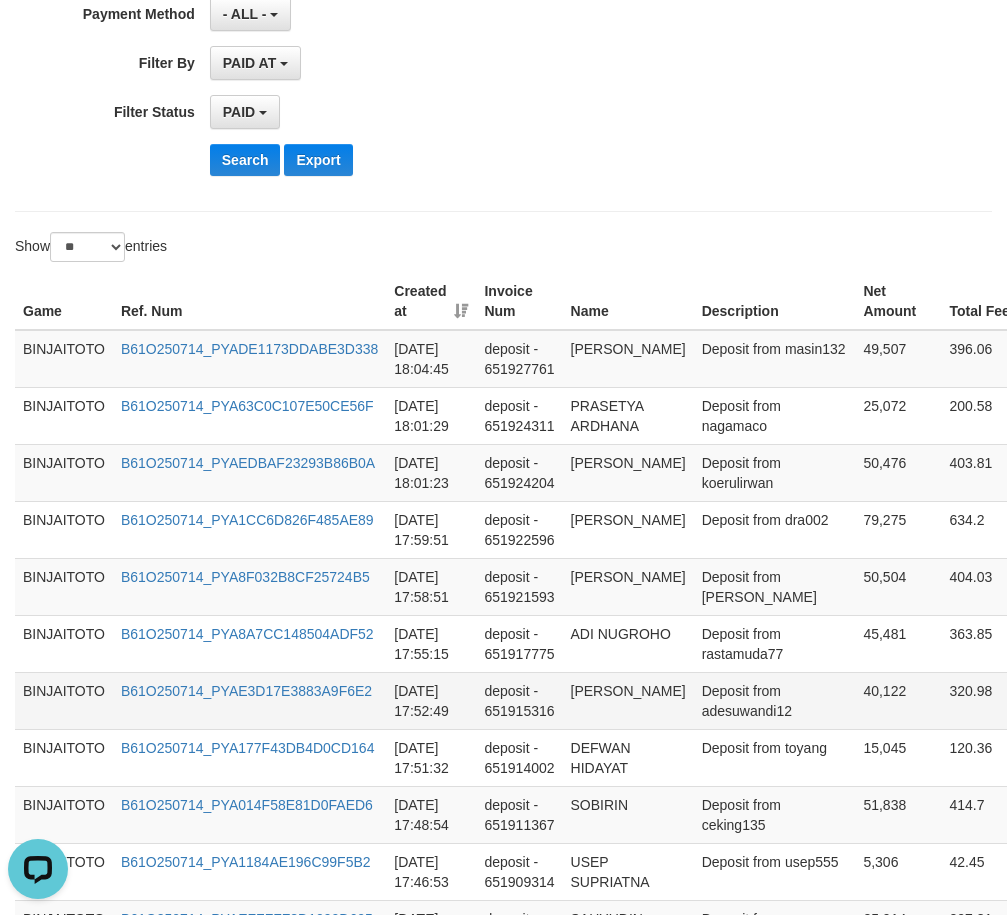 click on "[PERSON_NAME]" at bounding box center [628, 700] 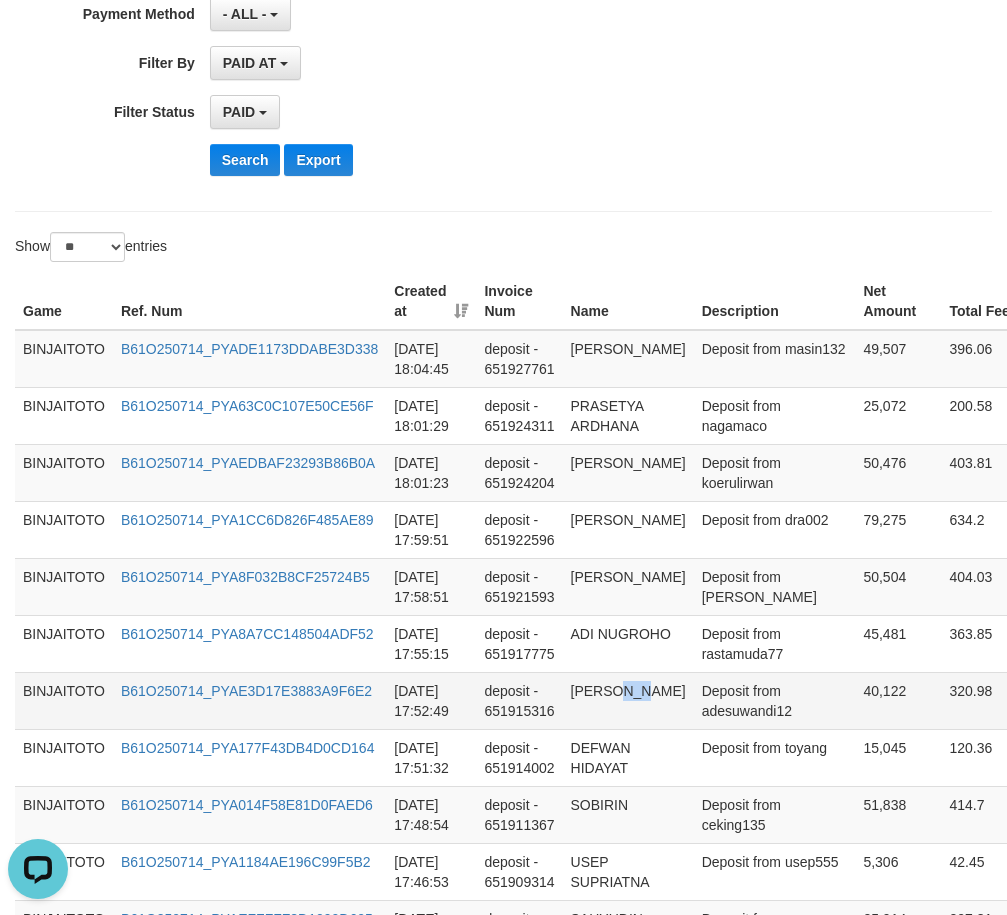 click on "[PERSON_NAME]" at bounding box center (628, 700) 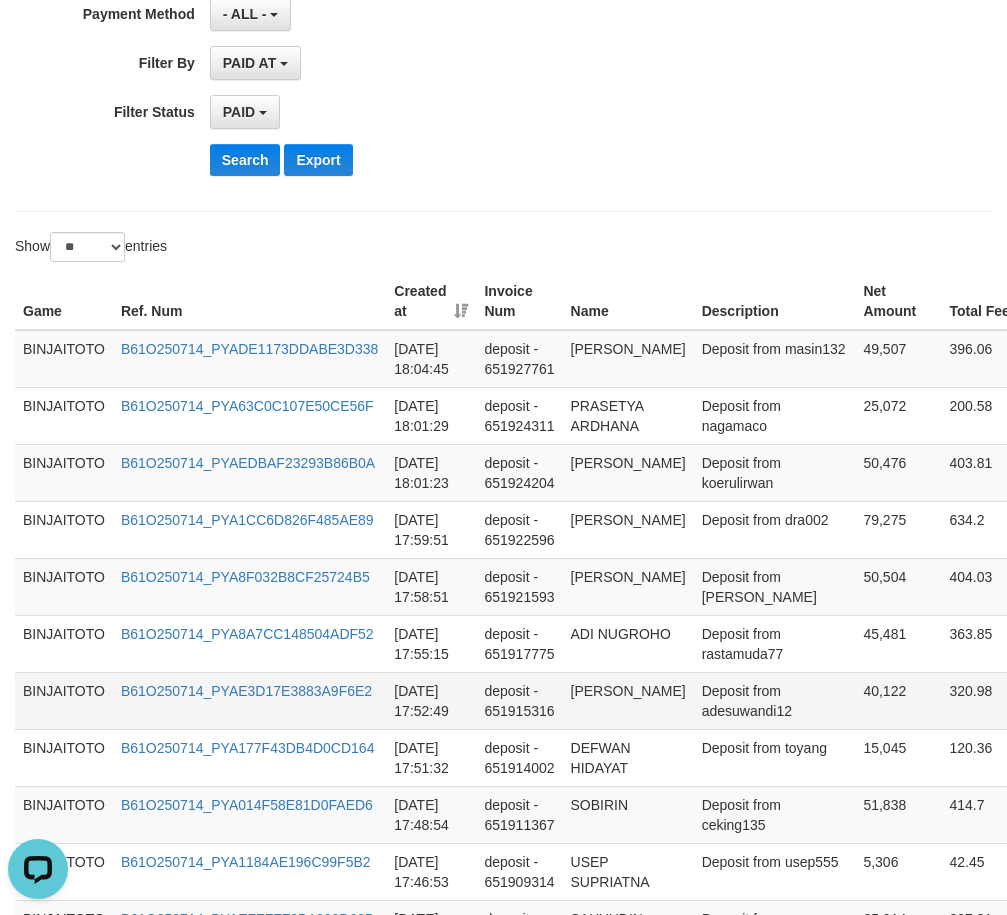 click on "[PERSON_NAME]" at bounding box center (628, 700) 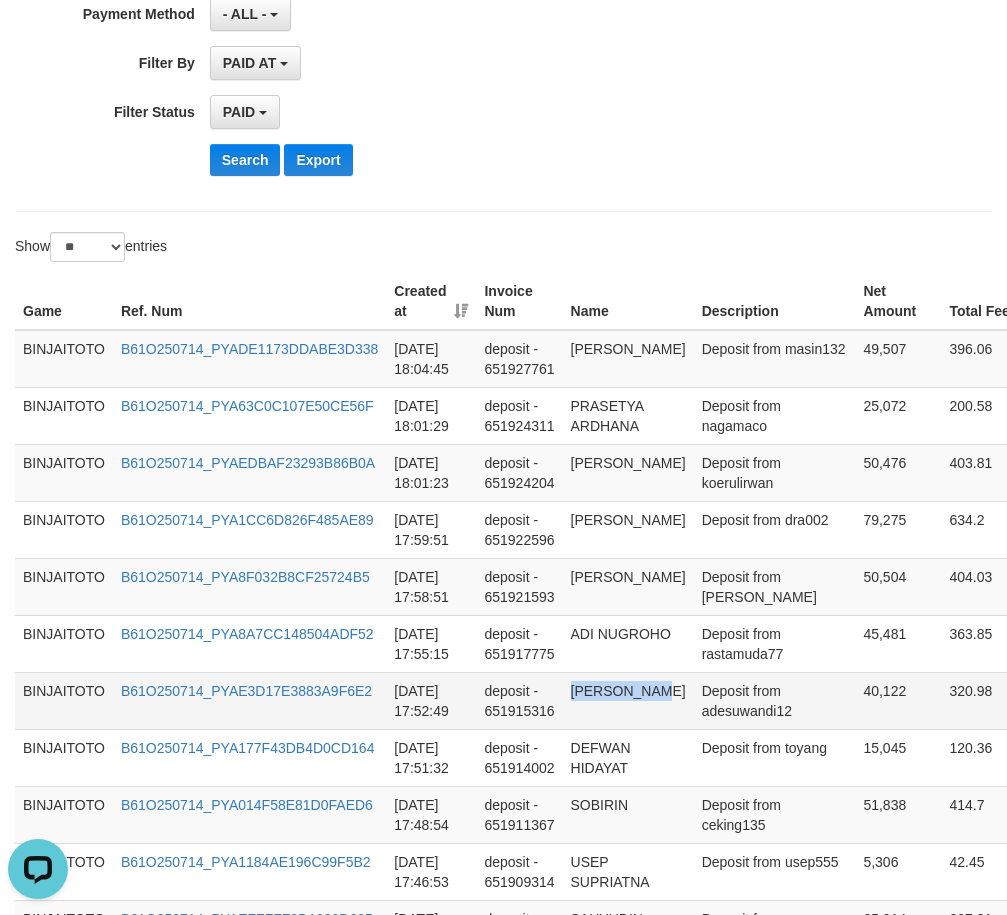 drag, startPoint x: 585, startPoint y: 691, endPoint x: 624, endPoint y: 702, distance: 40.5216 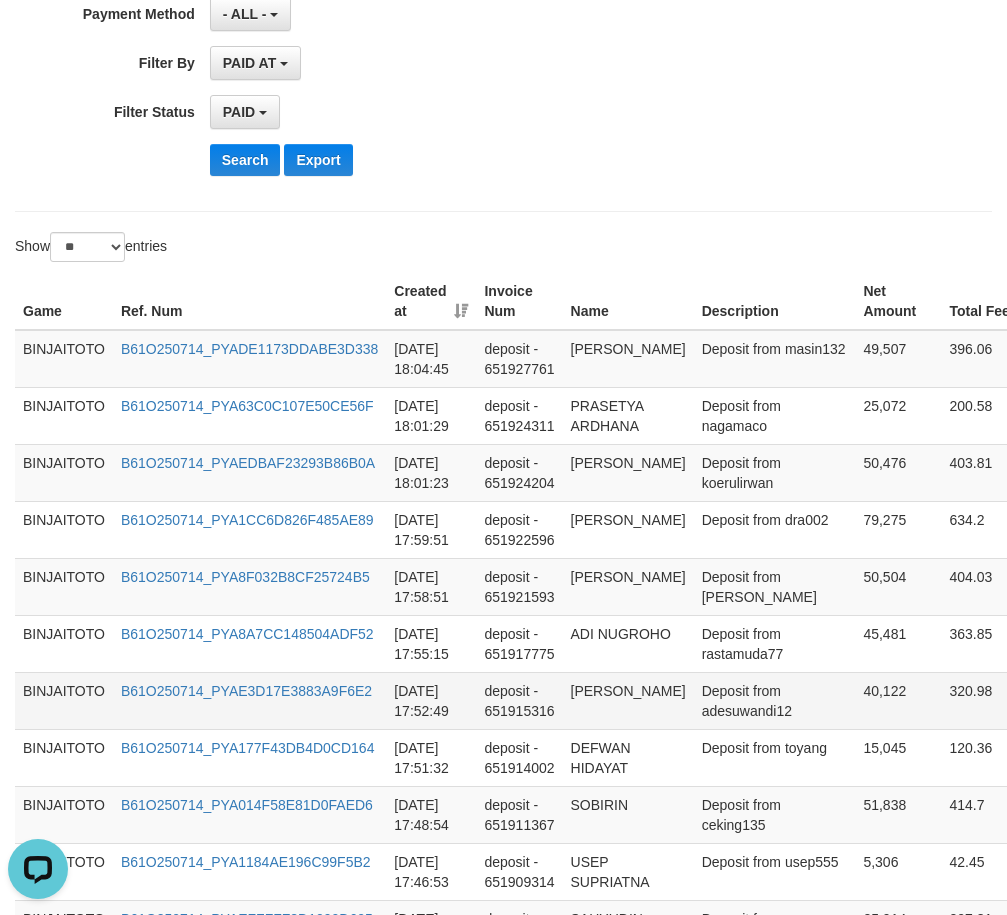 click on "BINJAITOTO" at bounding box center [64, 700] 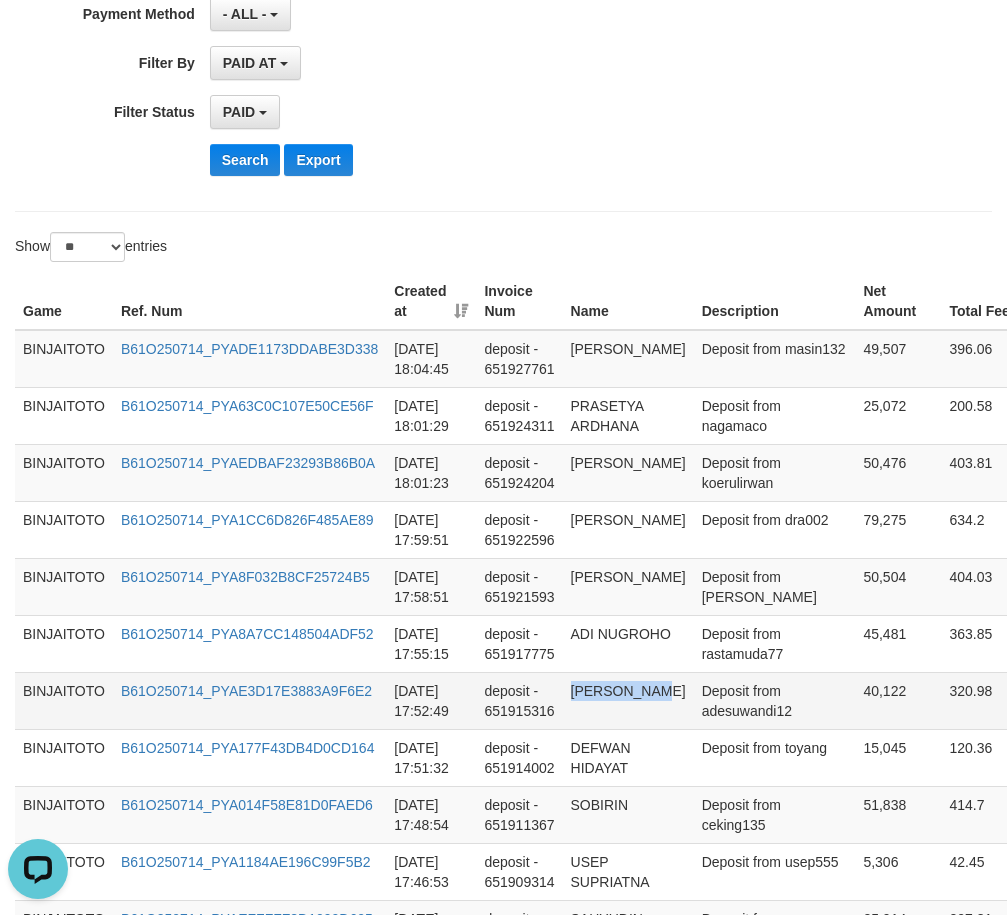 drag, startPoint x: 582, startPoint y: 695, endPoint x: 614, endPoint y: 705, distance: 33.526108 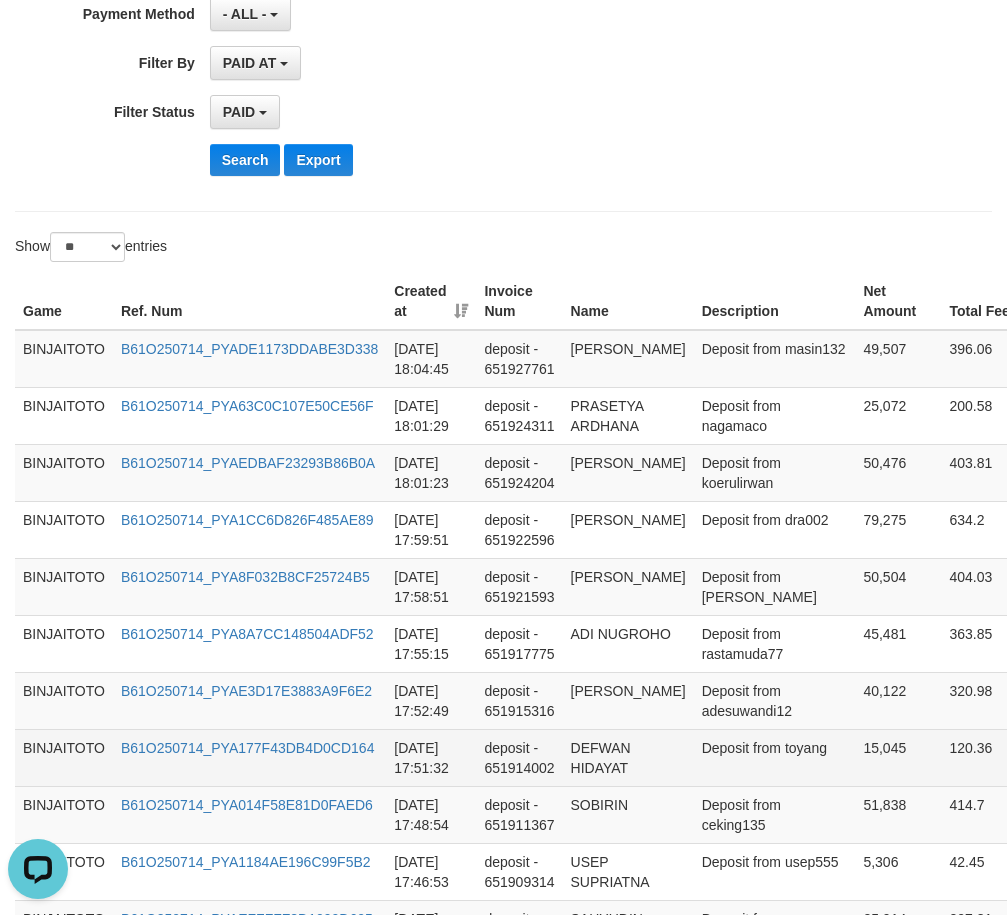 click on "DEFWAN HIDAYAT" at bounding box center (628, 757) 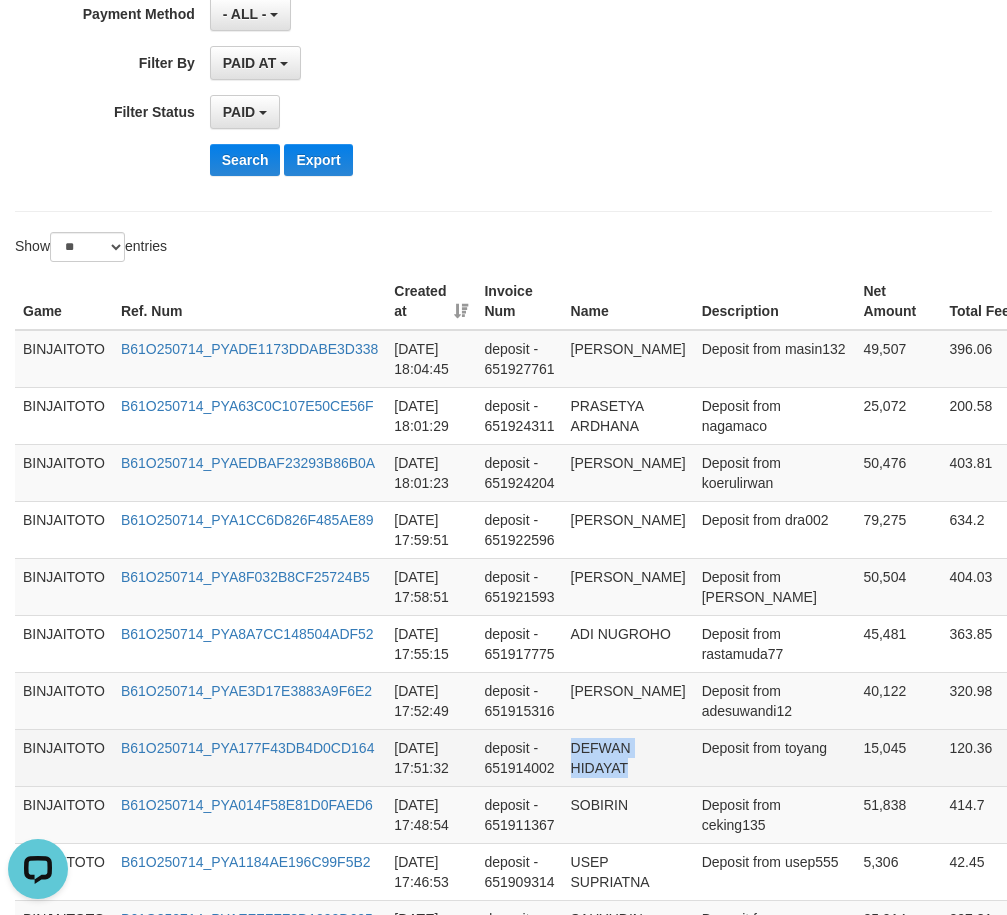 drag, startPoint x: 595, startPoint y: 754, endPoint x: 616, endPoint y: 772, distance: 27.658634 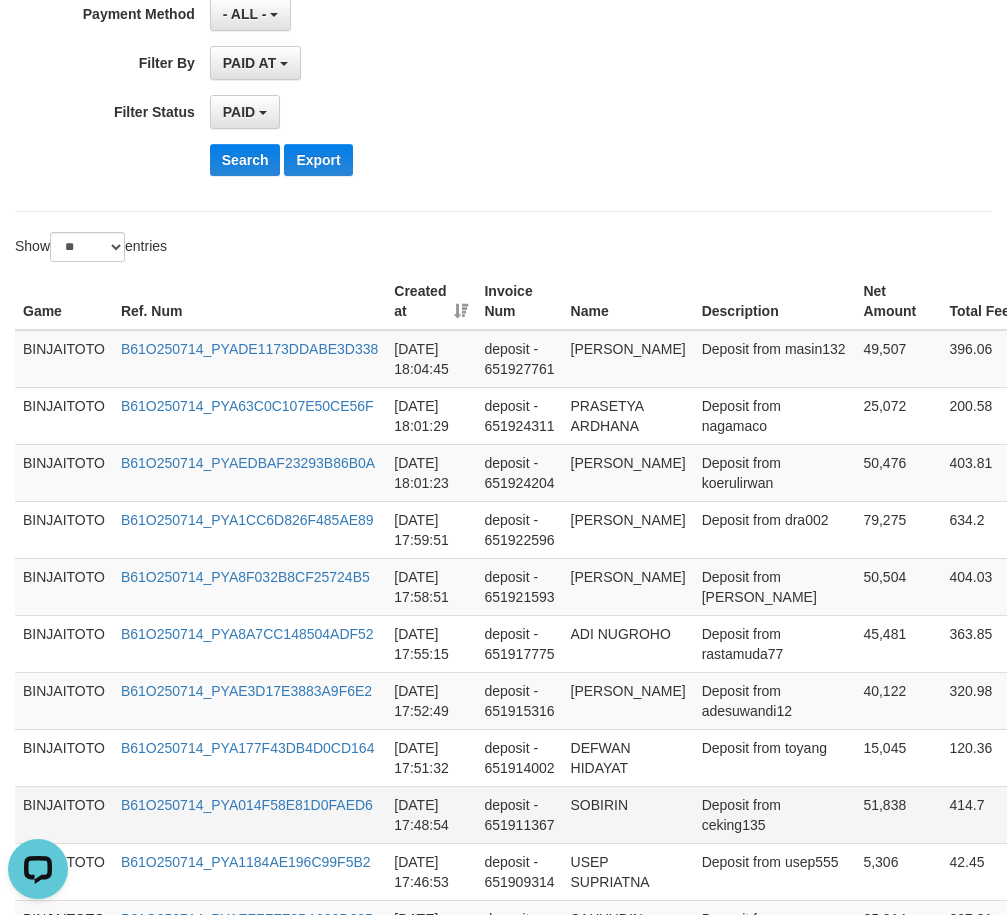 click on "SOBIRIN" at bounding box center [628, 814] 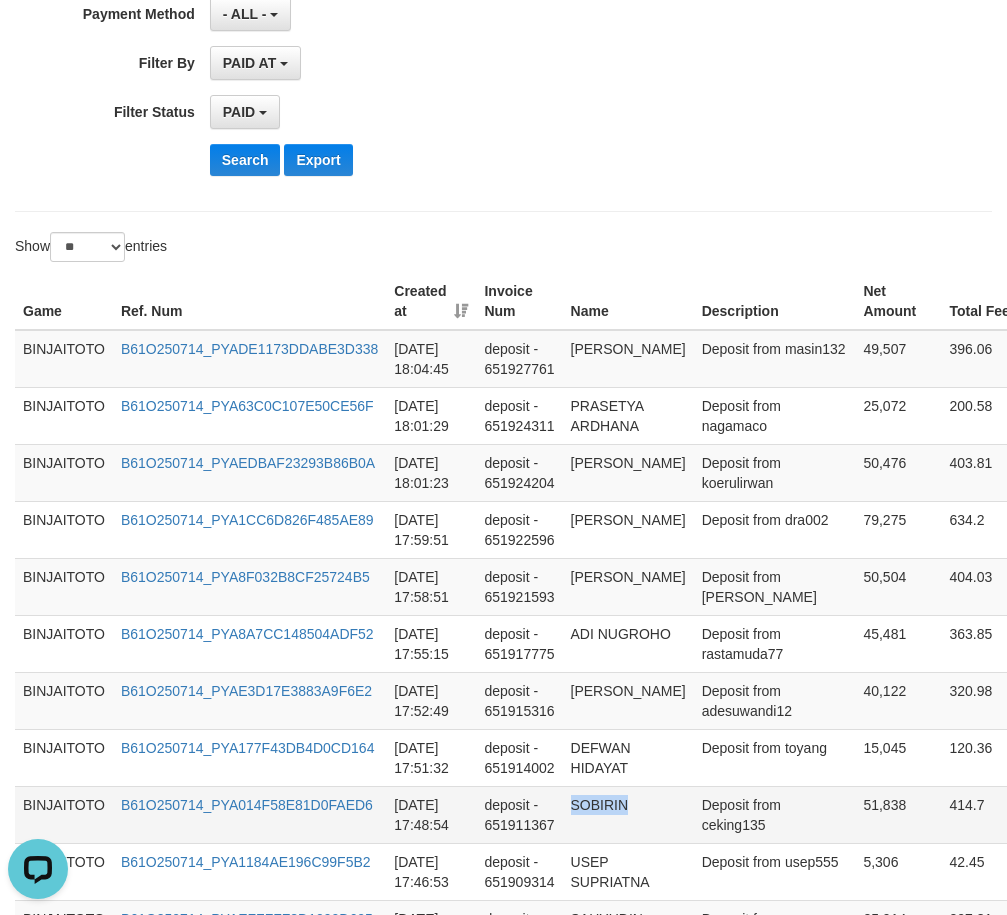 click on "SOBIRIN" at bounding box center [628, 814] 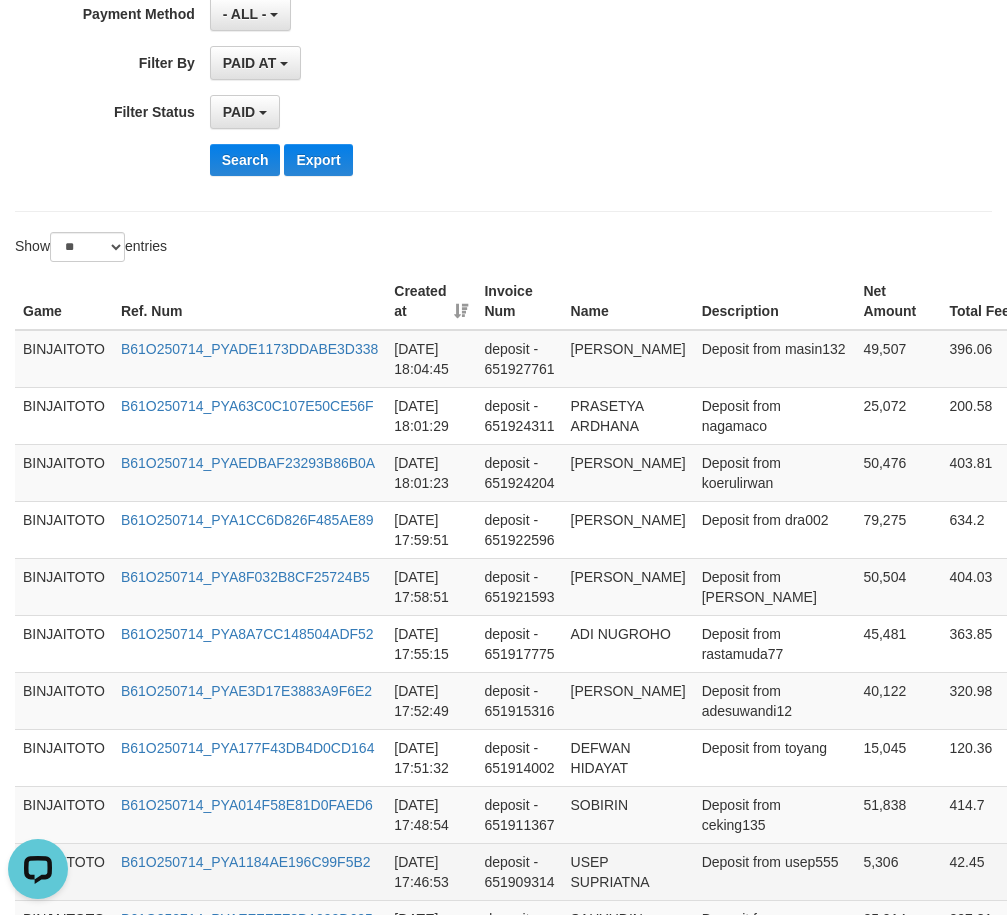 click on "USEP SUPRIATNA" at bounding box center [628, 871] 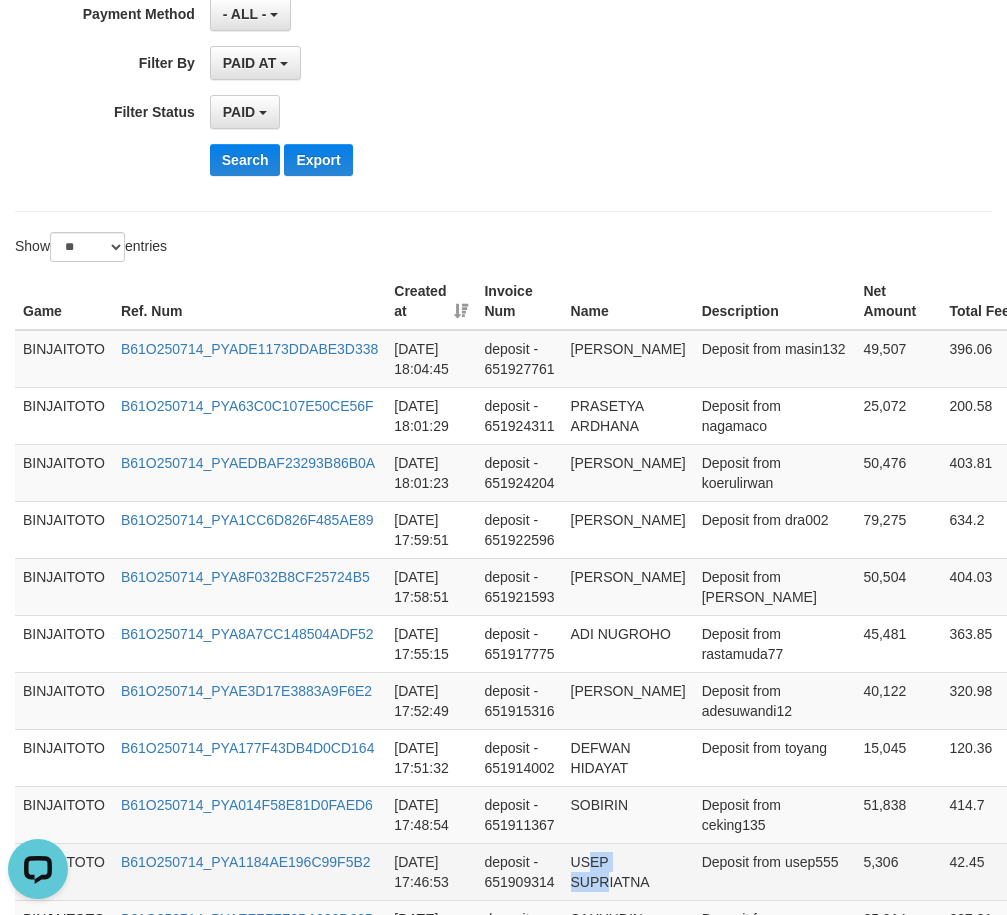drag, startPoint x: 596, startPoint y: 870, endPoint x: 606, endPoint y: 874, distance: 10.770329 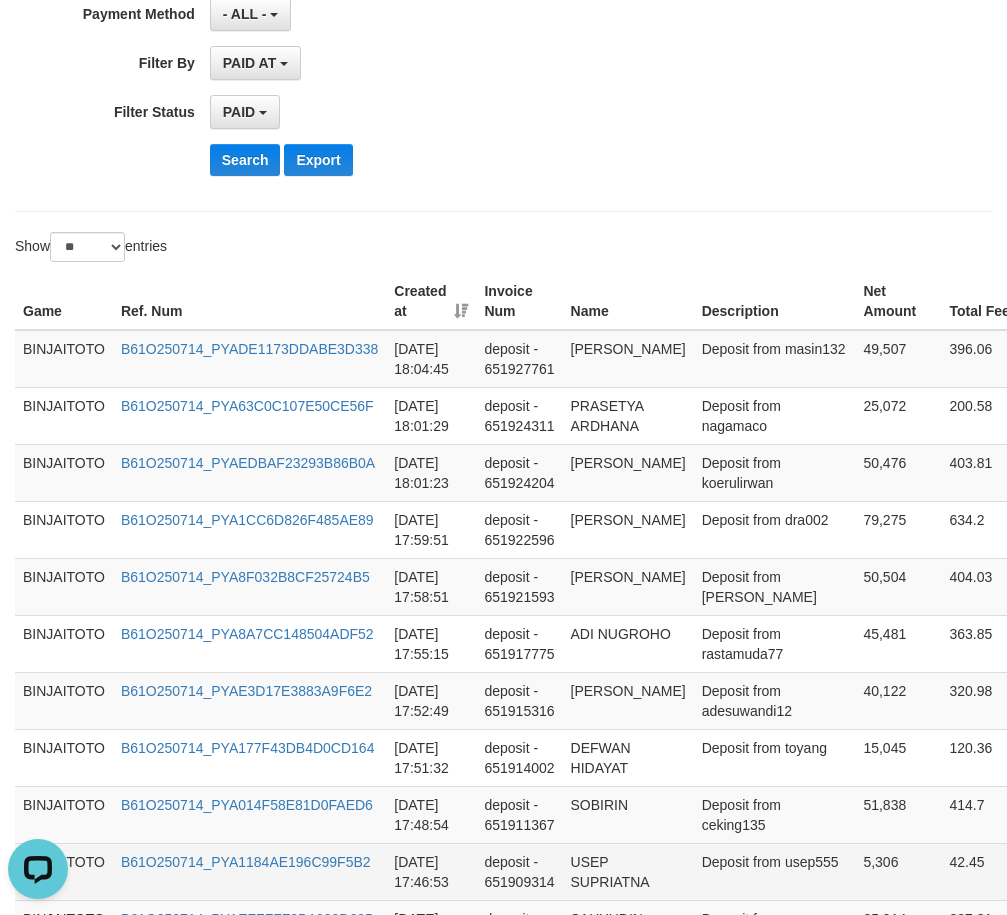 click on "USEP SUPRIATNA" at bounding box center (628, 871) 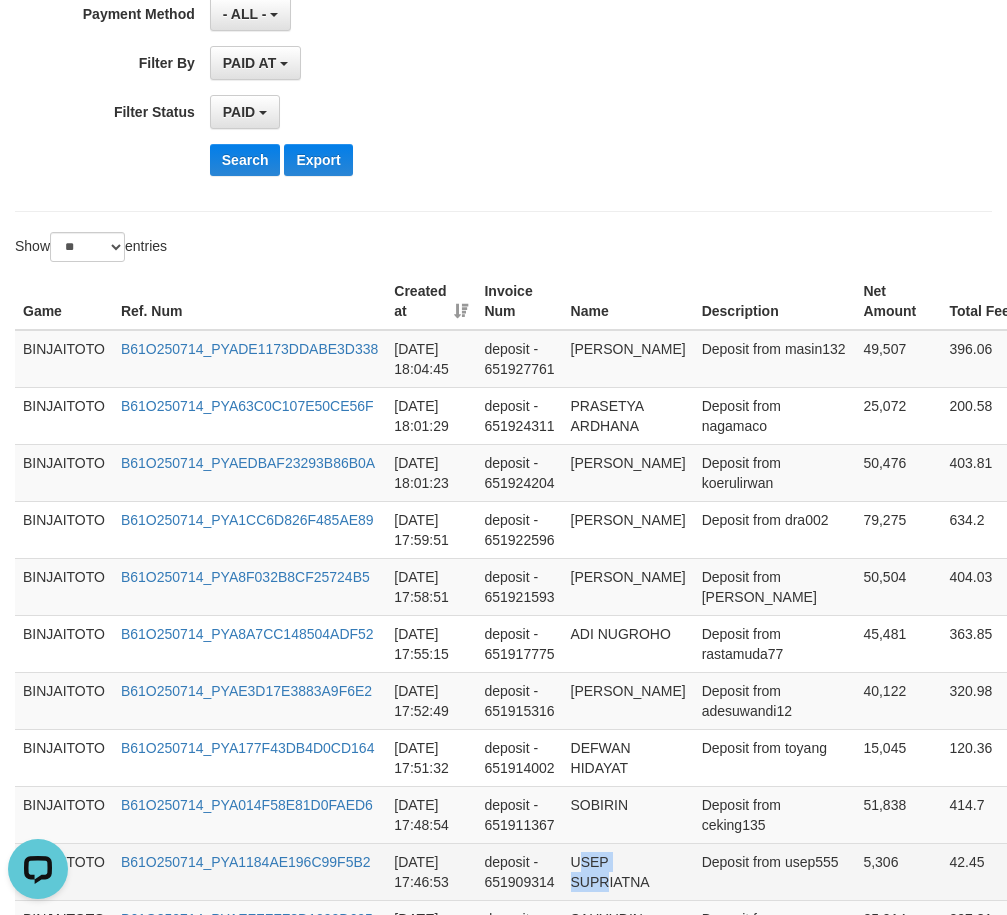 drag, startPoint x: 584, startPoint y: 861, endPoint x: 609, endPoint y: 881, distance: 32.01562 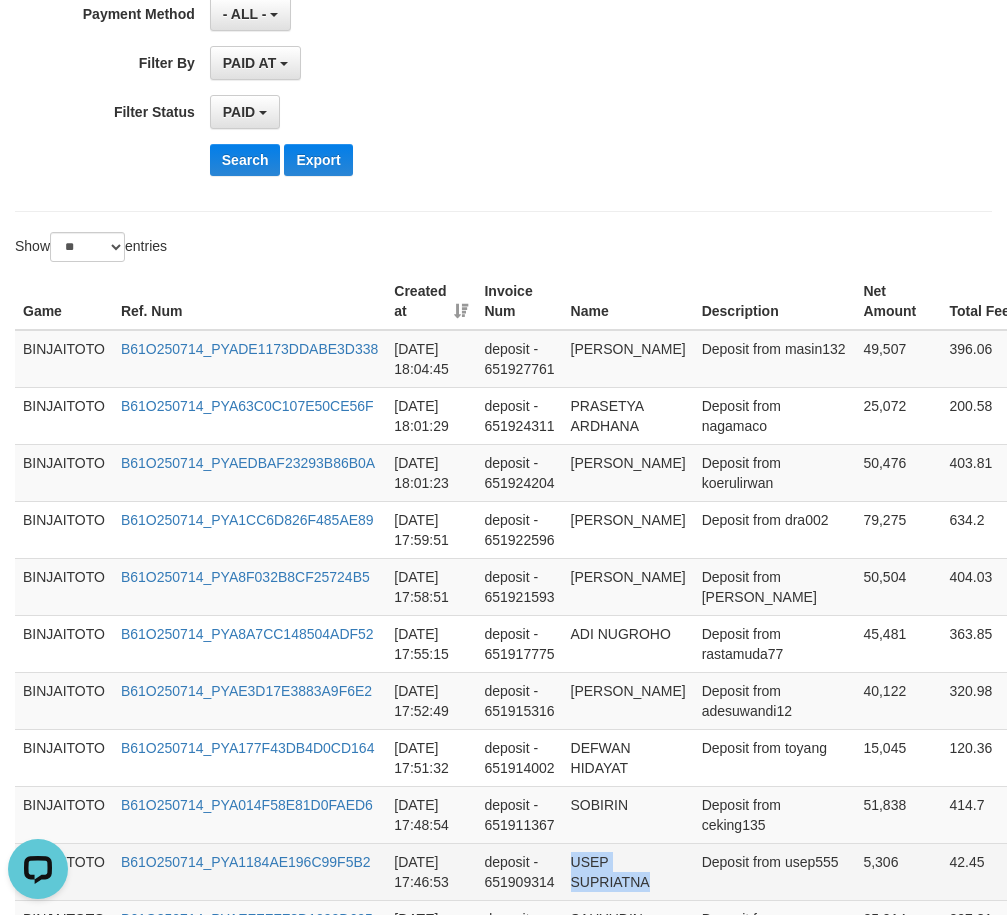 drag, startPoint x: 571, startPoint y: 859, endPoint x: 657, endPoint y: 876, distance: 87.66413 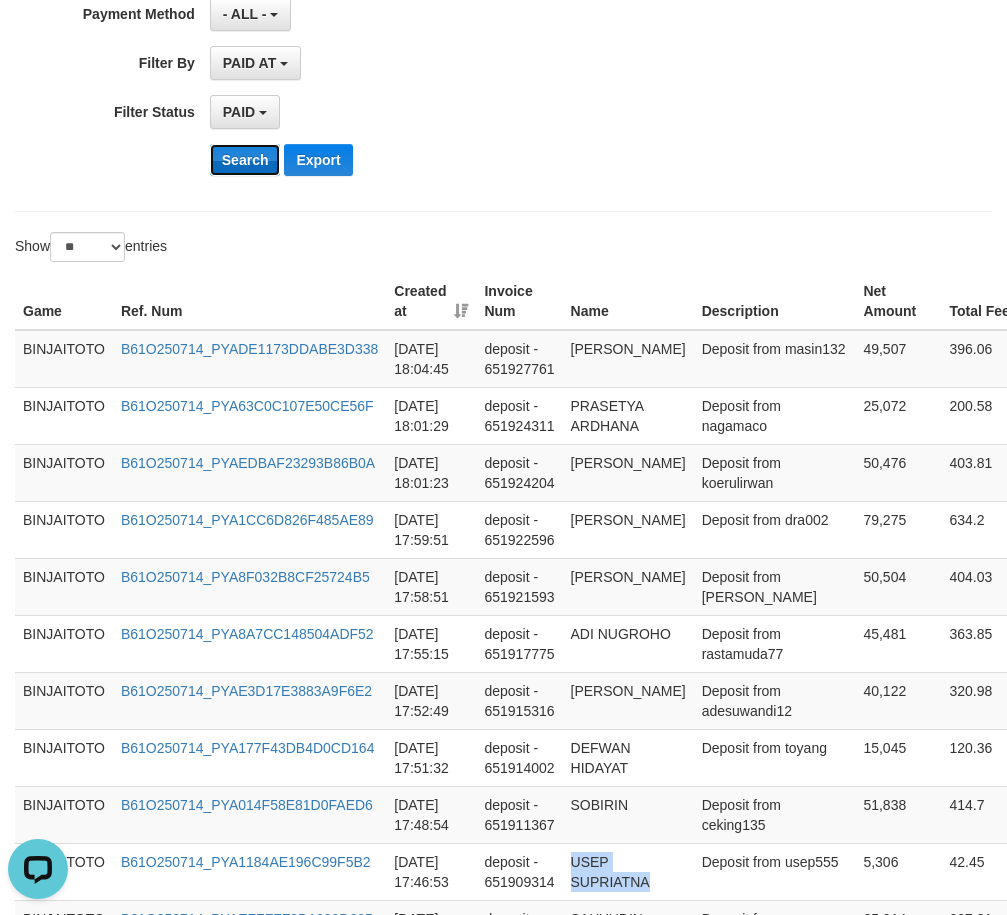 click on "Search" at bounding box center [245, 160] 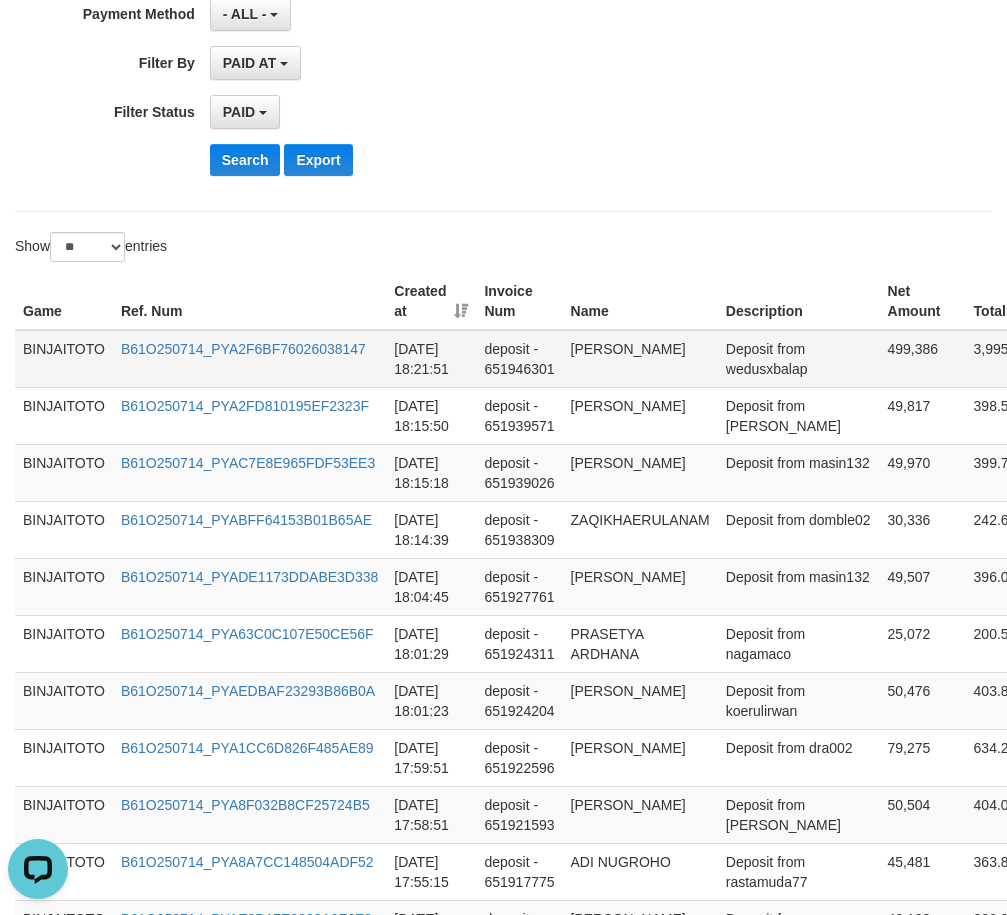 click on "[PERSON_NAME]" at bounding box center (640, 359) 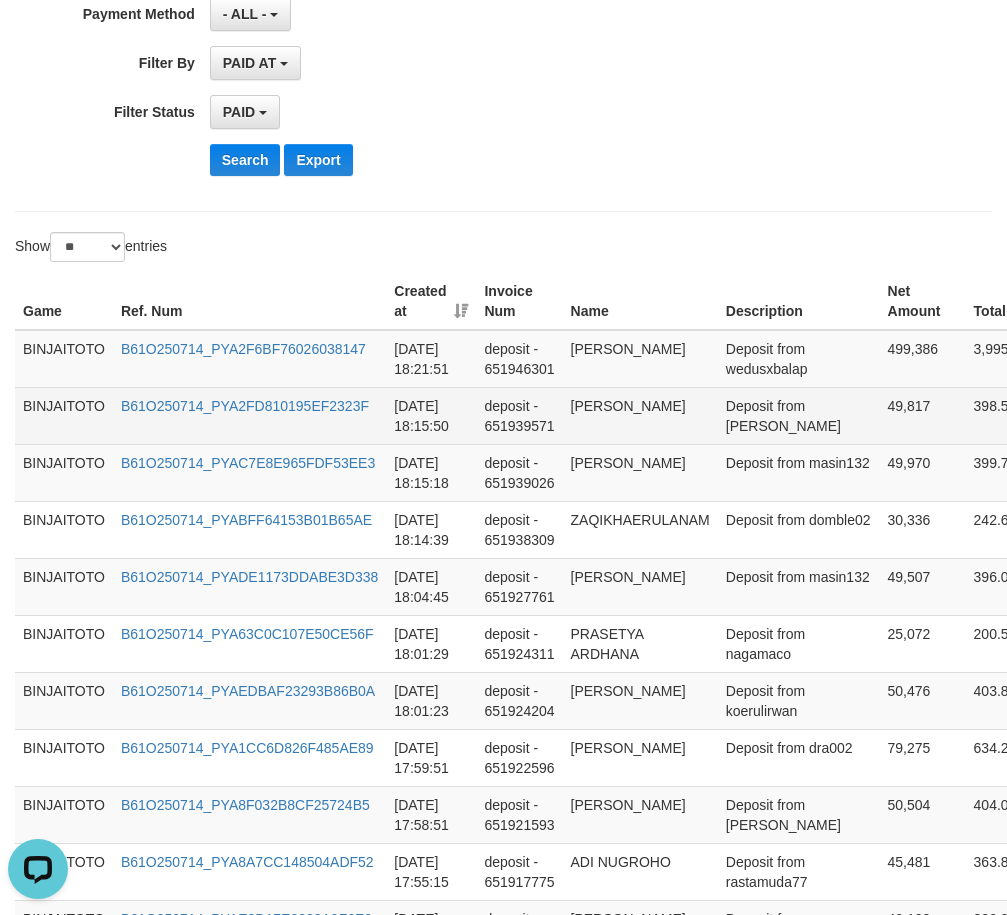 click on "[PERSON_NAME]" at bounding box center (640, 415) 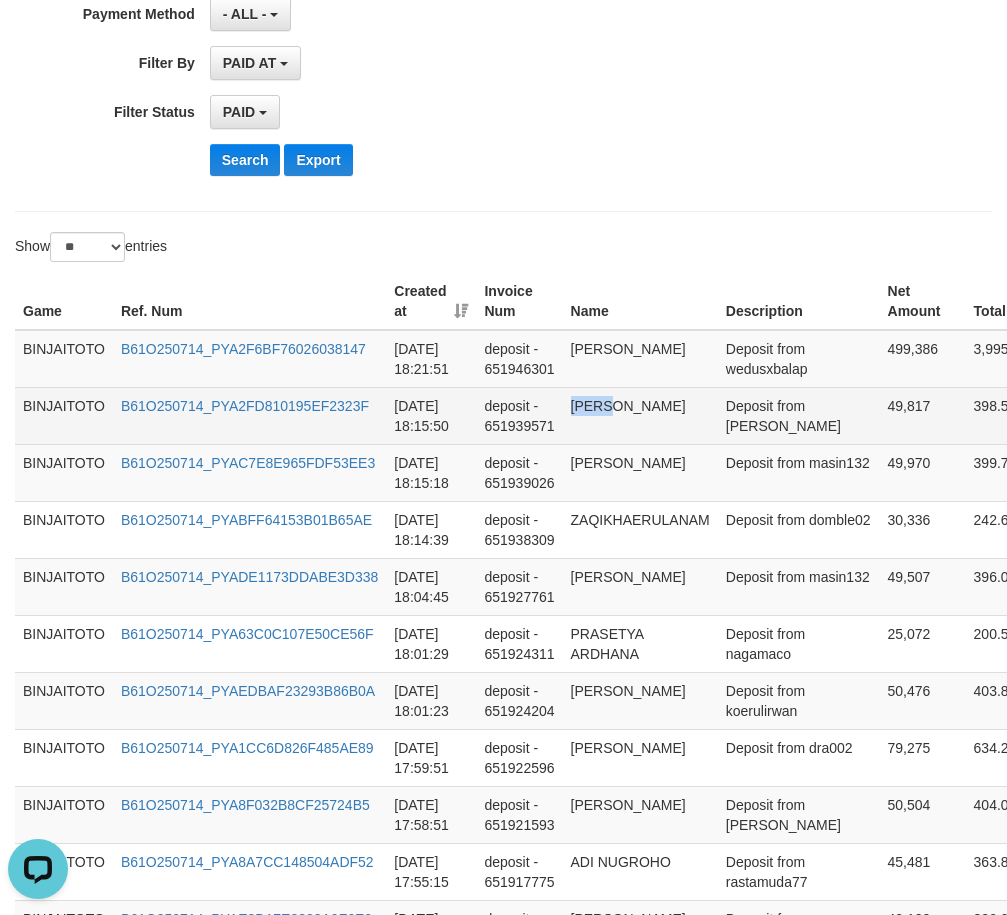 click on "[PERSON_NAME]" at bounding box center (640, 415) 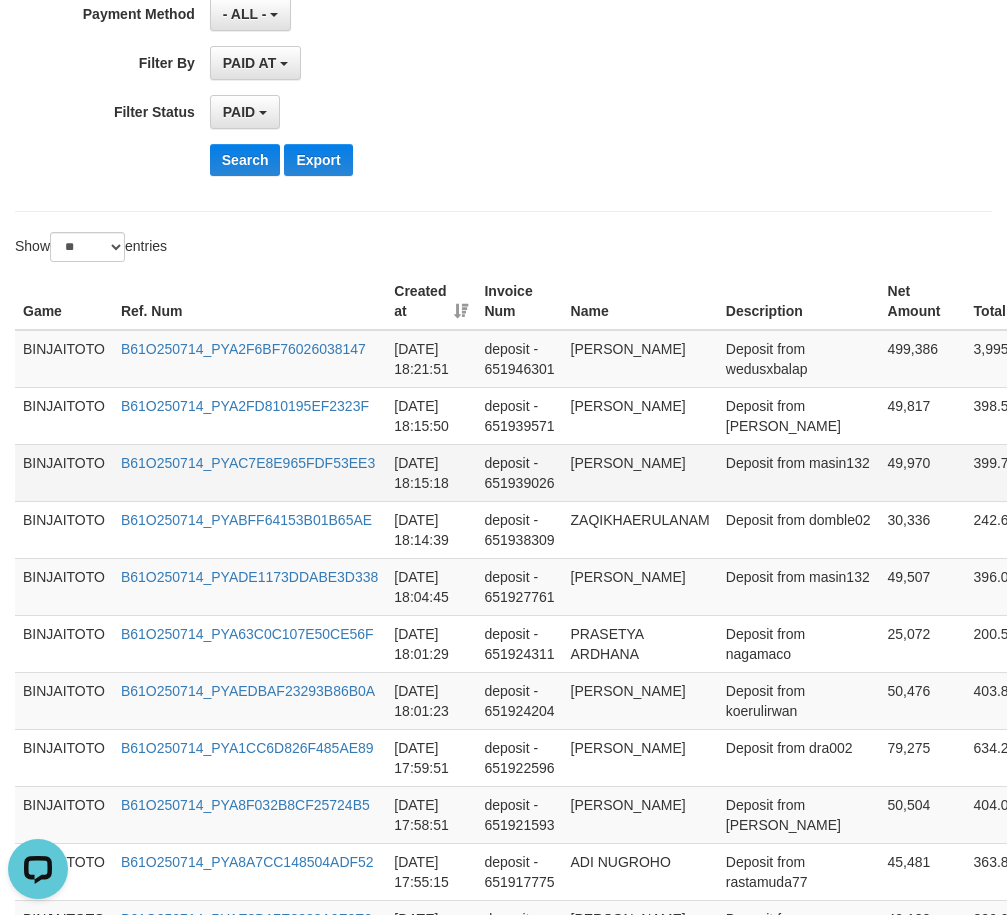 click on "[PERSON_NAME]" at bounding box center (640, 472) 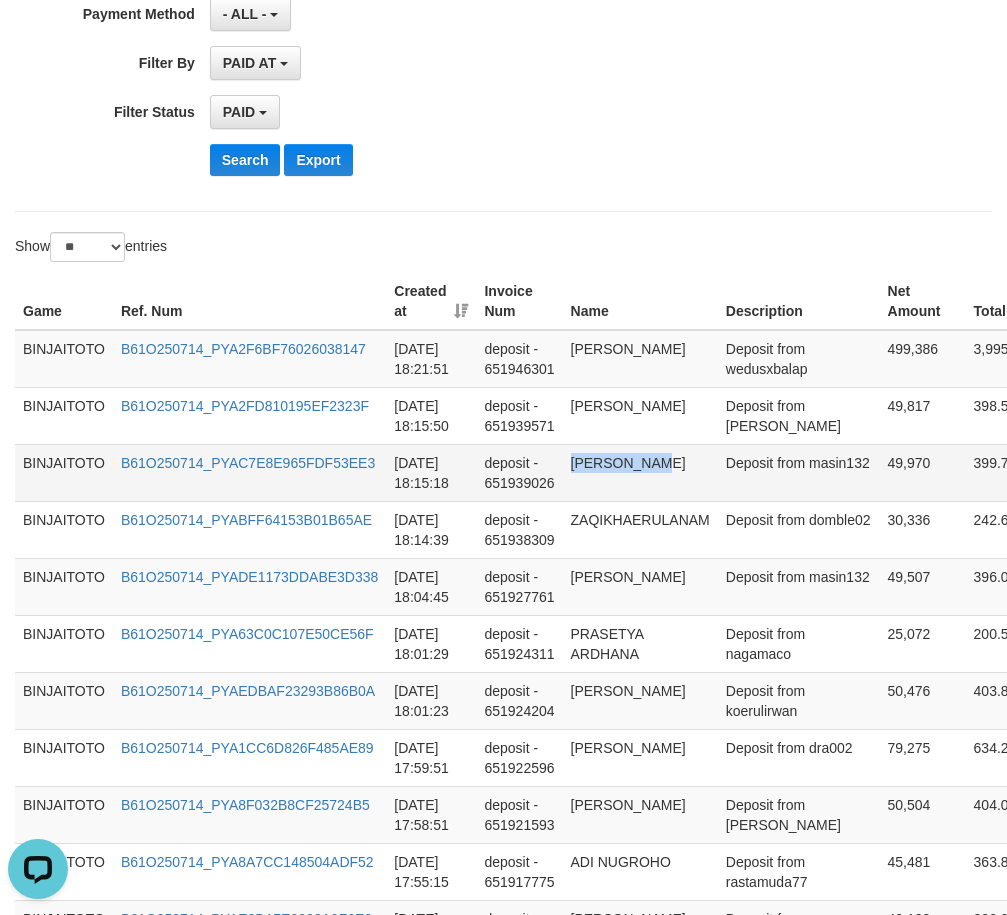 drag, startPoint x: 580, startPoint y: 463, endPoint x: 617, endPoint y: 462, distance: 37.01351 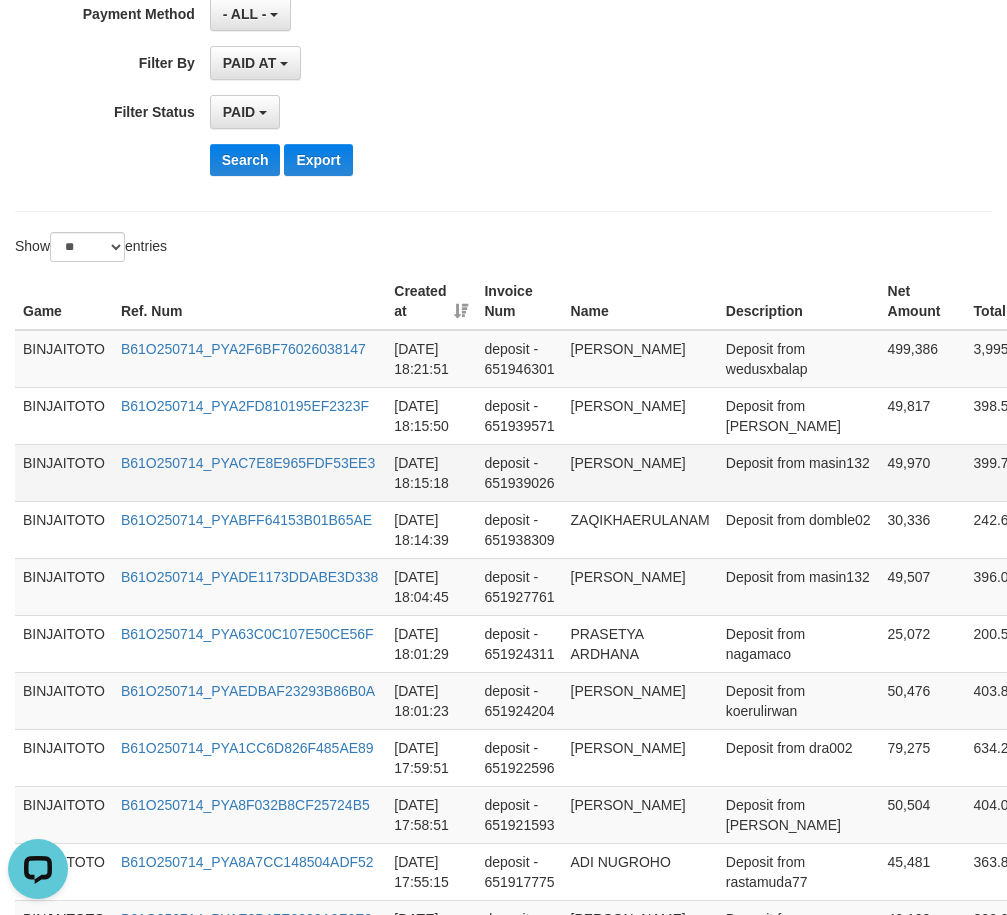 click on "[PERSON_NAME]" at bounding box center [640, 472] 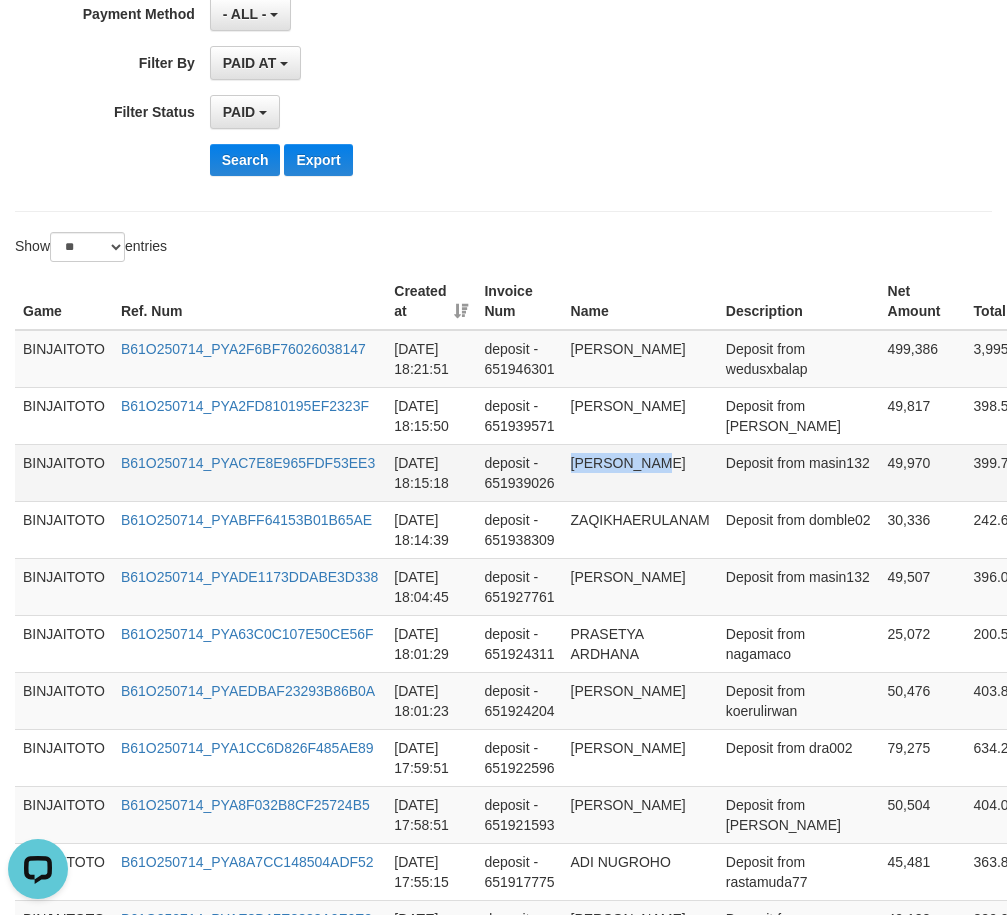 drag, startPoint x: 578, startPoint y: 460, endPoint x: 630, endPoint y: 460, distance: 52 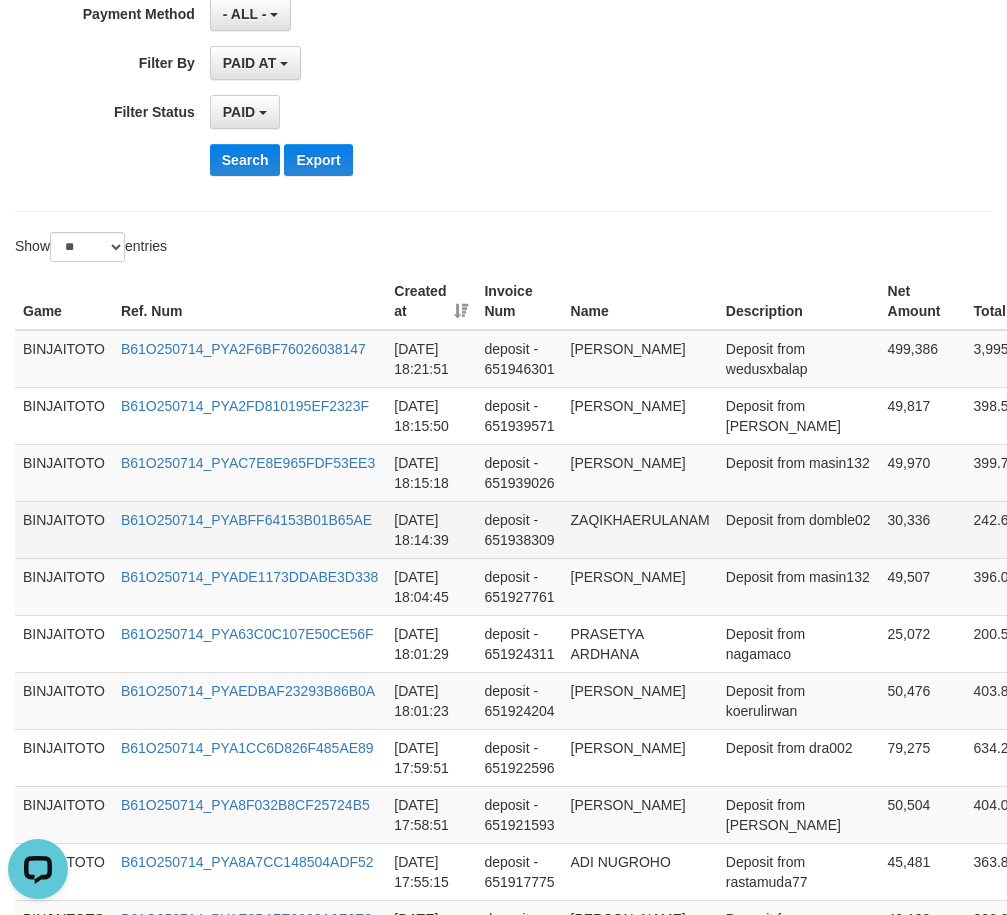 click on "ZAQIKHAERULANAM" at bounding box center [640, 529] 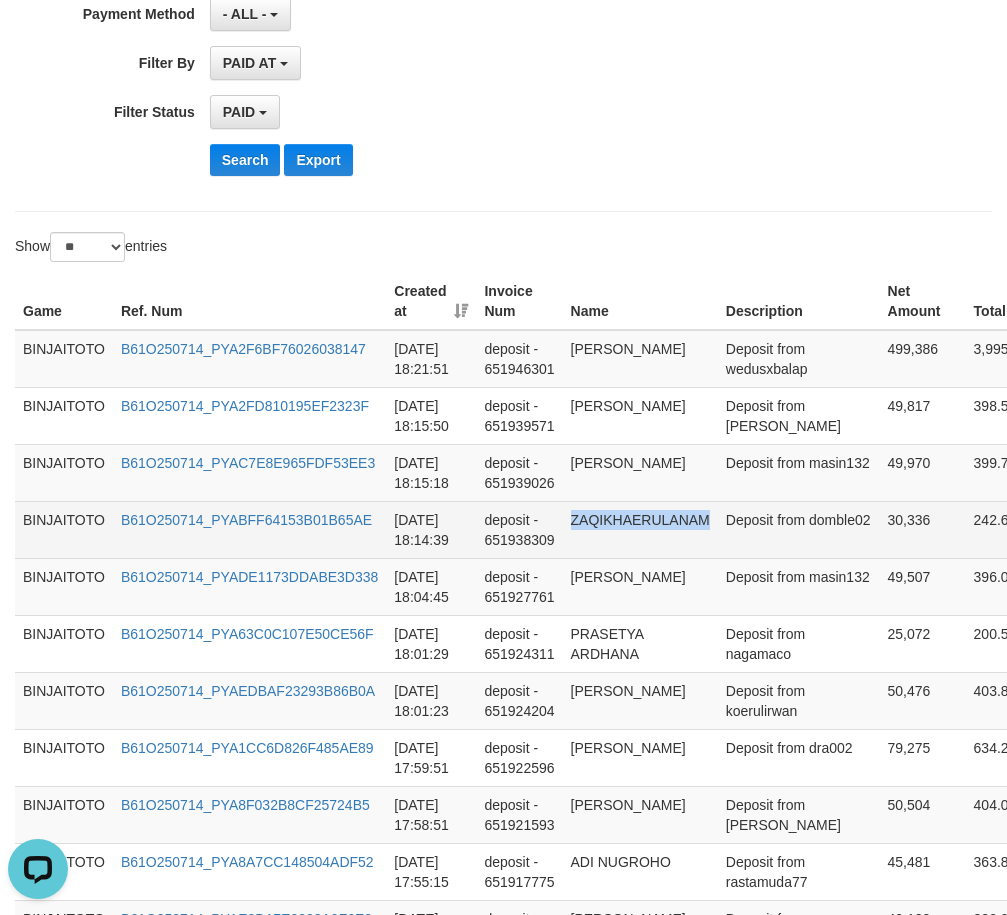 click on "ZAQIKHAERULANAM" at bounding box center (640, 529) 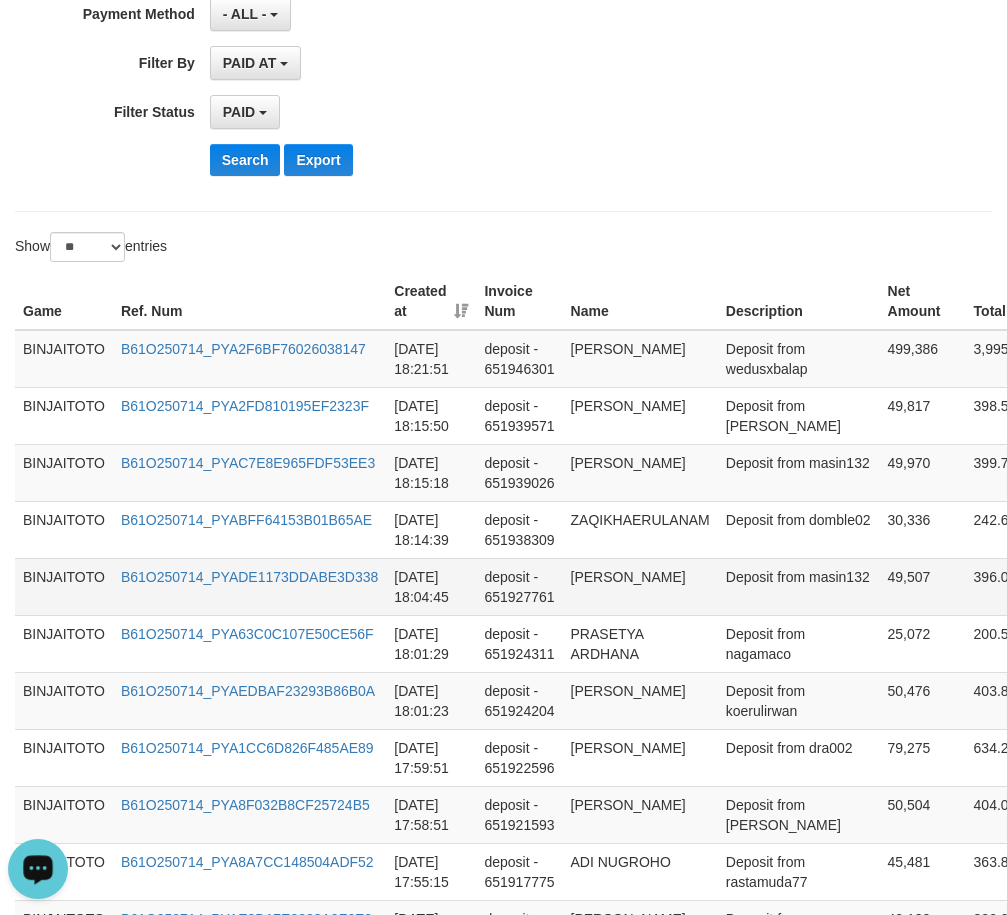 click on "[PERSON_NAME]" at bounding box center (640, 586) 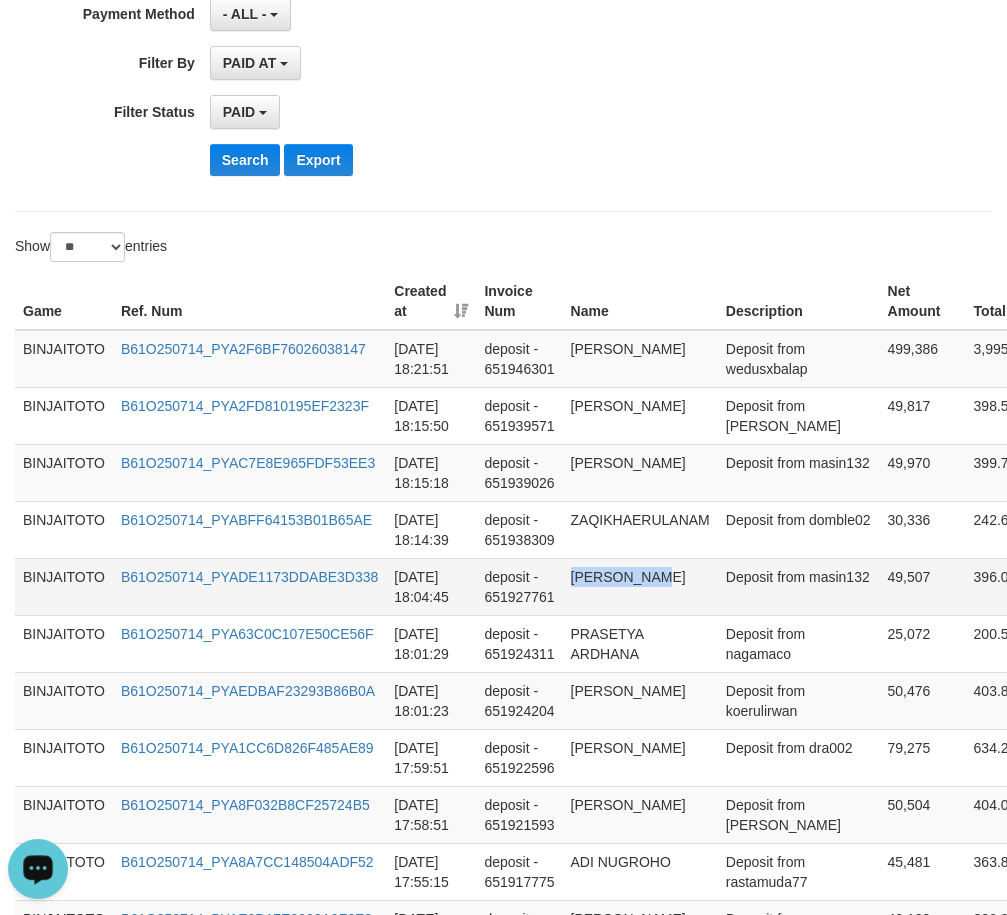drag, startPoint x: 575, startPoint y: 573, endPoint x: 618, endPoint y: 570, distance: 43.104523 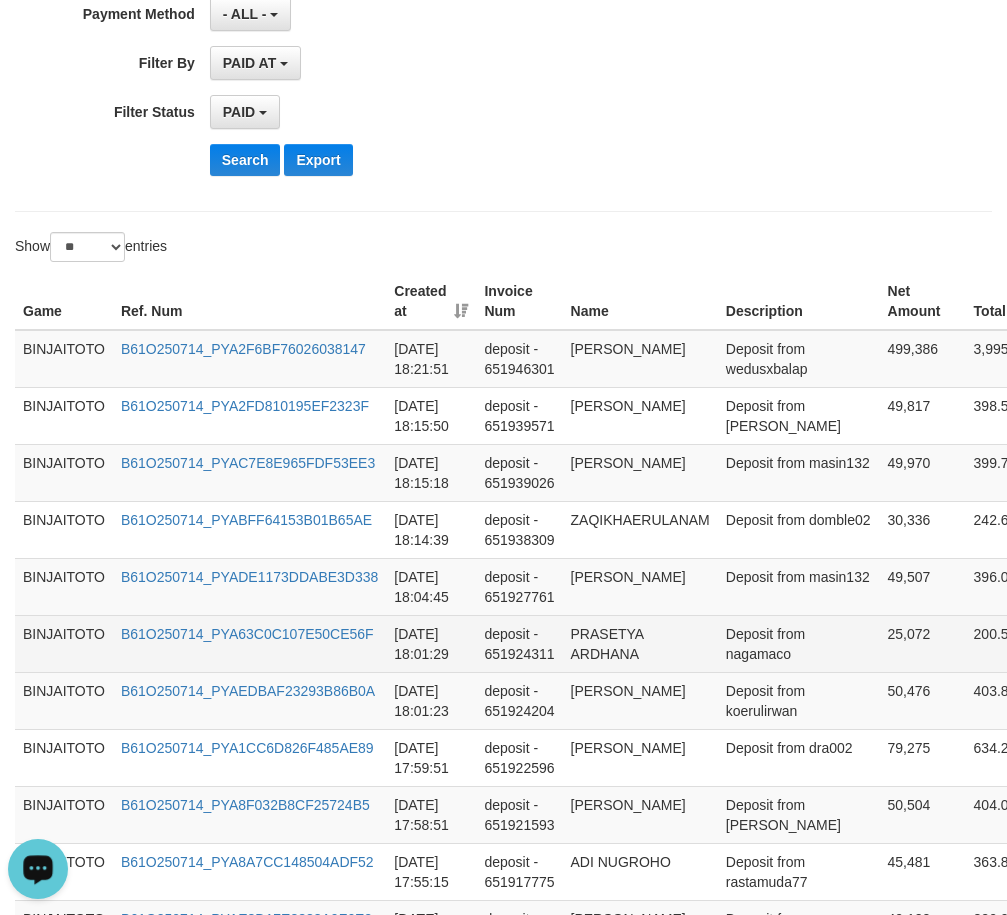 click on "PRASETYA ARDHANA" at bounding box center (640, 643) 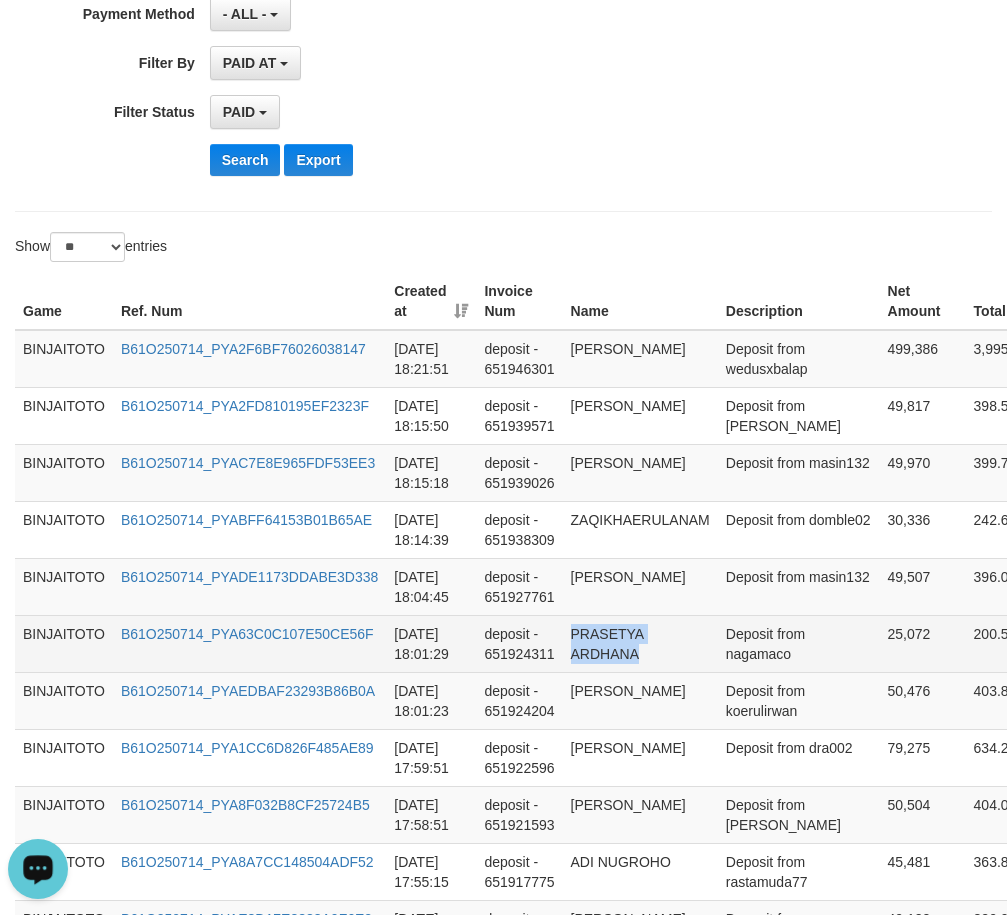 drag, startPoint x: 584, startPoint y: 637, endPoint x: 605, endPoint y: 649, distance: 24.186773 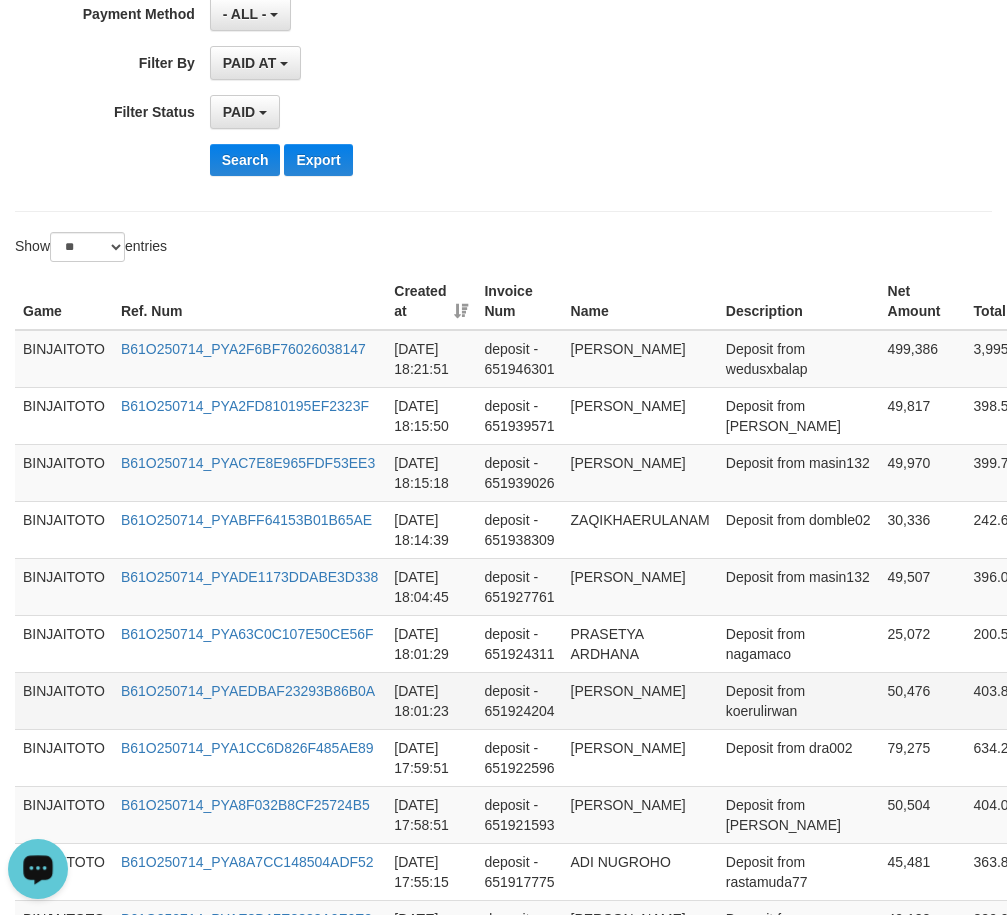 click on "[PERSON_NAME]" at bounding box center (640, 700) 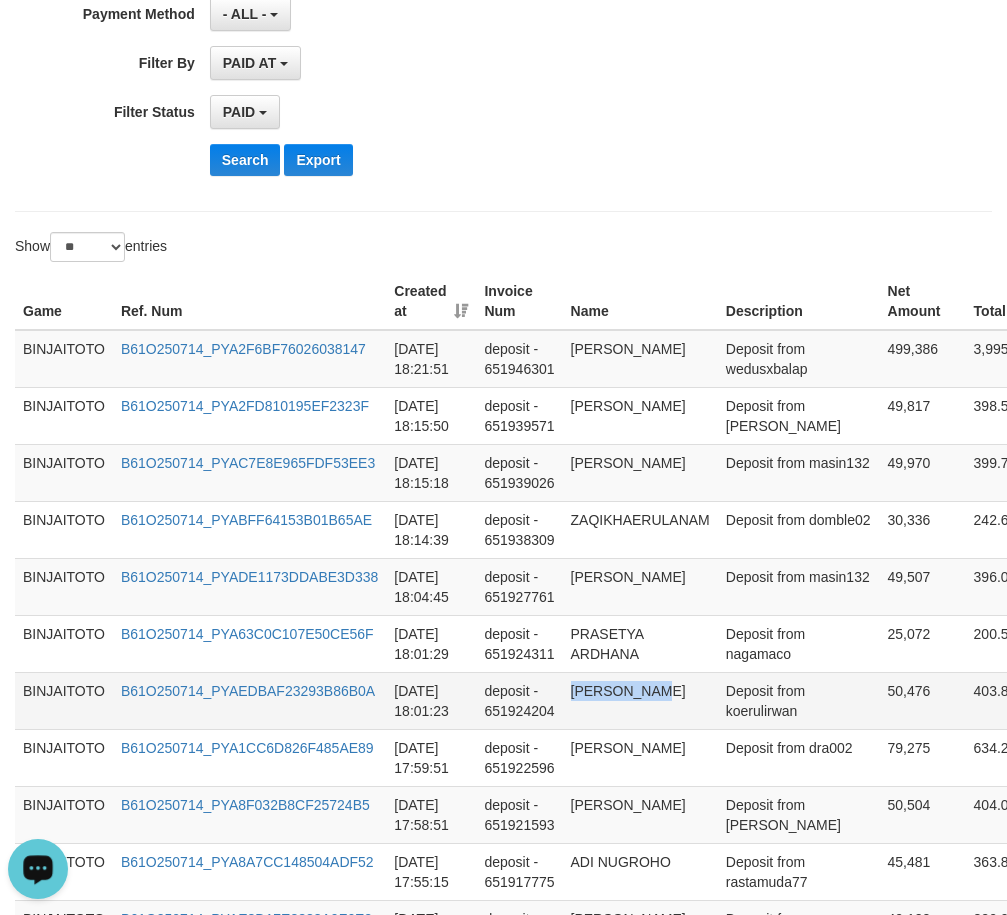 drag, startPoint x: 583, startPoint y: 692, endPoint x: 655, endPoint y: 692, distance: 72 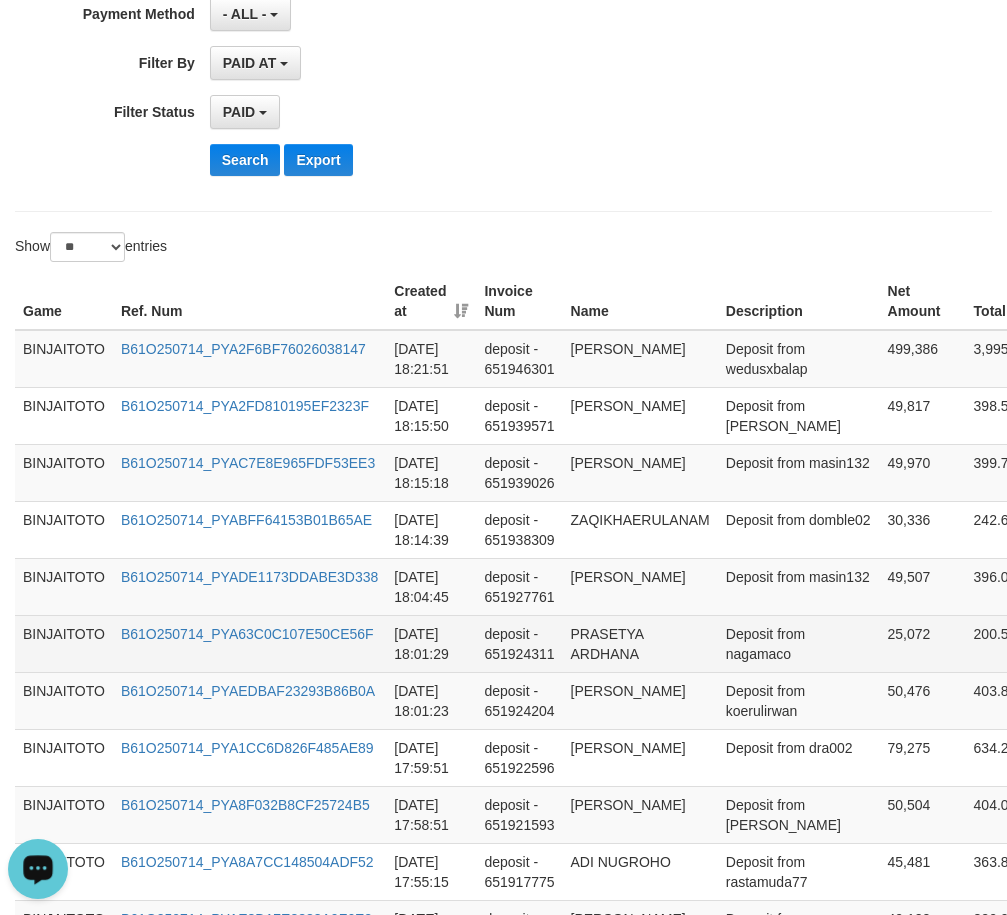 click on "PRASETYA ARDHANA" at bounding box center [640, 643] 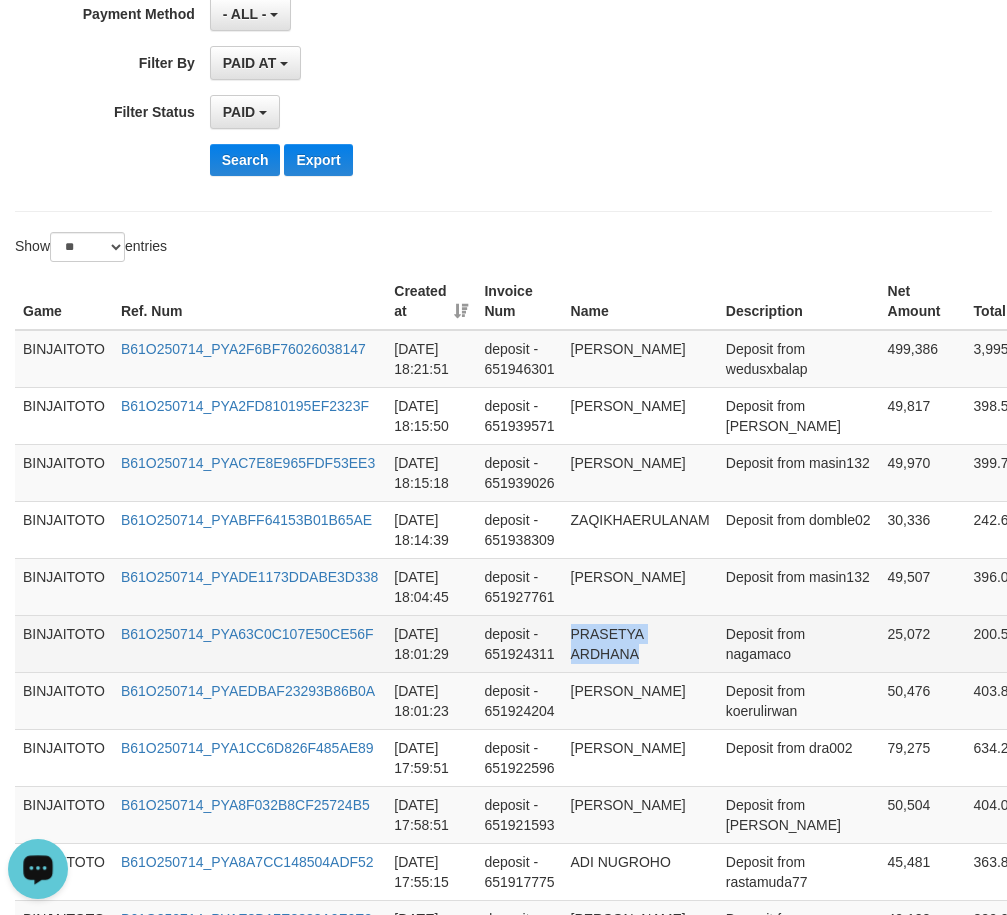 drag, startPoint x: 597, startPoint y: 635, endPoint x: 612, endPoint y: 649, distance: 20.518284 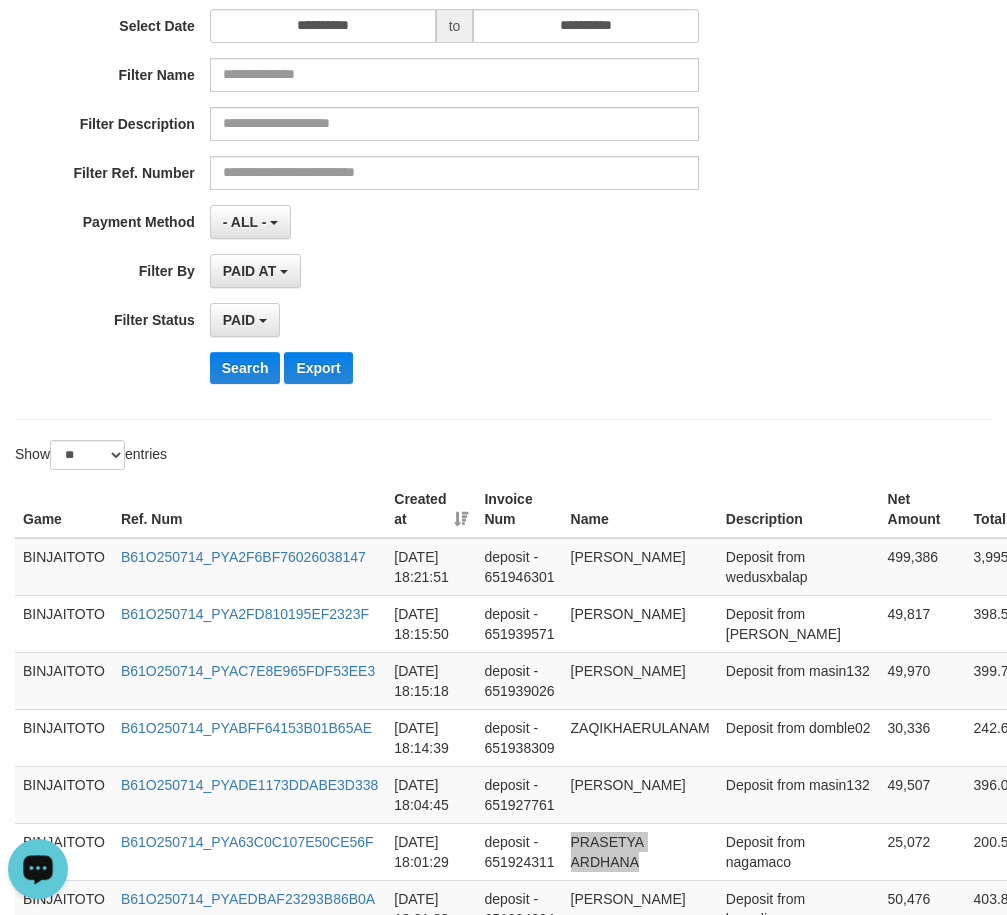 scroll, scrollTop: 100, scrollLeft: 0, axis: vertical 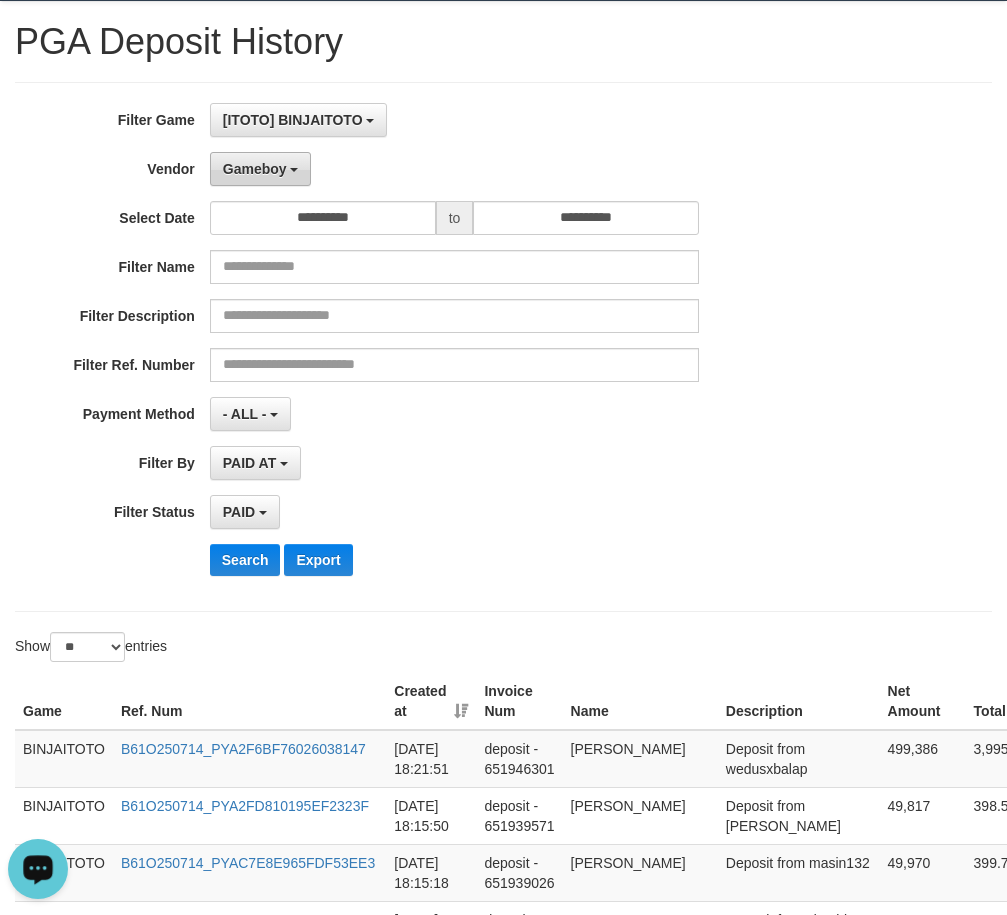 click on "Gameboy" at bounding box center [255, 169] 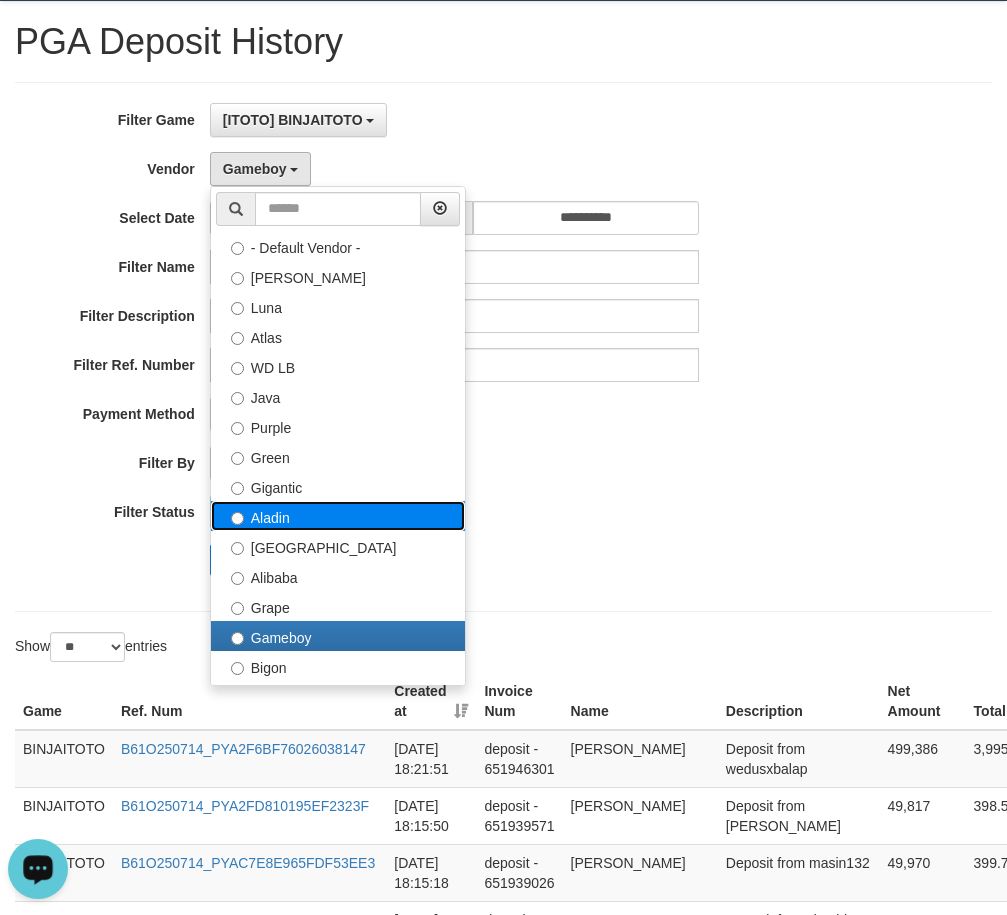 click on "Aladin" at bounding box center [338, 516] 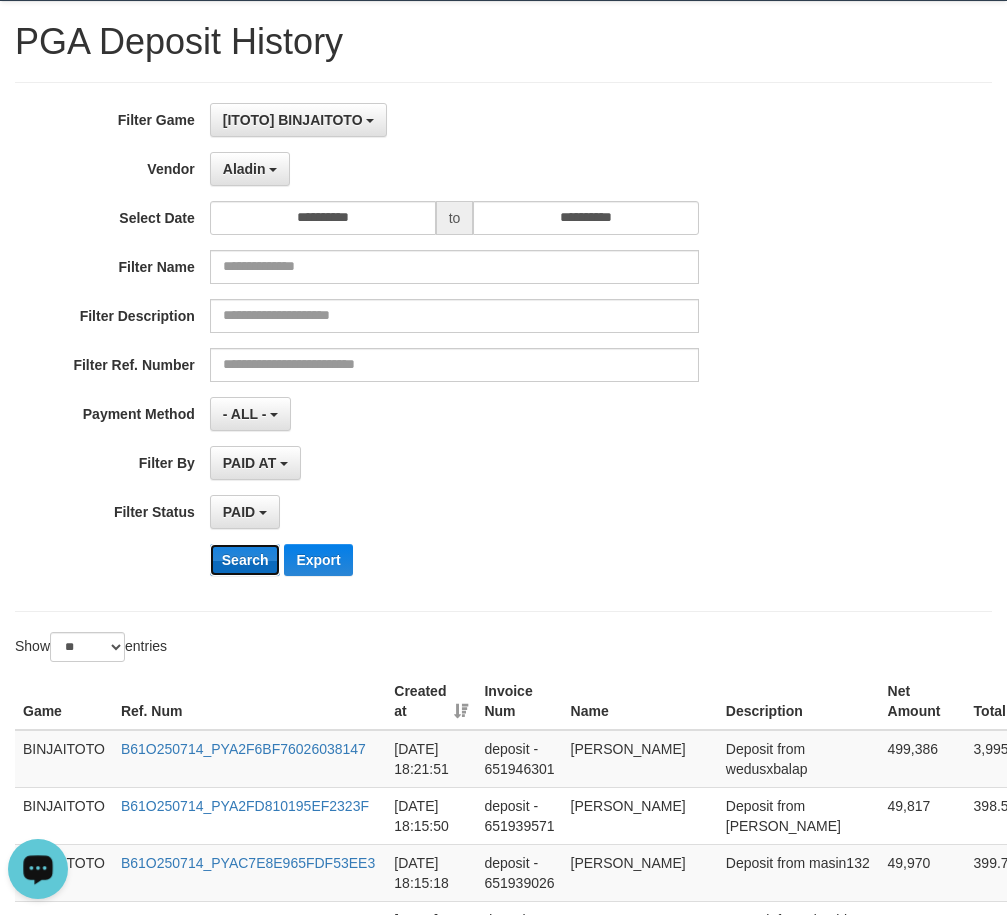 click on "Search" at bounding box center (245, 560) 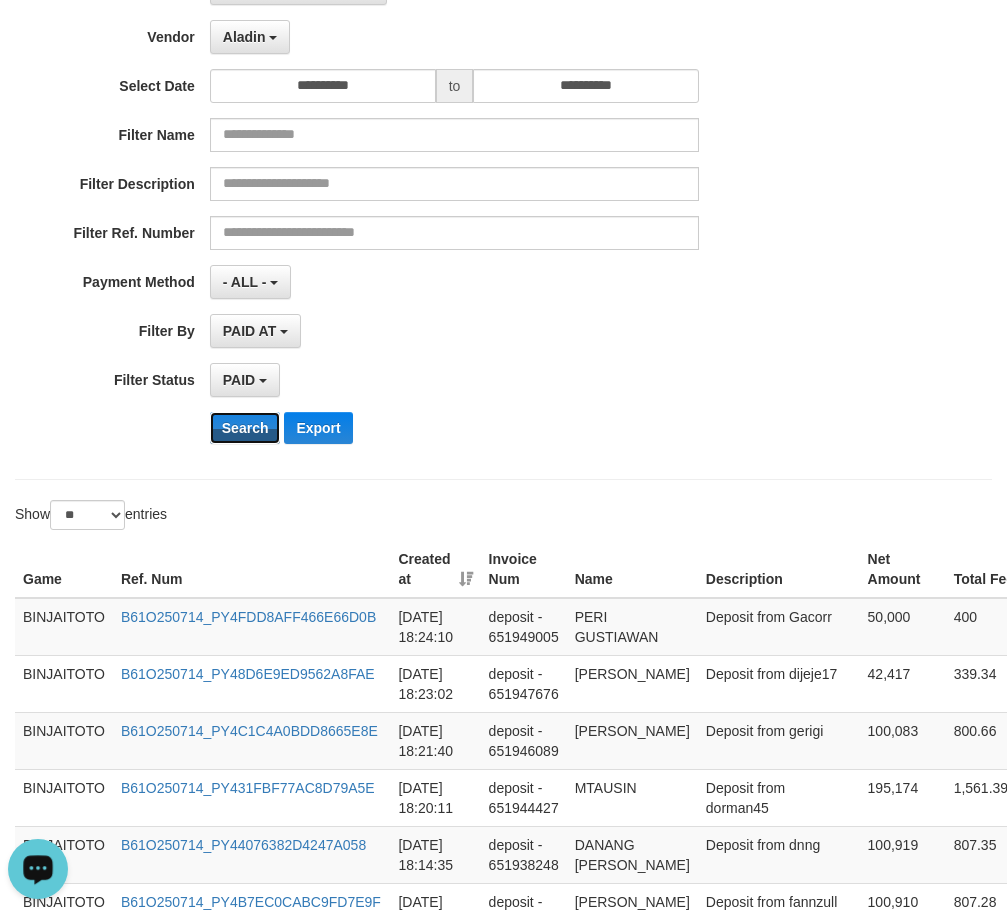 scroll, scrollTop: 500, scrollLeft: 0, axis: vertical 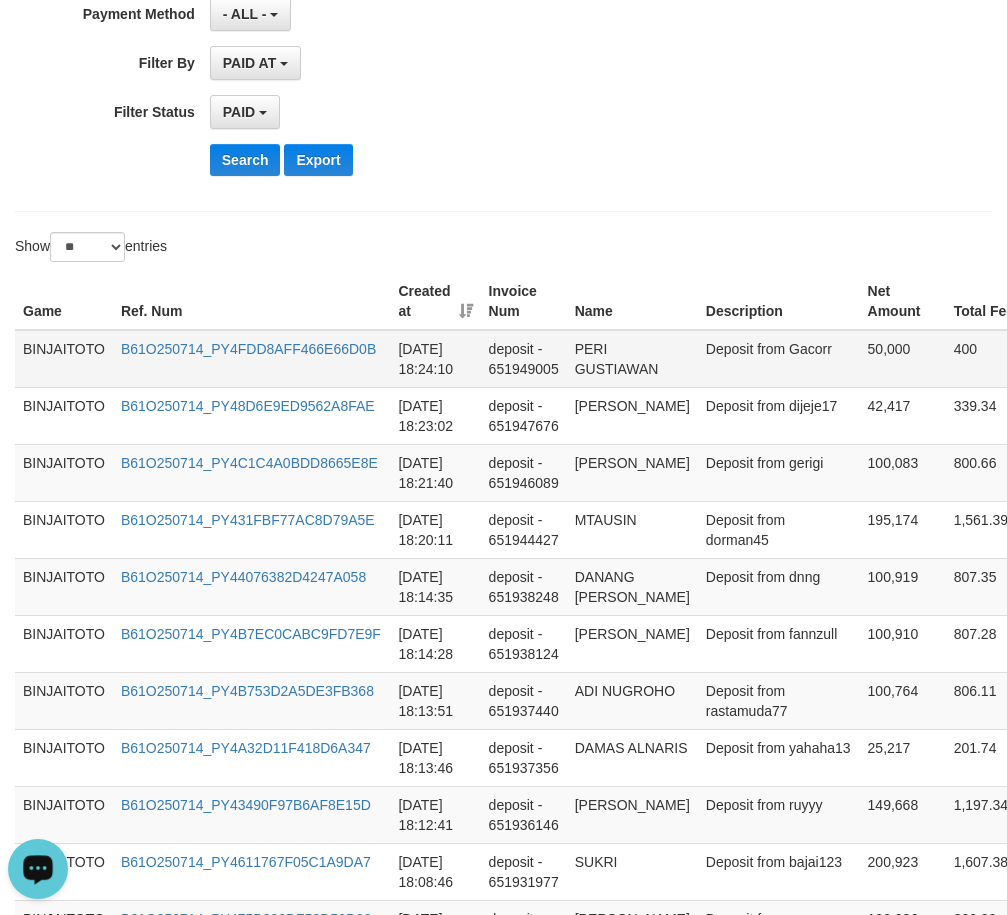 click on "PERI GUSTIAWAN" at bounding box center (632, 359) 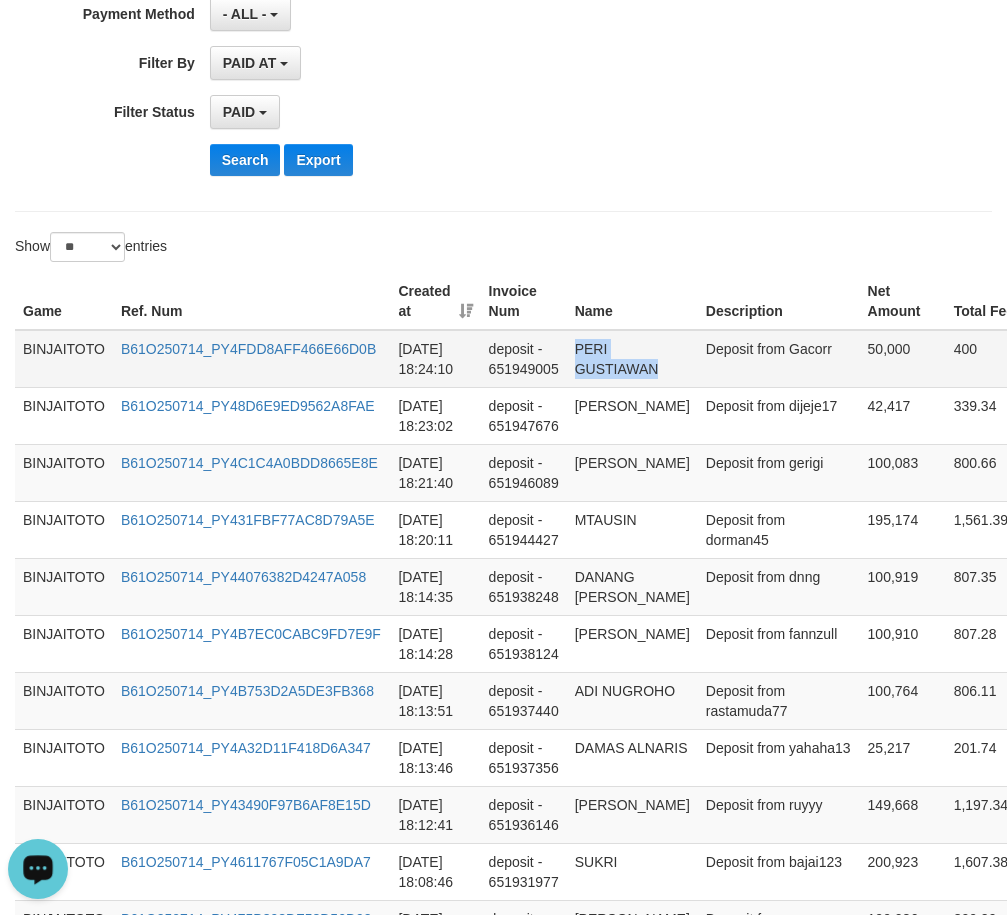 drag, startPoint x: 586, startPoint y: 354, endPoint x: 601, endPoint y: 372, distance: 23.43075 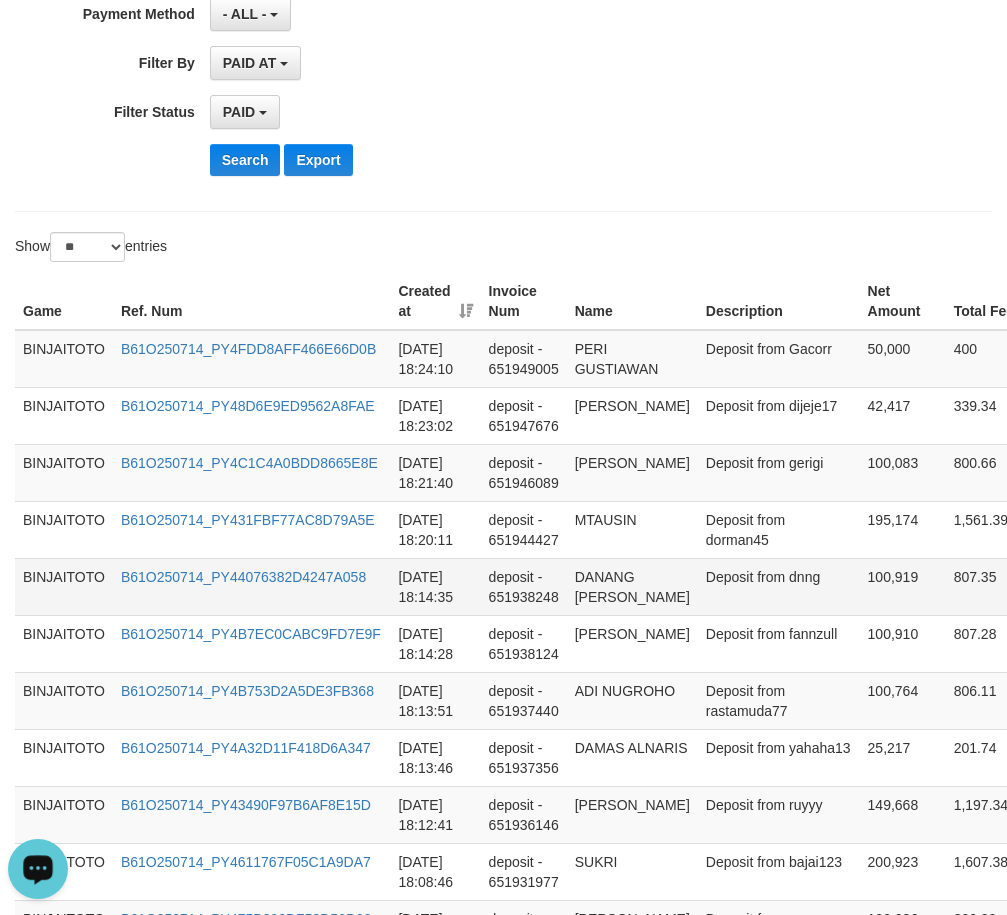 click on "DANANG [PERSON_NAME]" at bounding box center (632, 586) 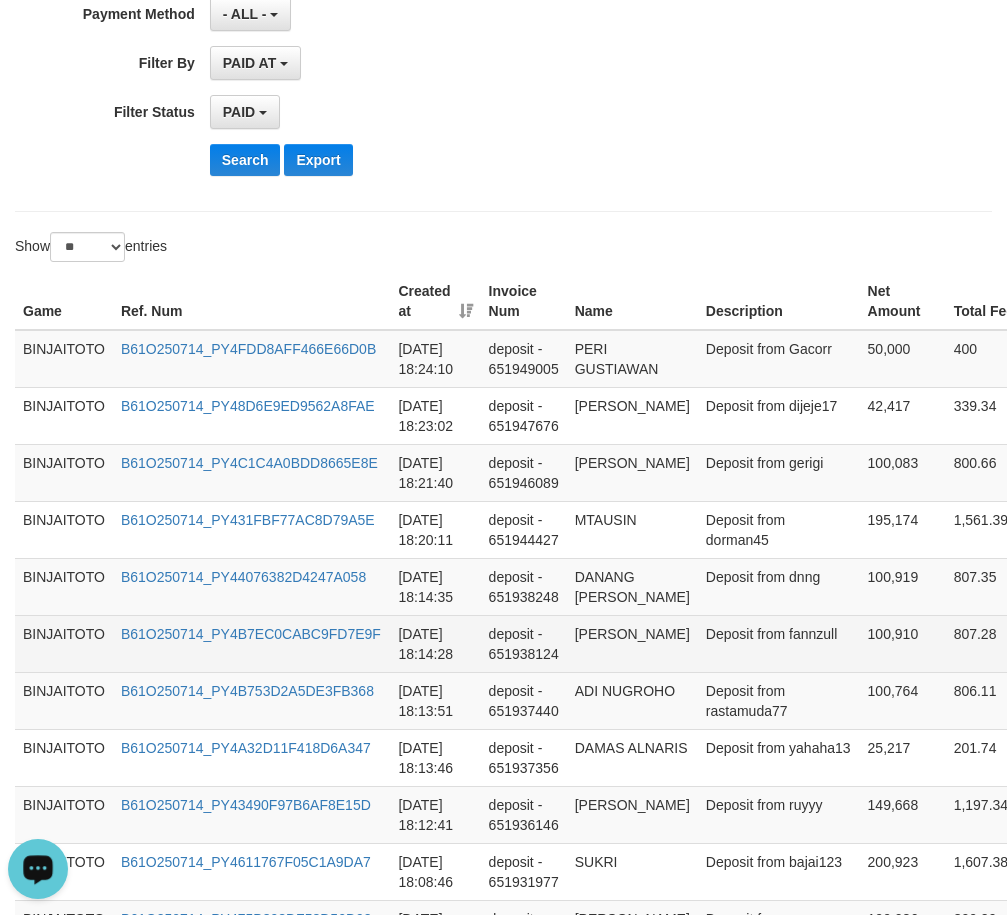 click on "[PERSON_NAME]" at bounding box center [632, 643] 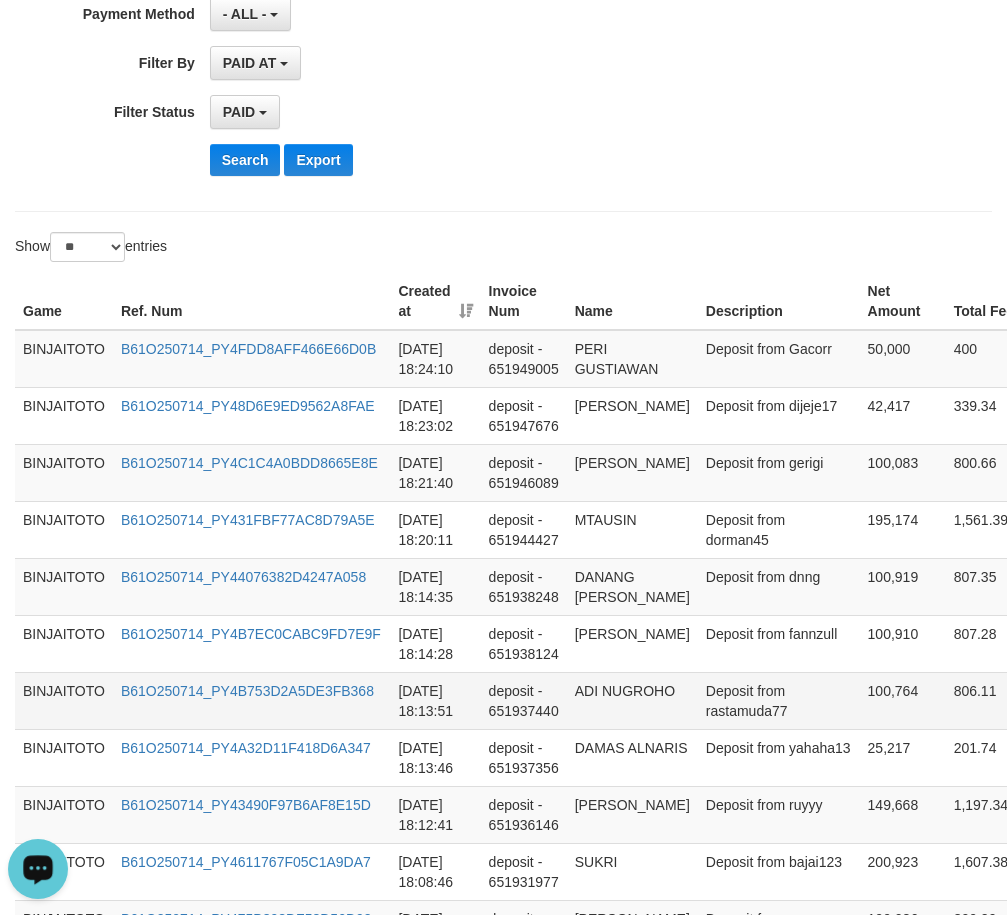 click on "ADI NUGROHO" at bounding box center (632, 700) 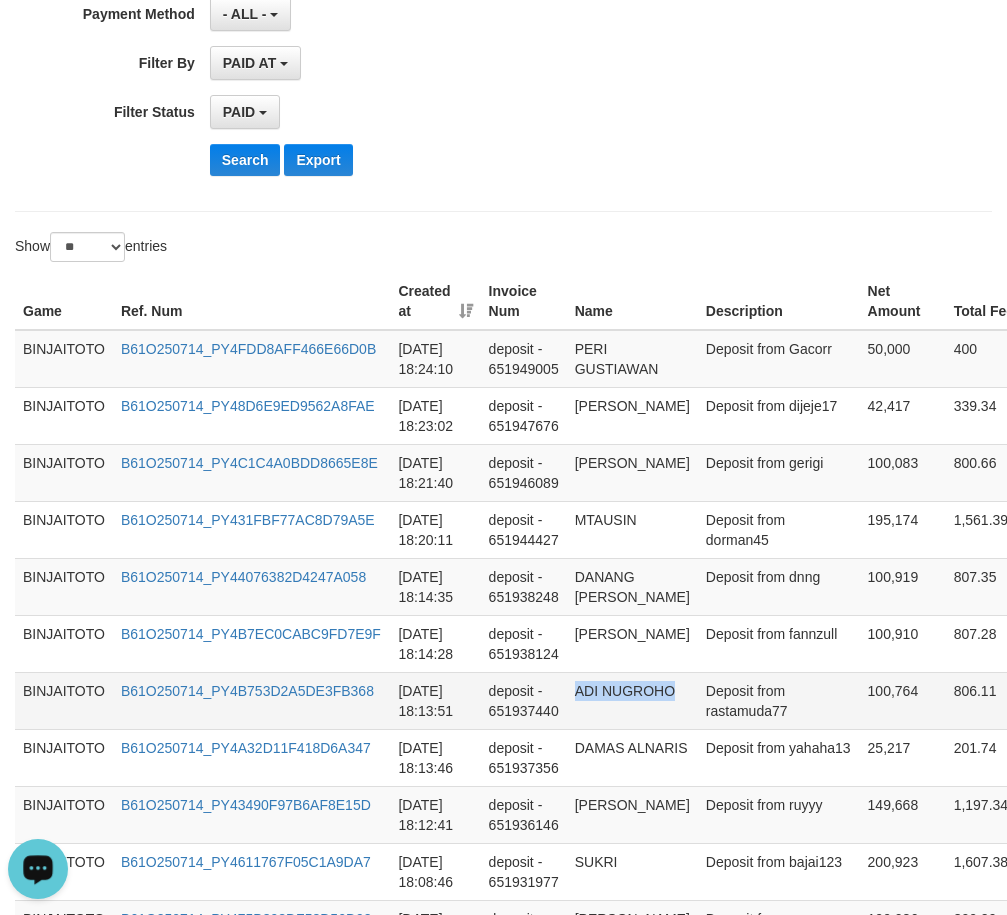 drag, startPoint x: 588, startPoint y: 710, endPoint x: 606, endPoint y: 726, distance: 24.083189 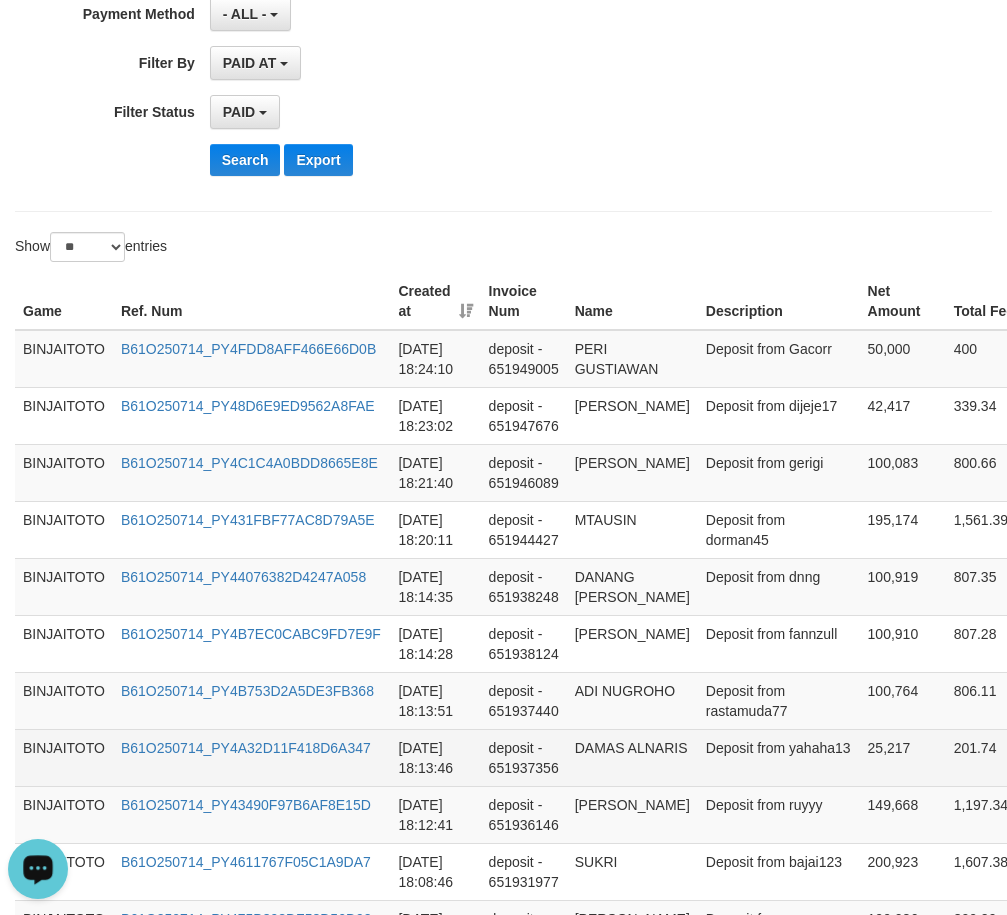 click on "DAMAS ALNARIS" at bounding box center [632, 757] 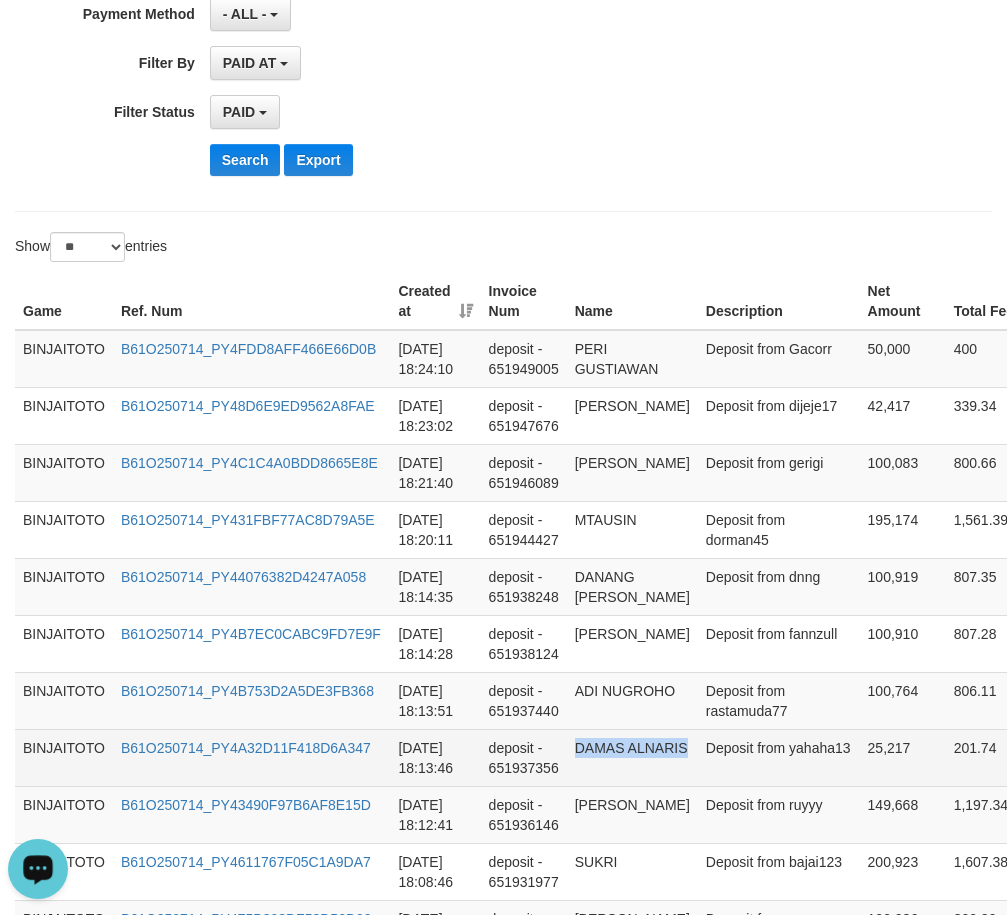 drag, startPoint x: 595, startPoint y: 765, endPoint x: 607, endPoint y: 793, distance: 30.463093 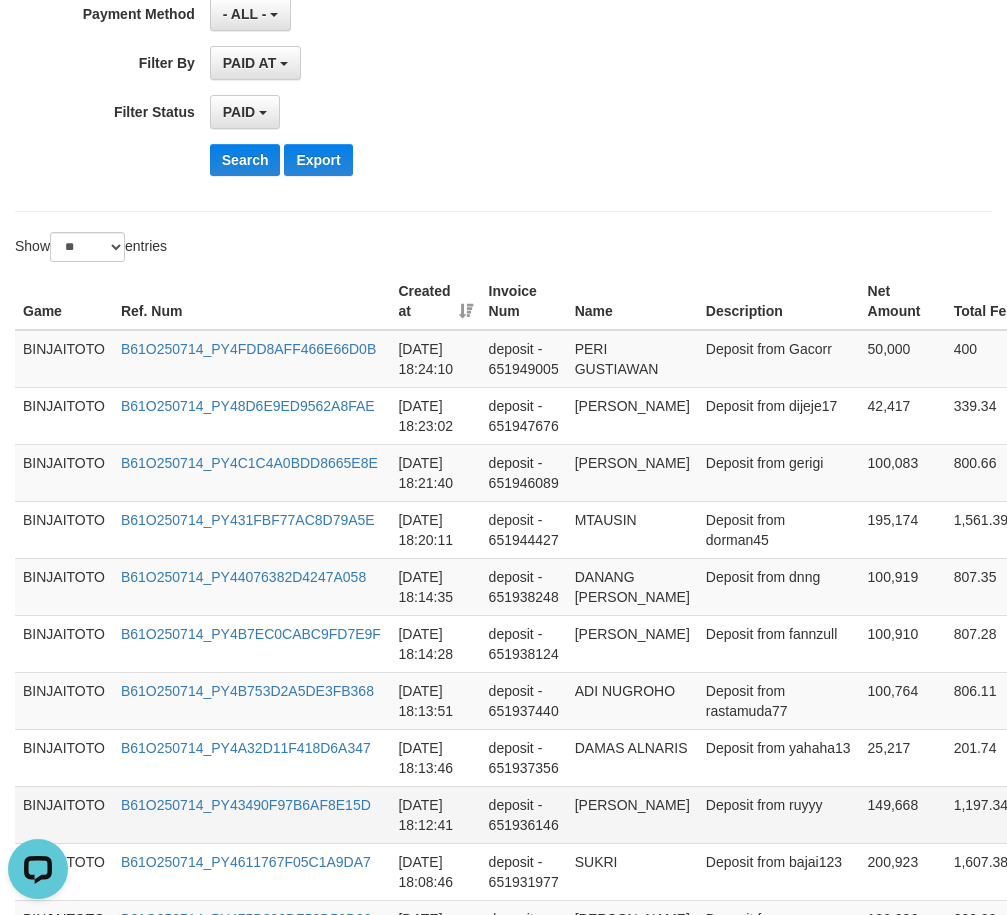 click on "[PERSON_NAME]" at bounding box center (632, 814) 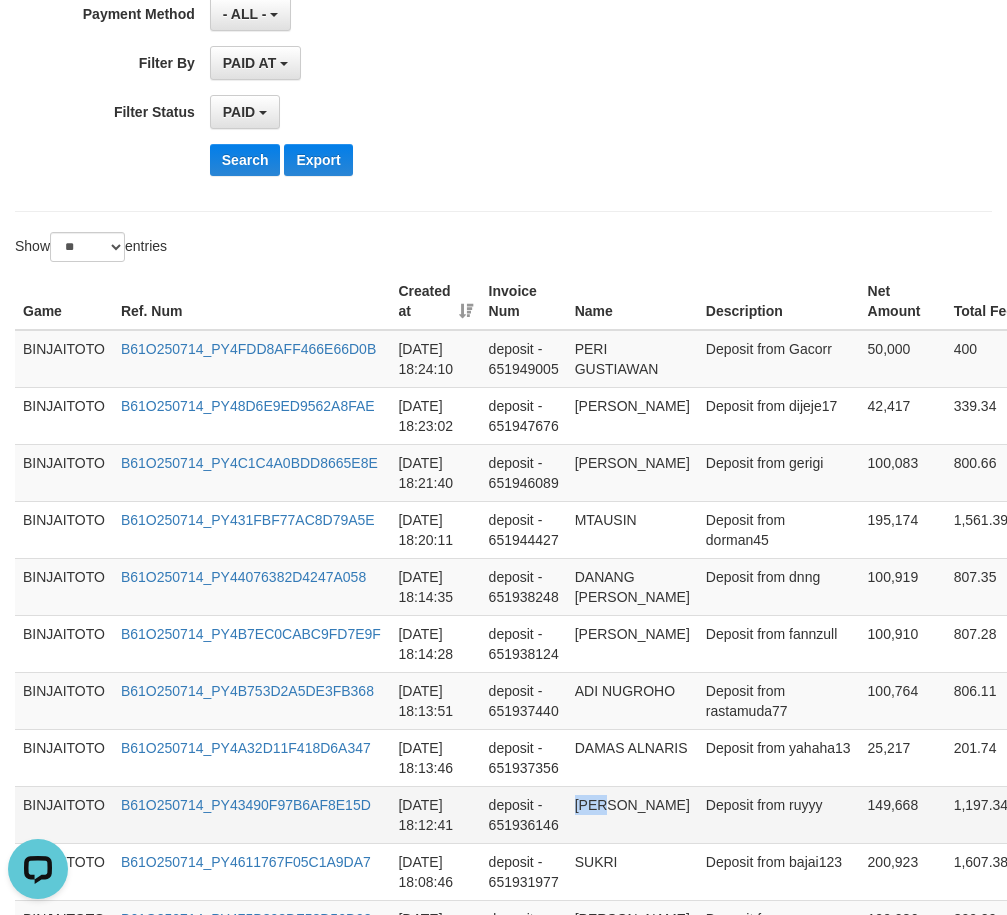 click on "[PERSON_NAME]" at bounding box center (632, 814) 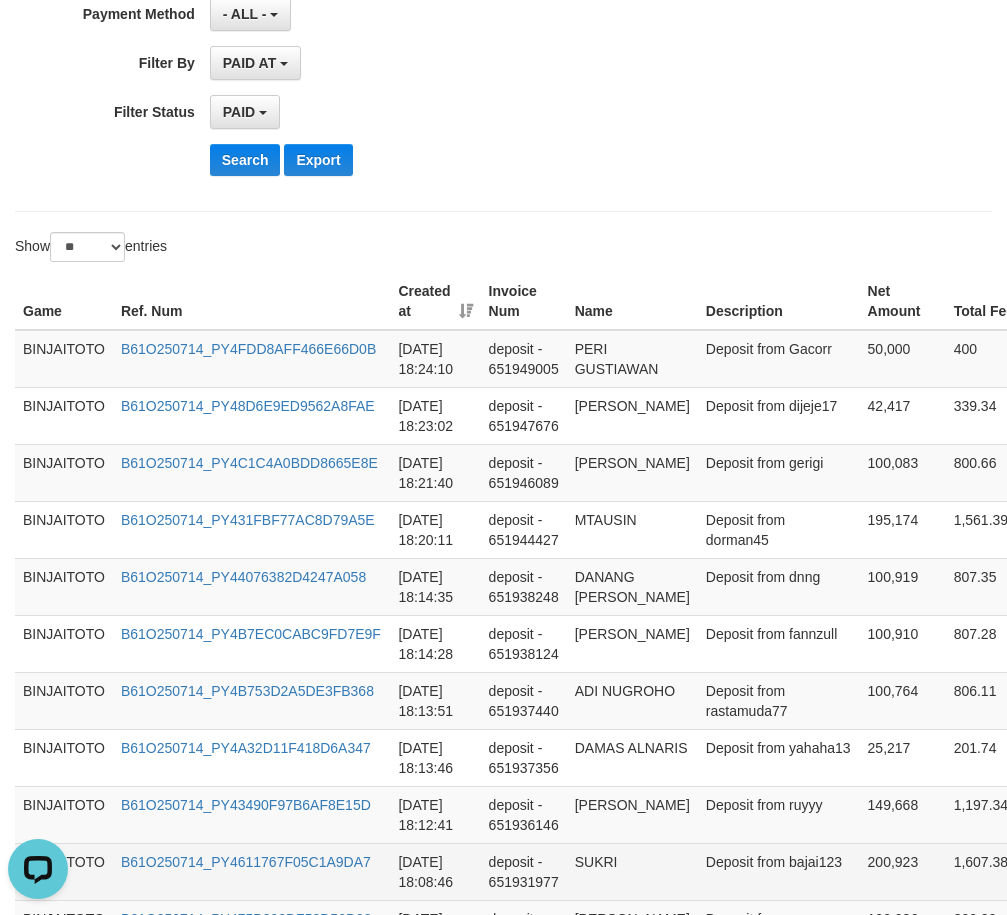 click on "SUKRI" at bounding box center [632, 871] 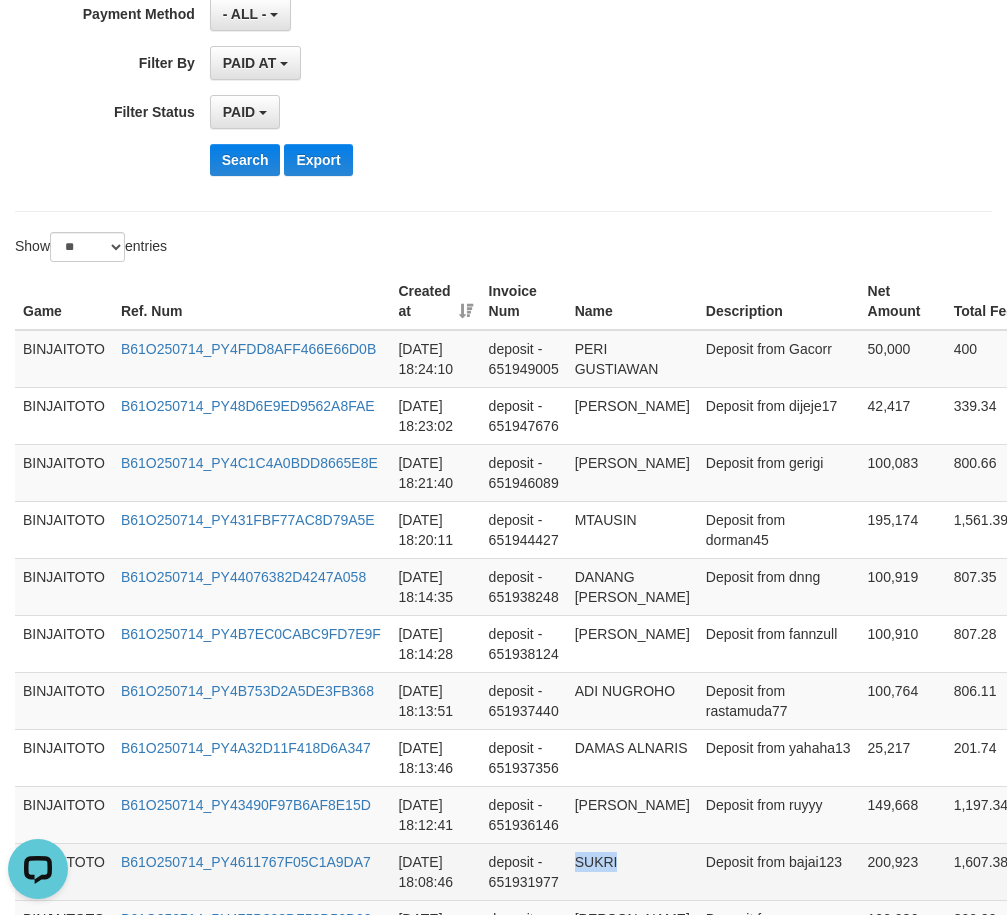 click on "SUKRI" at bounding box center [632, 871] 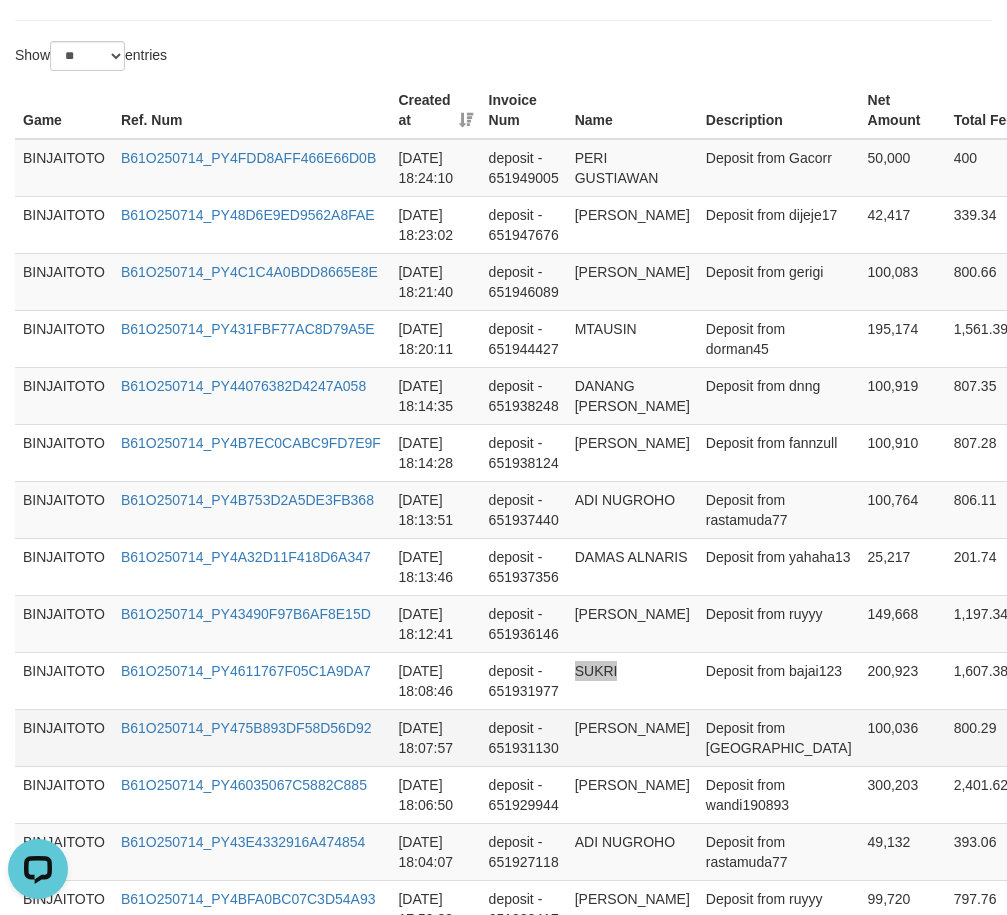 scroll, scrollTop: 700, scrollLeft: 0, axis: vertical 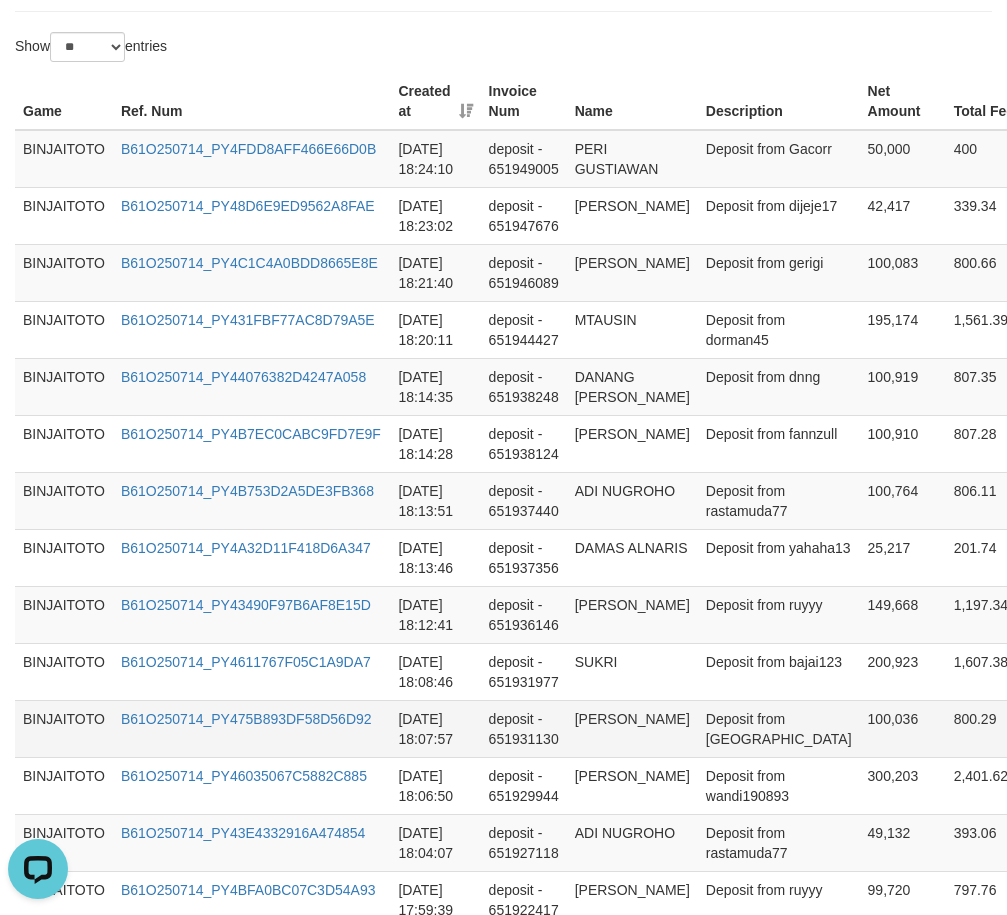 drag, startPoint x: 594, startPoint y: 745, endPoint x: 608, endPoint y: 753, distance: 16.124516 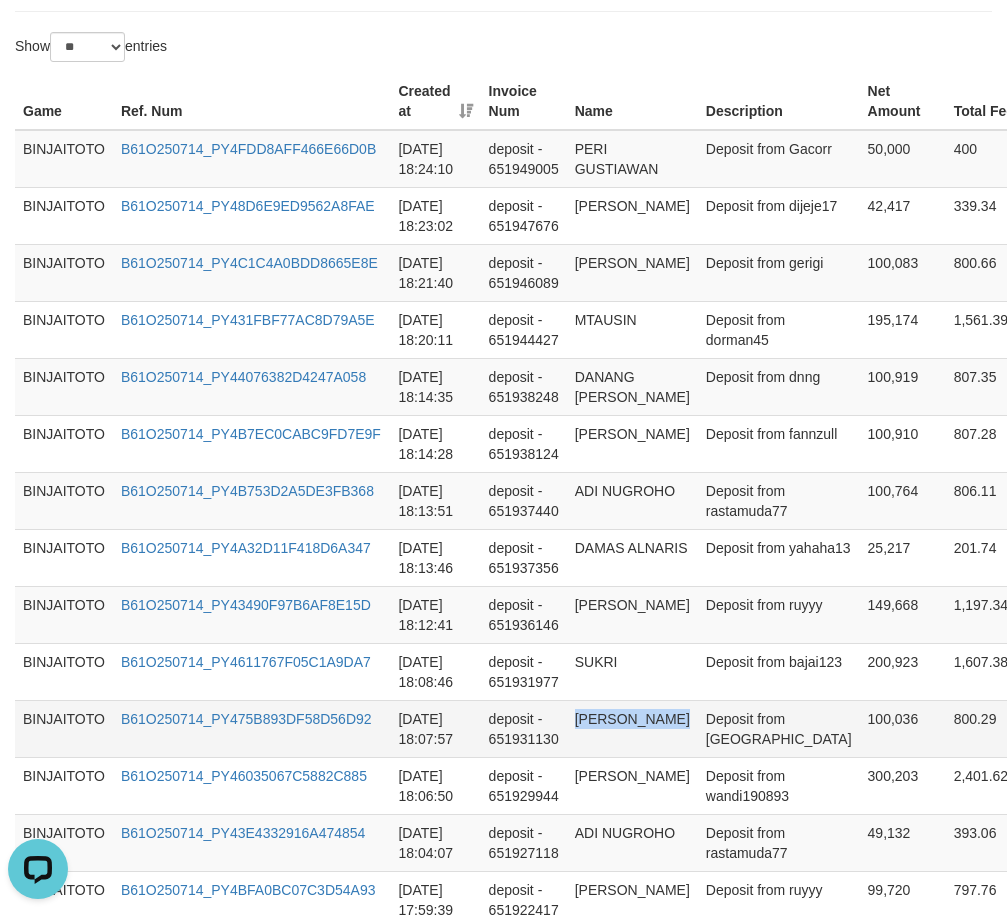 drag, startPoint x: 587, startPoint y: 742, endPoint x: 607, endPoint y: 759, distance: 26.24881 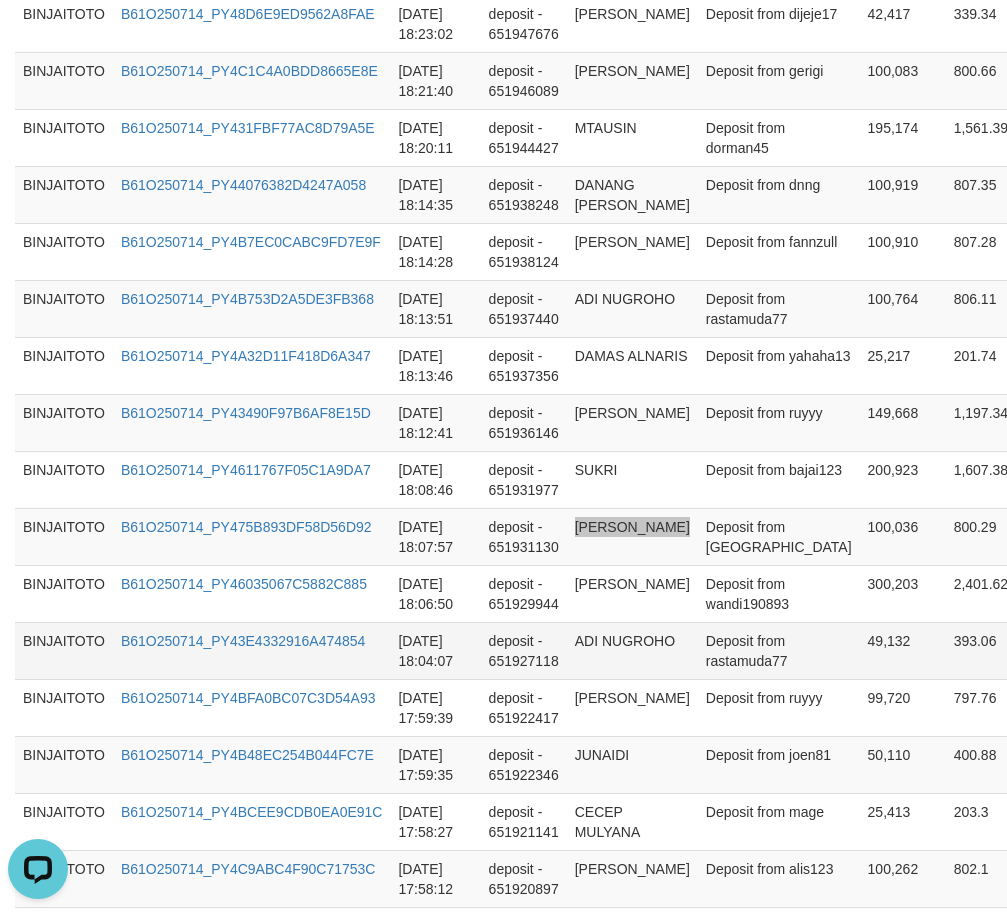 scroll, scrollTop: 900, scrollLeft: 0, axis: vertical 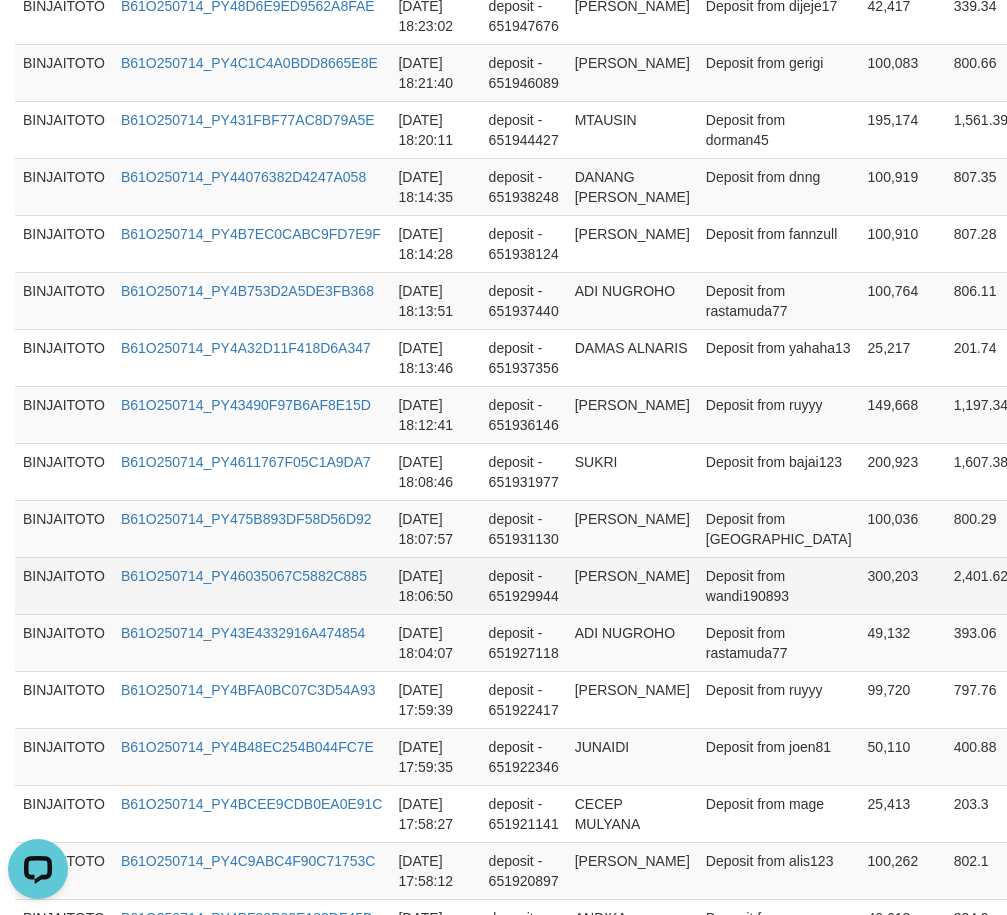 click on "[PERSON_NAME]" at bounding box center [632, 585] 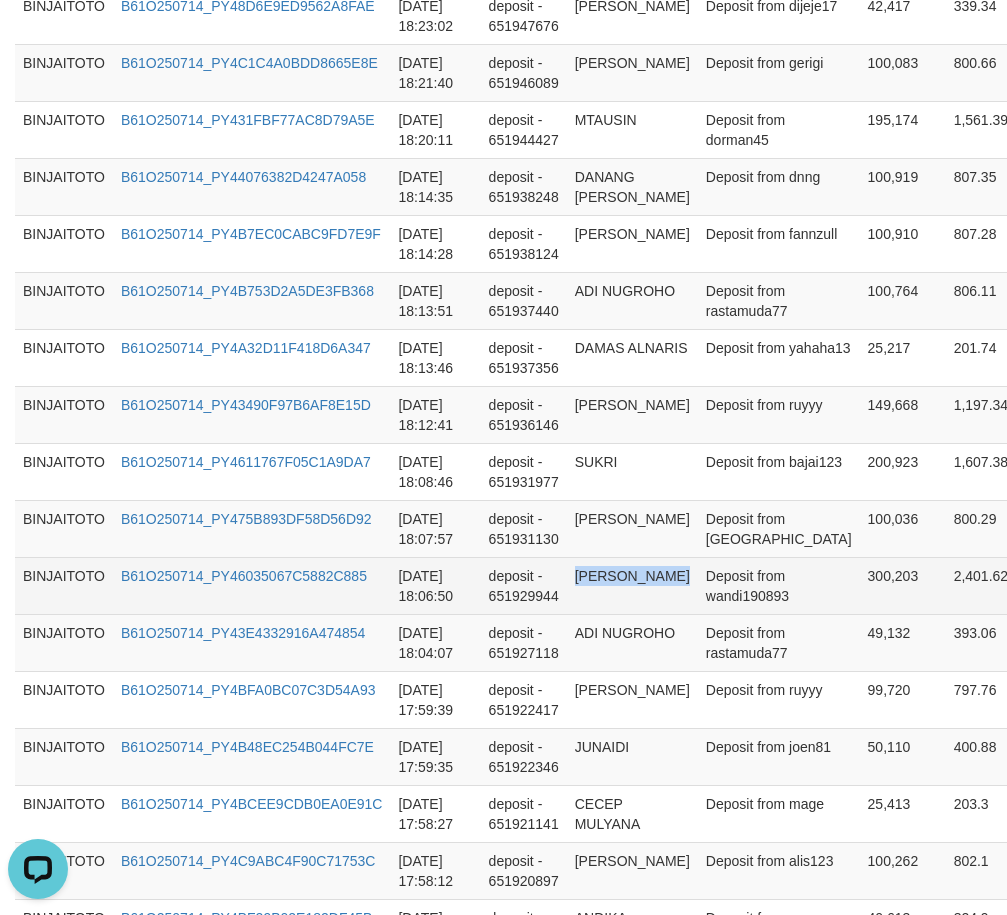 drag, startPoint x: 604, startPoint y: 603, endPoint x: 618, endPoint y: 620, distance: 22.022715 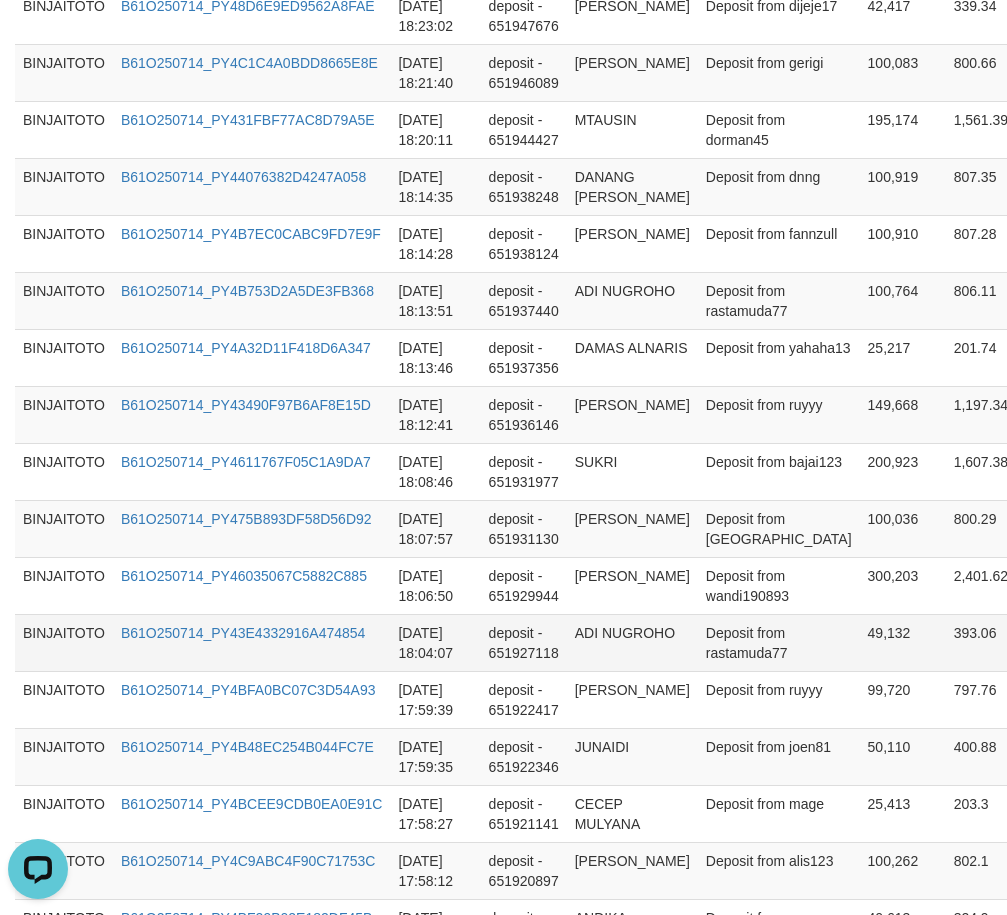 click on "ADI NUGROHO" at bounding box center [632, 642] 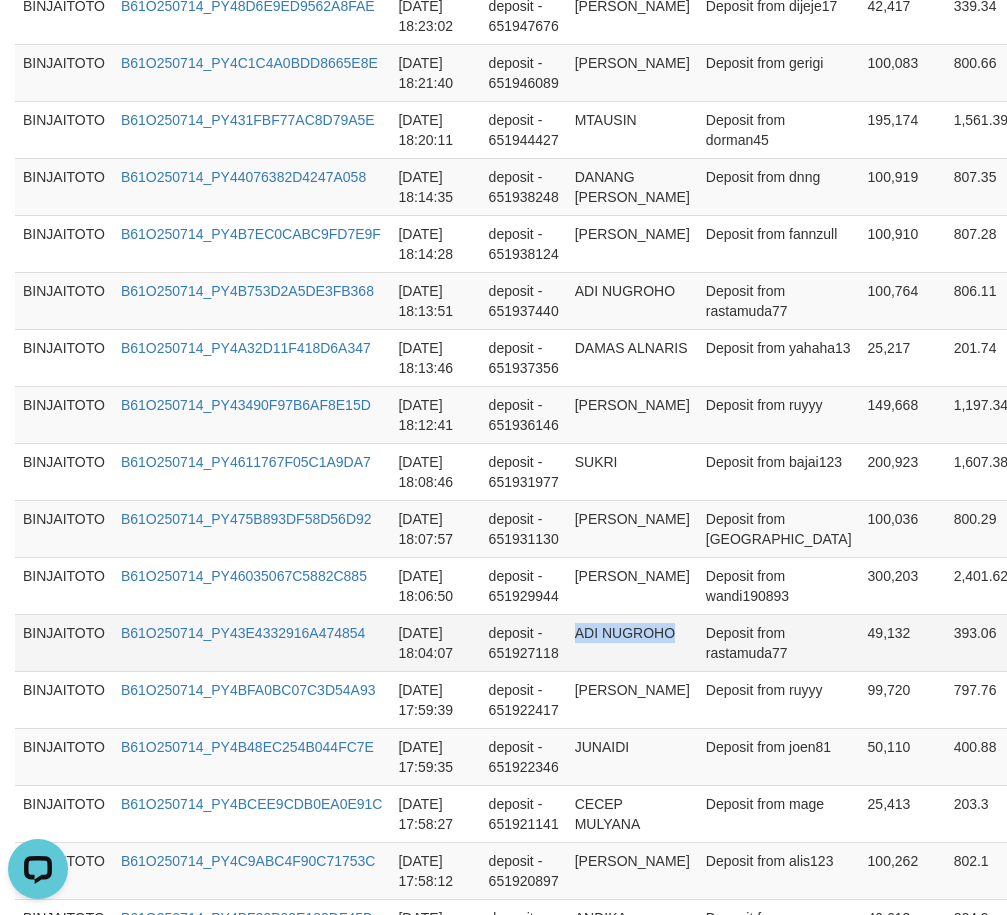 drag, startPoint x: 585, startPoint y: 651, endPoint x: 597, endPoint y: 671, distance: 23.323807 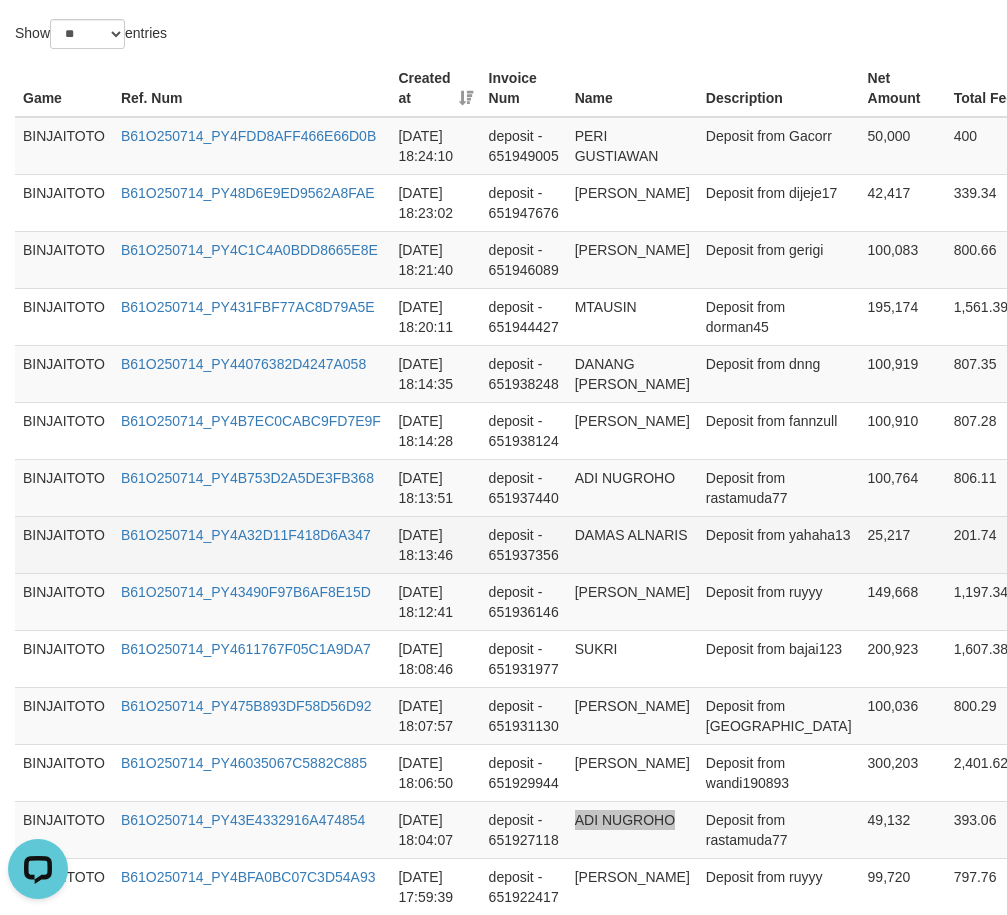scroll, scrollTop: 500, scrollLeft: 0, axis: vertical 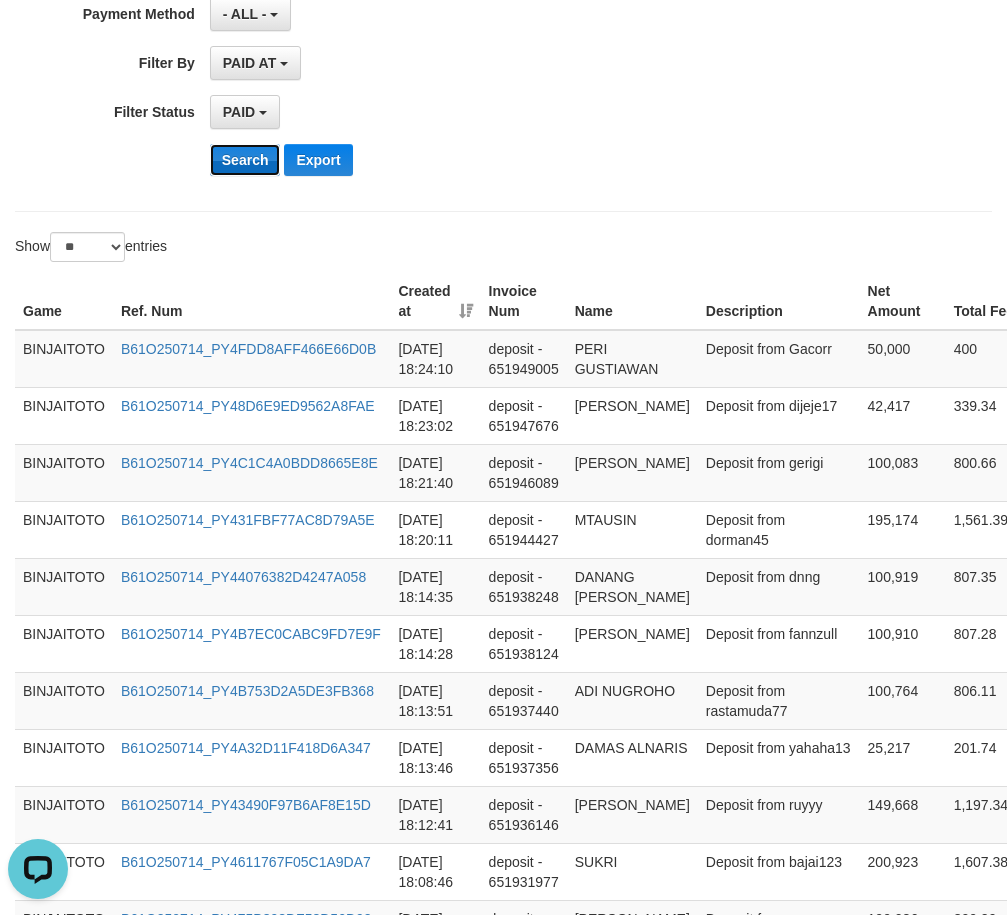 click on "Search" at bounding box center [245, 160] 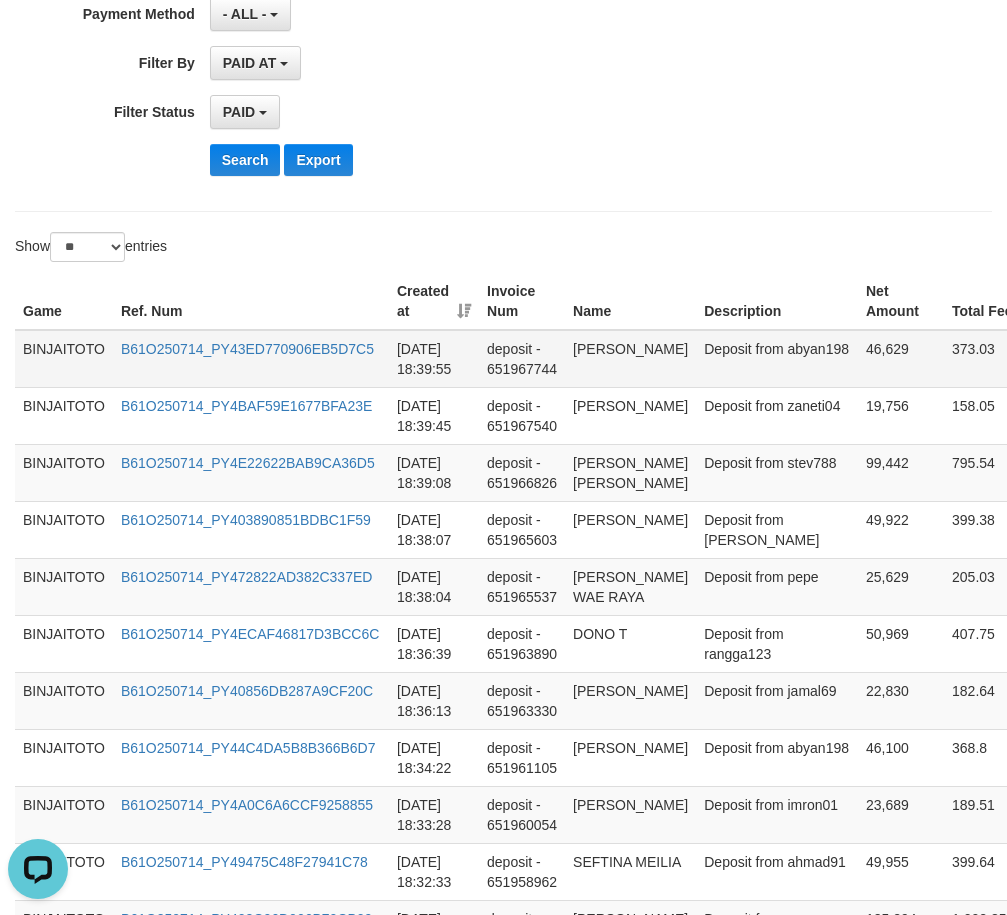 click on "[PERSON_NAME]" at bounding box center [630, 359] 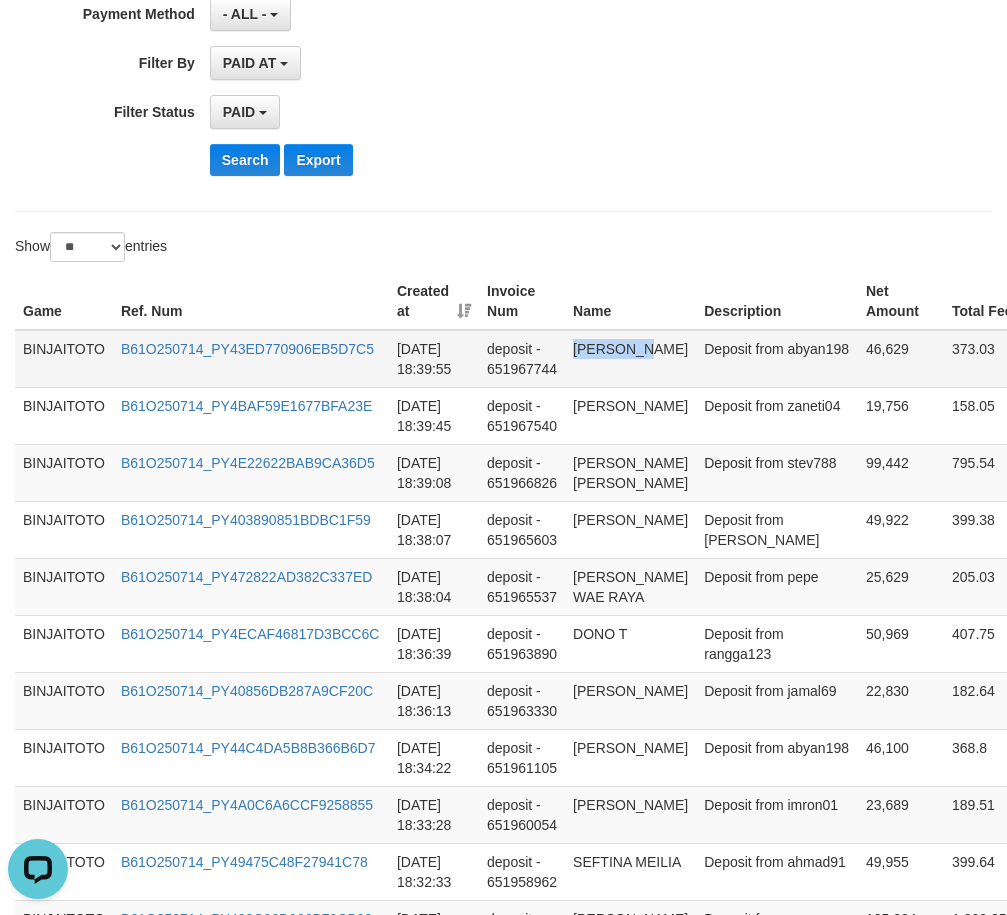 drag, startPoint x: 597, startPoint y: 348, endPoint x: 632, endPoint y: 348, distance: 35 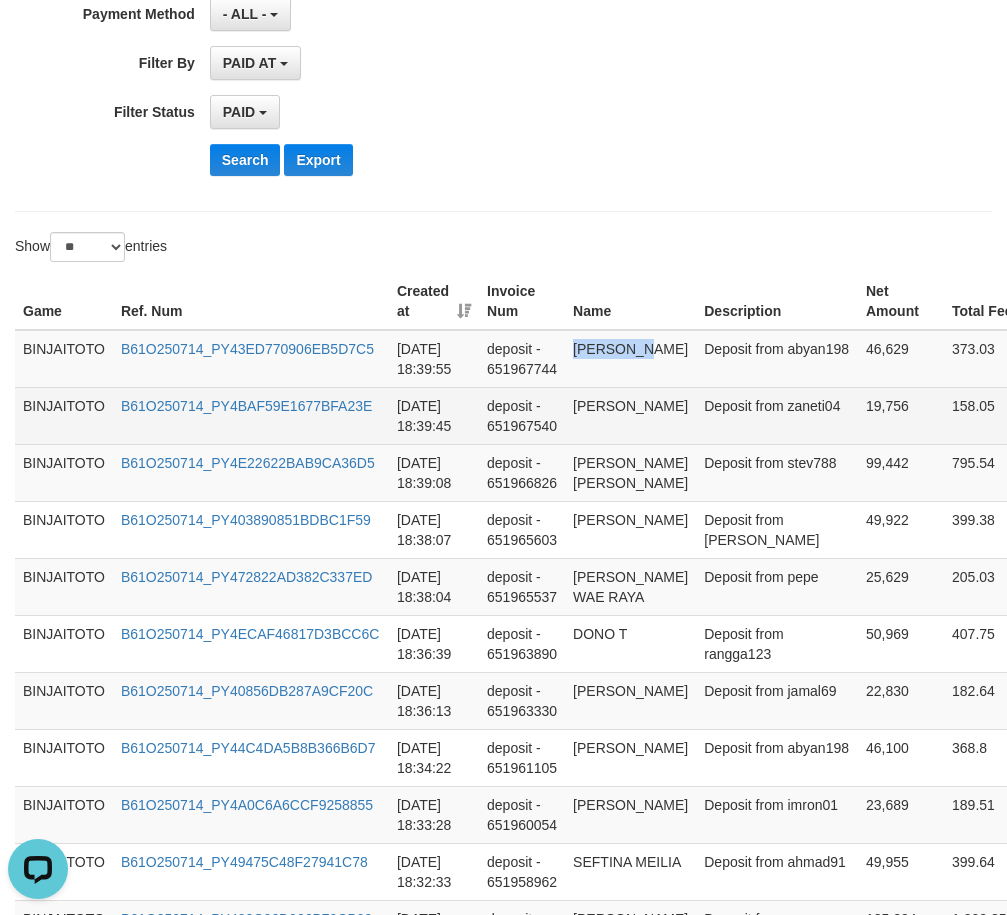 click on "[PERSON_NAME]" at bounding box center (630, 415) 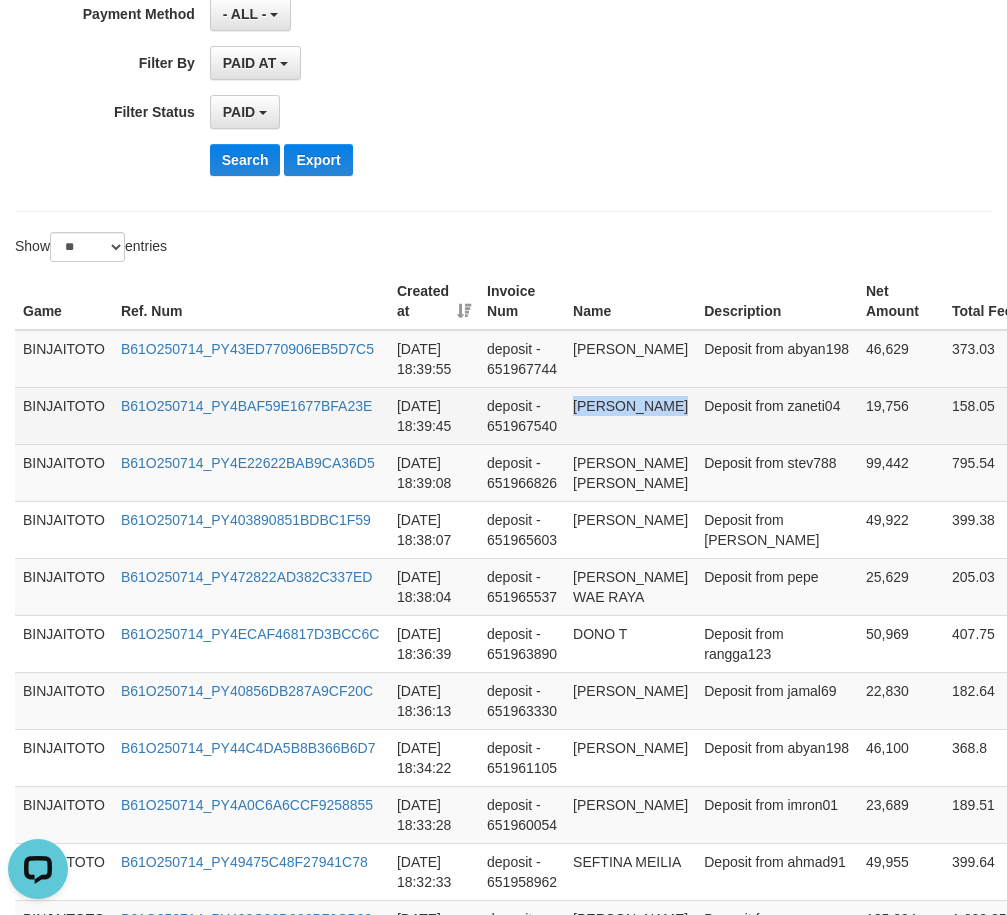 drag, startPoint x: 592, startPoint y: 429, endPoint x: 615, endPoint y: 439, distance: 25.079872 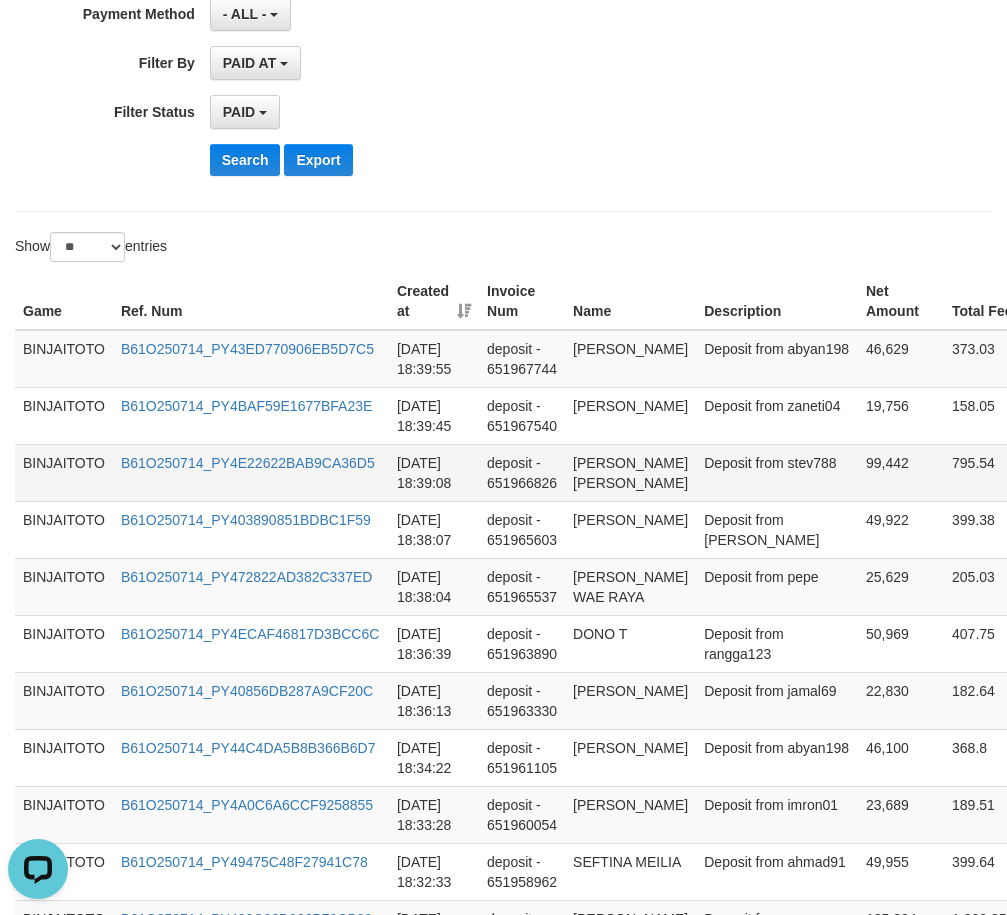 click on "[PERSON_NAME] [PERSON_NAME]" at bounding box center (630, 472) 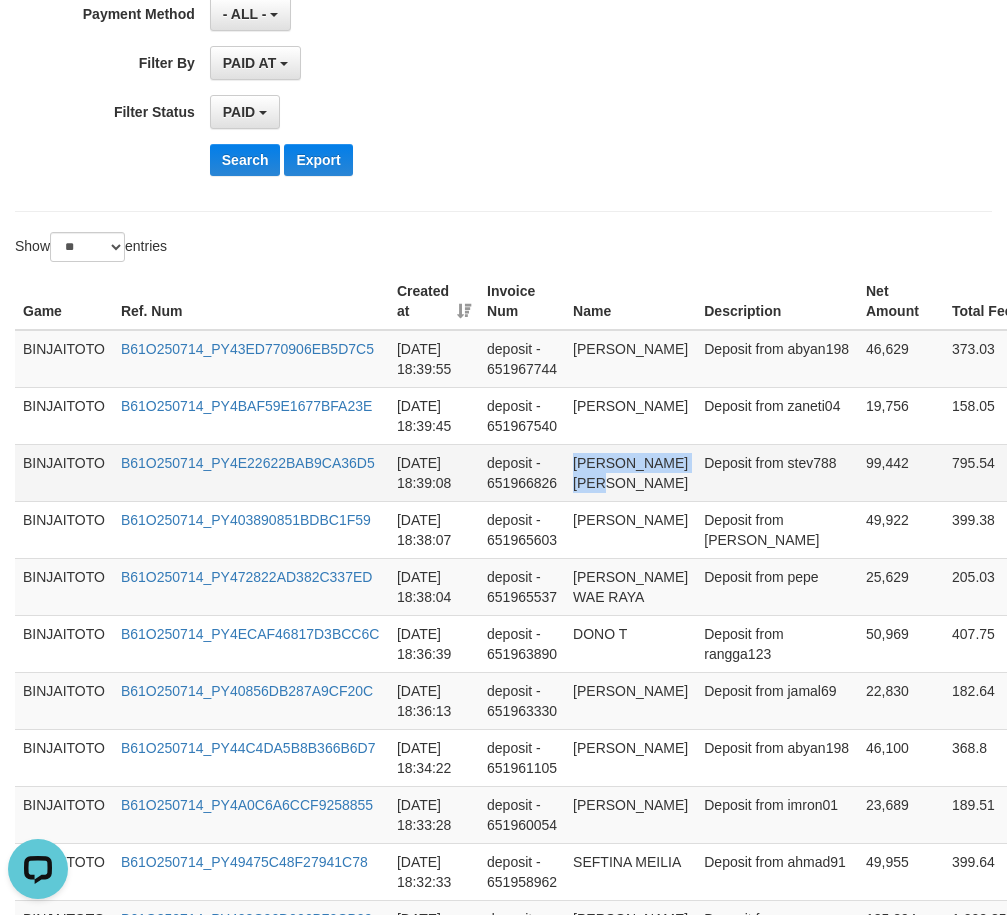 drag, startPoint x: 581, startPoint y: 506, endPoint x: 623, endPoint y: 522, distance: 44.94441 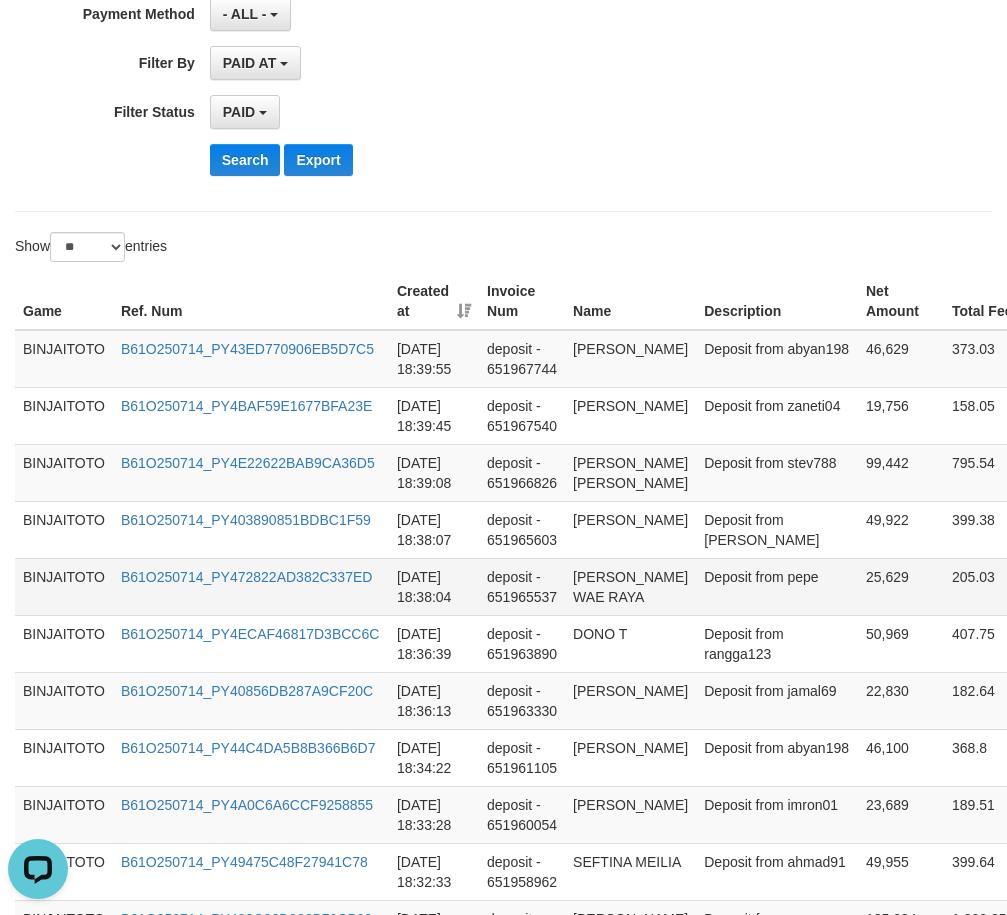 click on "[PERSON_NAME] WAE RAYA" at bounding box center (630, 586) 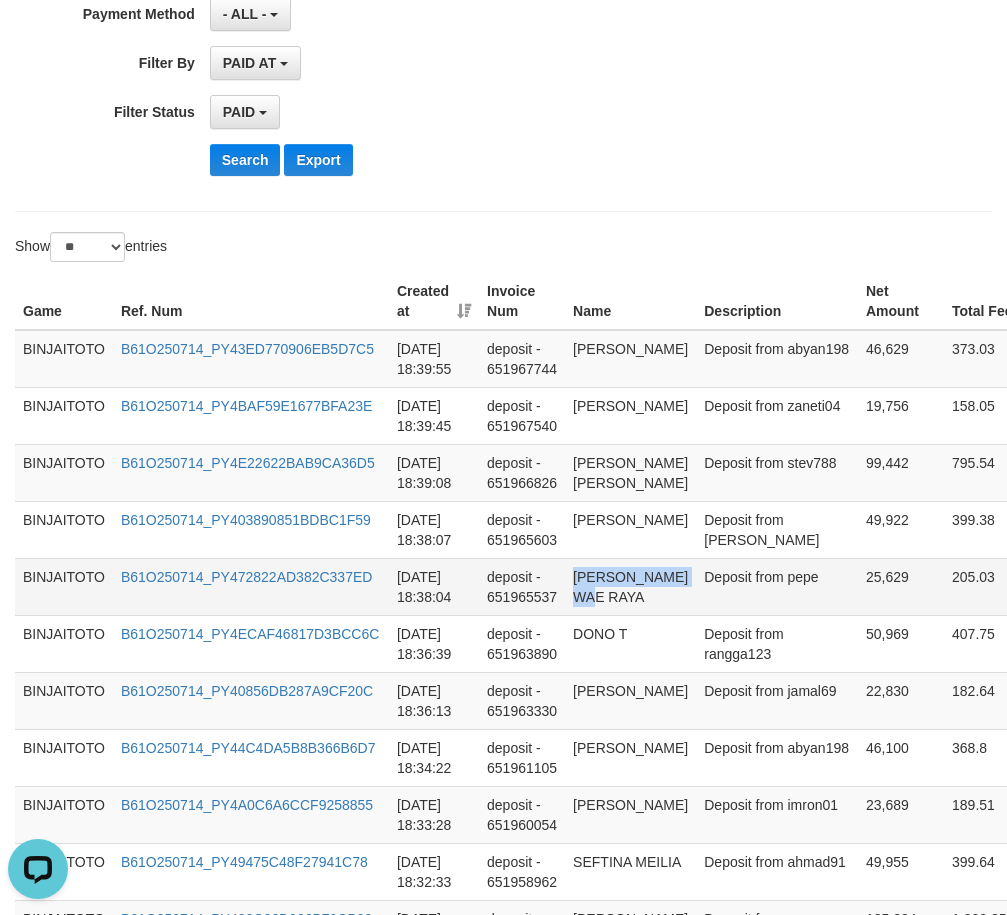 drag, startPoint x: 596, startPoint y: 632, endPoint x: 616, endPoint y: 660, distance: 34.4093 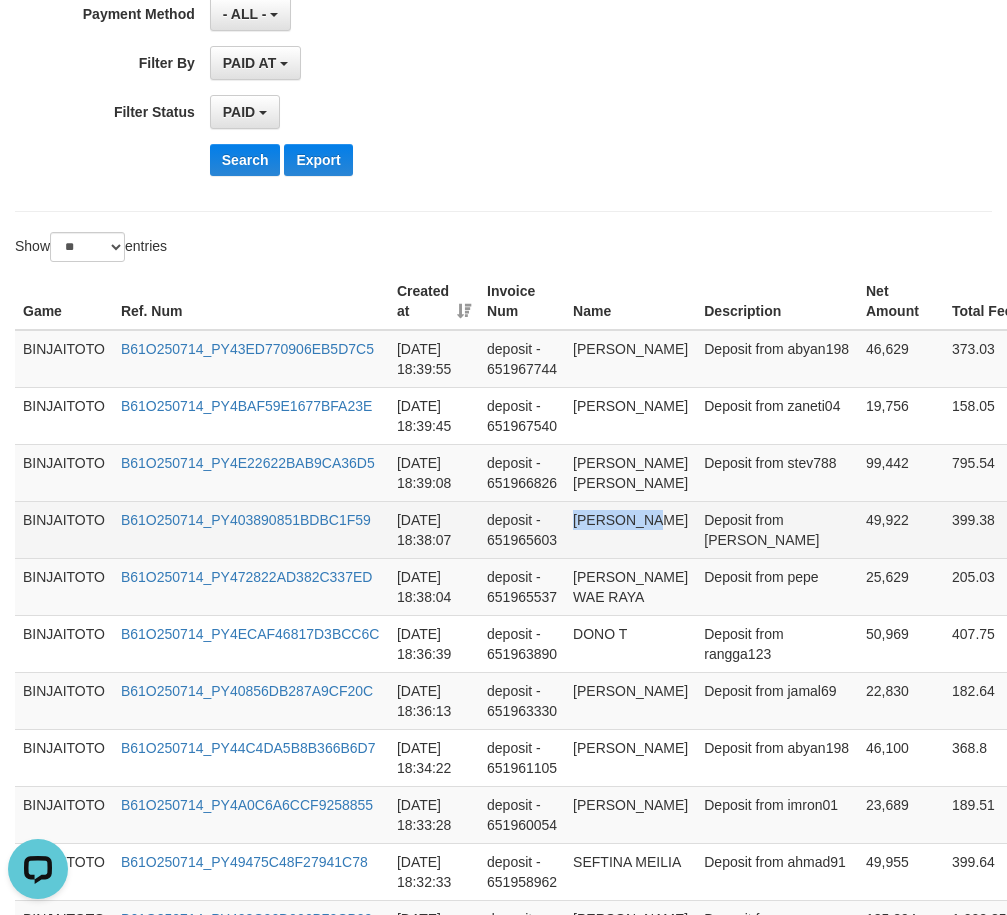 drag, startPoint x: 577, startPoint y: 578, endPoint x: 652, endPoint y: 573, distance: 75.16648 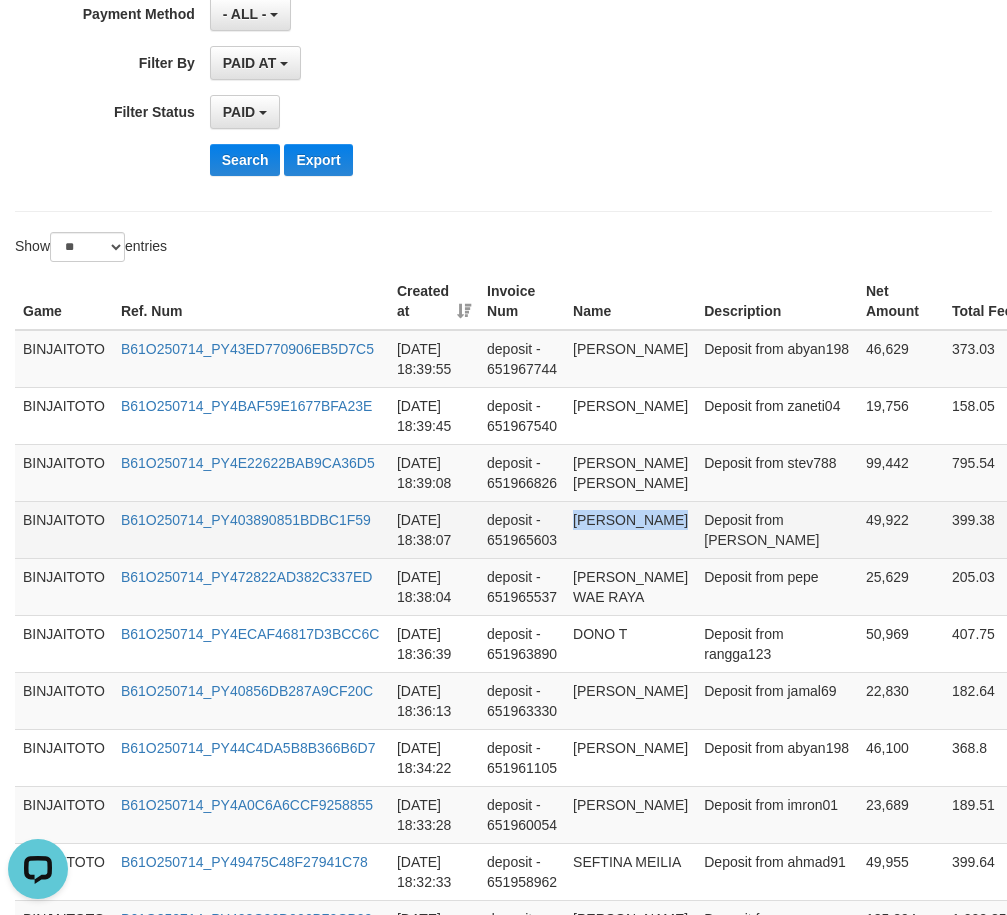 drag, startPoint x: 594, startPoint y: 573, endPoint x: 641, endPoint y: 573, distance: 47 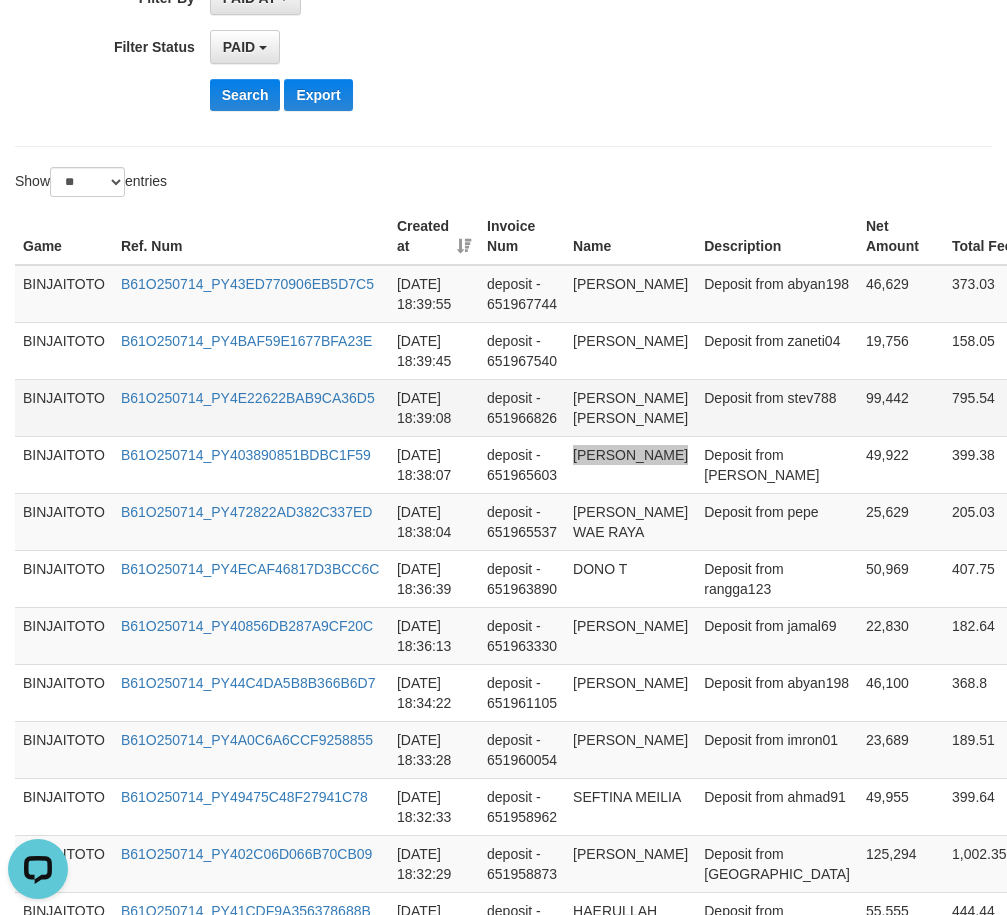 scroll, scrollTop: 600, scrollLeft: 0, axis: vertical 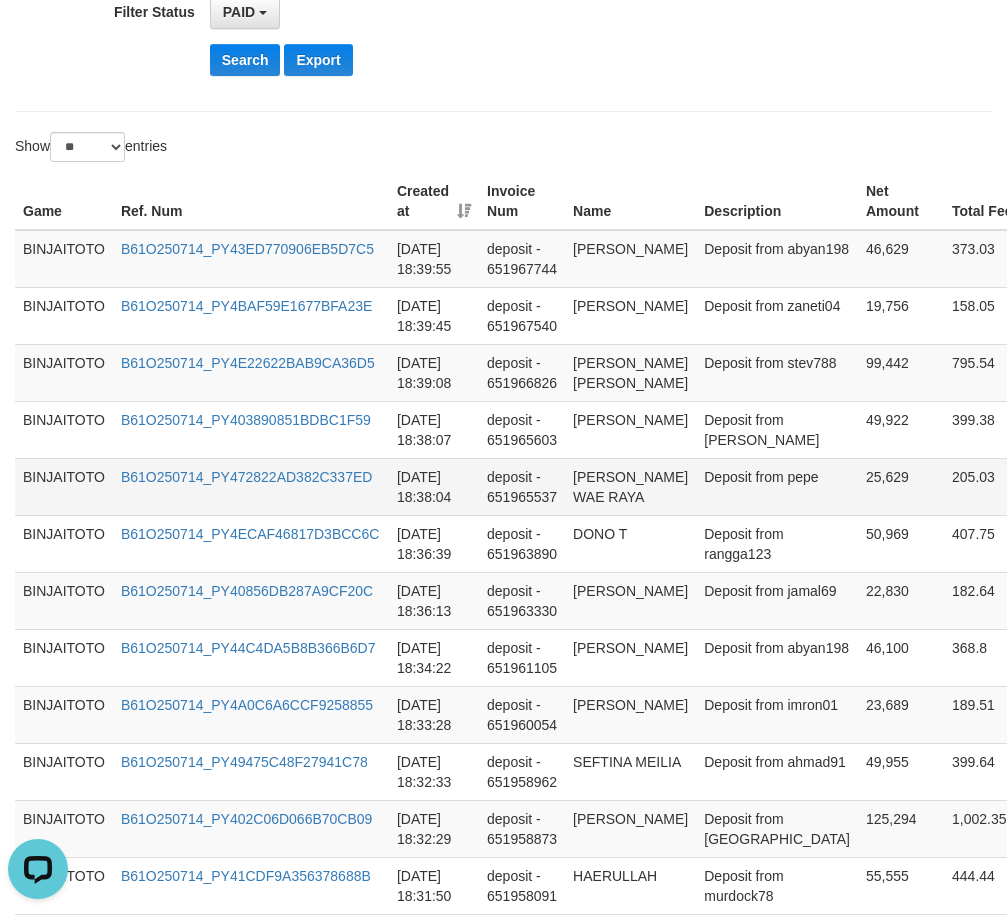 click on "[PERSON_NAME] WAE RAYA" at bounding box center (630, 486) 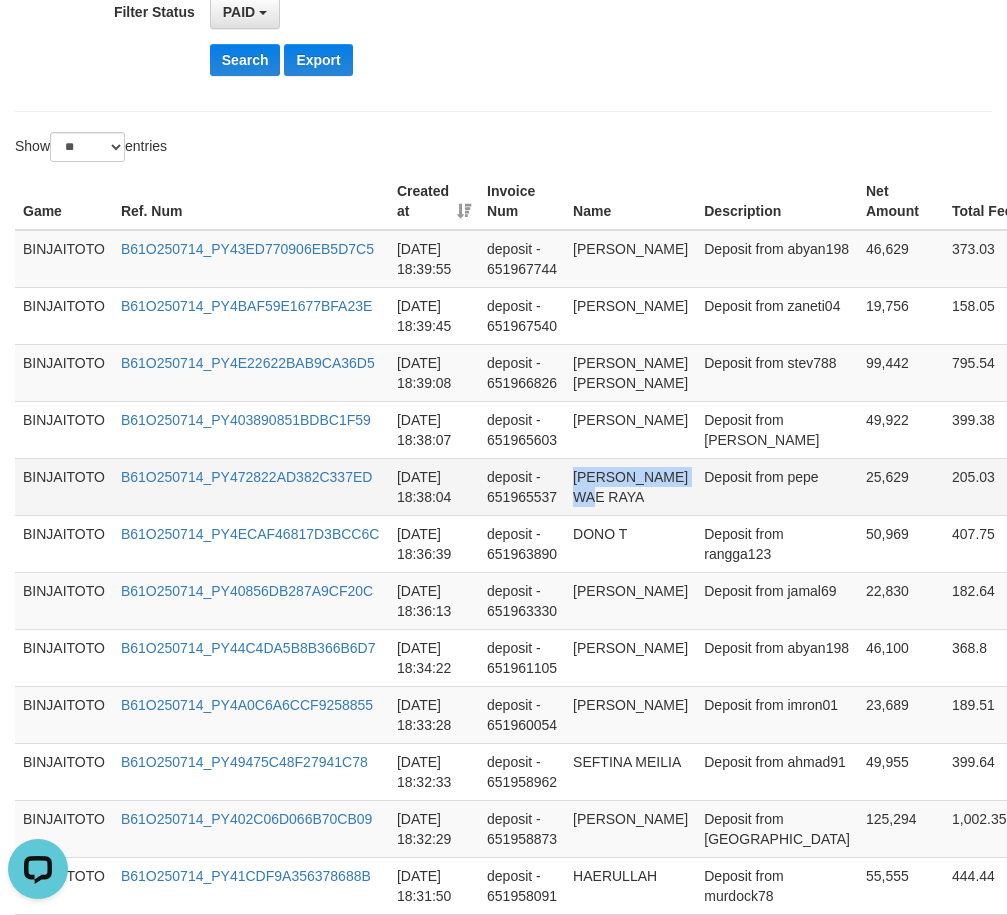 drag, startPoint x: 584, startPoint y: 536, endPoint x: 595, endPoint y: 552, distance: 19.416489 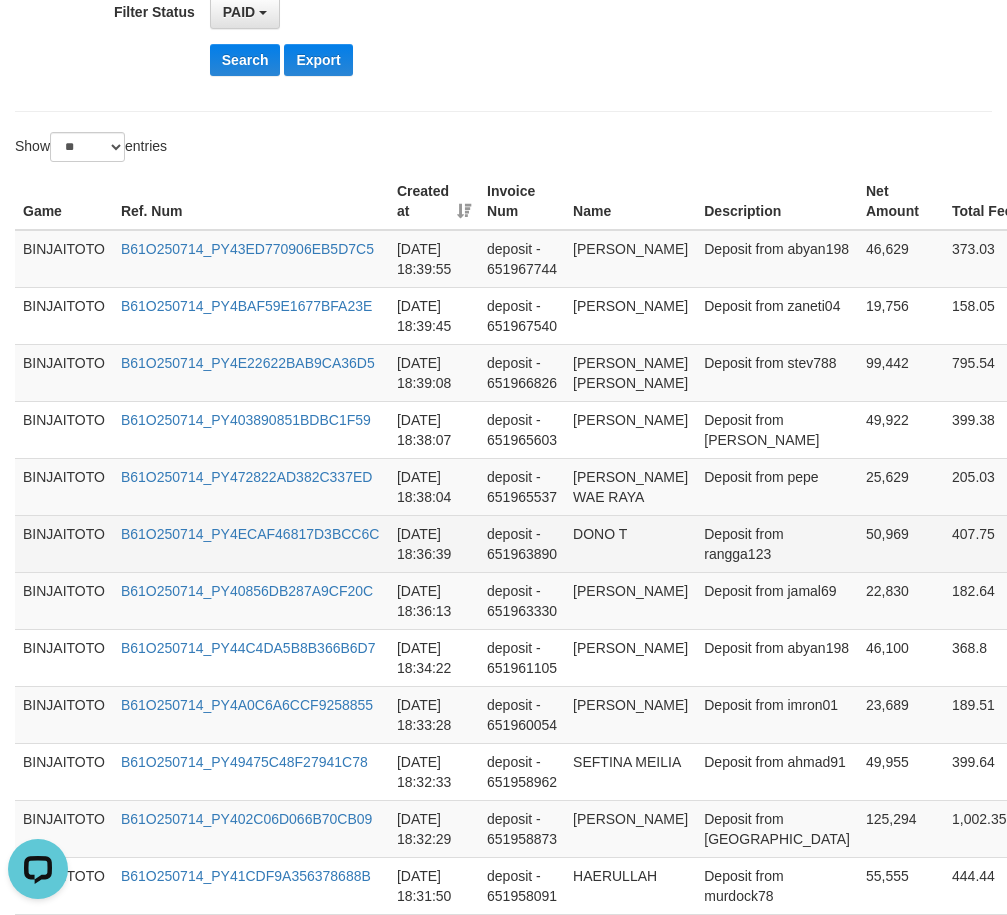 click on "DONO T" at bounding box center [630, 543] 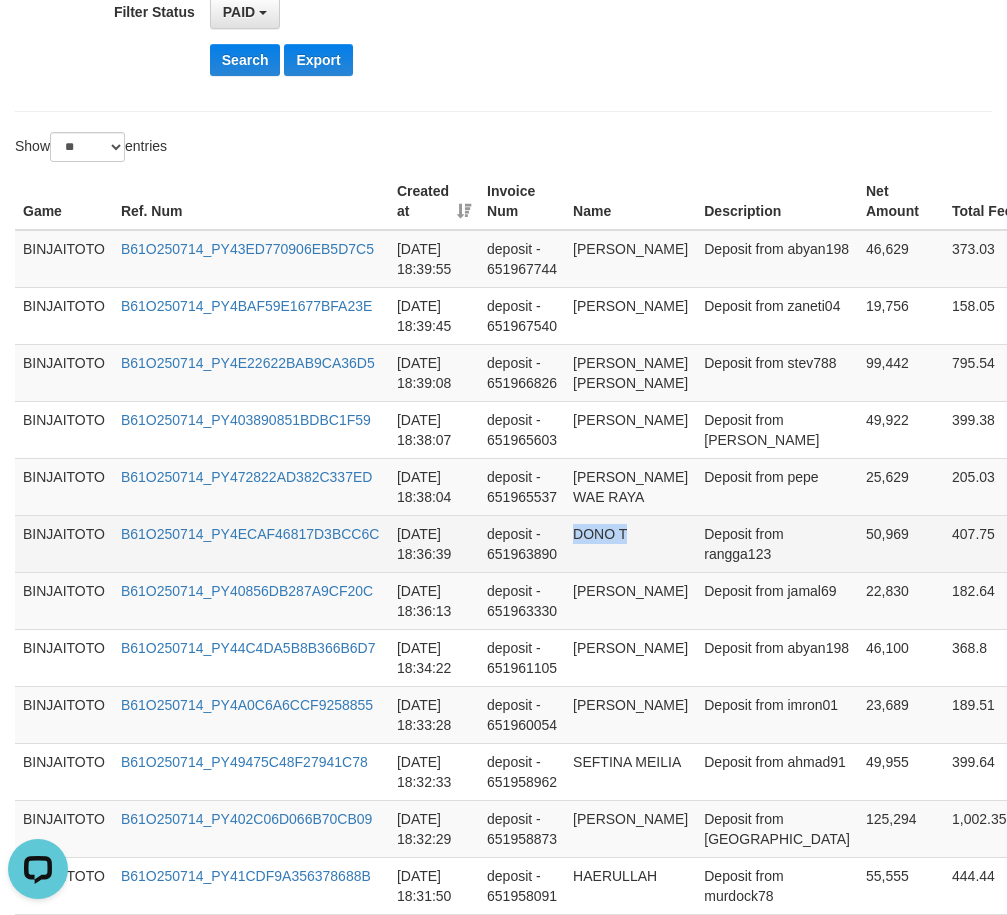 drag, startPoint x: 588, startPoint y: 595, endPoint x: 645, endPoint y: 592, distance: 57.07889 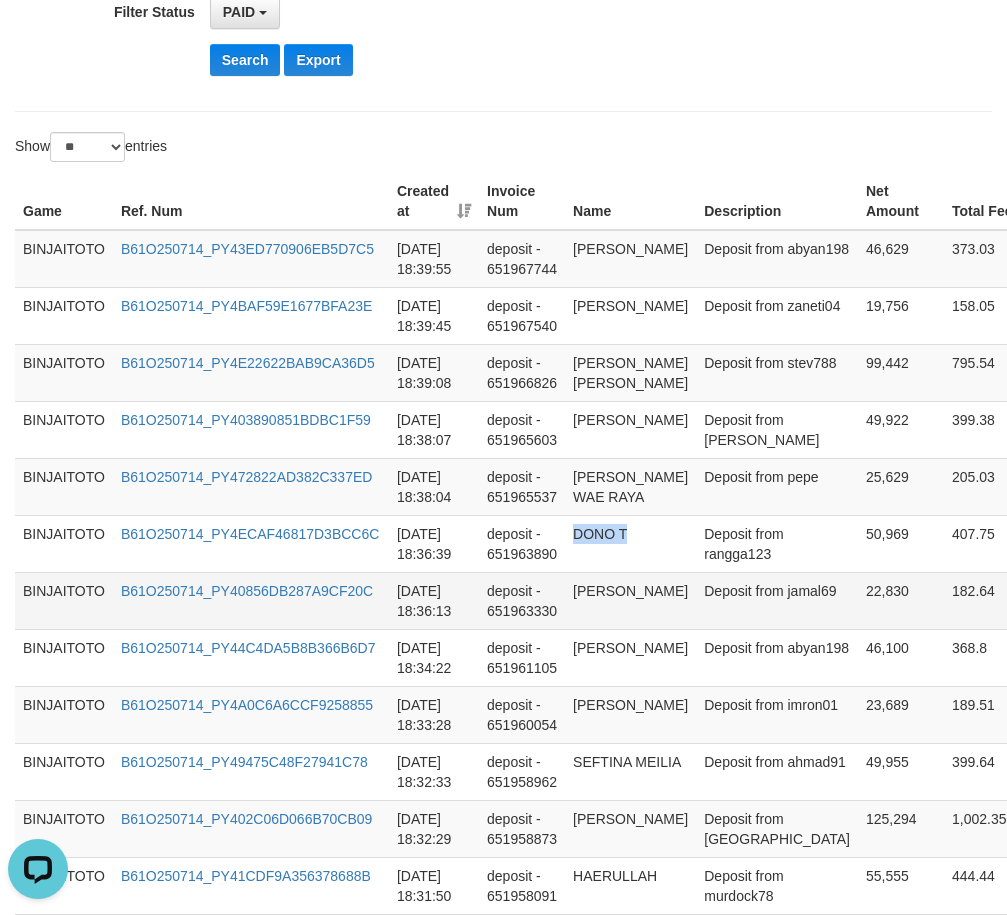 click on "[PERSON_NAME]" at bounding box center [630, 600] 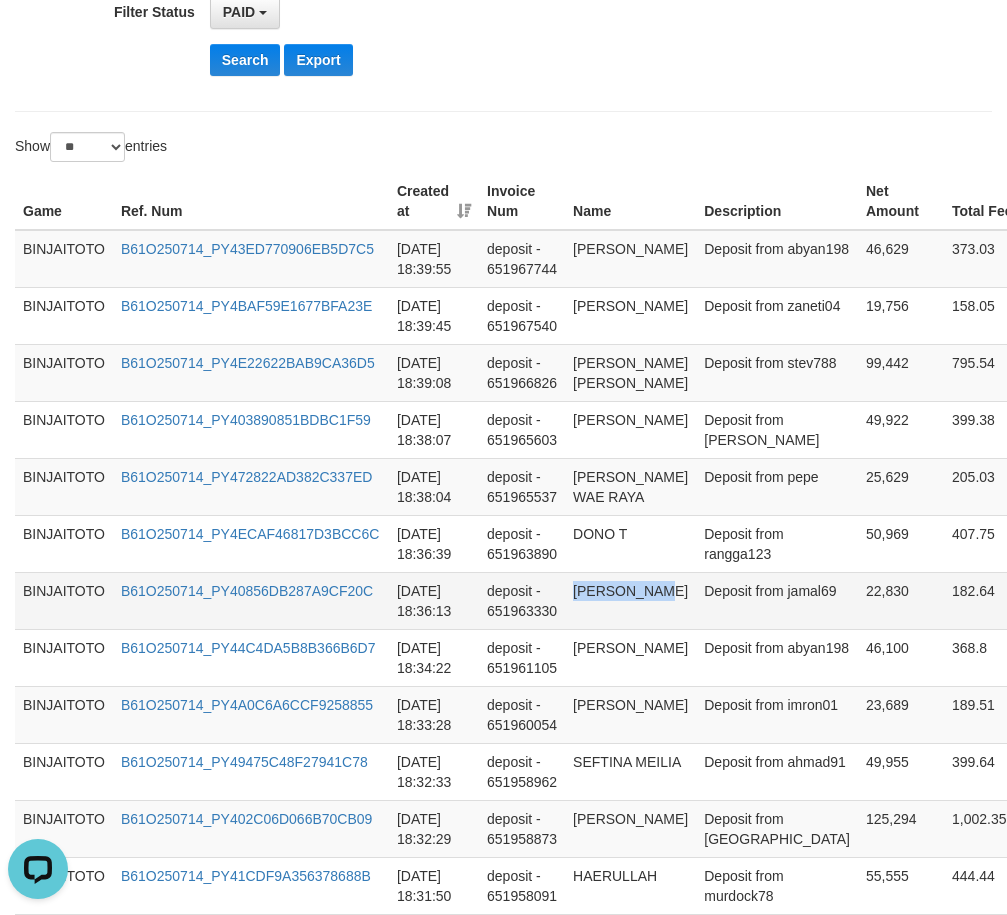 drag, startPoint x: 576, startPoint y: 669, endPoint x: 638, endPoint y: 666, distance: 62.072536 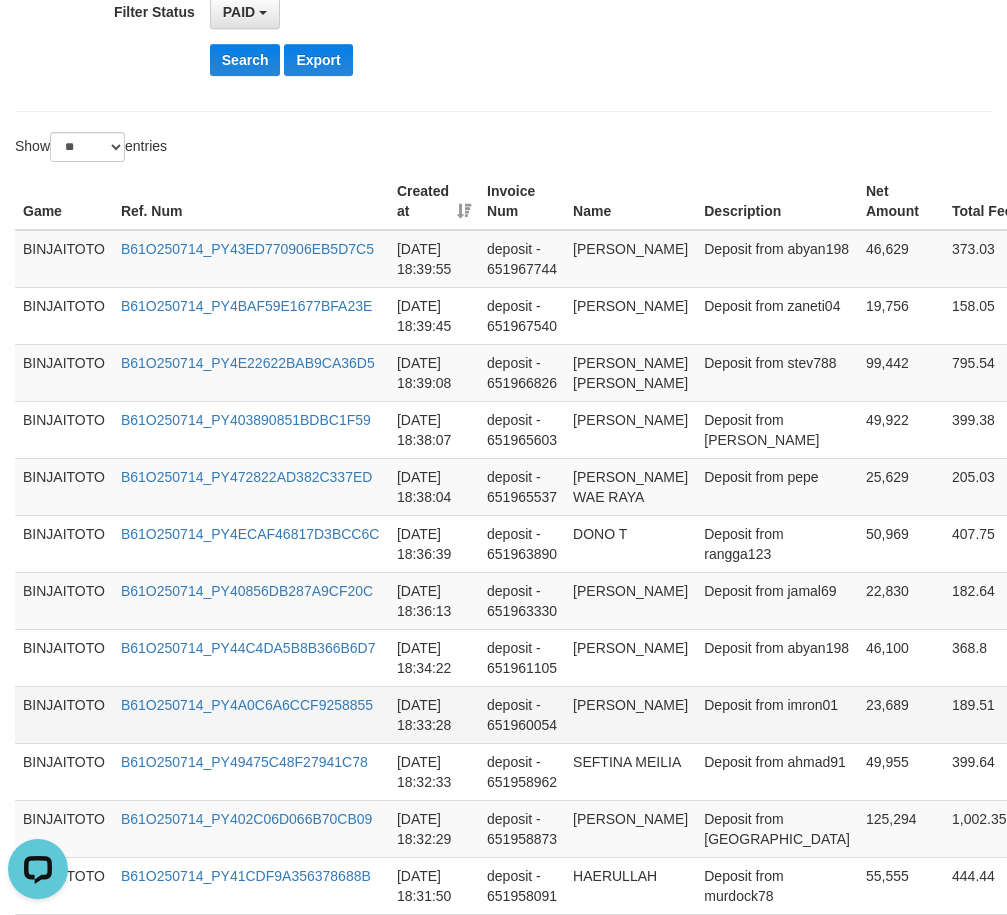 click on "[PERSON_NAME]" at bounding box center [630, 714] 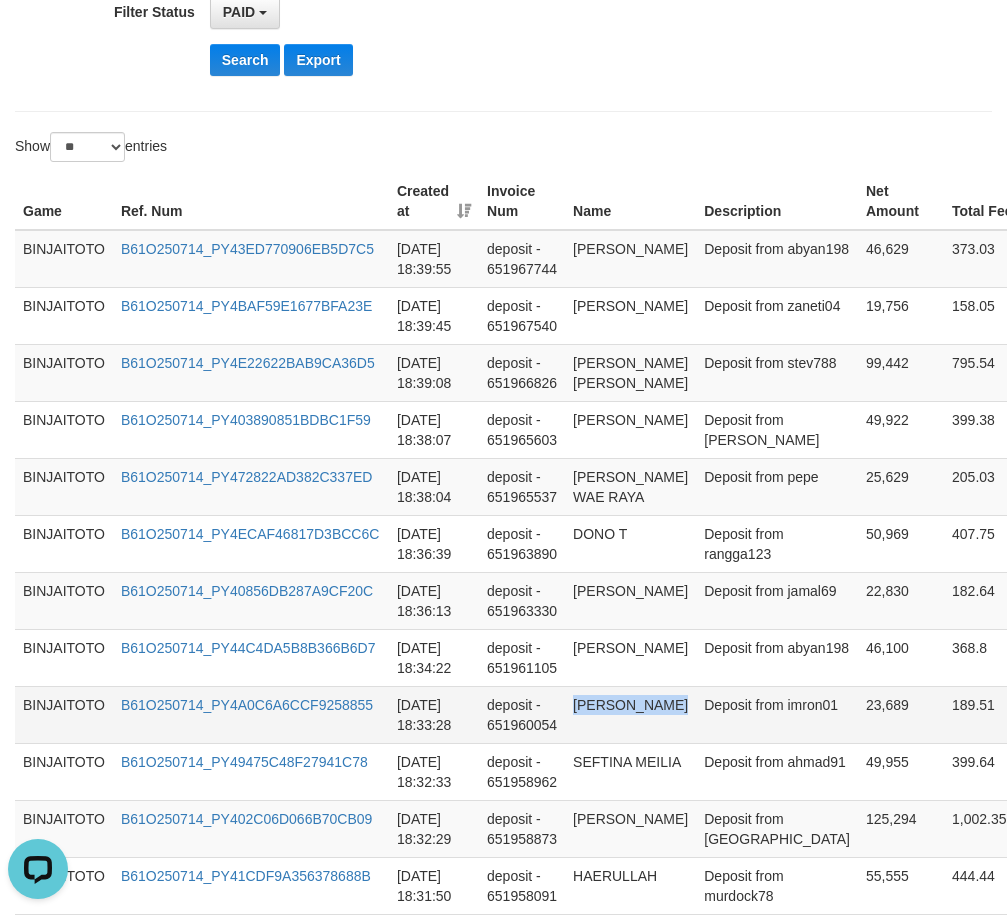 drag, startPoint x: 590, startPoint y: 822, endPoint x: 625, endPoint y: 851, distance: 45.453274 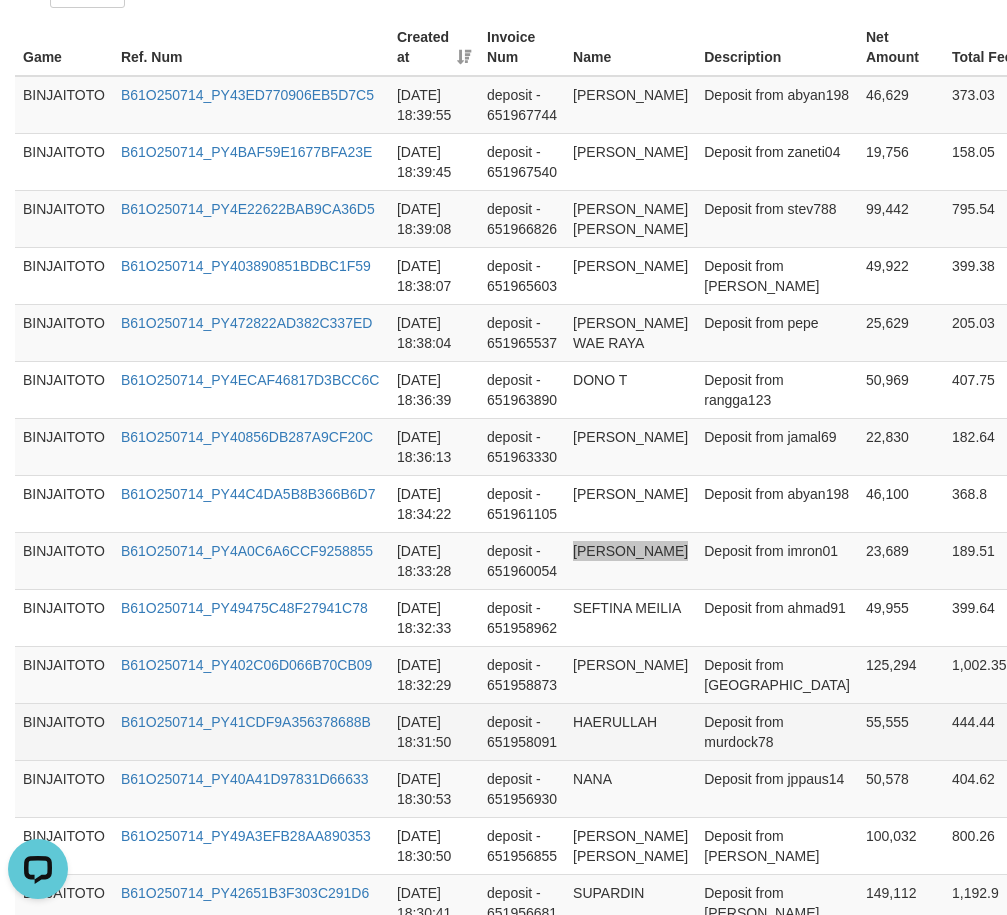 scroll, scrollTop: 1000, scrollLeft: 0, axis: vertical 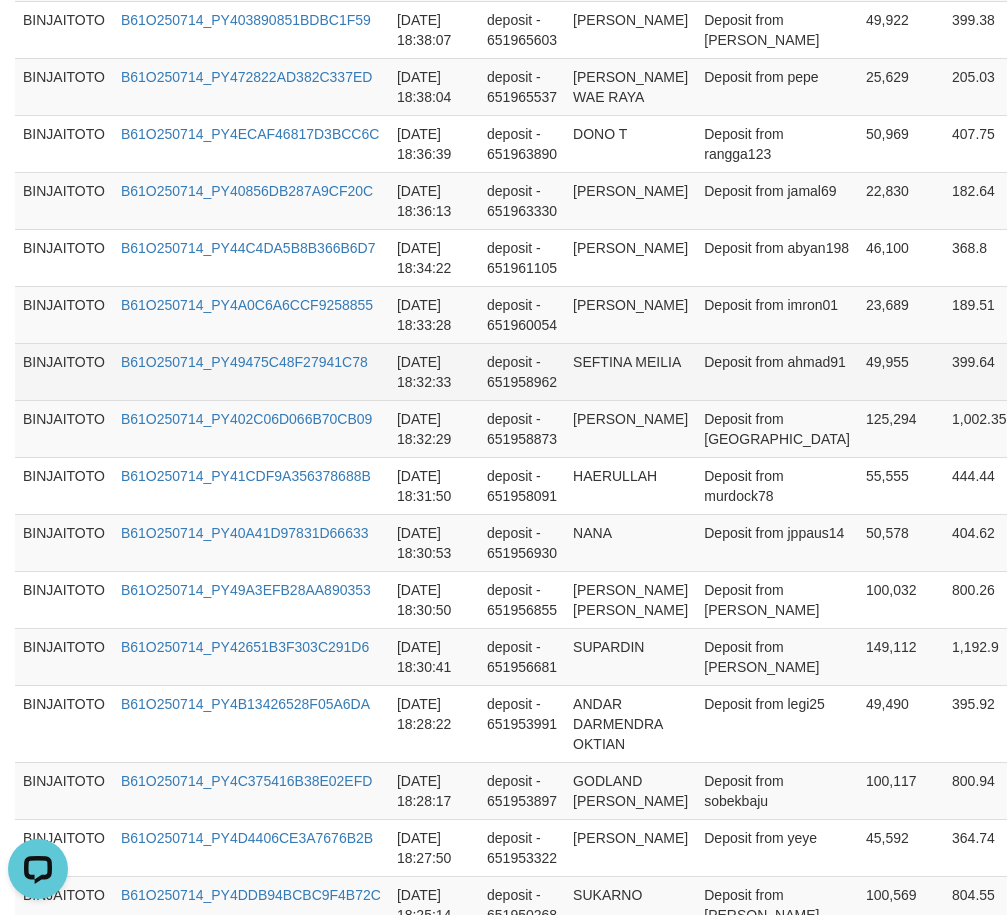 click on "SEFTINA MEILIA" at bounding box center (630, 371) 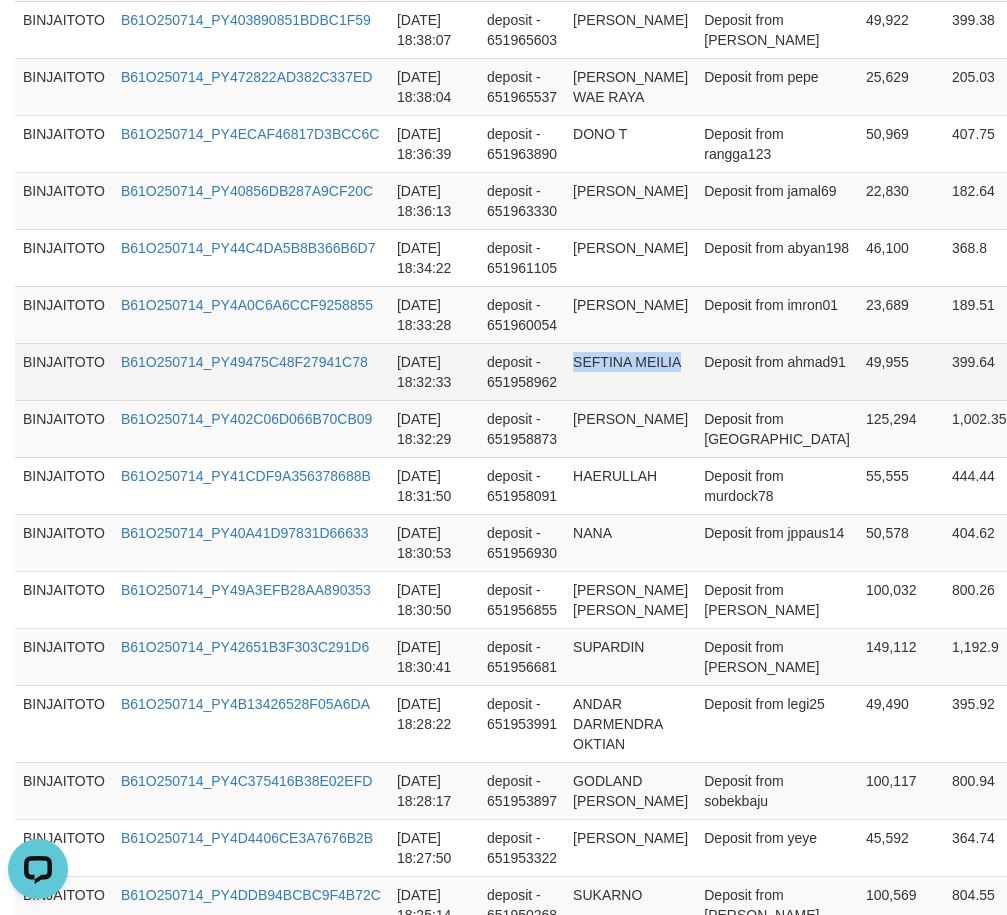 drag, startPoint x: 587, startPoint y: 511, endPoint x: 601, endPoint y: 516, distance: 14.866069 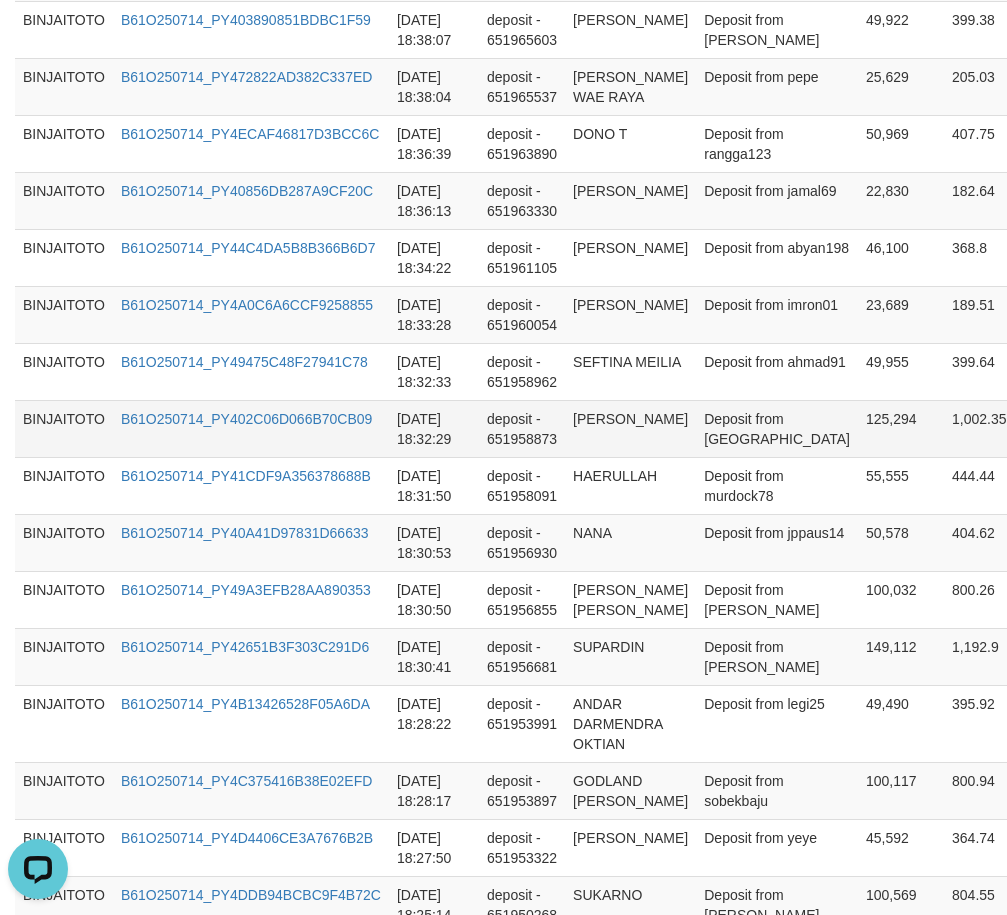 click on "[PERSON_NAME]" at bounding box center [630, 428] 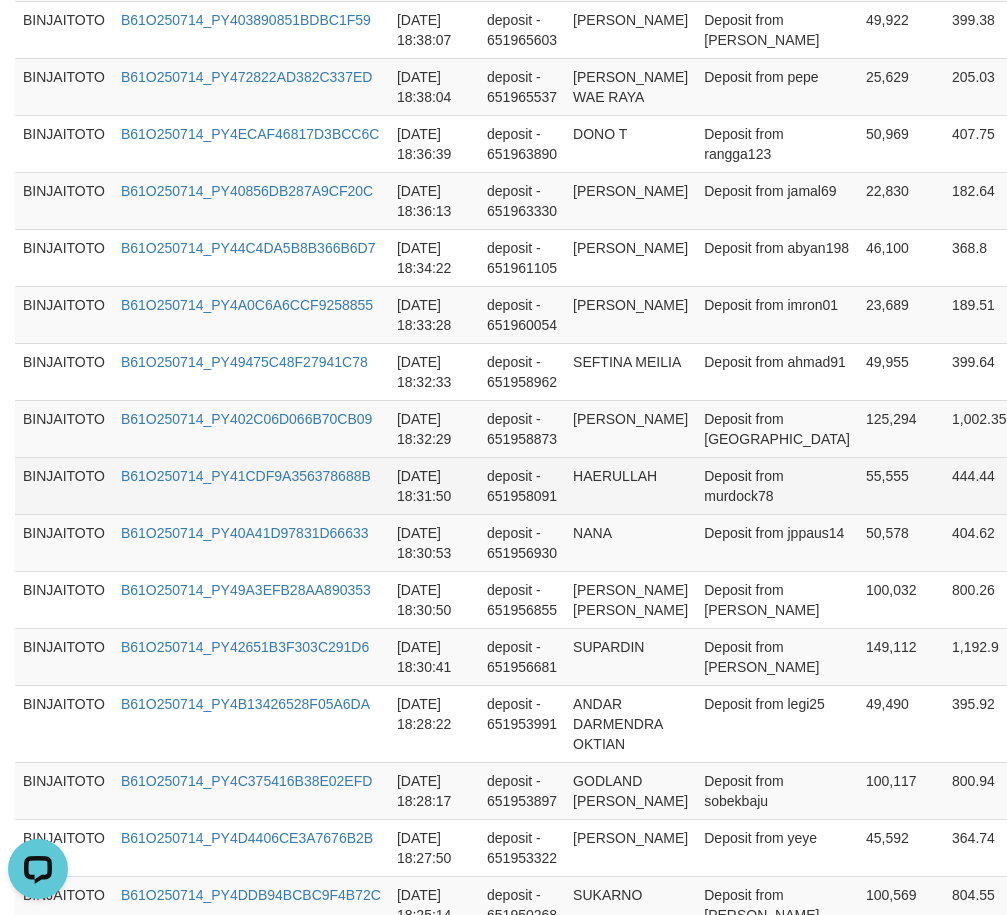 click on "HAERULLAH" at bounding box center [630, 485] 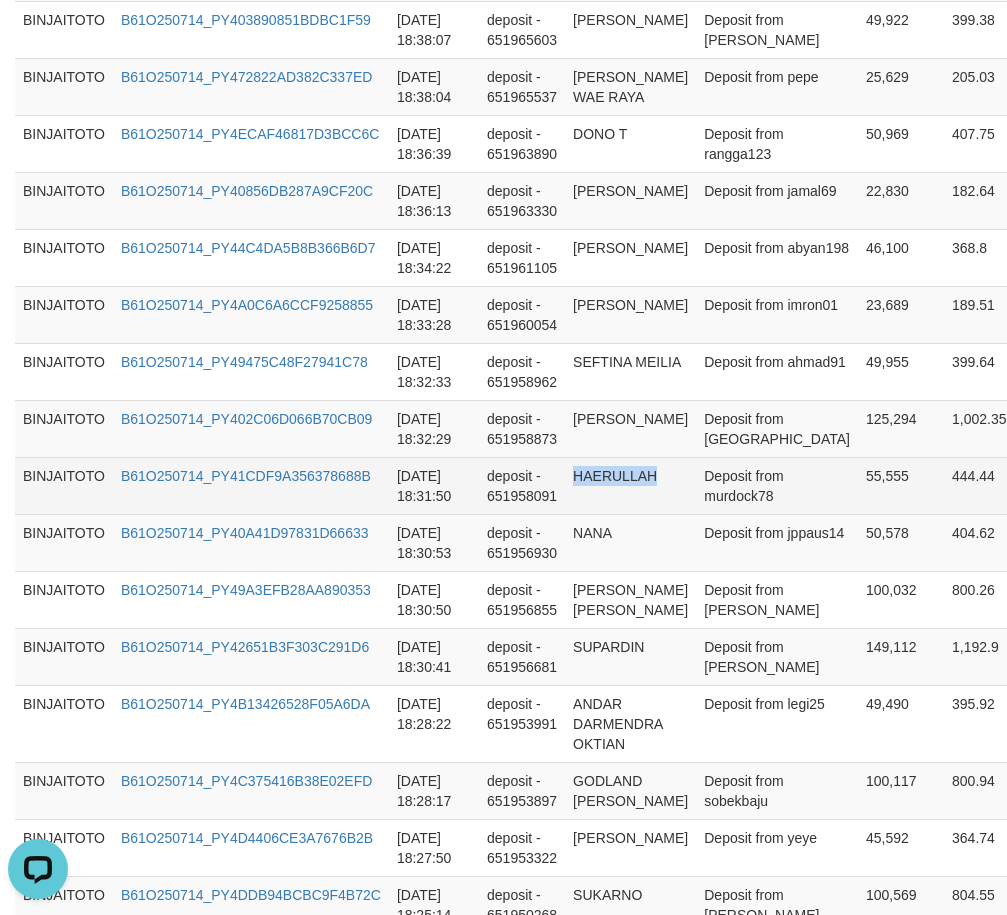 click on "HAERULLAH" at bounding box center [630, 485] 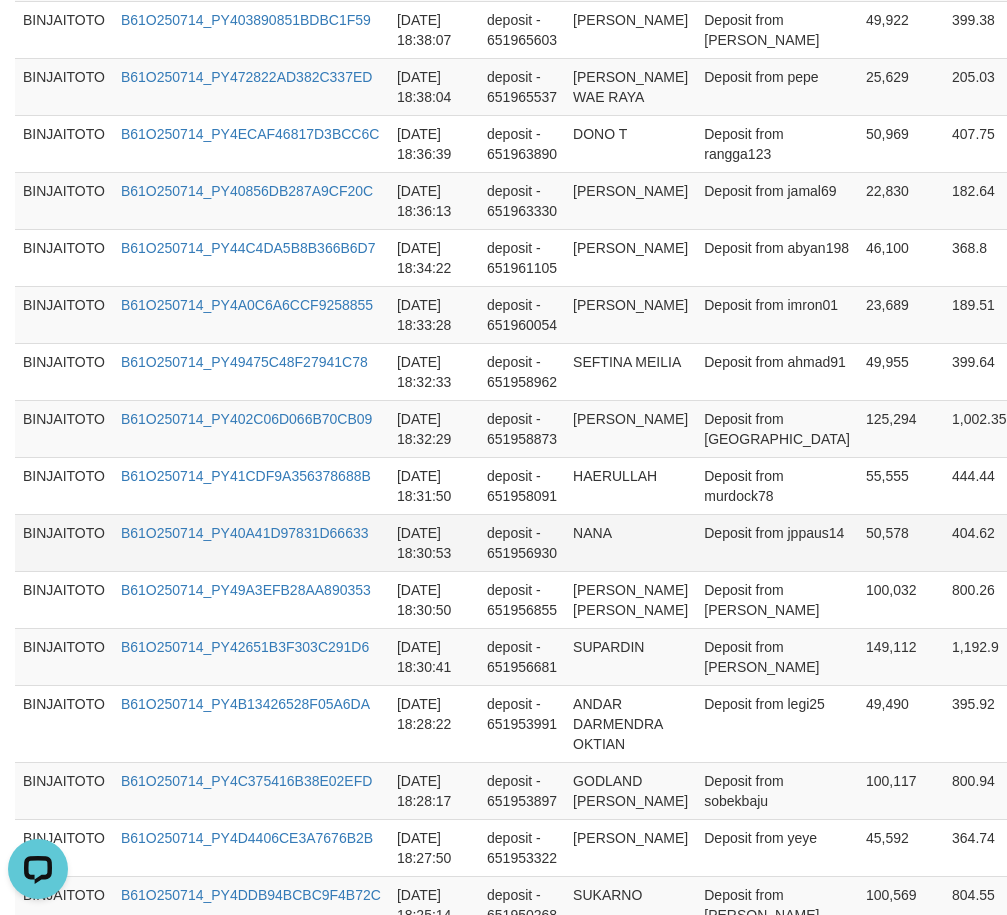 click on "NANA" at bounding box center [630, 542] 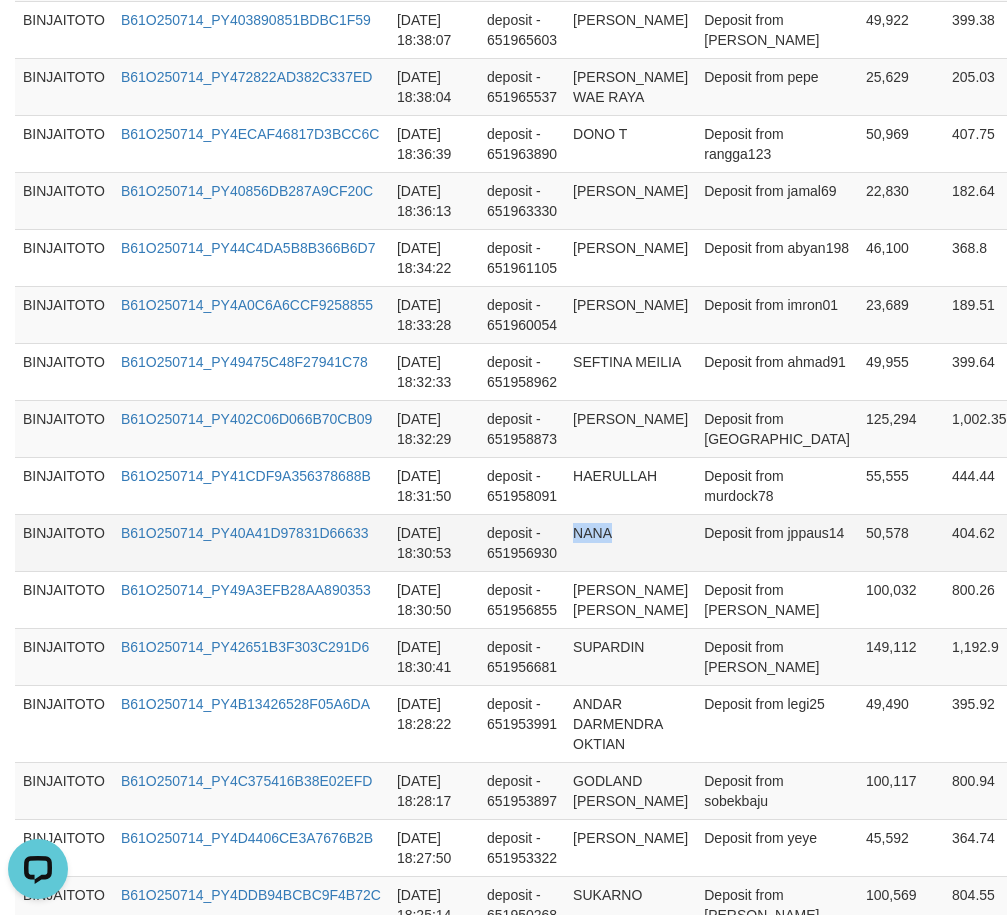click on "NANA" at bounding box center (630, 542) 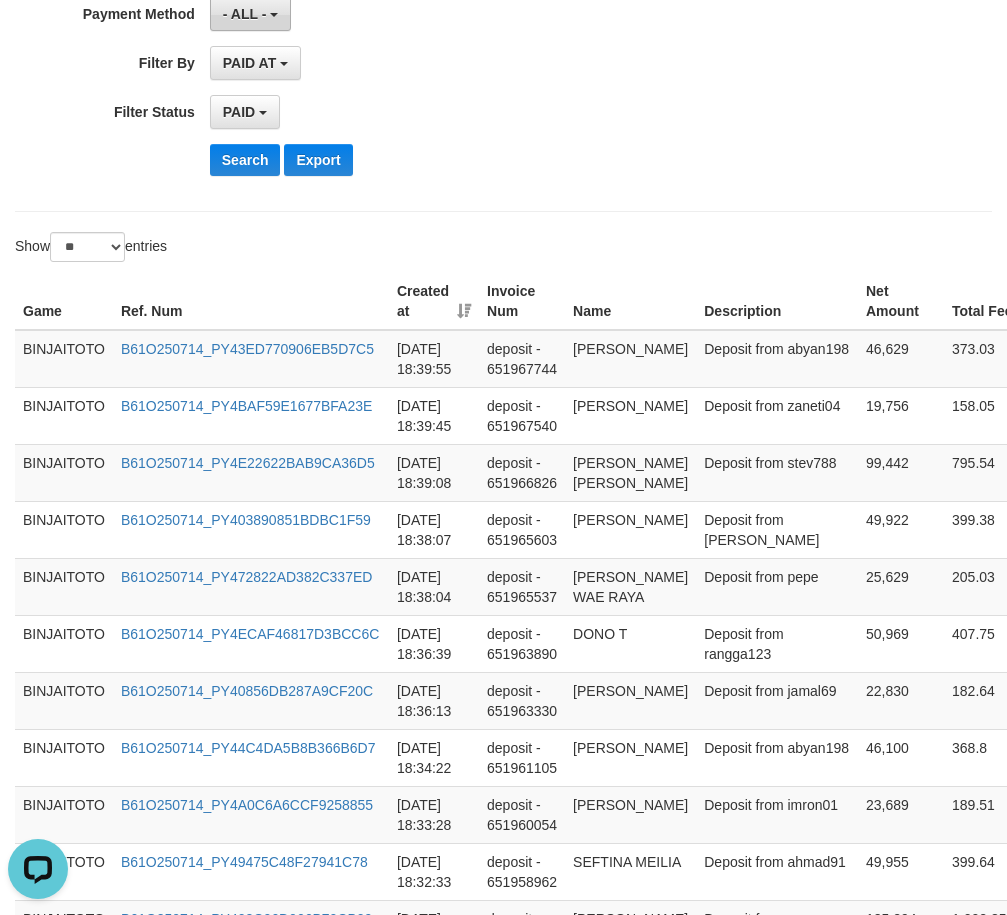 scroll, scrollTop: 200, scrollLeft: 0, axis: vertical 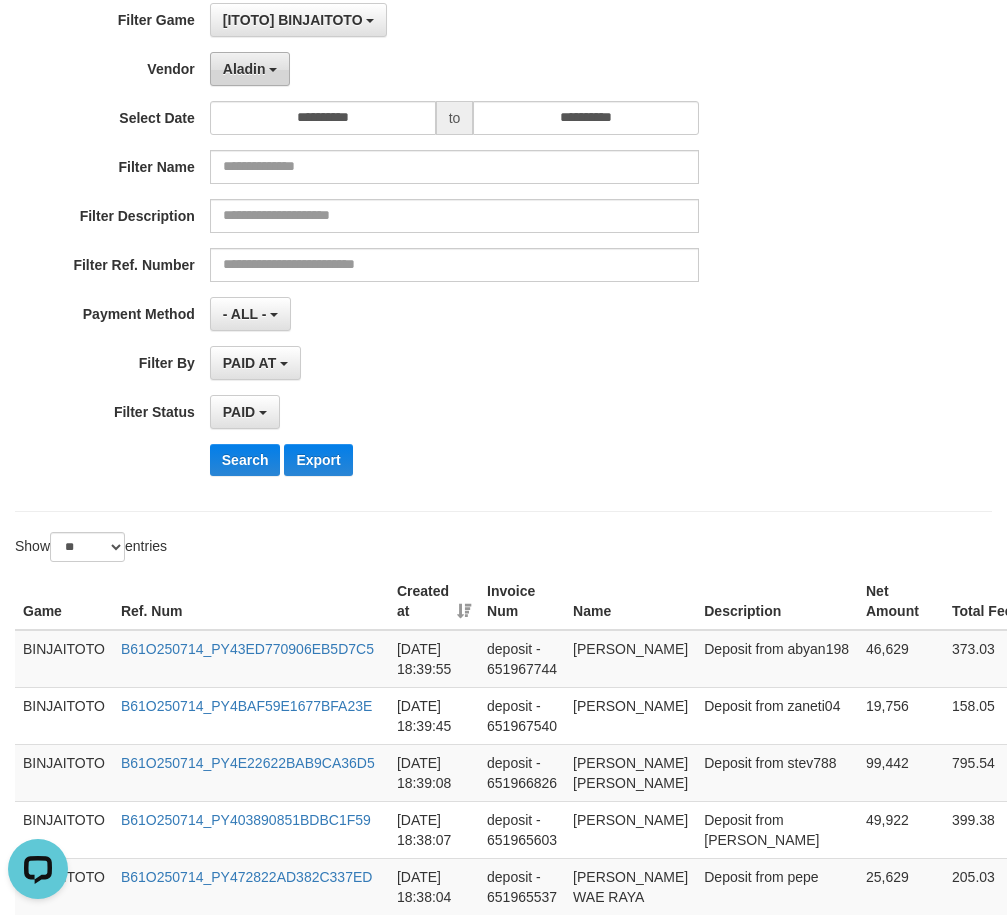 click on "Aladin" at bounding box center (250, 69) 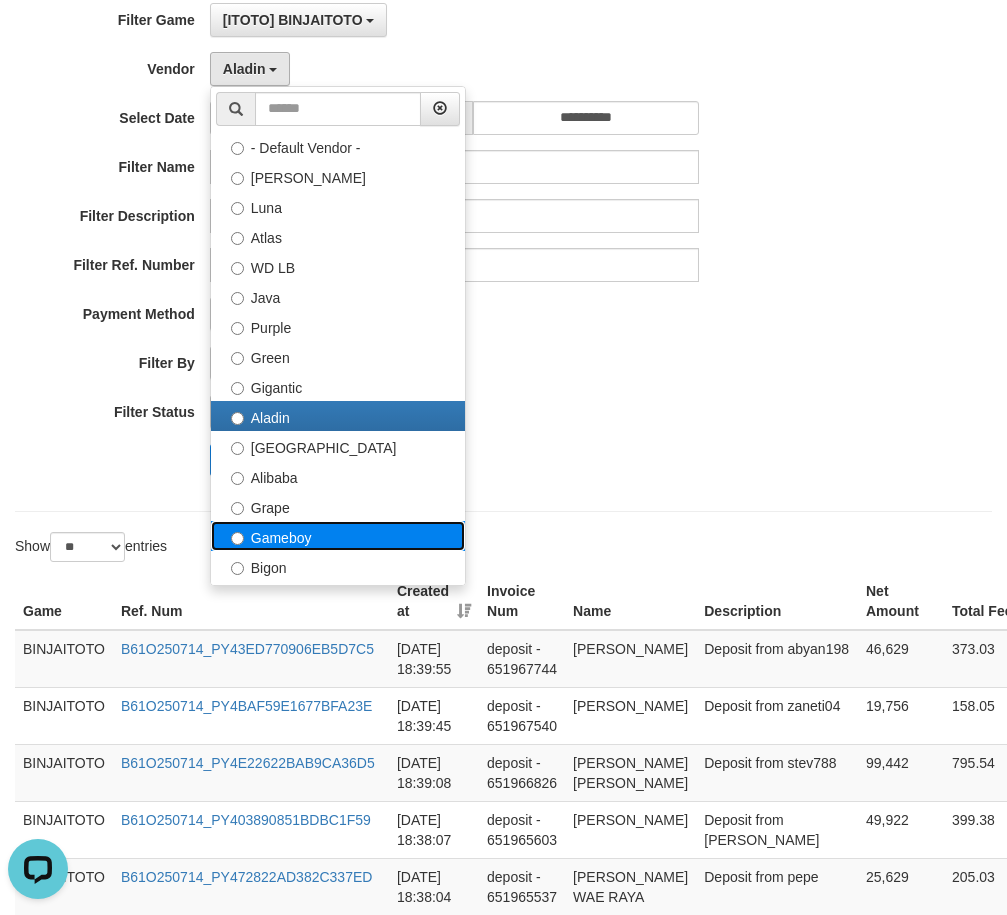 click on "Gameboy" at bounding box center [338, 536] 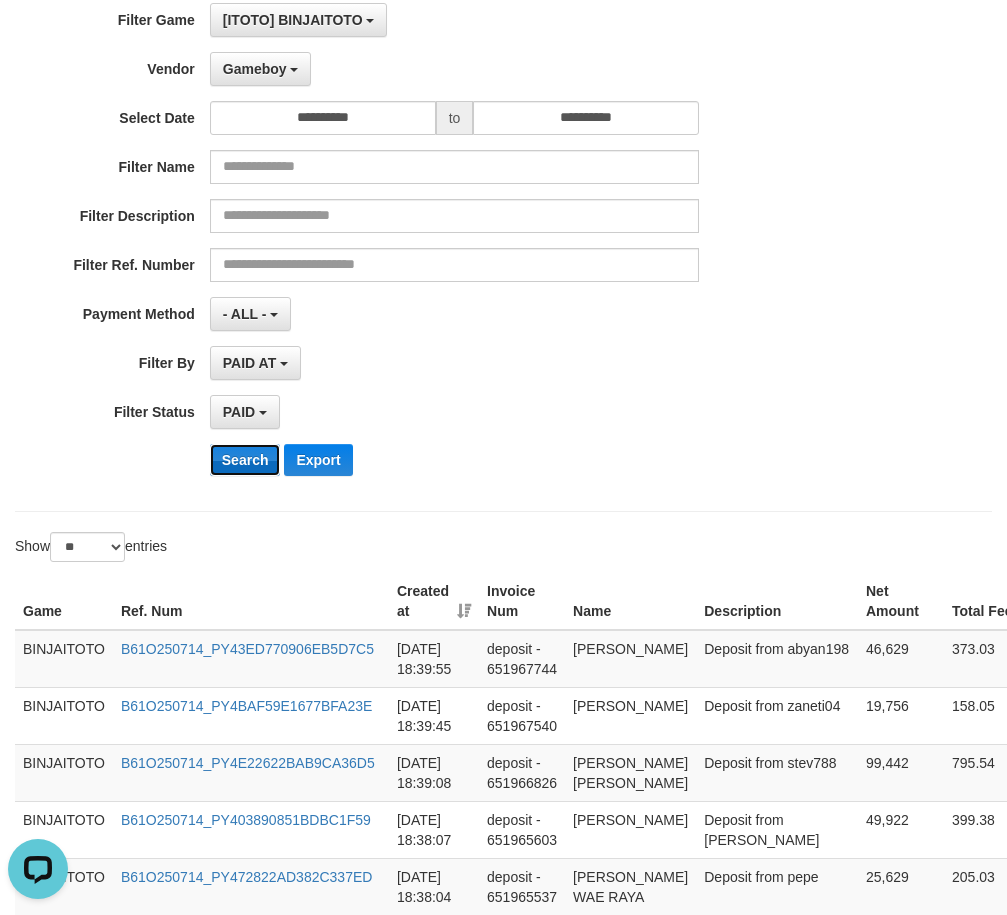 click on "Search" at bounding box center (245, 460) 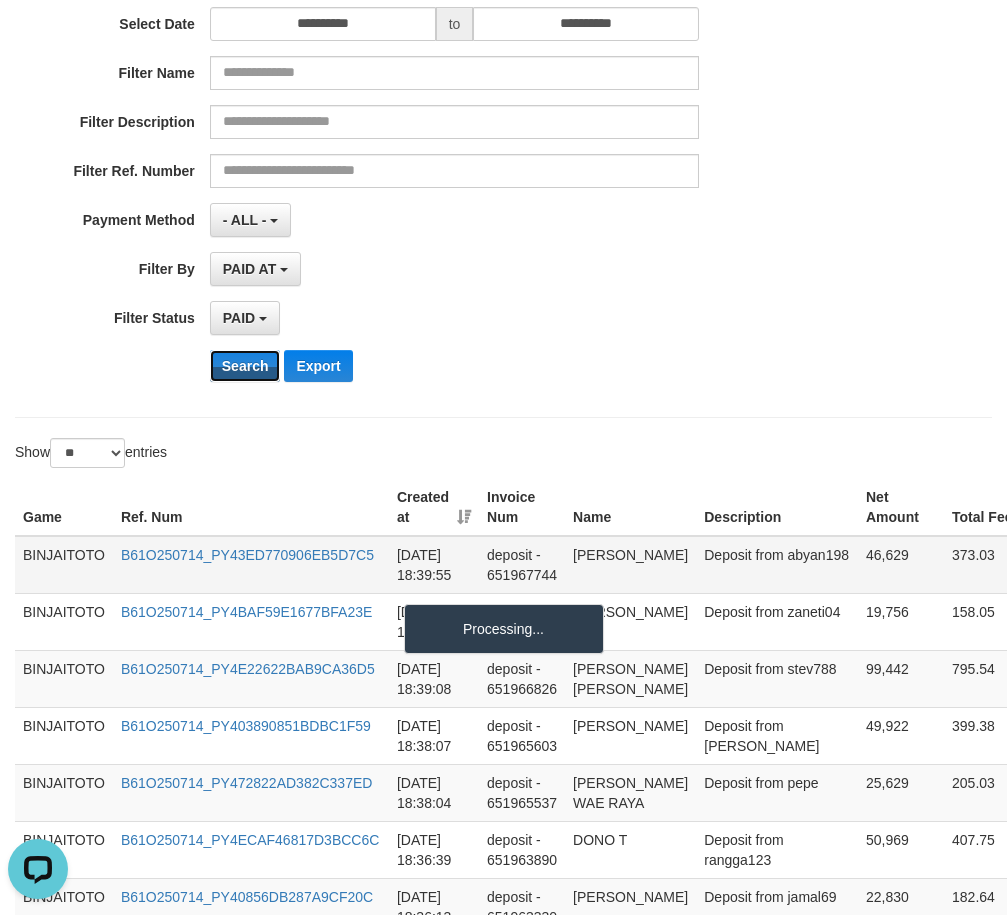 scroll, scrollTop: 400, scrollLeft: 0, axis: vertical 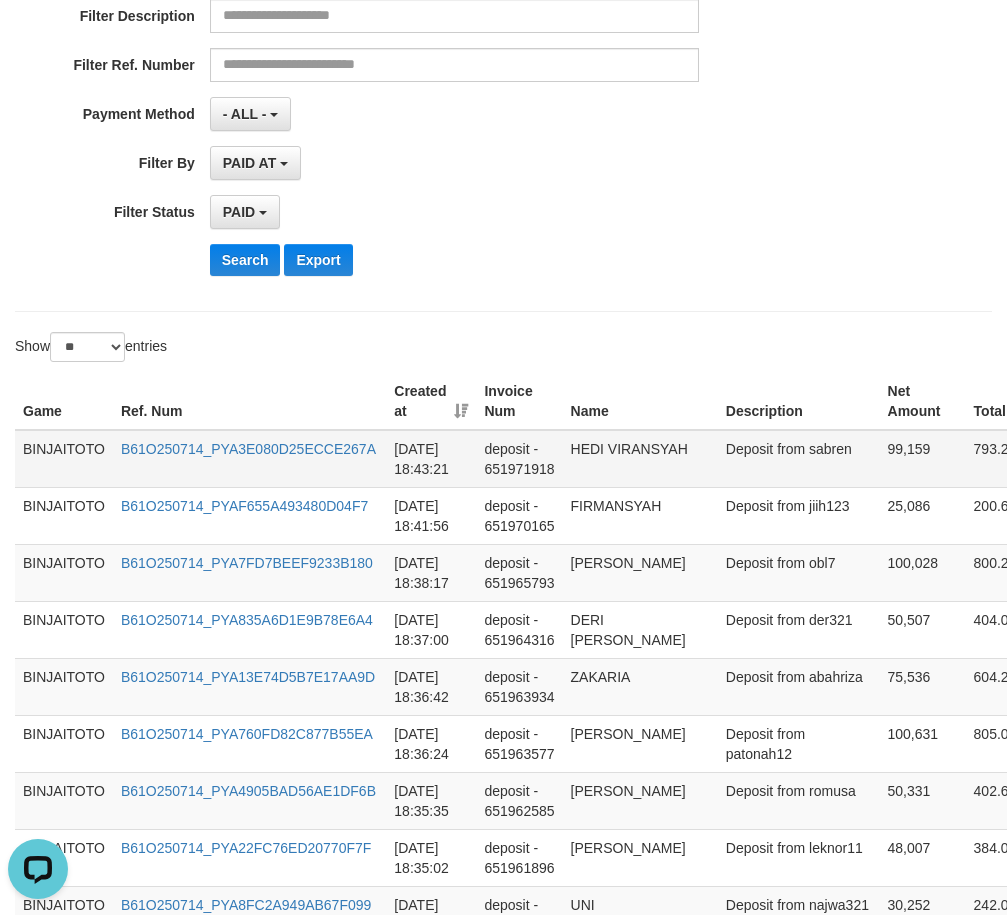 click on "HEDI VIRANSYAH" at bounding box center [640, 459] 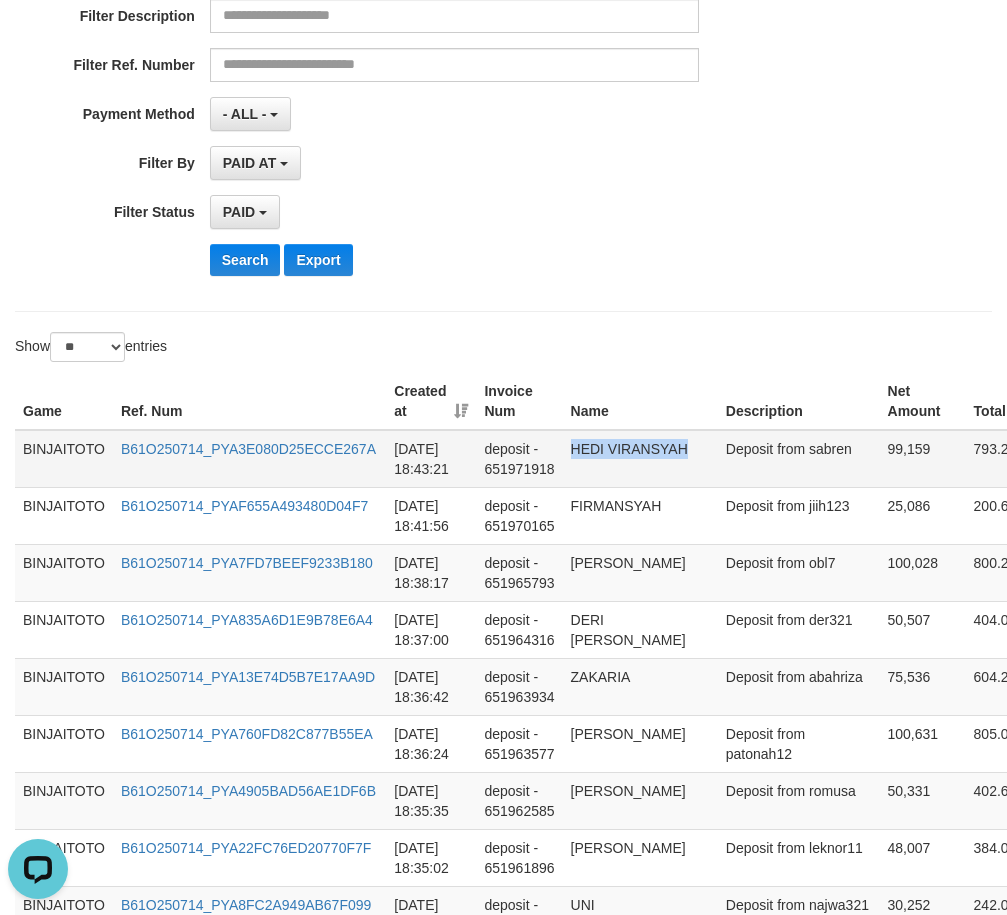 drag, startPoint x: 578, startPoint y: 450, endPoint x: 632, endPoint y: 455, distance: 54.230988 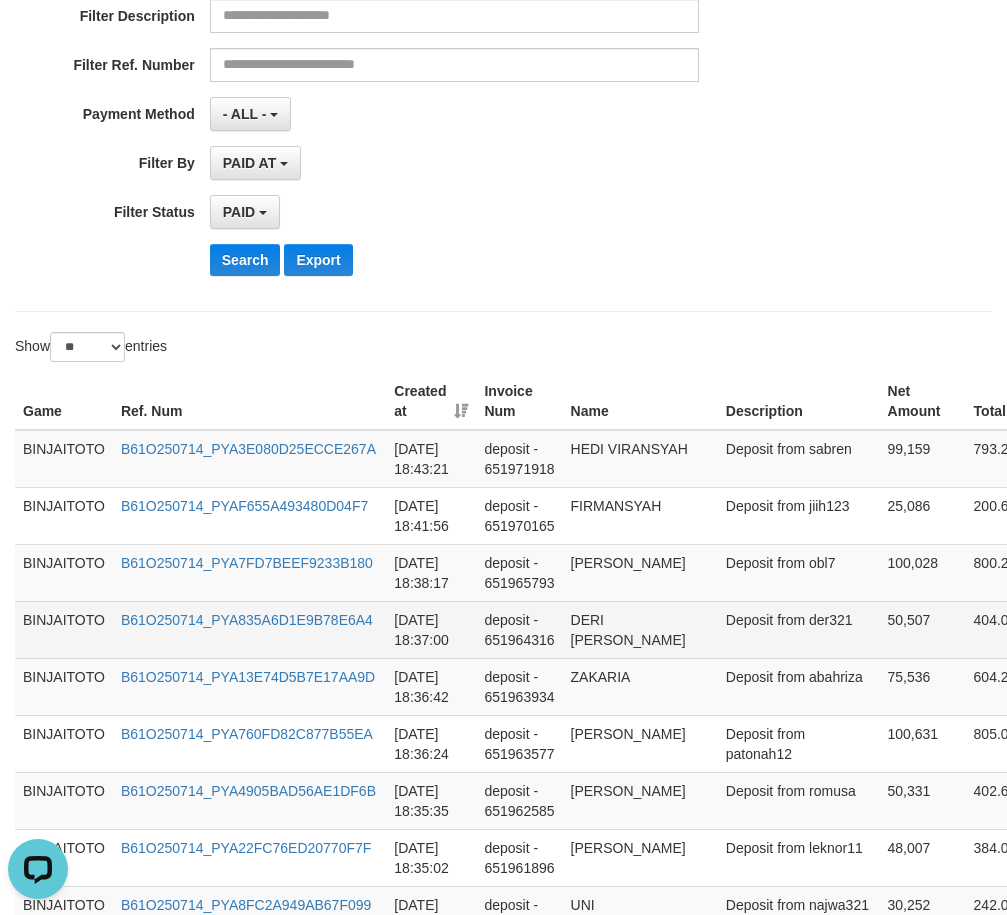 click on "DERI [PERSON_NAME]" at bounding box center [640, 629] 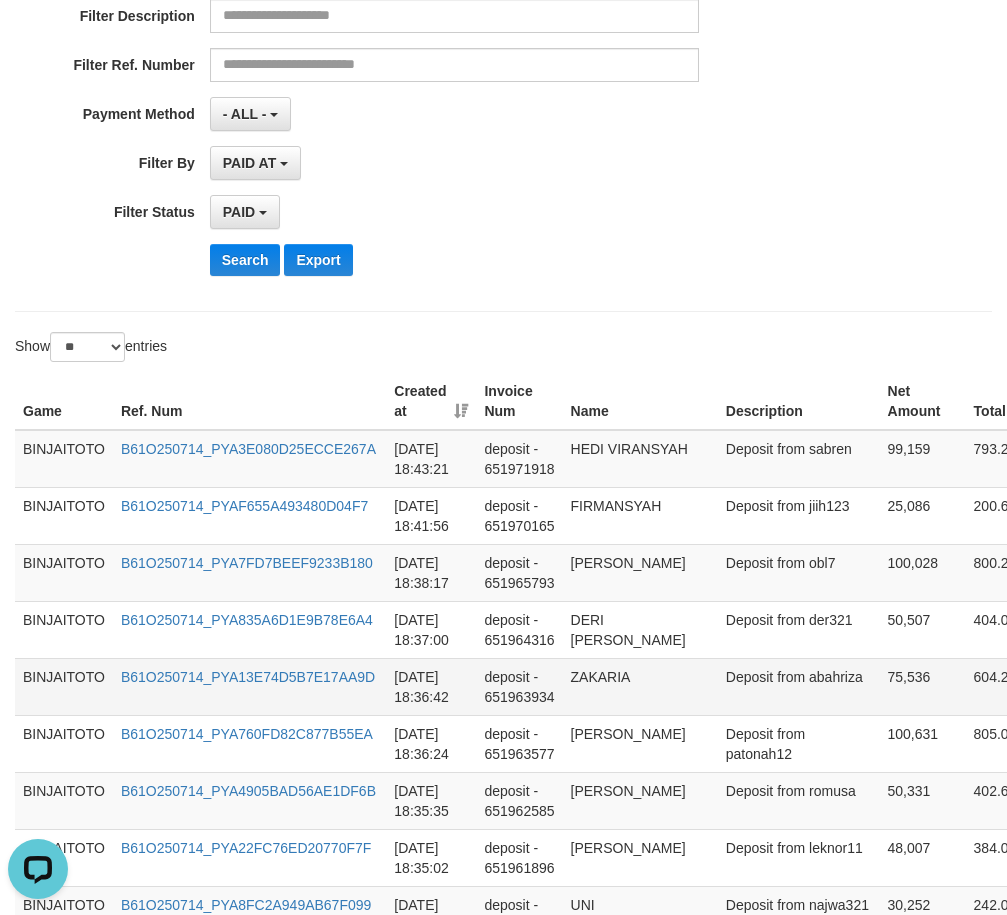 click on "ZAKARIA" at bounding box center [640, 686] 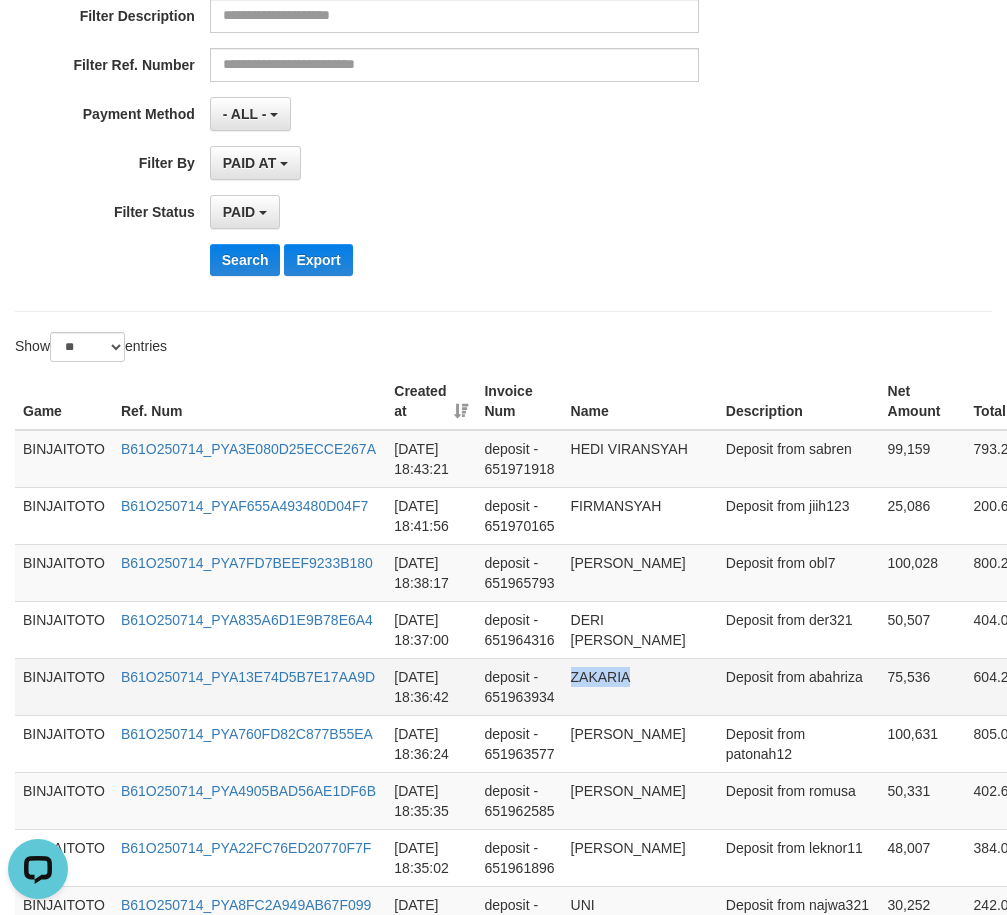 click on "ZAKARIA" at bounding box center [640, 686] 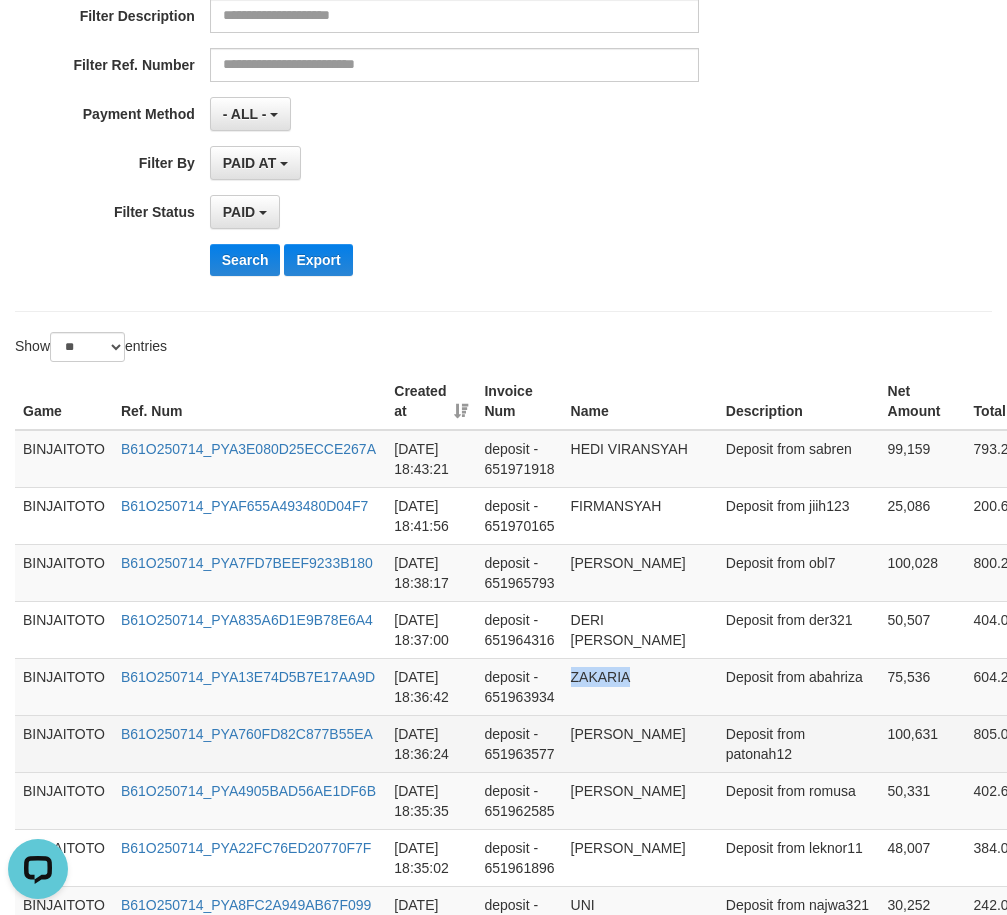click on "[PERSON_NAME]" at bounding box center [640, 743] 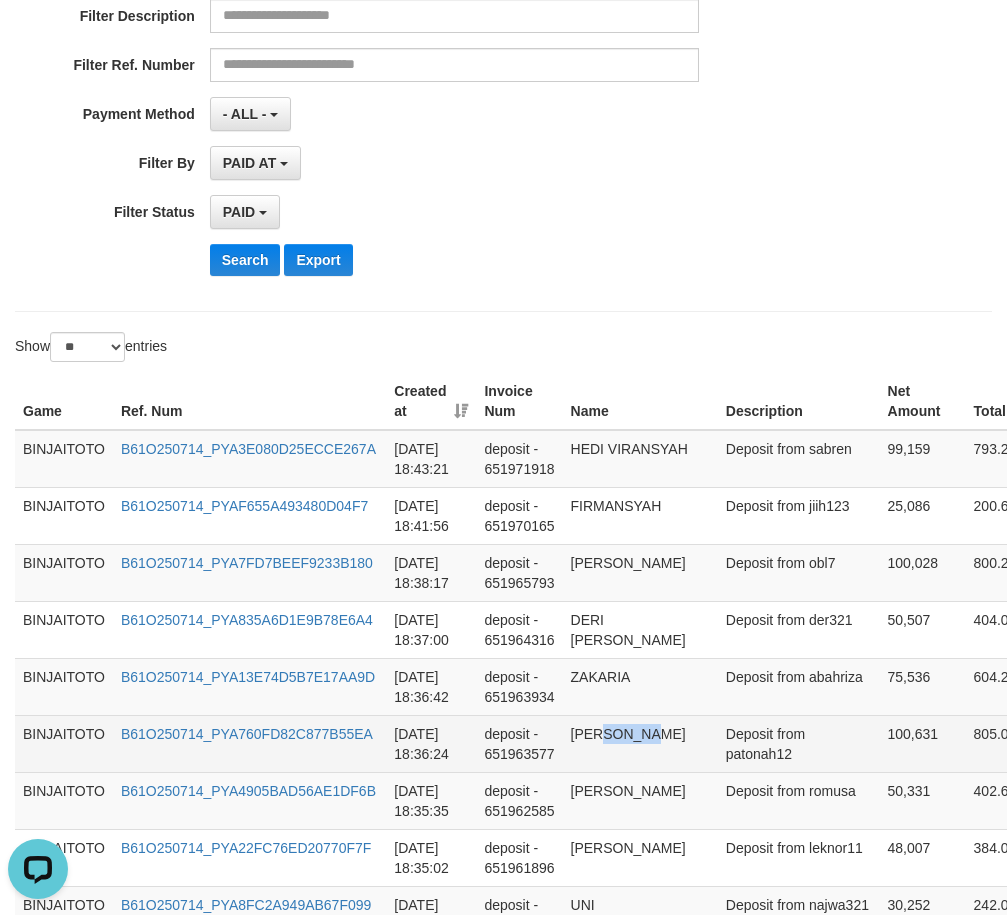 drag, startPoint x: 596, startPoint y: 734, endPoint x: 627, endPoint y: 722, distance: 33.24154 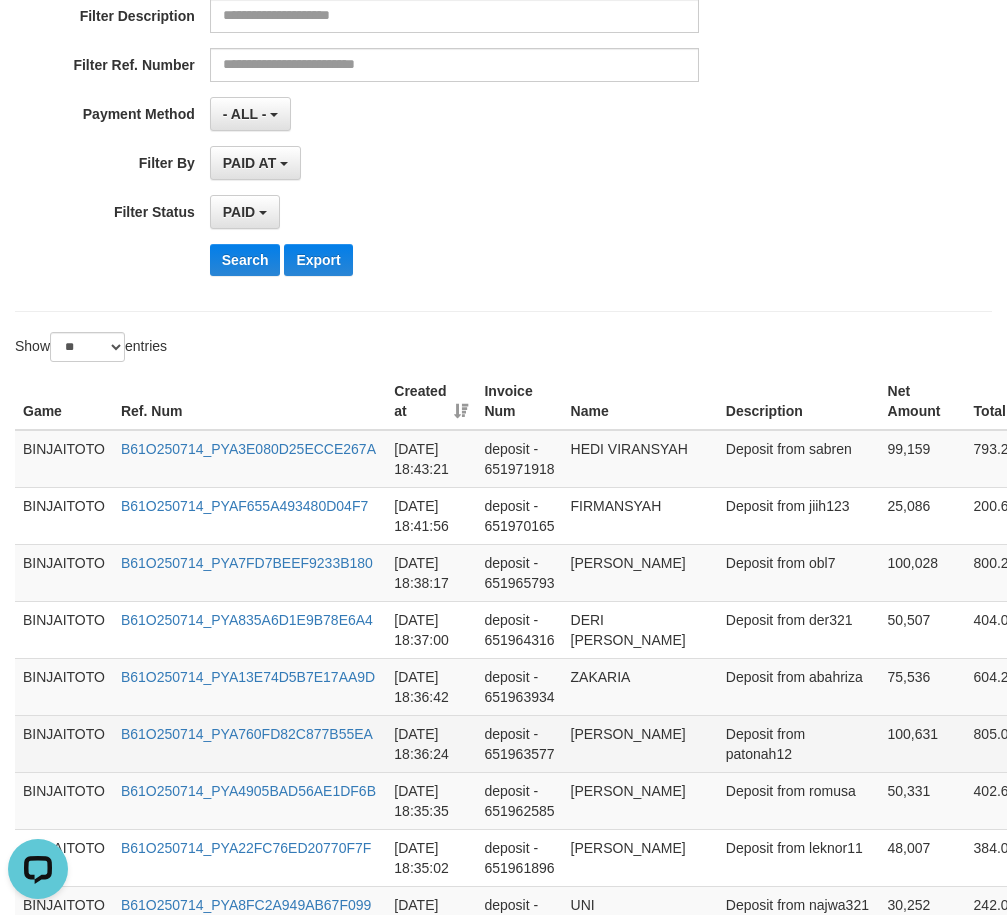 click on "[PERSON_NAME]" at bounding box center [640, 743] 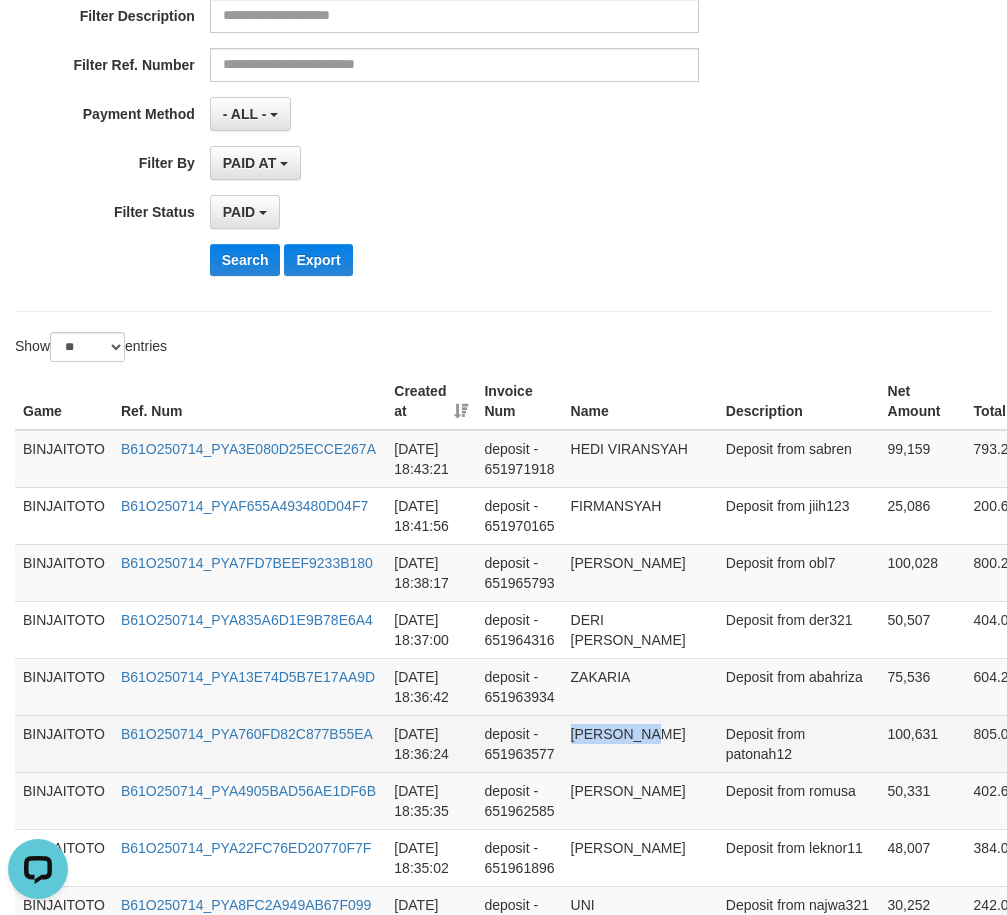 drag, startPoint x: 580, startPoint y: 731, endPoint x: 623, endPoint y: 731, distance: 43 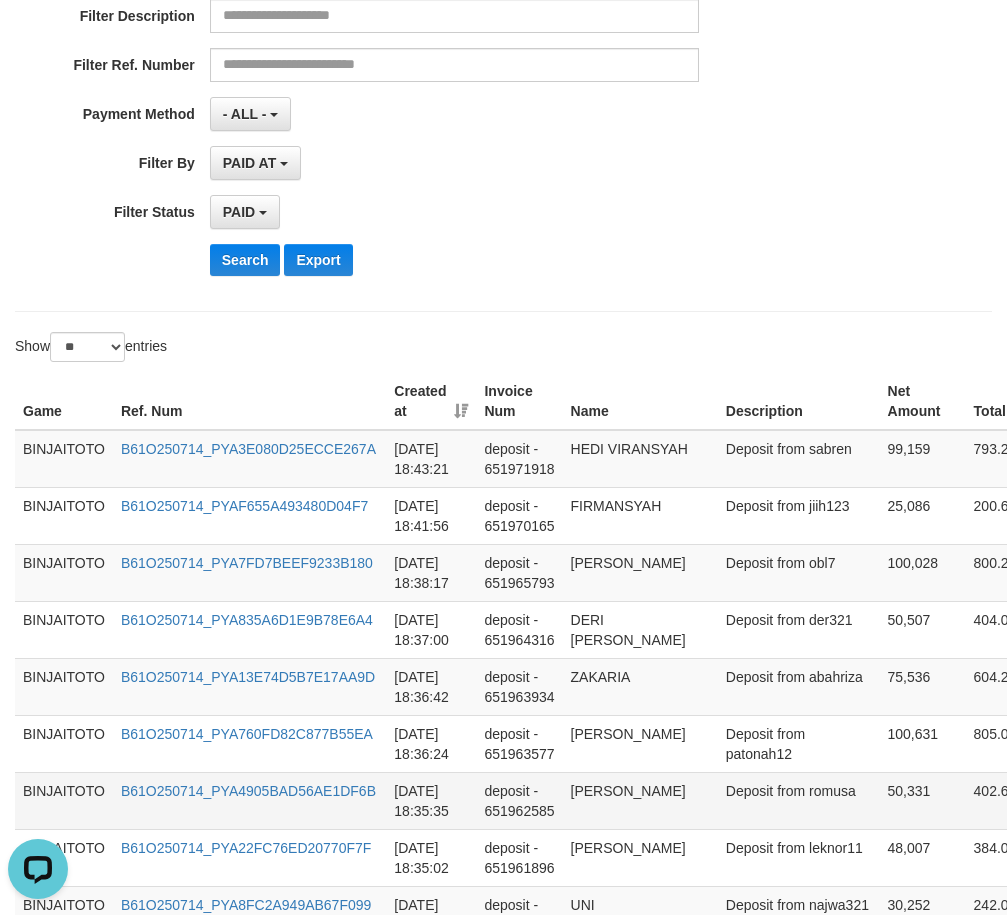 click on "[PERSON_NAME]" at bounding box center [640, 800] 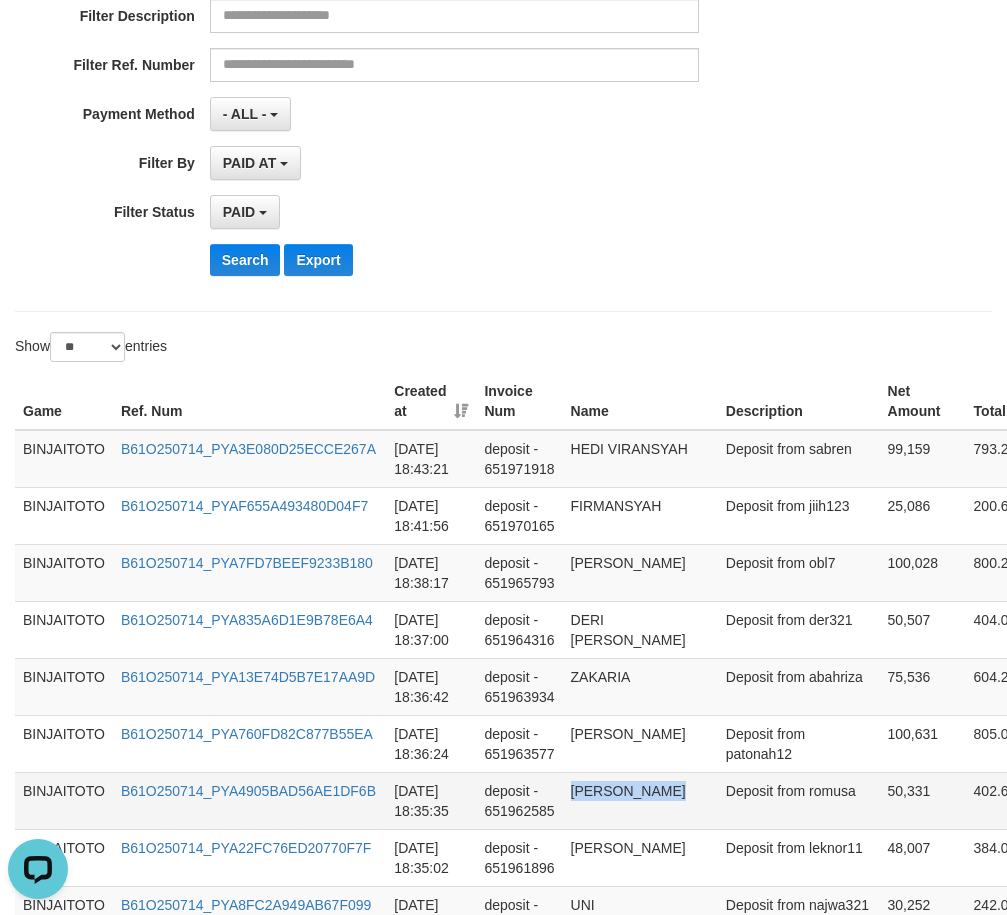 drag, startPoint x: 591, startPoint y: 793, endPoint x: 650, endPoint y: 788, distance: 59.211487 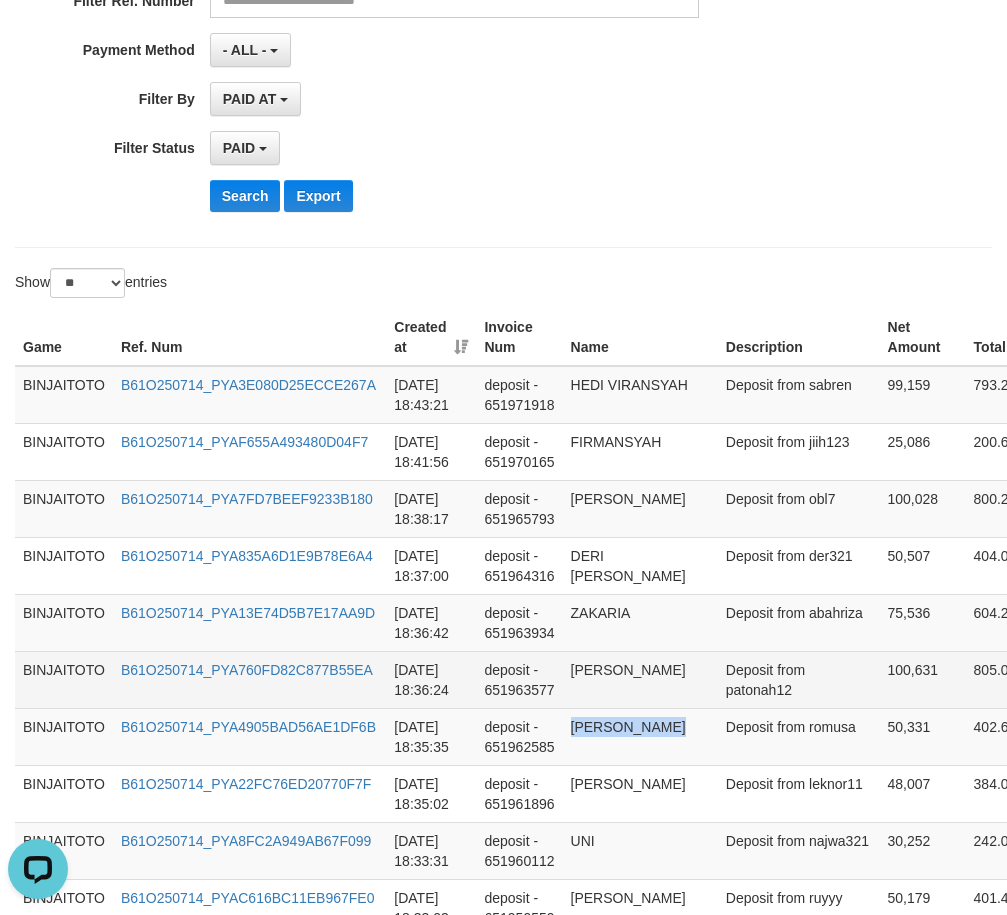 scroll, scrollTop: 500, scrollLeft: 0, axis: vertical 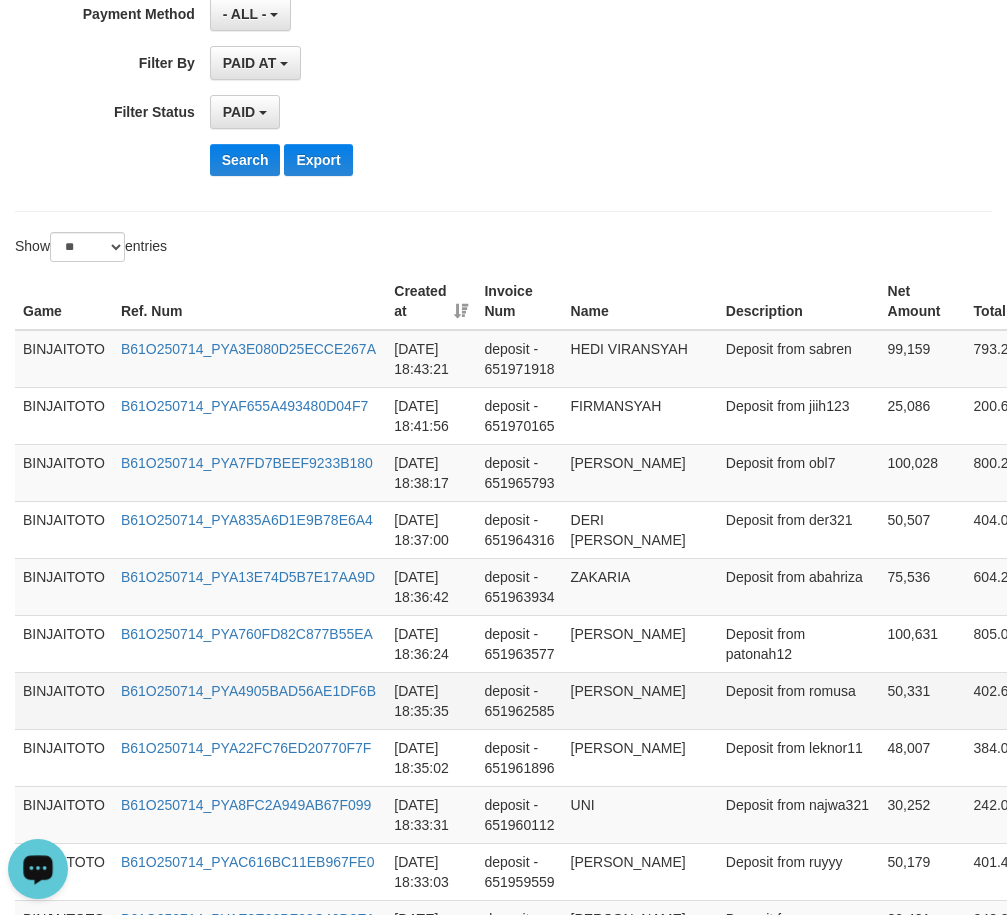 click on "50,331" at bounding box center [923, 700] 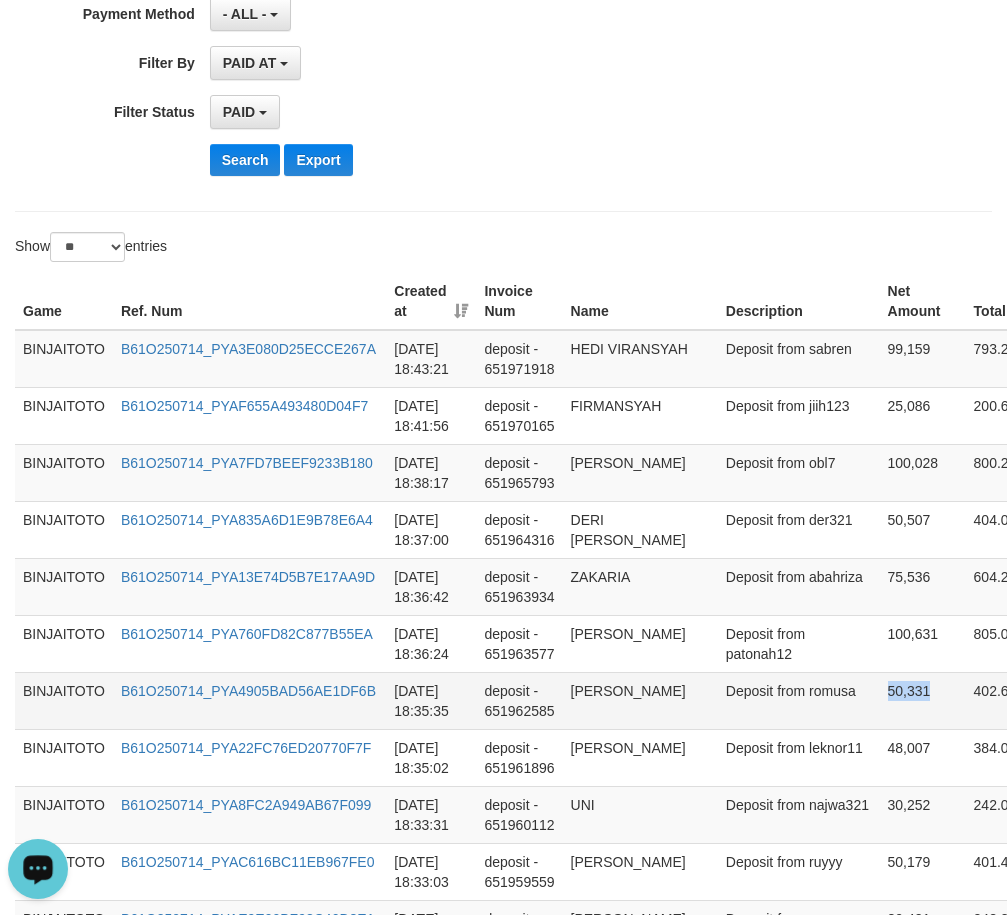 click on "50,331" at bounding box center (923, 700) 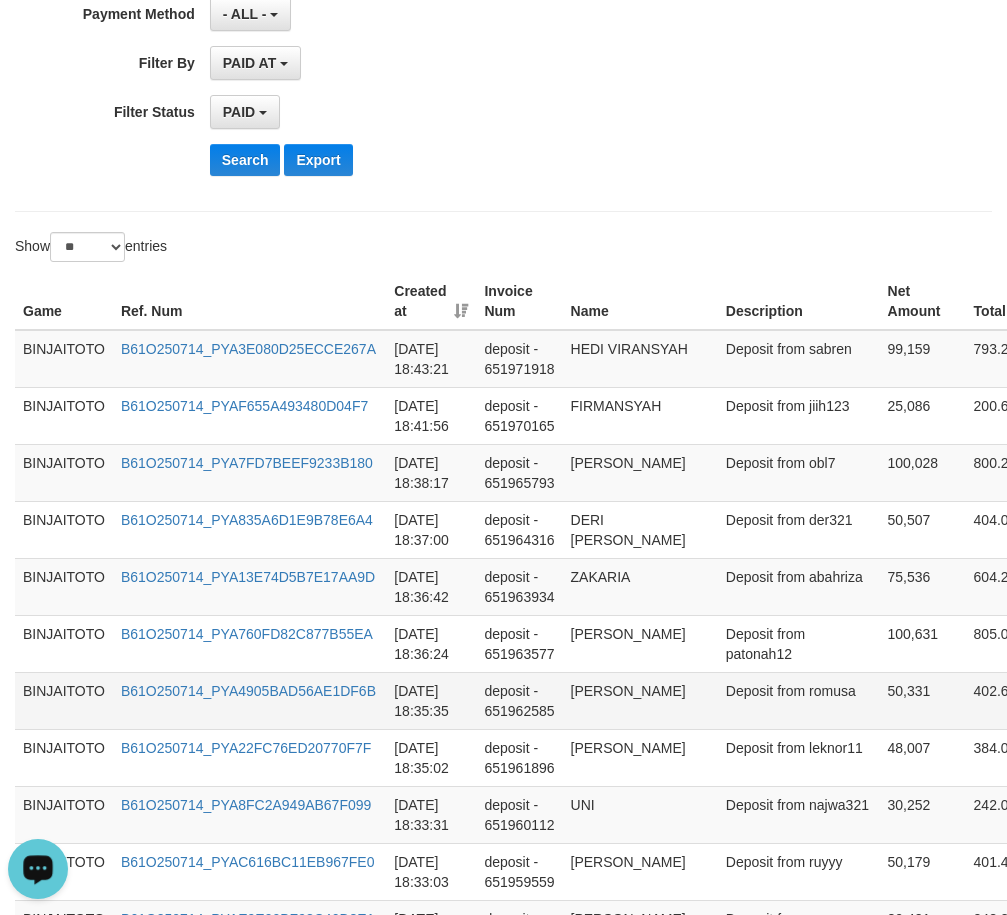 click on "Deposit from romusa" at bounding box center (799, 700) 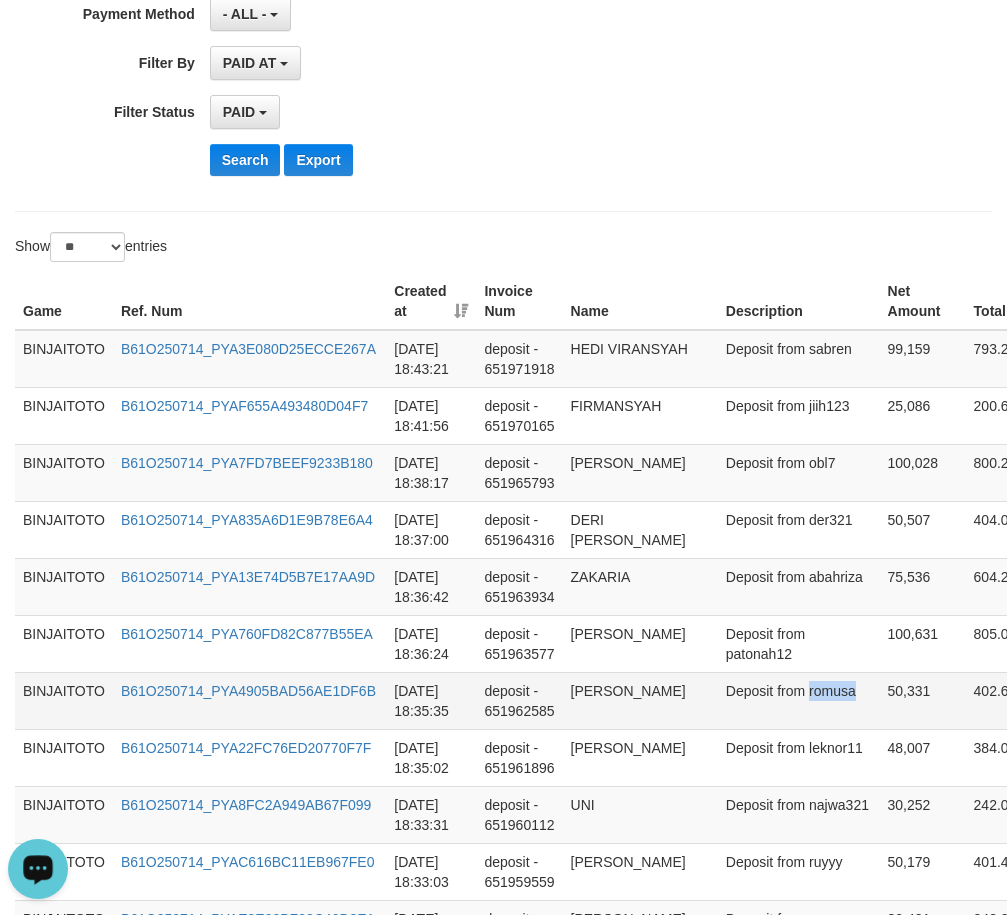 click on "Deposit from romusa" at bounding box center (799, 700) 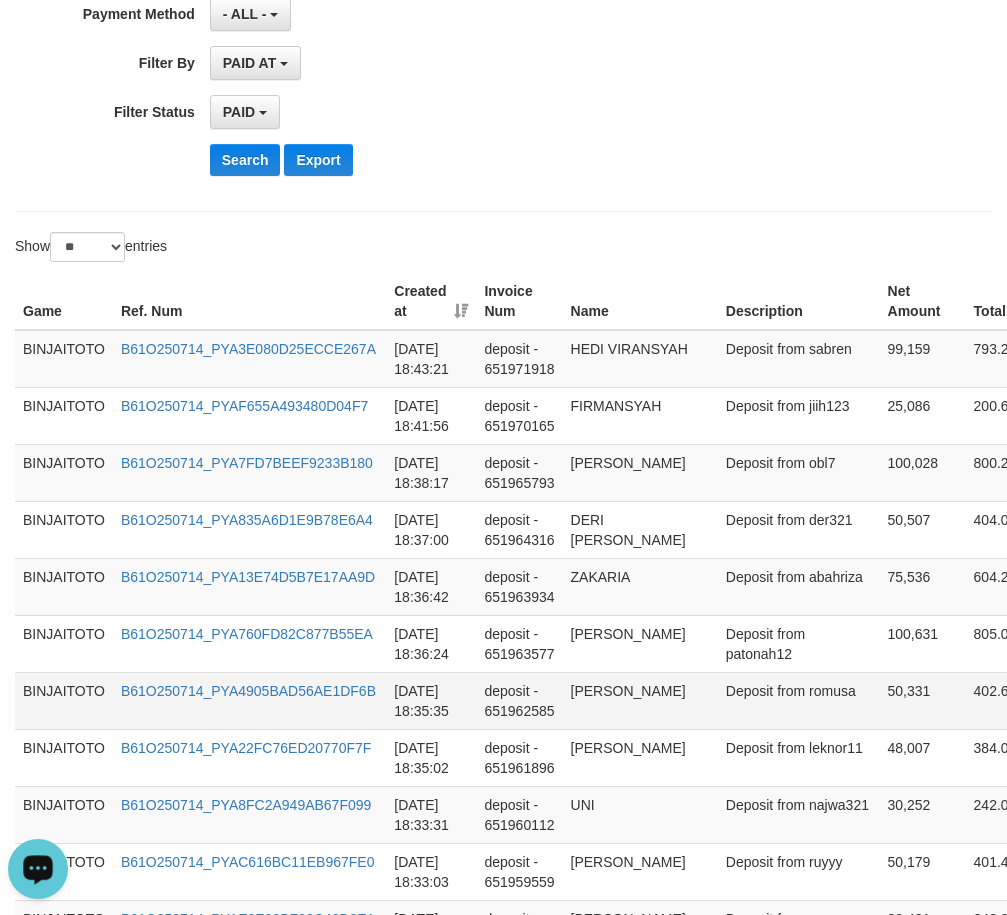 click on "[PERSON_NAME]" at bounding box center [640, 700] 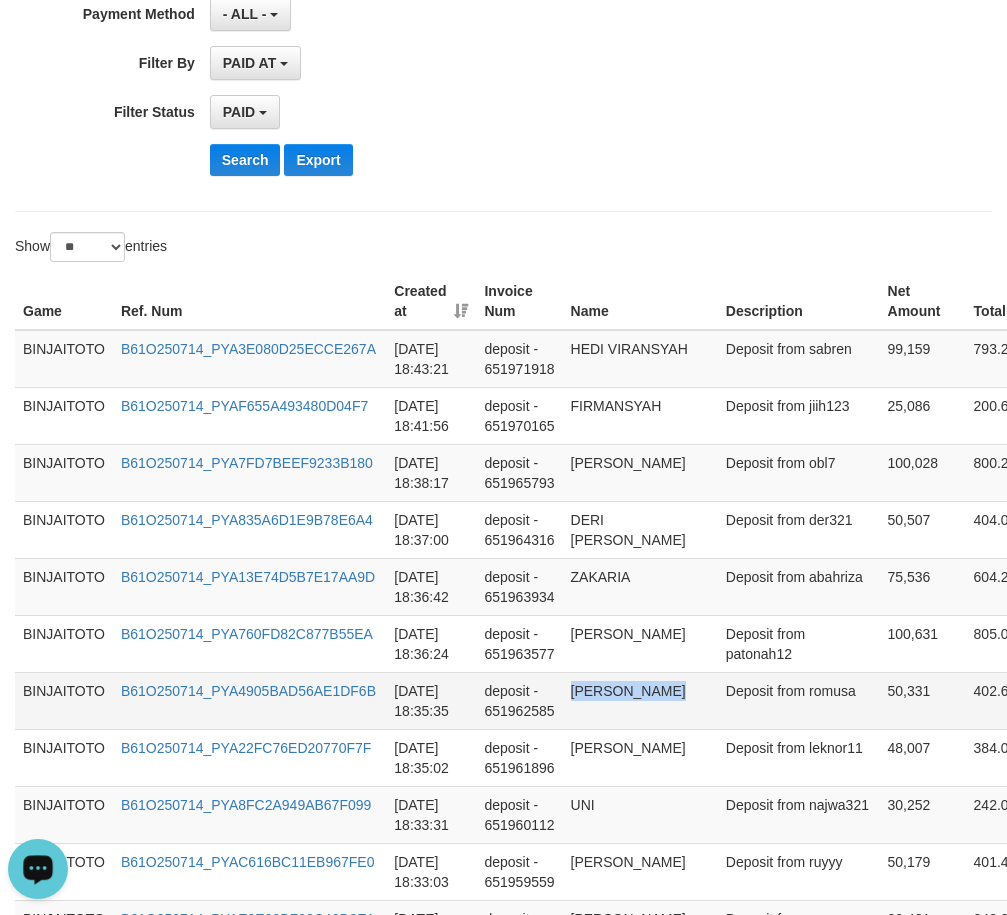 drag, startPoint x: 624, startPoint y: 693, endPoint x: 672, endPoint y: 693, distance: 48 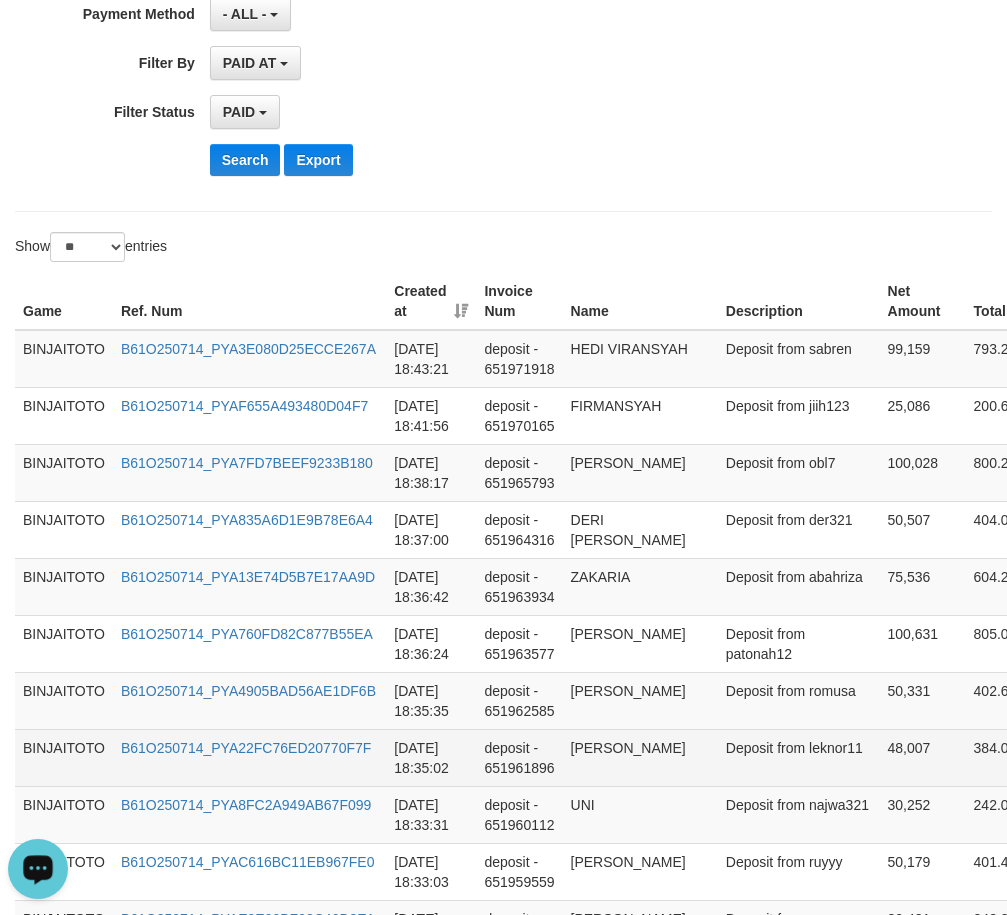 click on "[PERSON_NAME]" at bounding box center [640, 757] 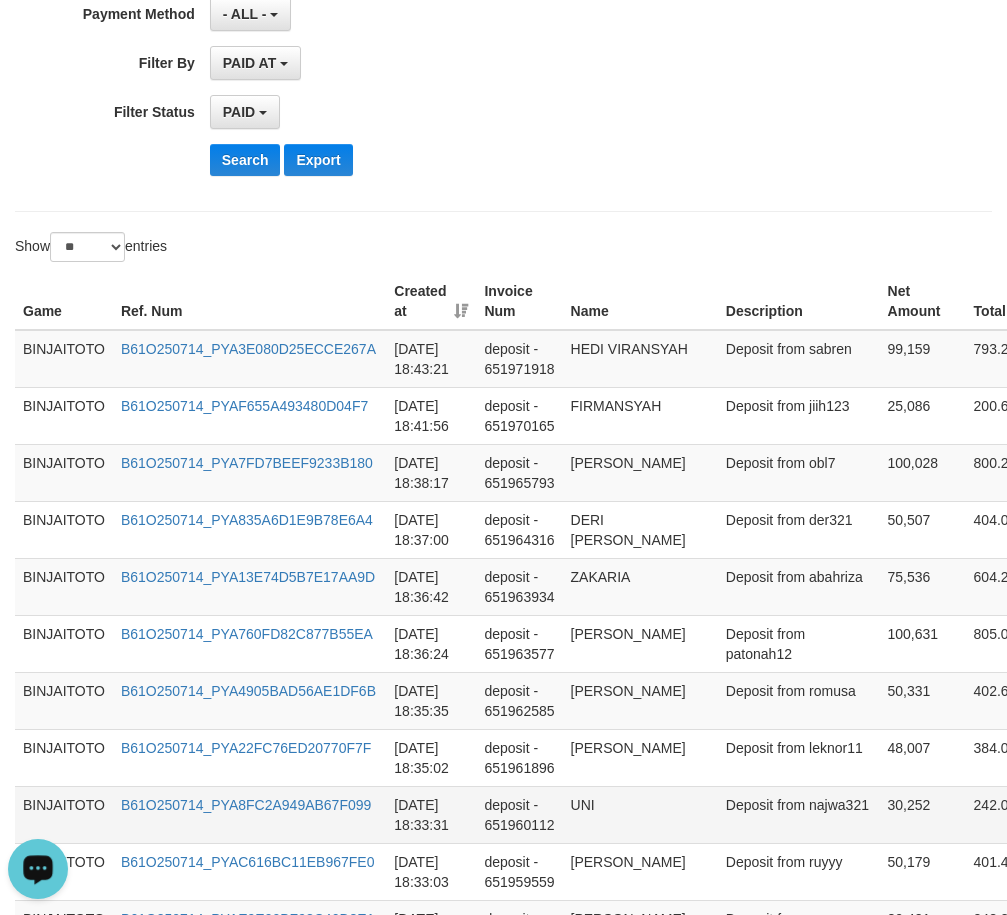 click on "UNI" at bounding box center (640, 814) 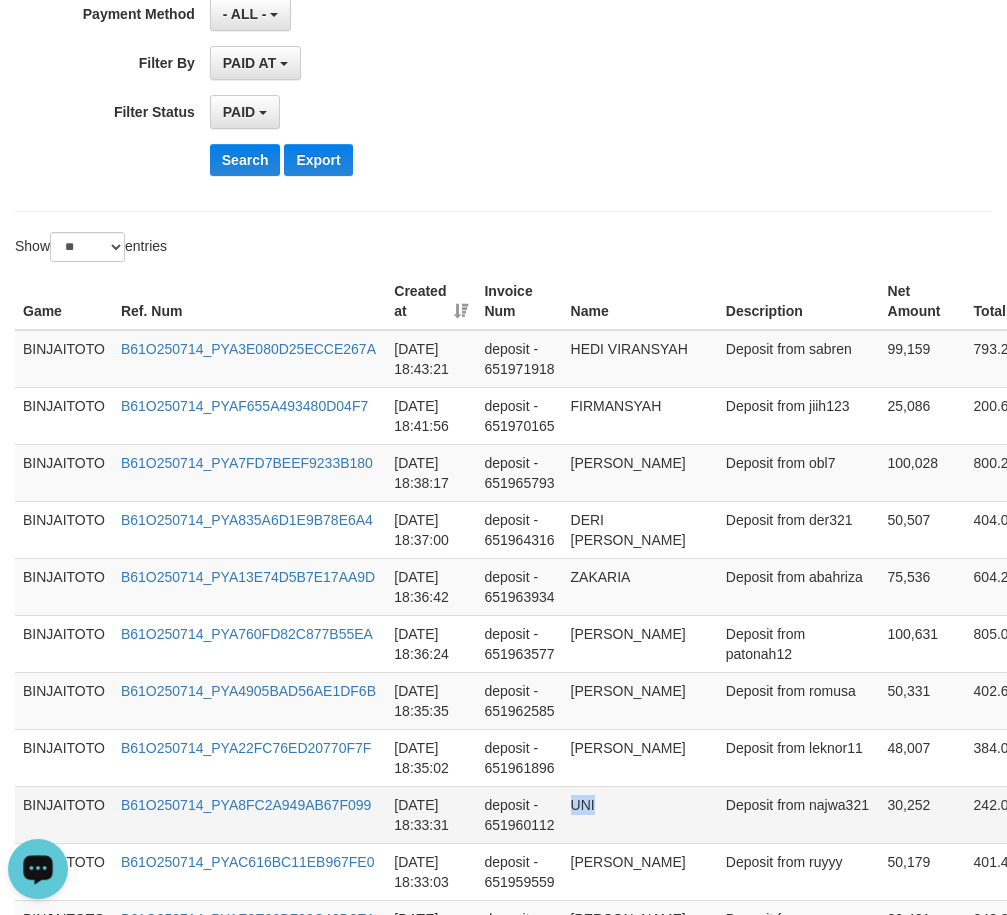 click on "UNI" at bounding box center [640, 814] 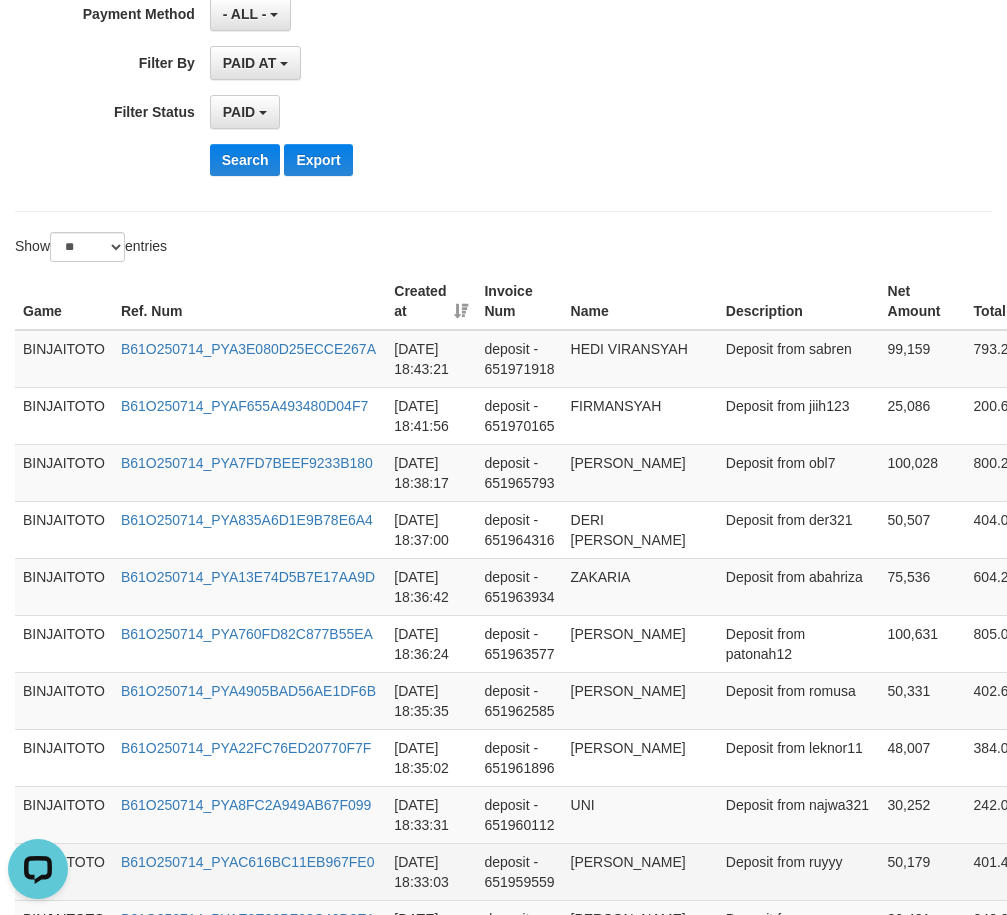 click on "[PERSON_NAME]" at bounding box center [640, 871] 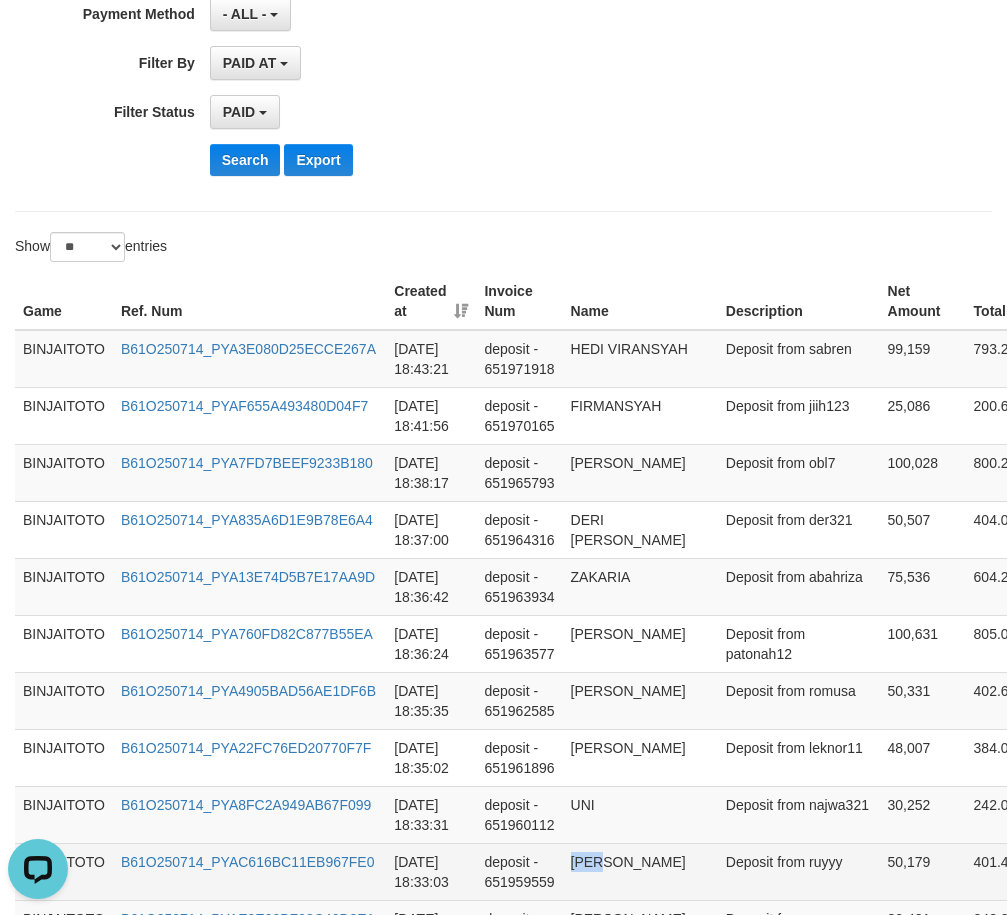 click on "[PERSON_NAME]" at bounding box center (640, 871) 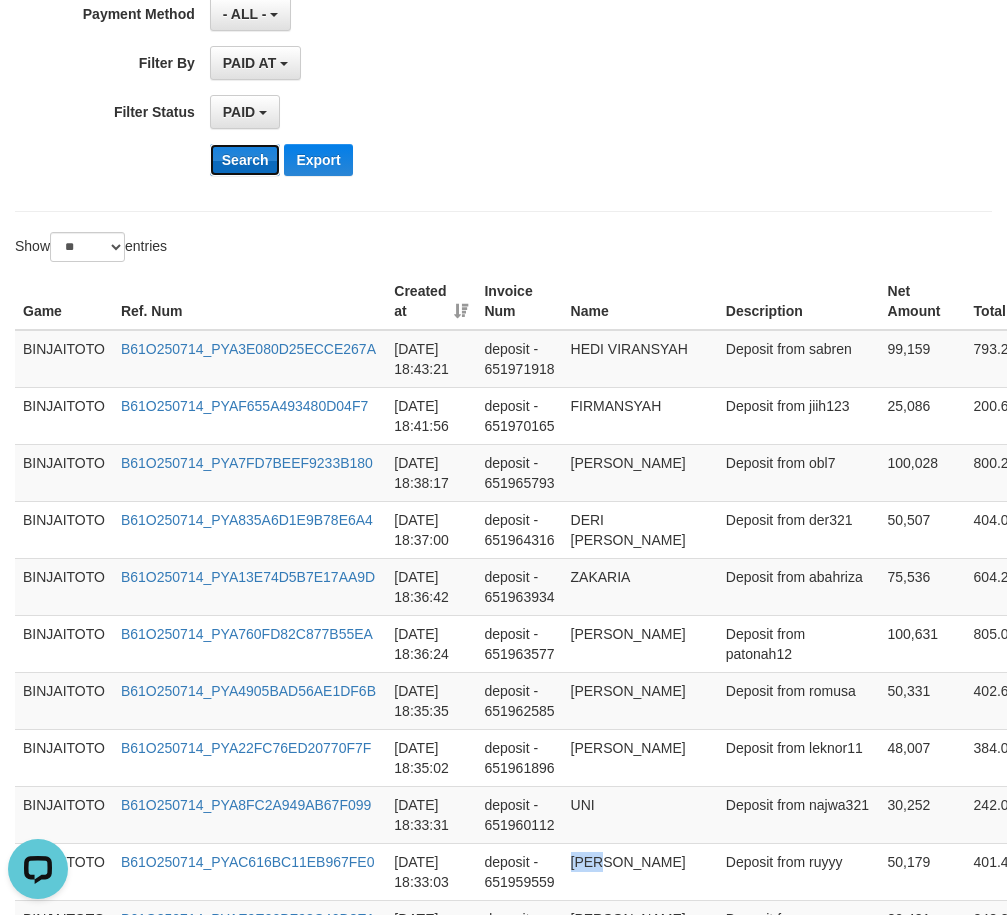 click on "Search" at bounding box center (245, 160) 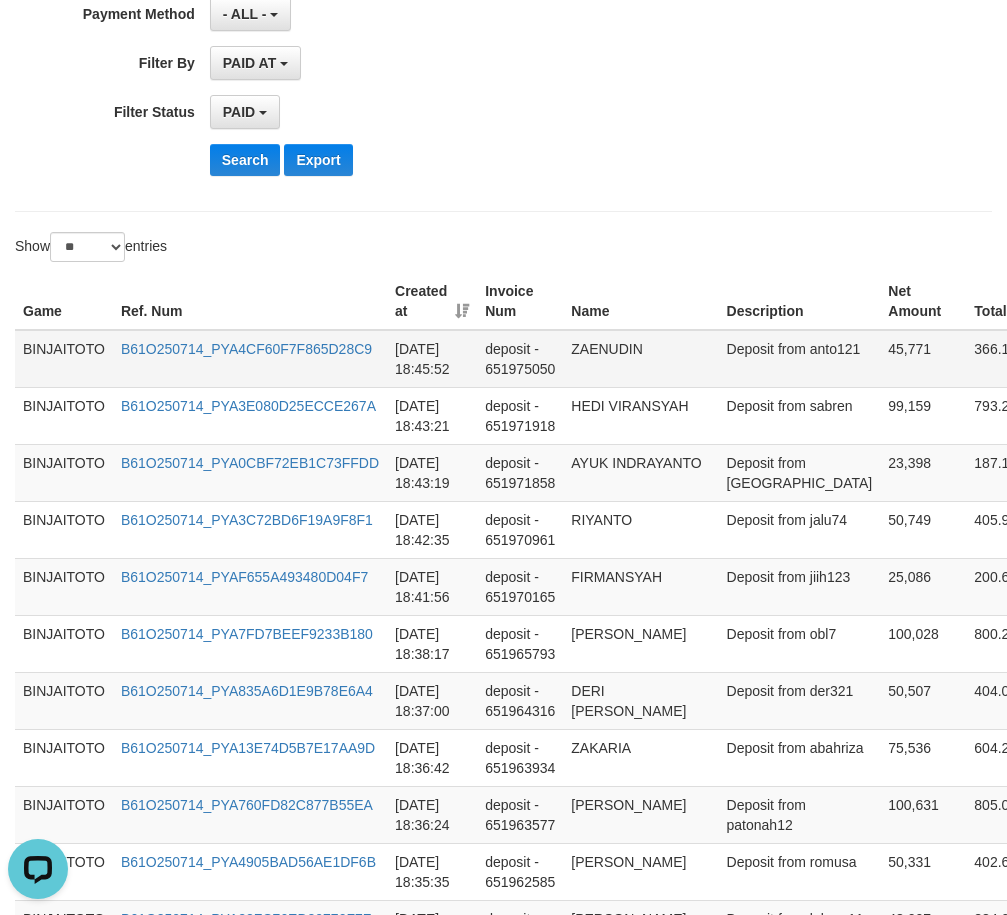 click on "ZAENUDIN" at bounding box center [640, 359] 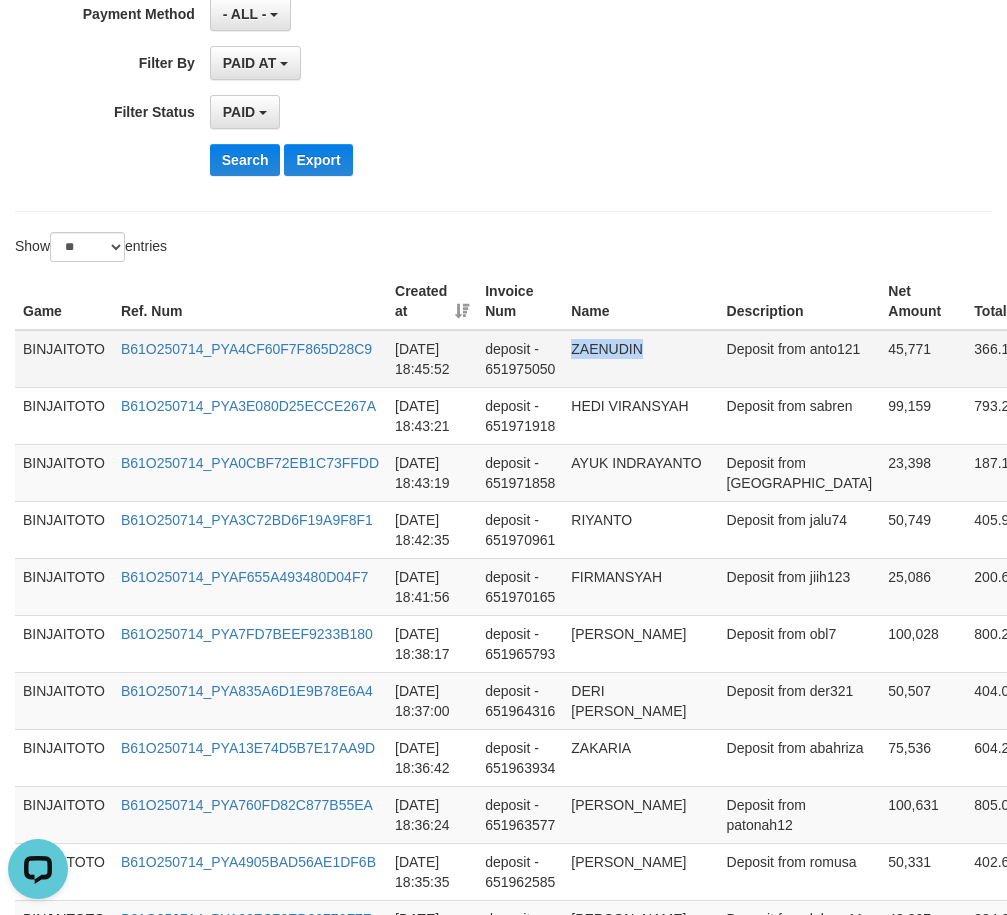 click on "ZAENUDIN" at bounding box center [640, 359] 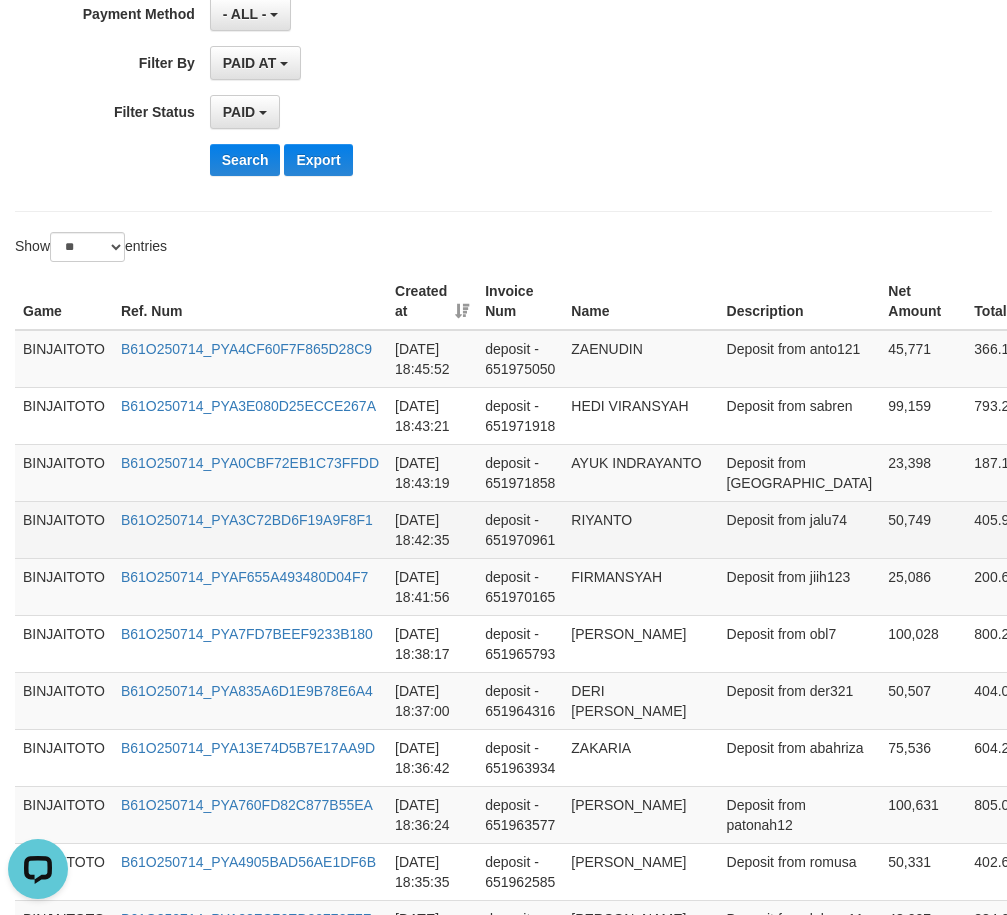 click on "RIYANTO" at bounding box center (640, 529) 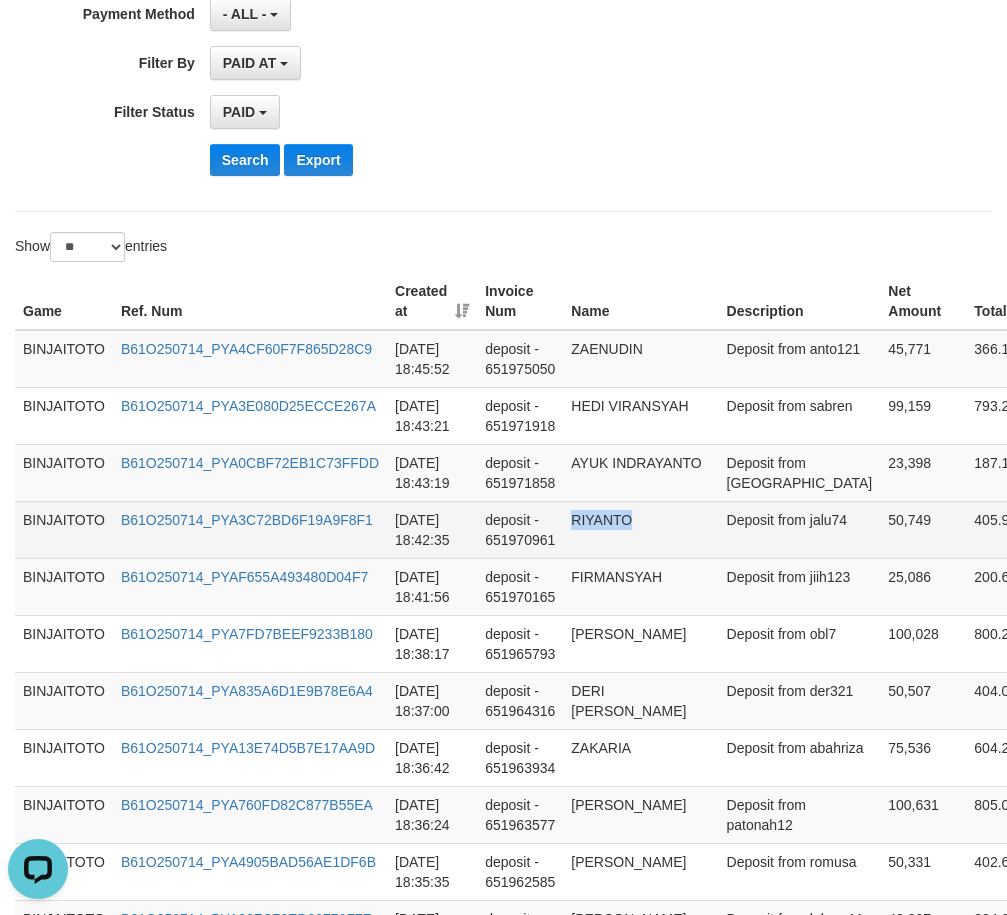 click on "RIYANTO" at bounding box center (640, 529) 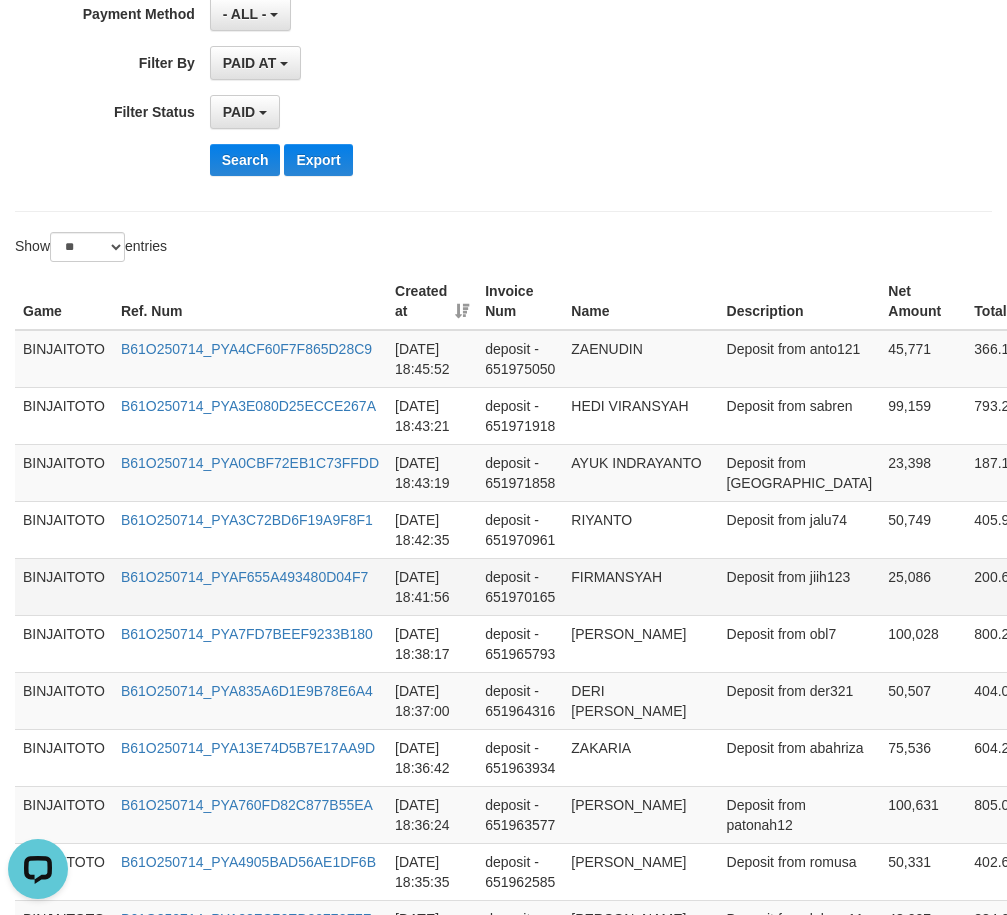 click on "FIRMANSYAH" at bounding box center [640, 586] 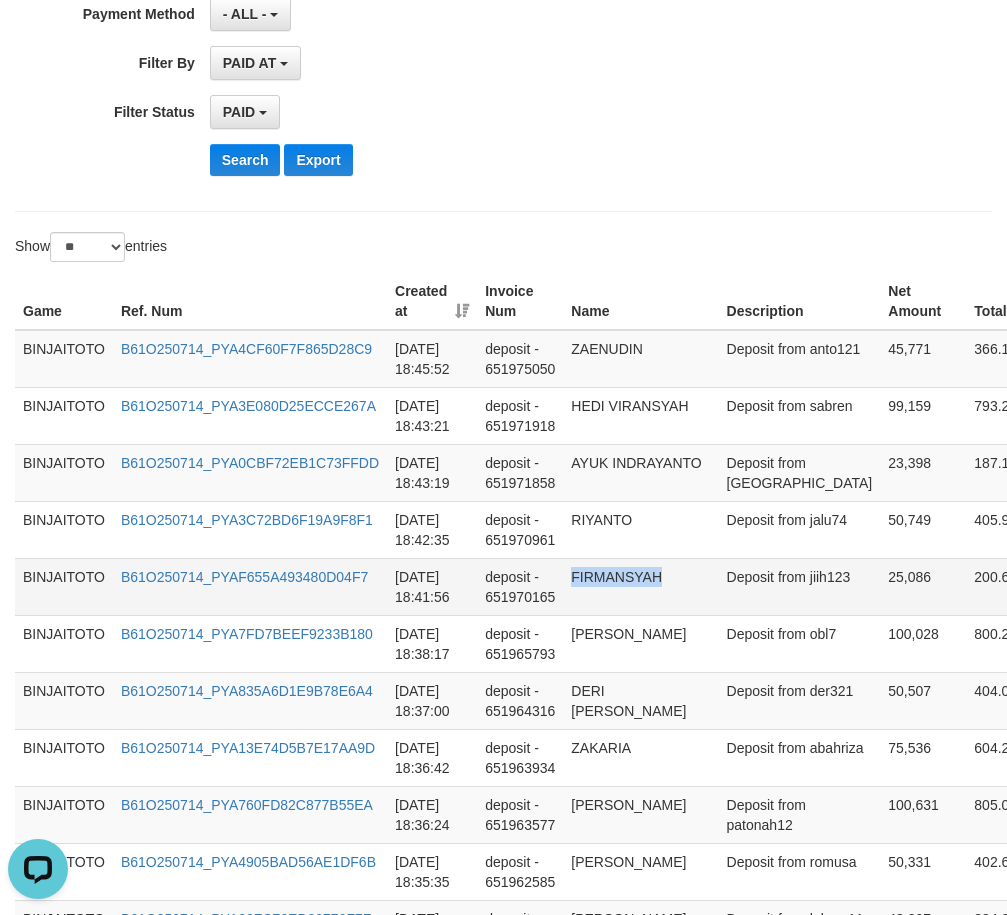 click on "FIRMANSYAH" at bounding box center (640, 586) 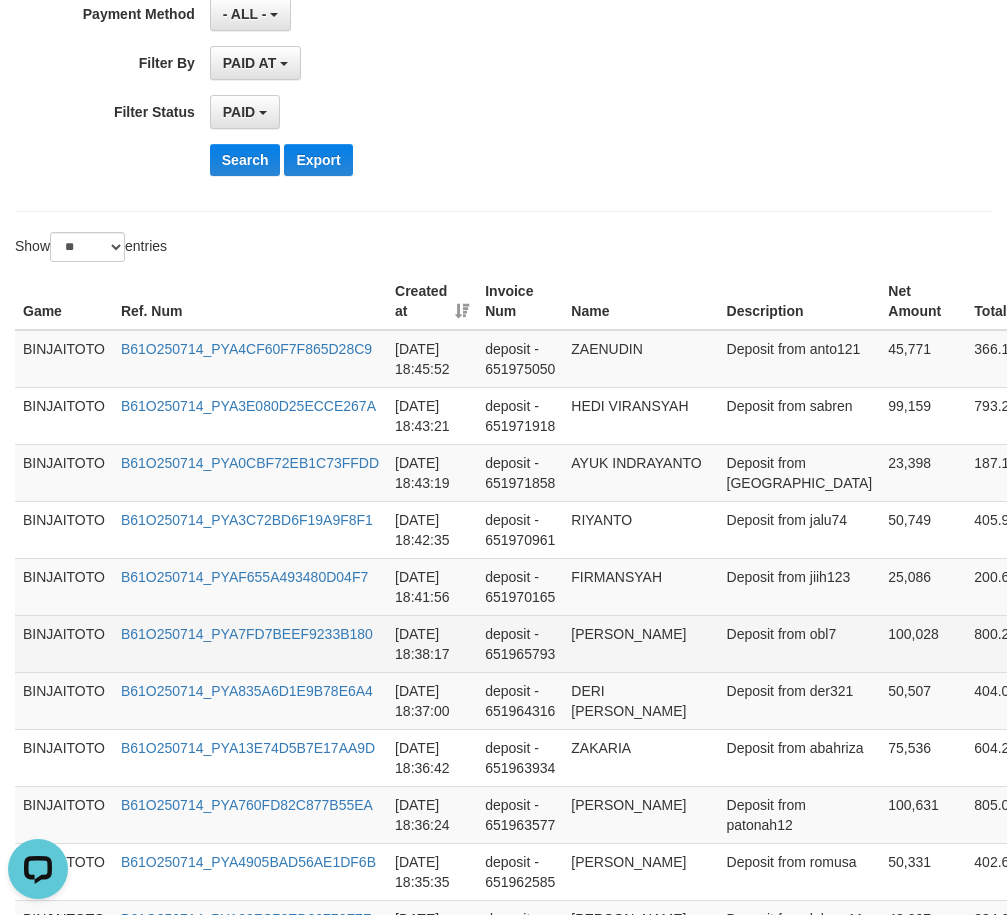 click on "[PERSON_NAME]" at bounding box center (640, 643) 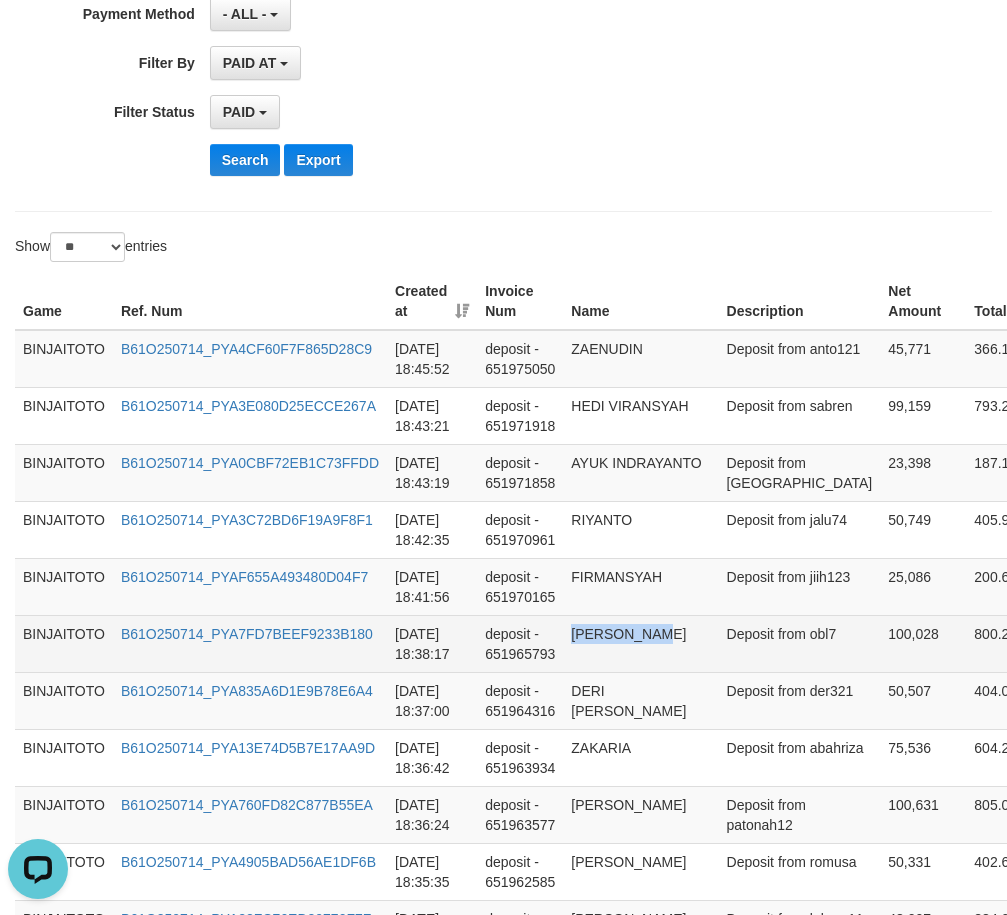drag, startPoint x: 603, startPoint y: 627, endPoint x: 663, endPoint y: 627, distance: 60 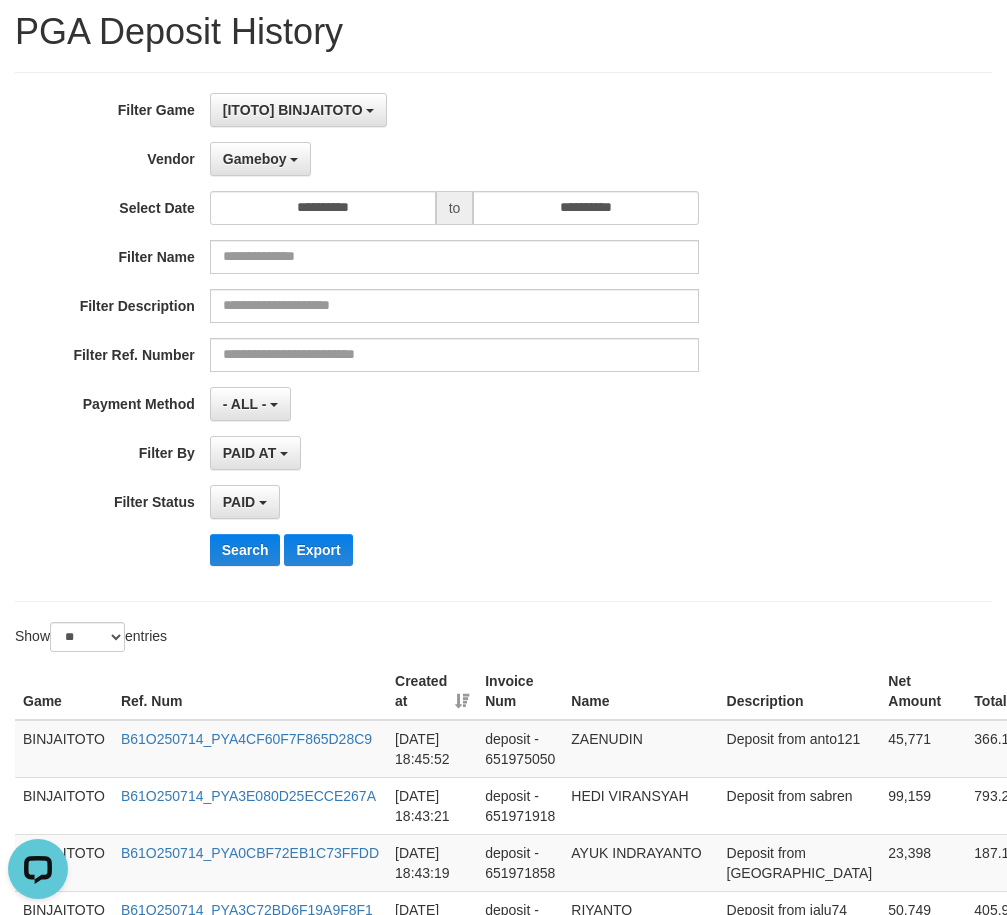 scroll, scrollTop: 100, scrollLeft: 0, axis: vertical 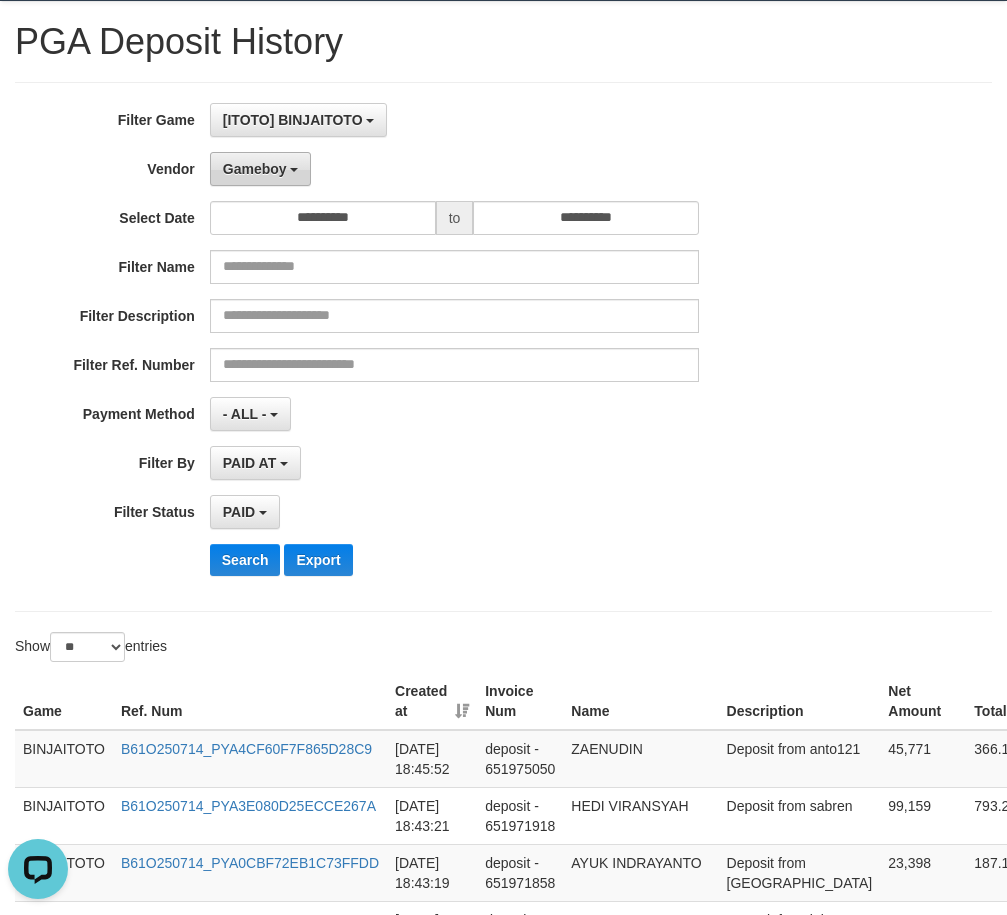 click on "Gameboy" at bounding box center (261, 169) 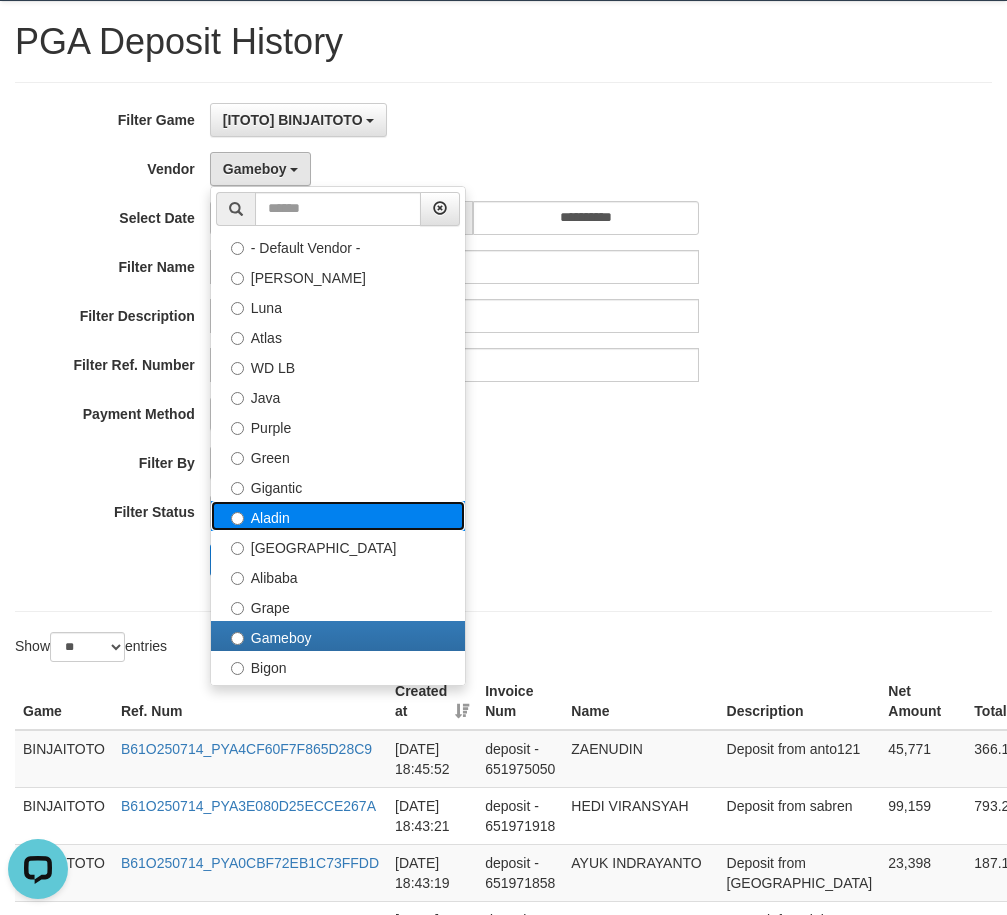 click on "Aladin" at bounding box center (338, 516) 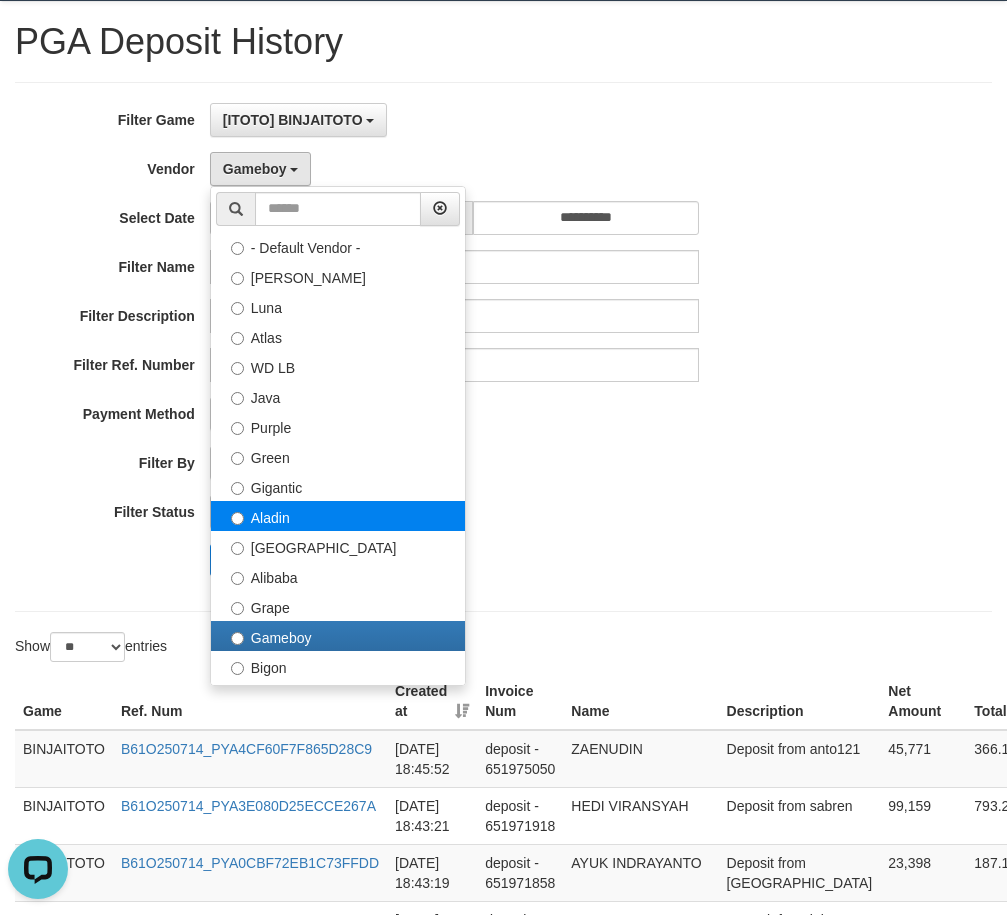 select on "**********" 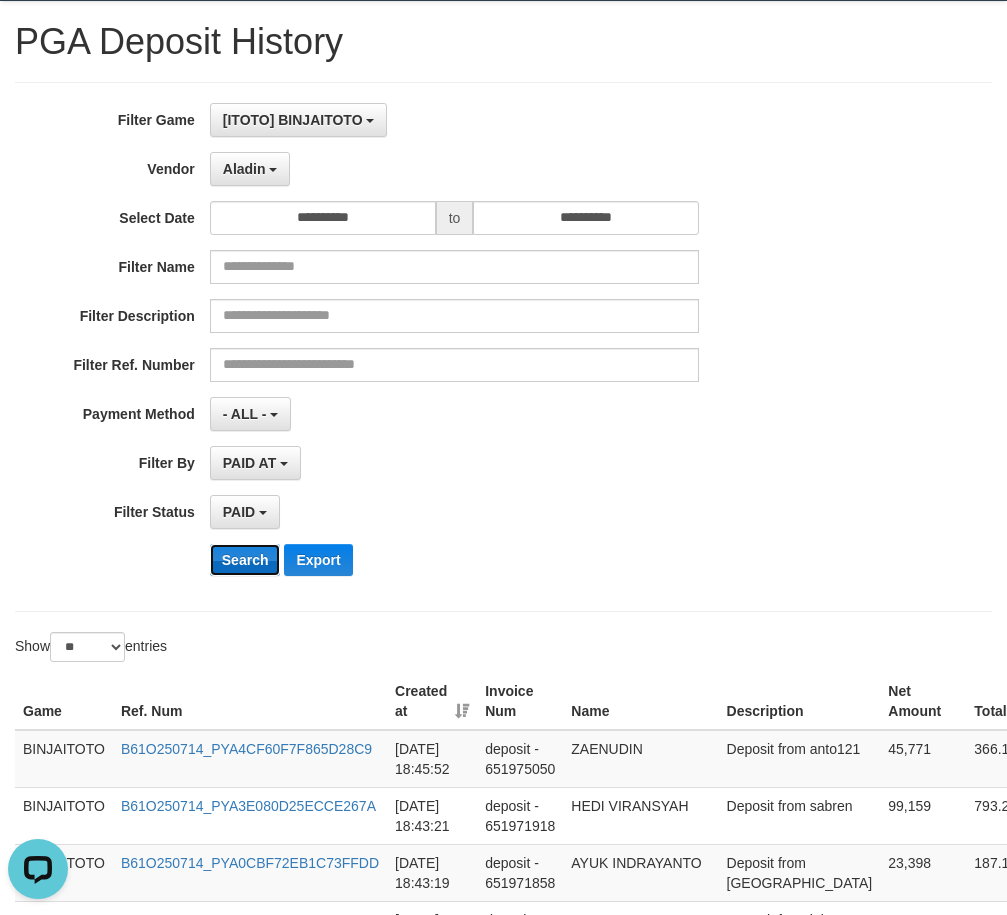 click on "Search" at bounding box center [245, 560] 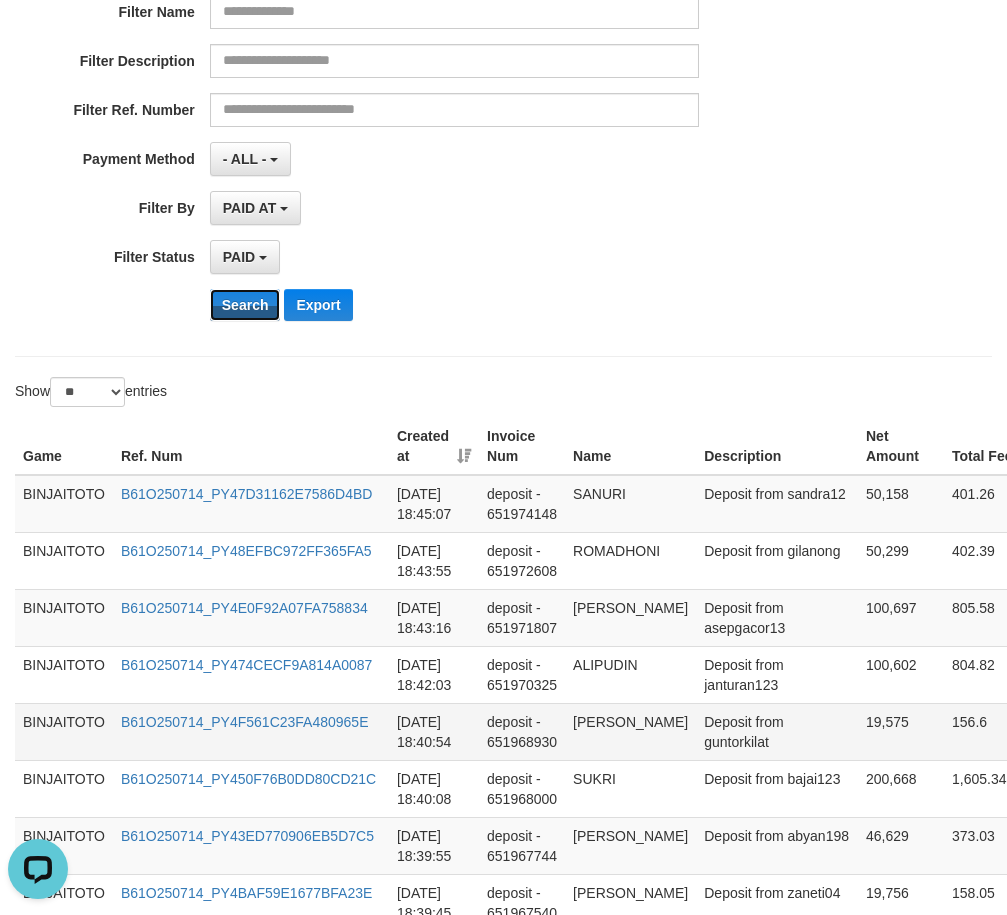 scroll, scrollTop: 500, scrollLeft: 0, axis: vertical 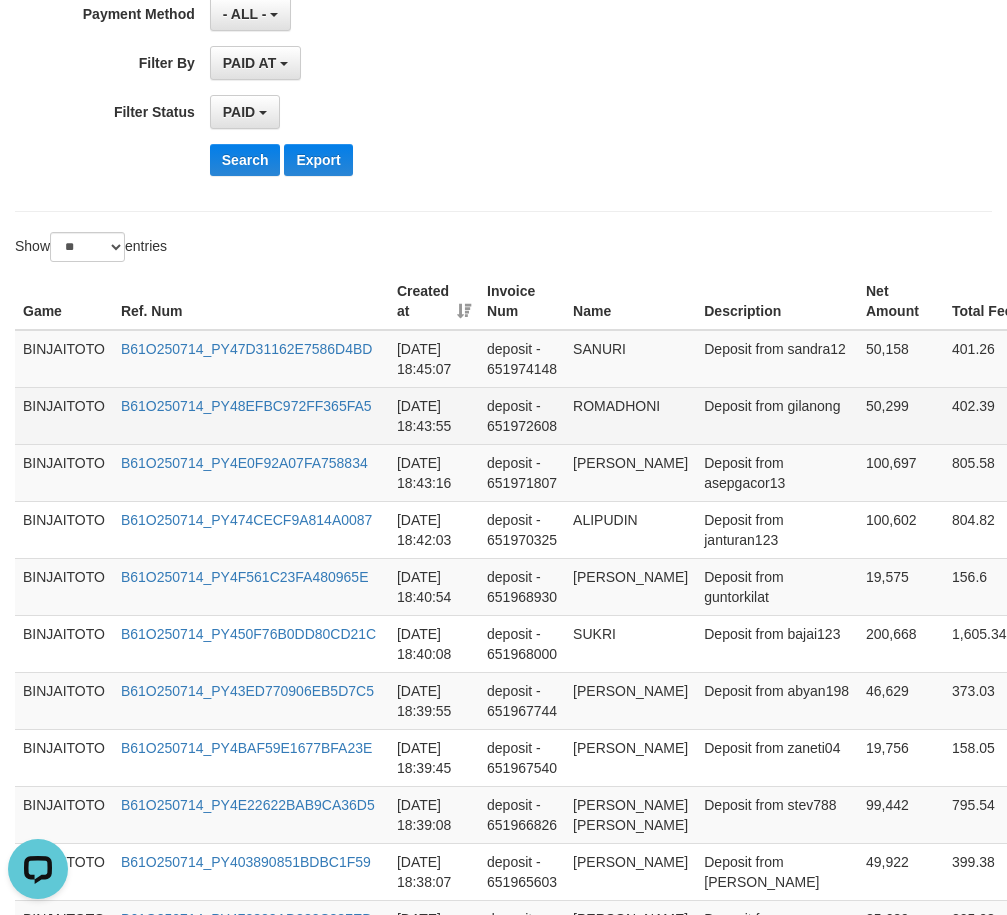 click on "ROMADHONI" at bounding box center [630, 415] 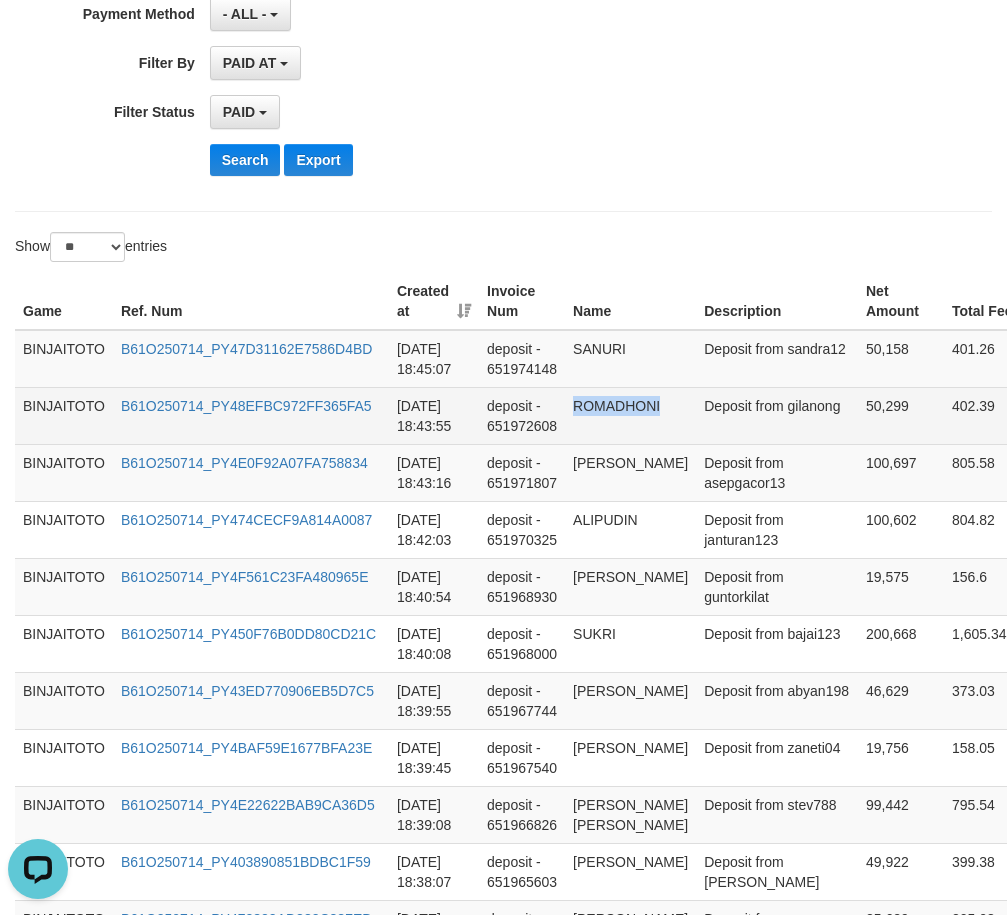 click on "ROMADHONI" at bounding box center (630, 415) 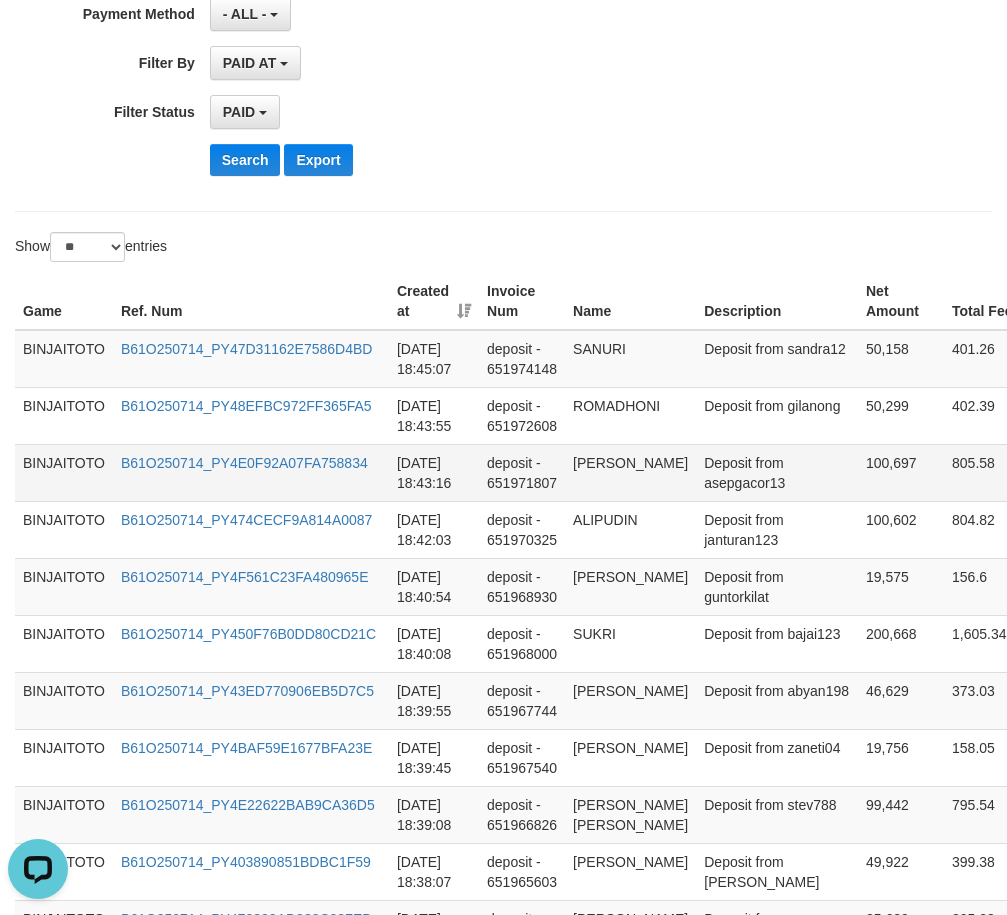 click on "[PERSON_NAME]" at bounding box center [630, 472] 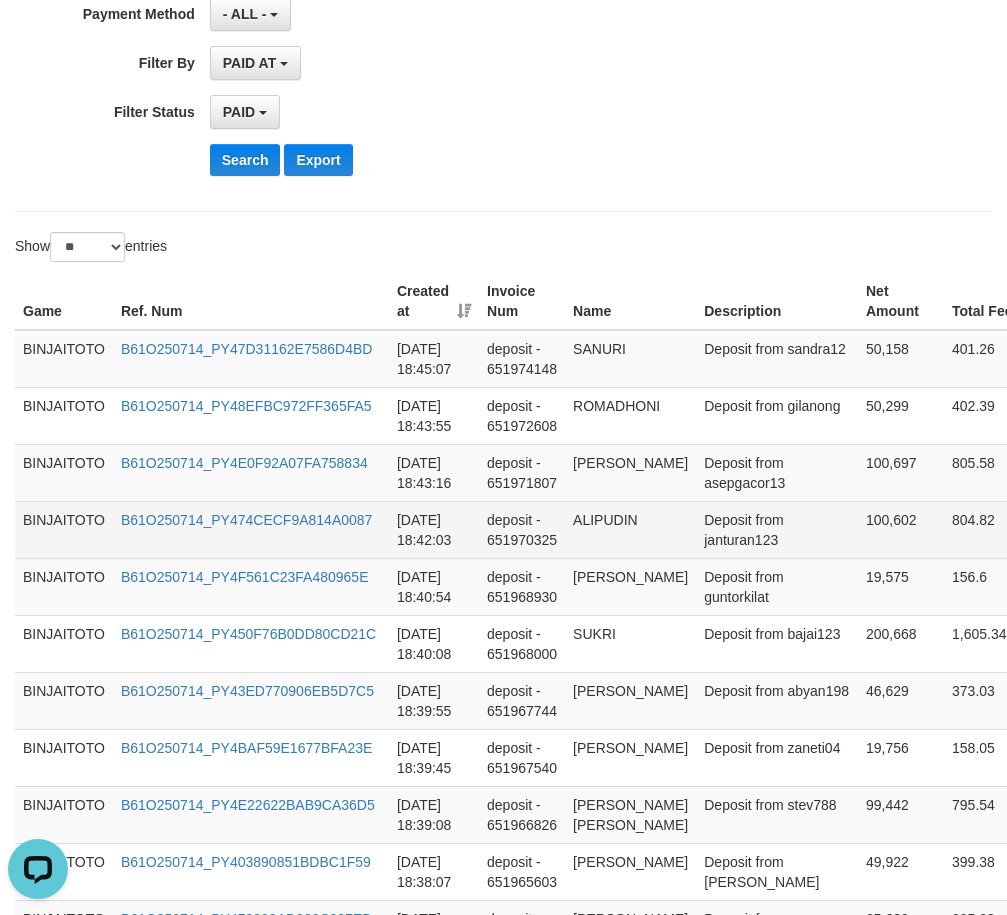 click on "ALIPUDIN" at bounding box center (630, 529) 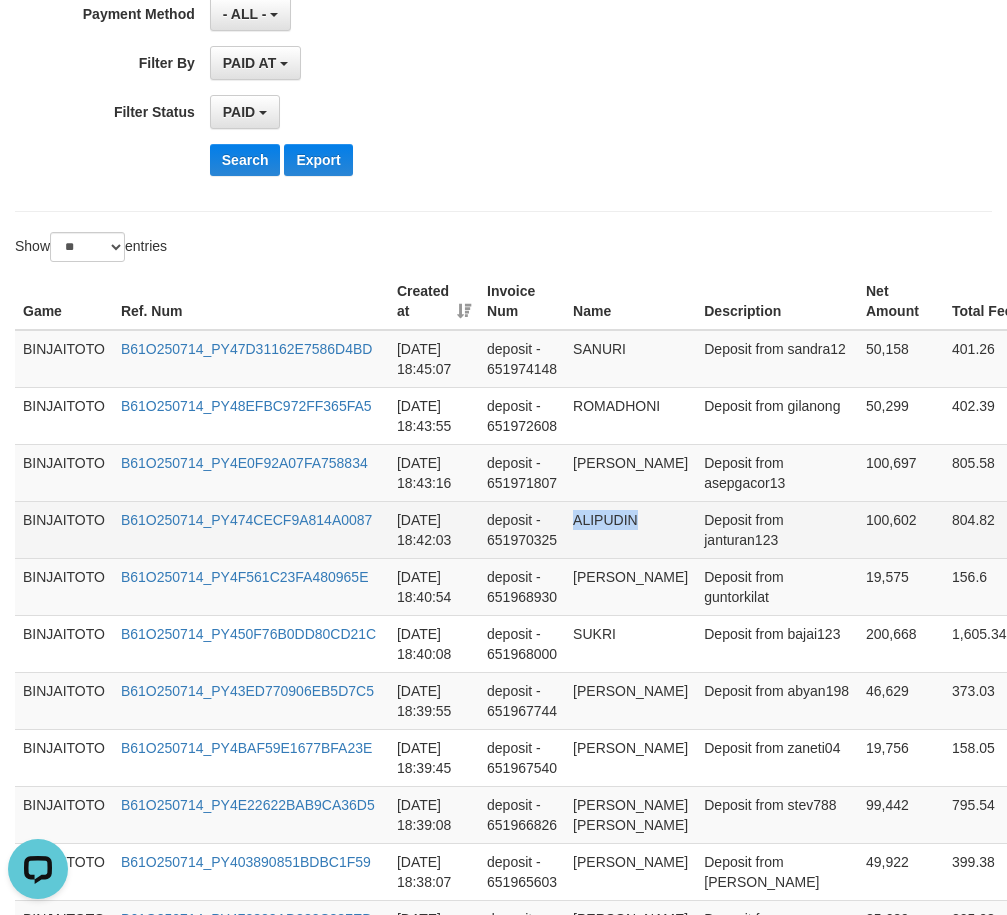 click on "ALIPUDIN" at bounding box center (630, 529) 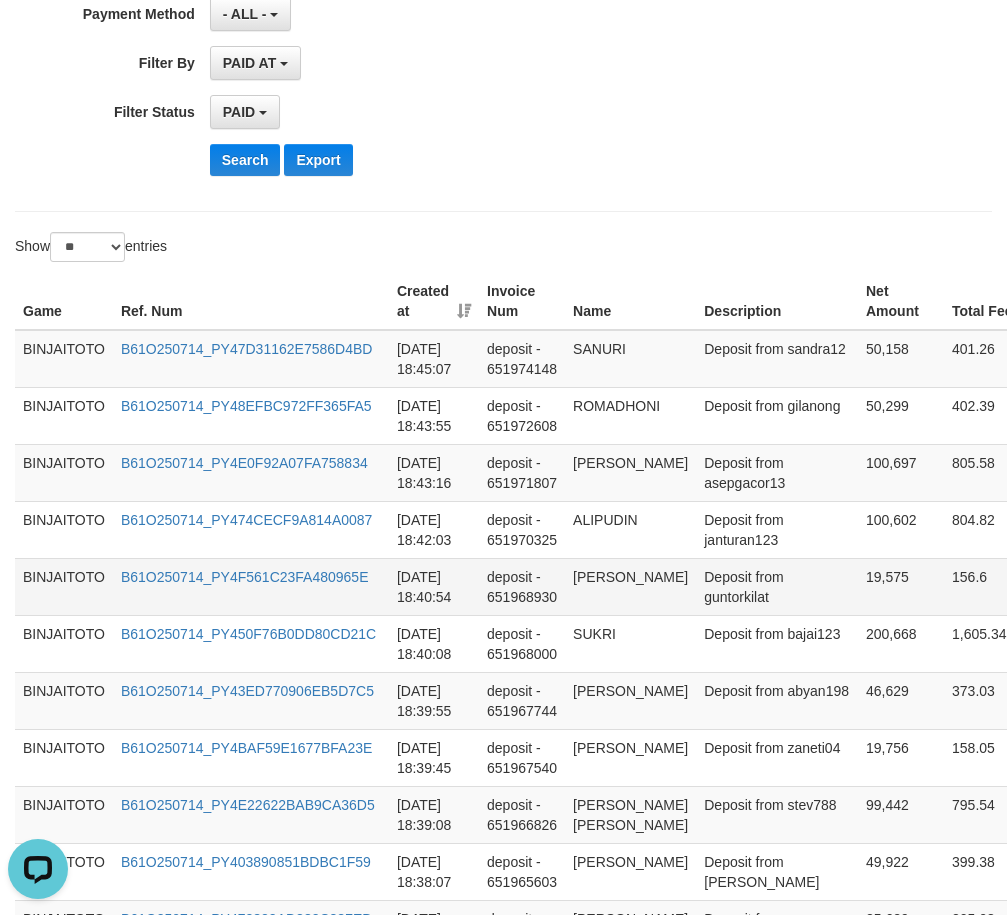 click on "[PERSON_NAME]" at bounding box center (630, 586) 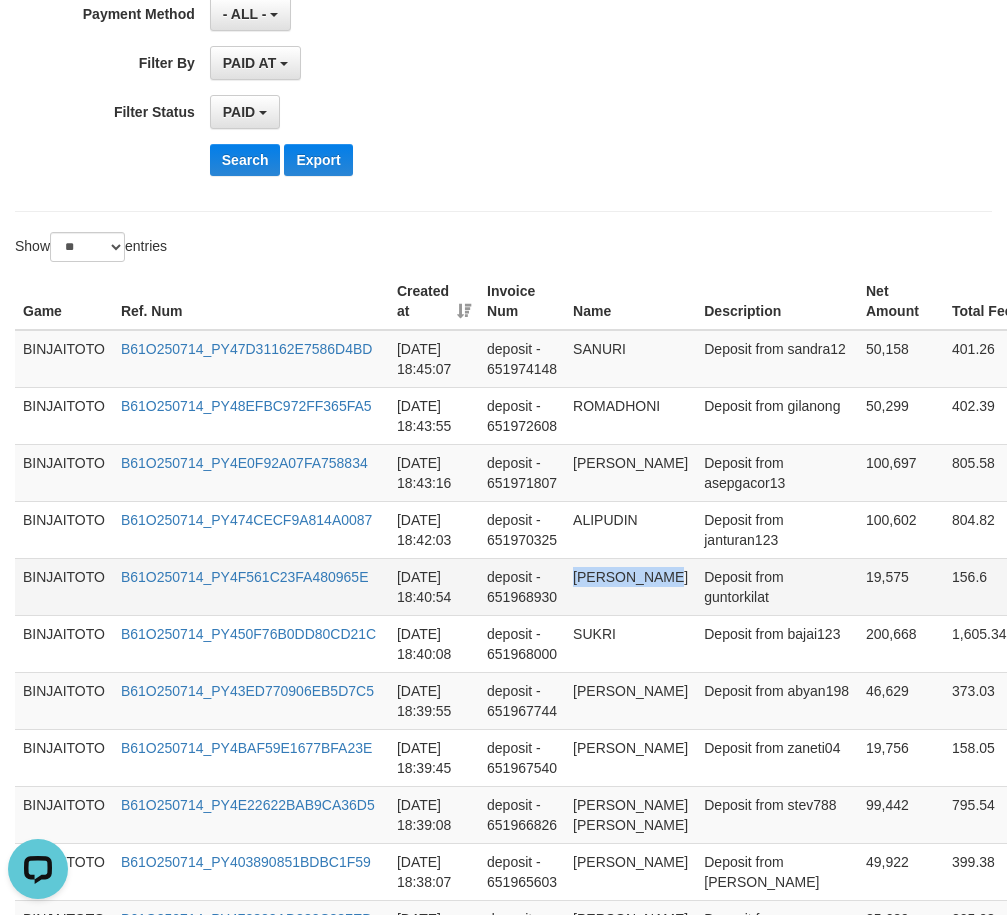 drag, startPoint x: 598, startPoint y: 582, endPoint x: 627, endPoint y: 602, distance: 35.22783 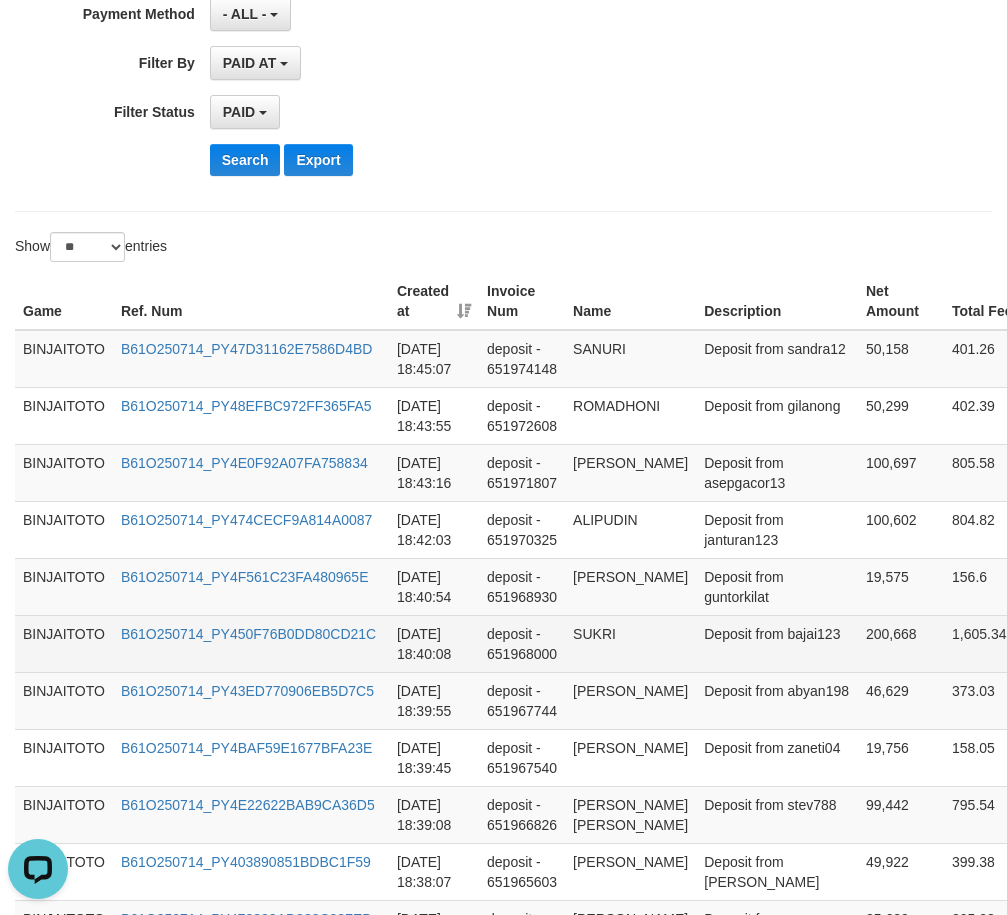 click on "SUKRI" at bounding box center (630, 643) 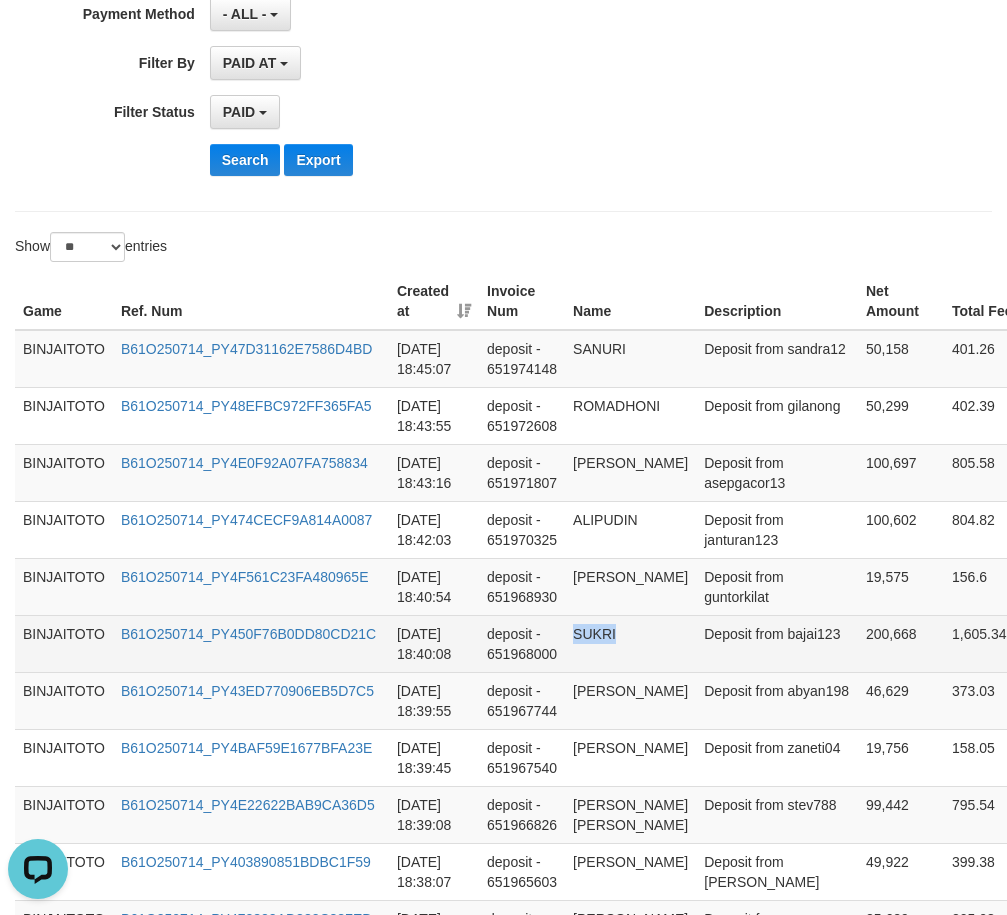 click on "SUKRI" at bounding box center (630, 643) 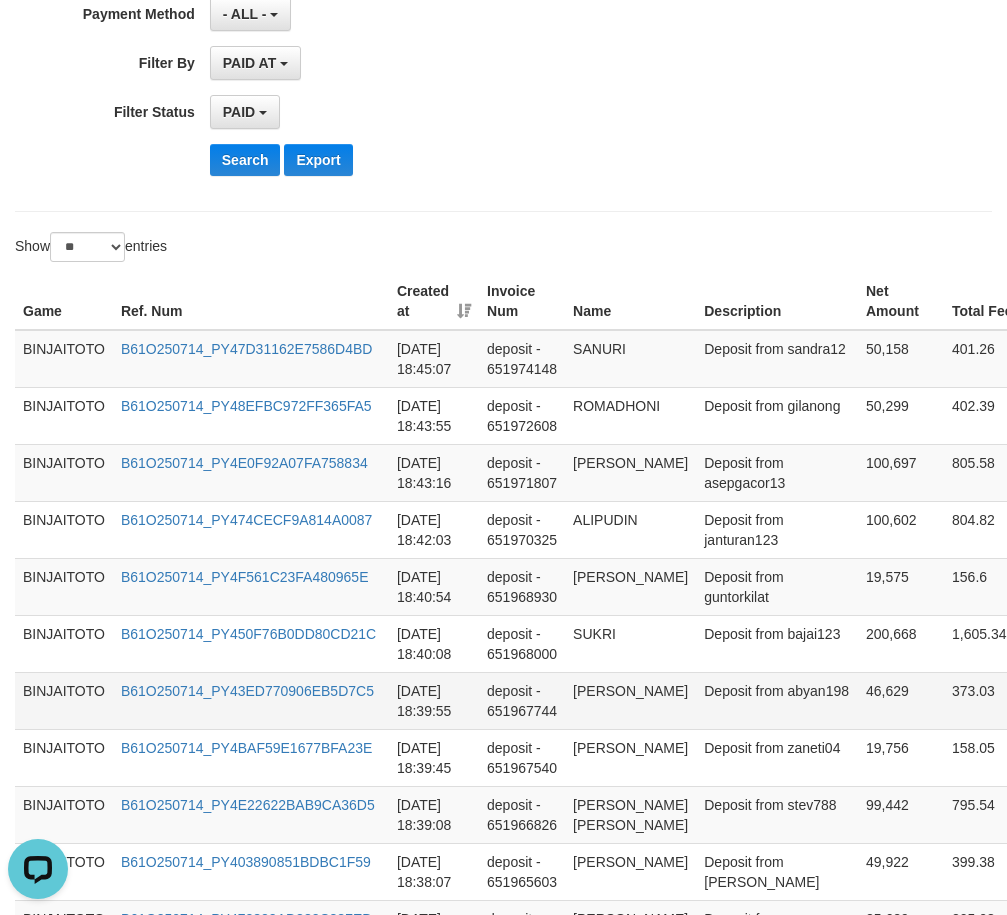 click on "[PERSON_NAME]" at bounding box center [630, 700] 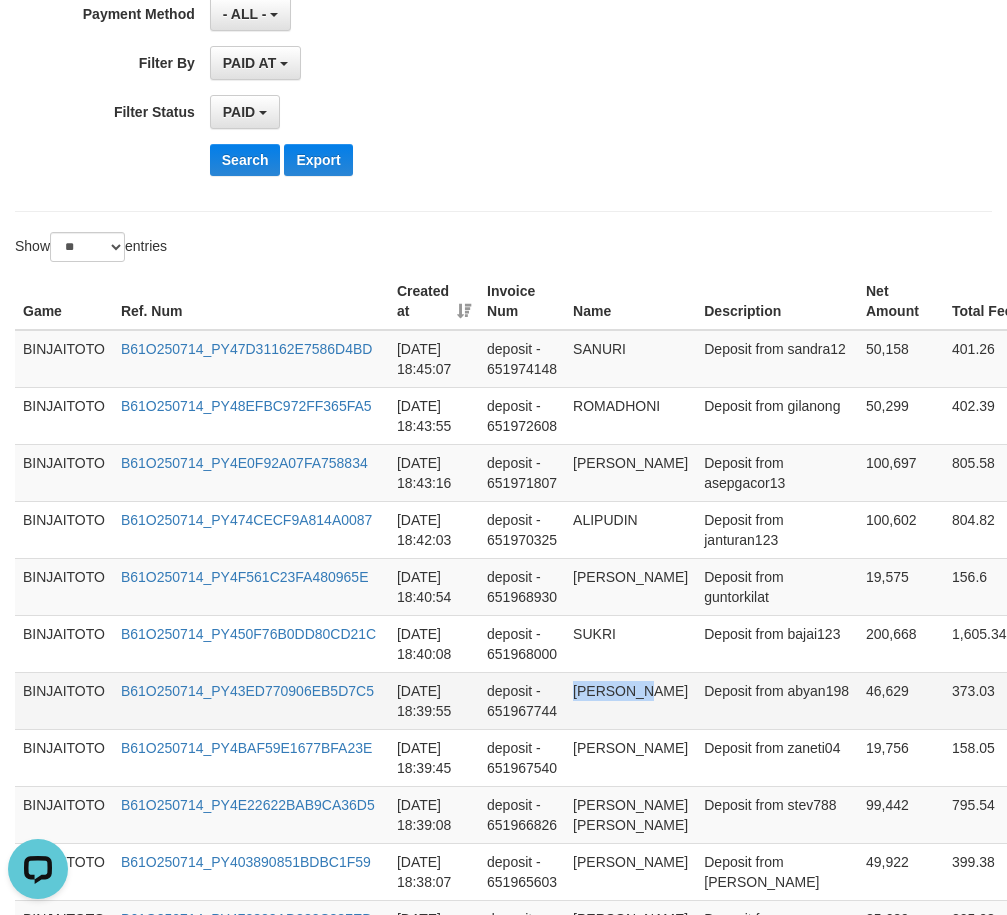 drag, startPoint x: 591, startPoint y: 687, endPoint x: 623, endPoint y: 687, distance: 32 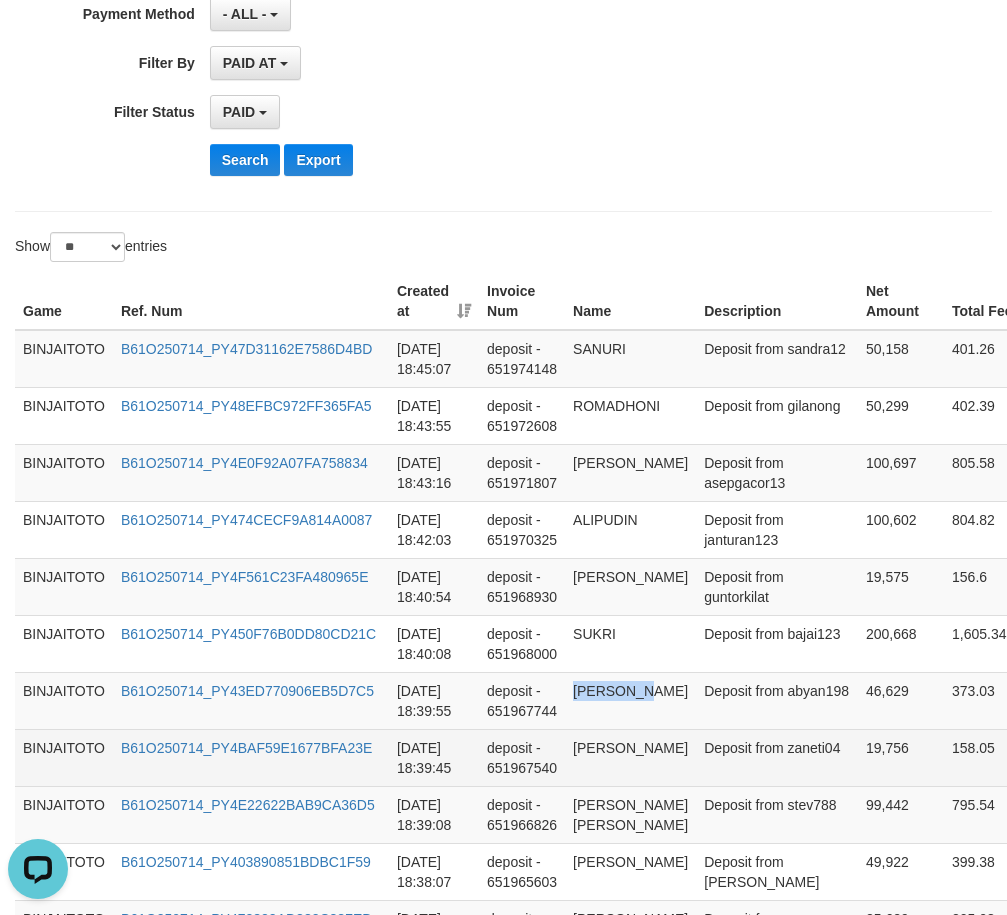 click on "[PERSON_NAME]" at bounding box center (630, 757) 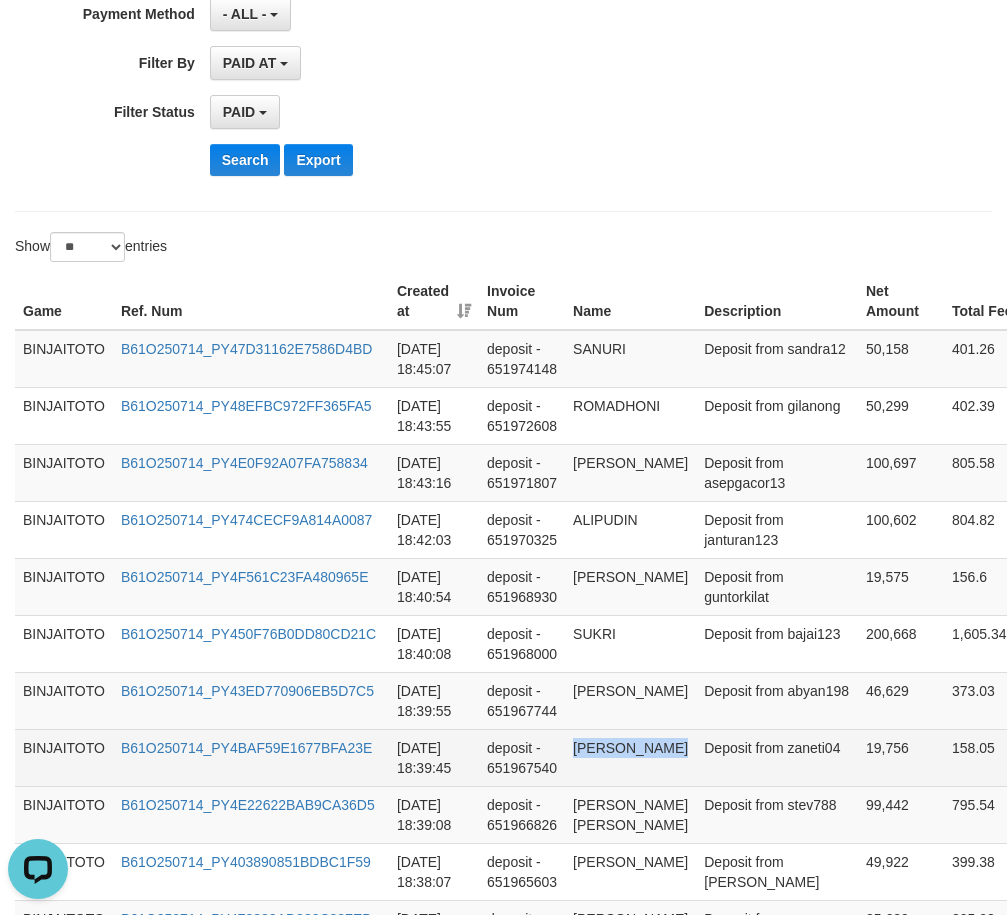 drag, startPoint x: 587, startPoint y: 753, endPoint x: 602, endPoint y: 758, distance: 15.811388 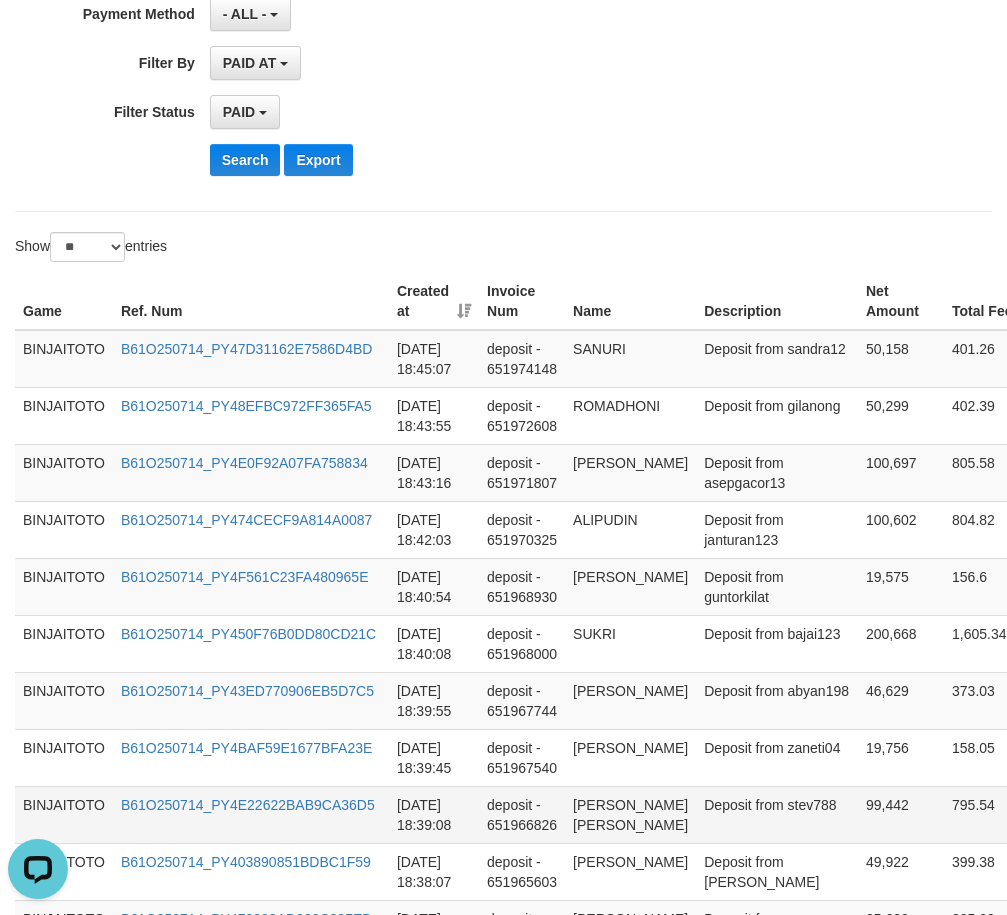 click on "[PERSON_NAME] [PERSON_NAME]" at bounding box center [630, 814] 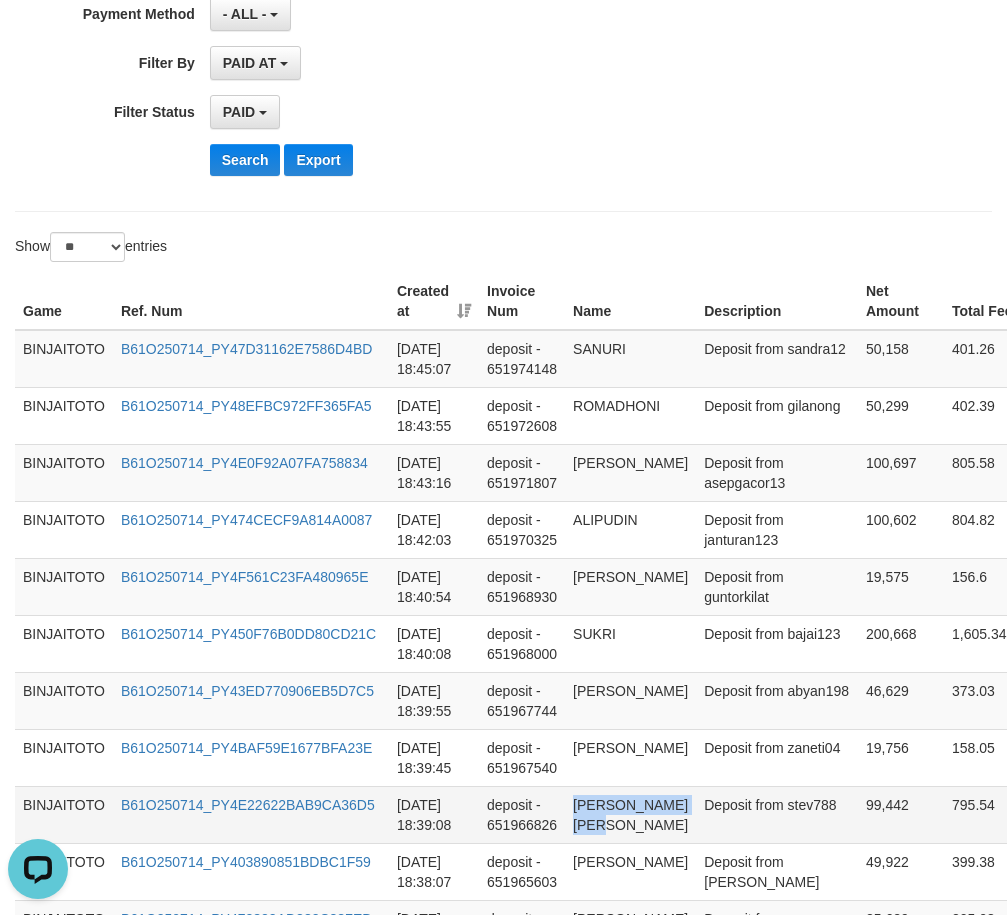click on "[PERSON_NAME] [PERSON_NAME]" at bounding box center (630, 814) 